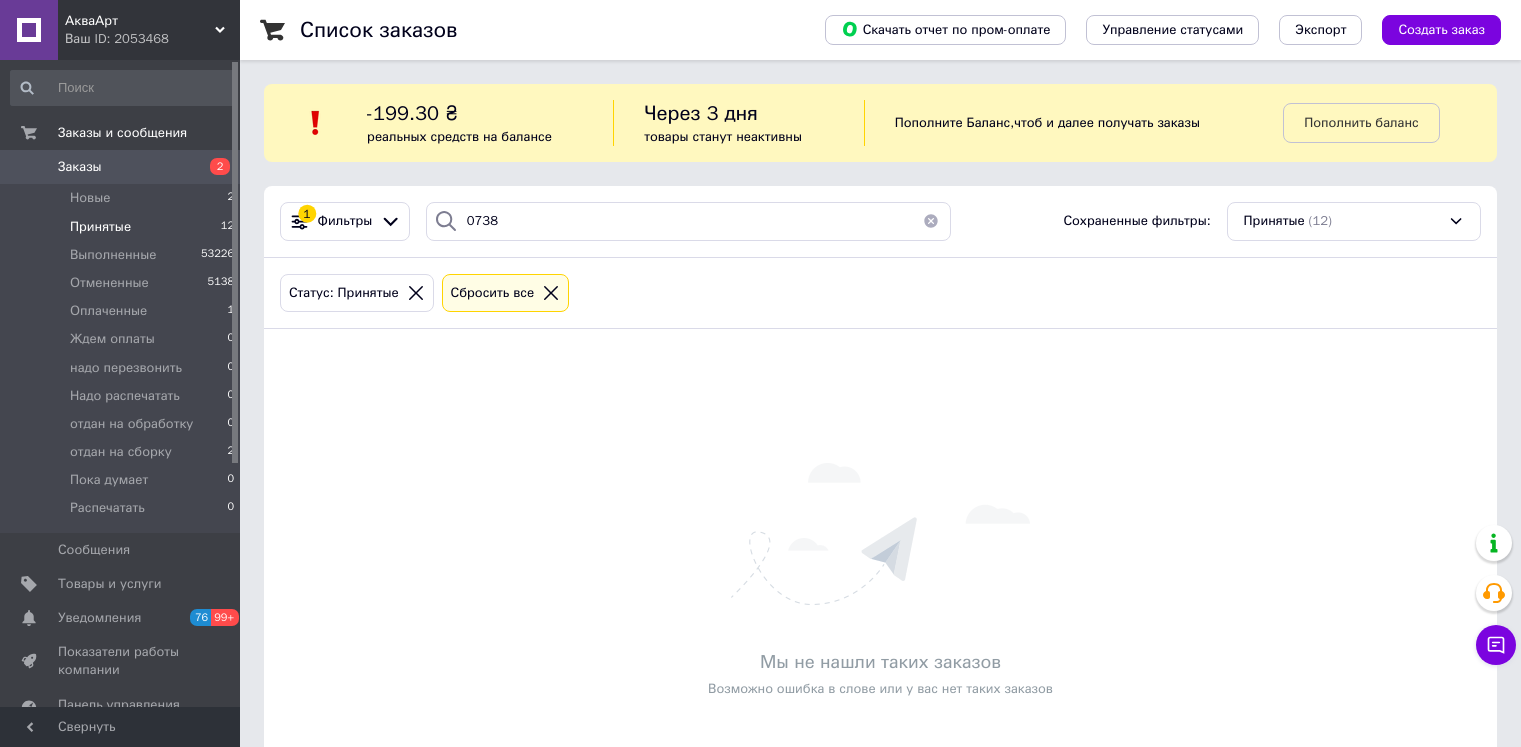scroll, scrollTop: 0, scrollLeft: 0, axis: both 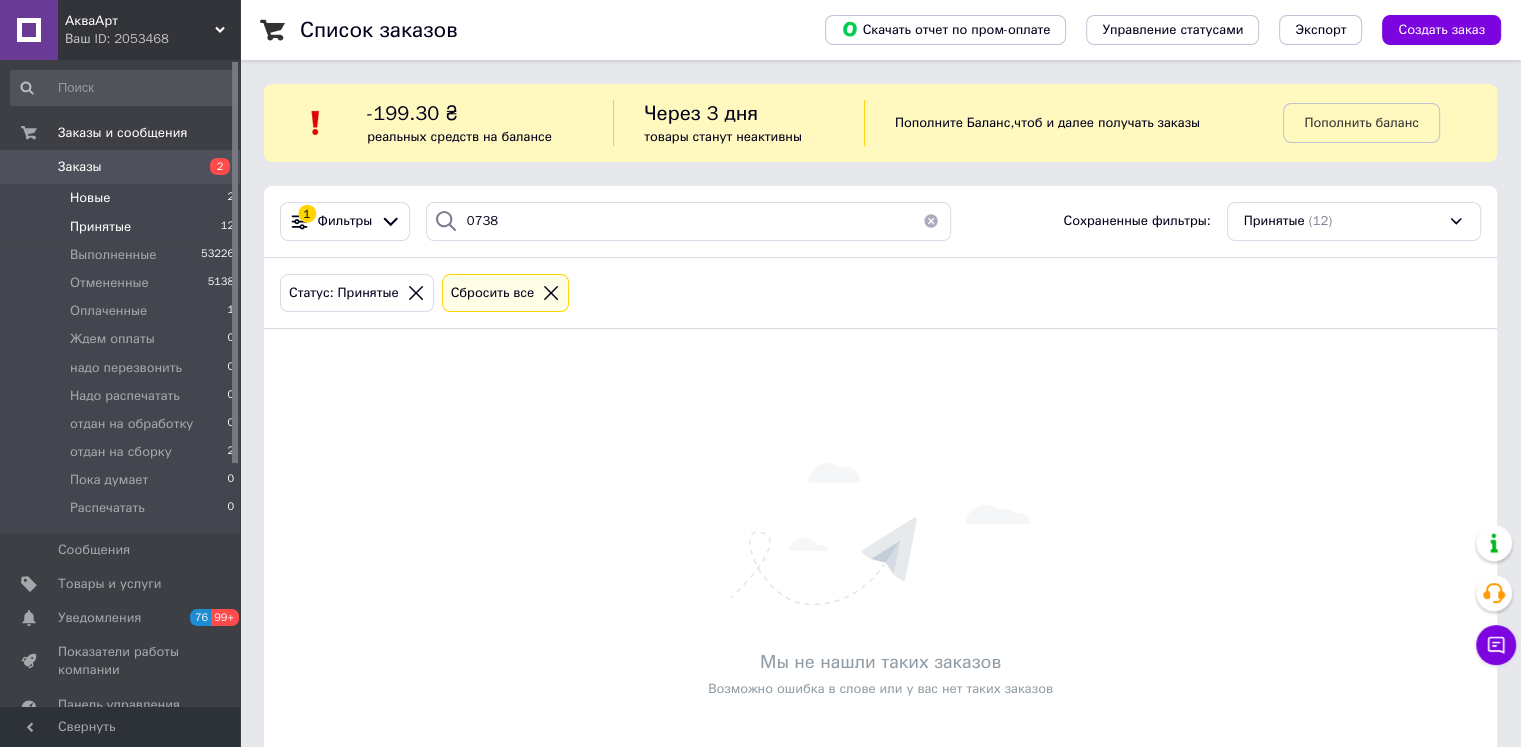 click on "Новые" at bounding box center (90, 198) 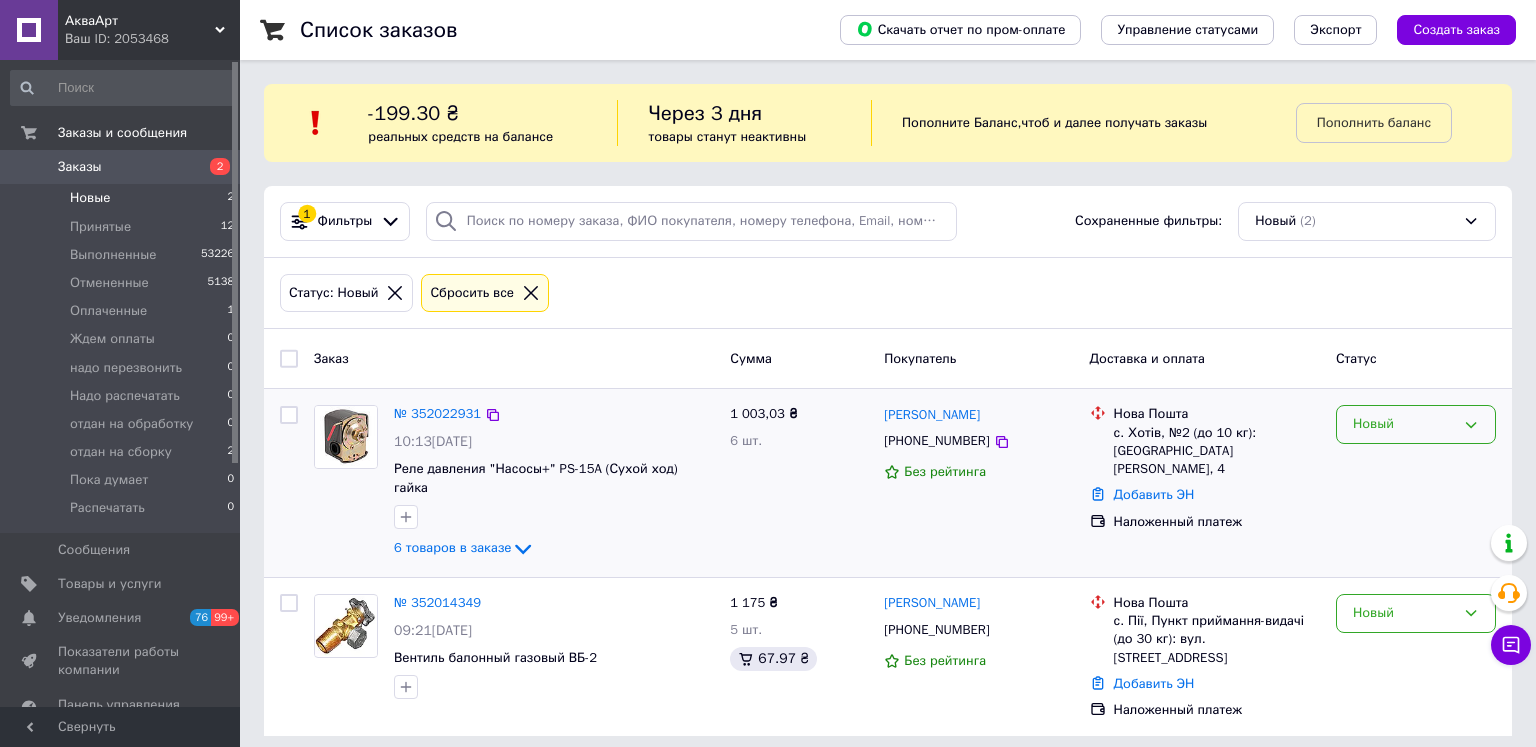 click on "Новый" at bounding box center (1404, 424) 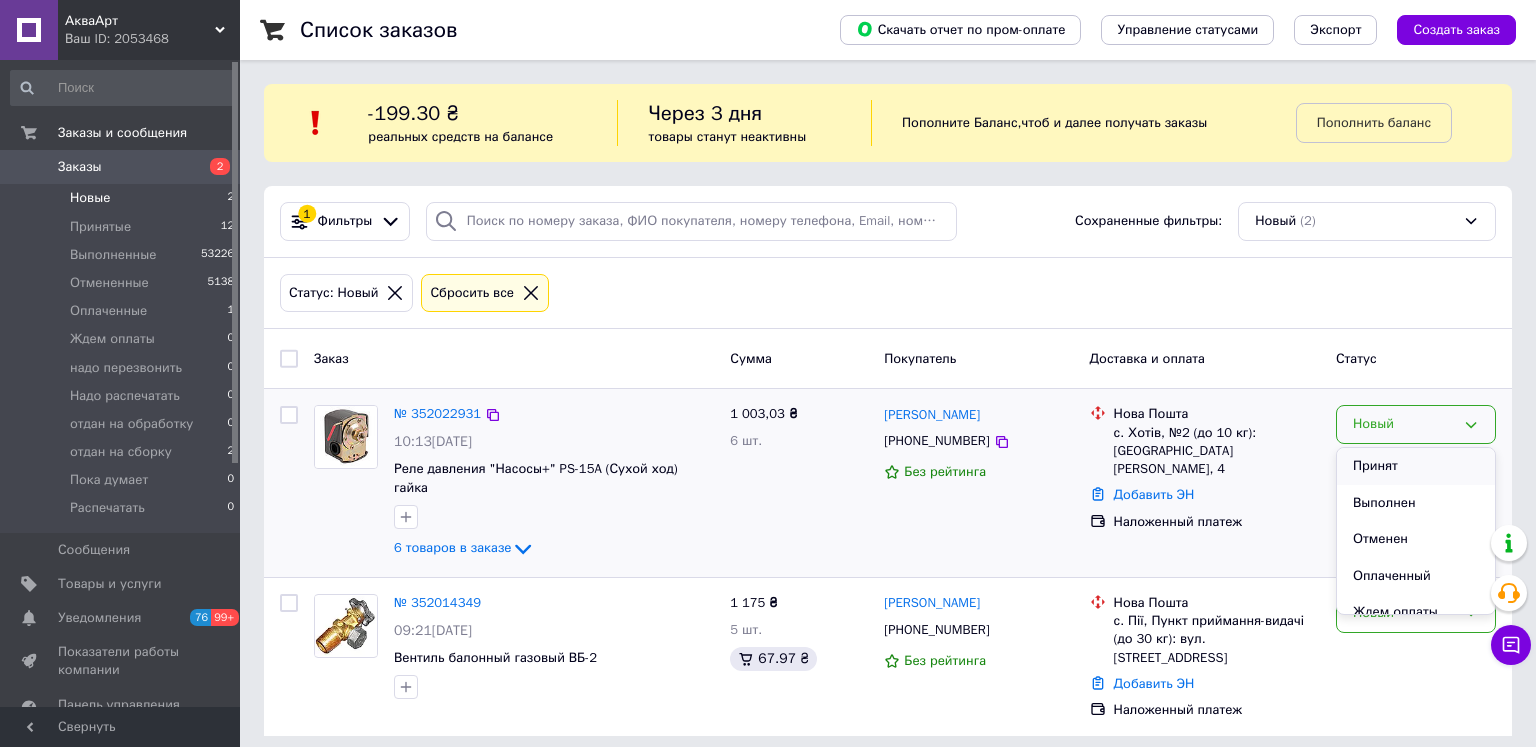 click on "Принят" at bounding box center [1416, 466] 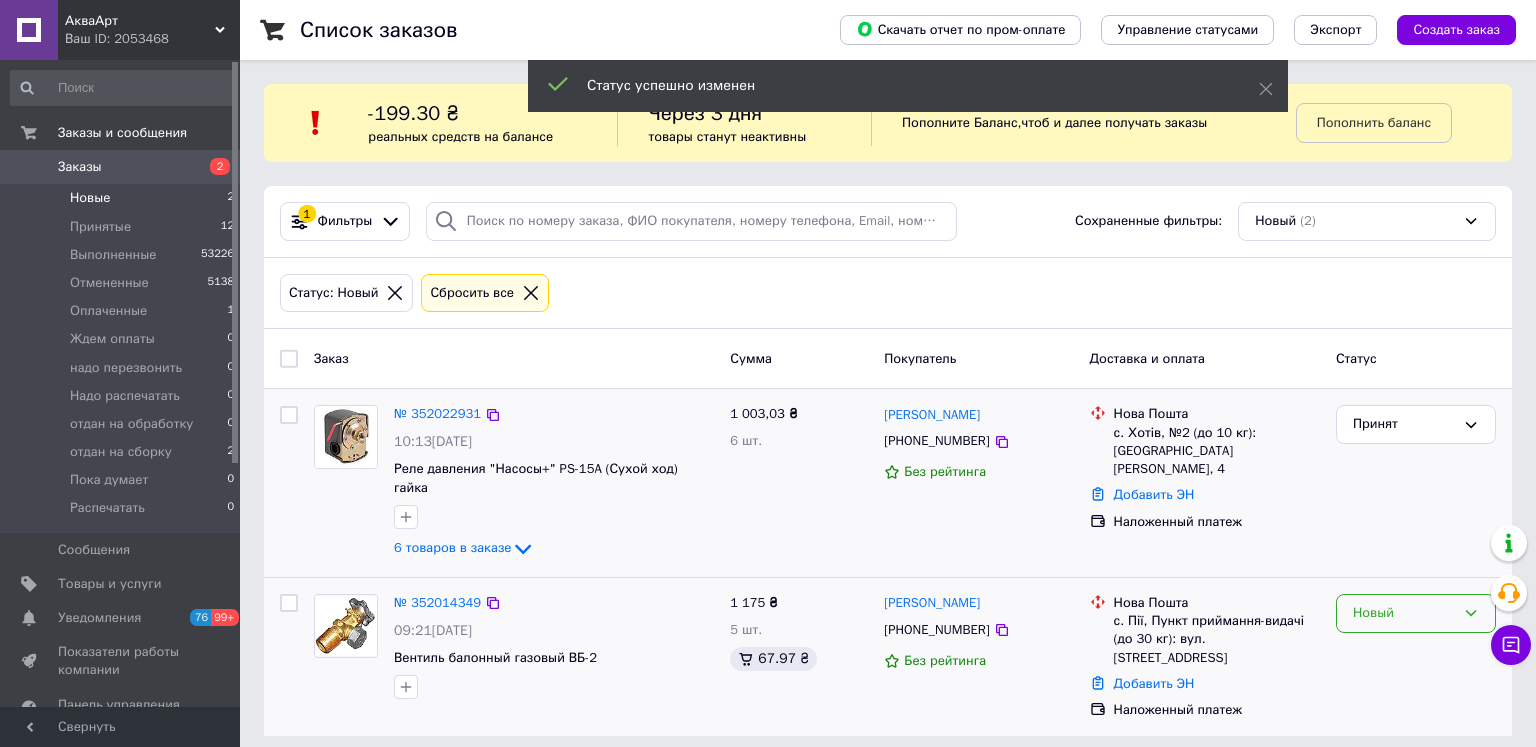 click on "Новый" at bounding box center (1416, 613) 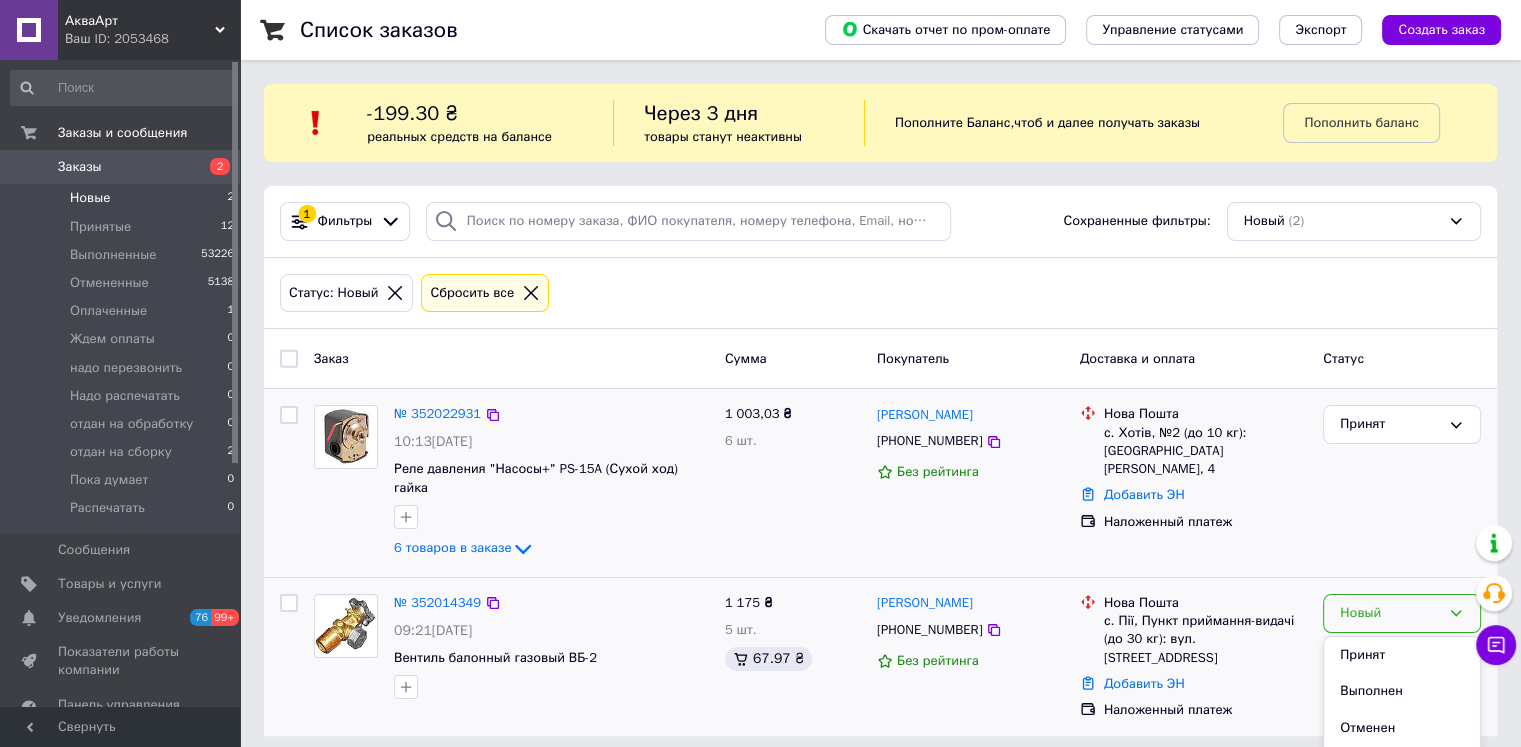 click on "Принят" at bounding box center [1402, 655] 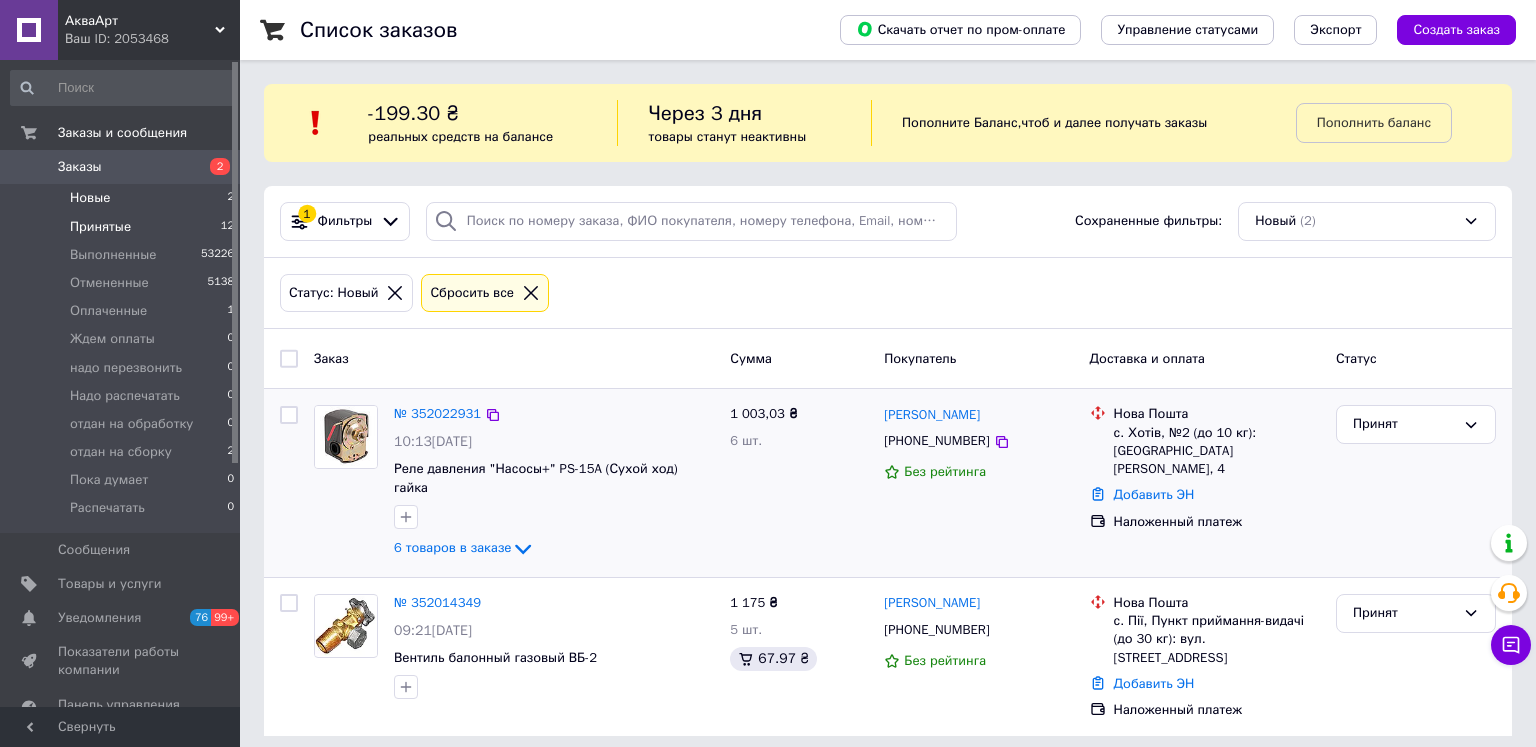 click on "Принятые" at bounding box center (100, 227) 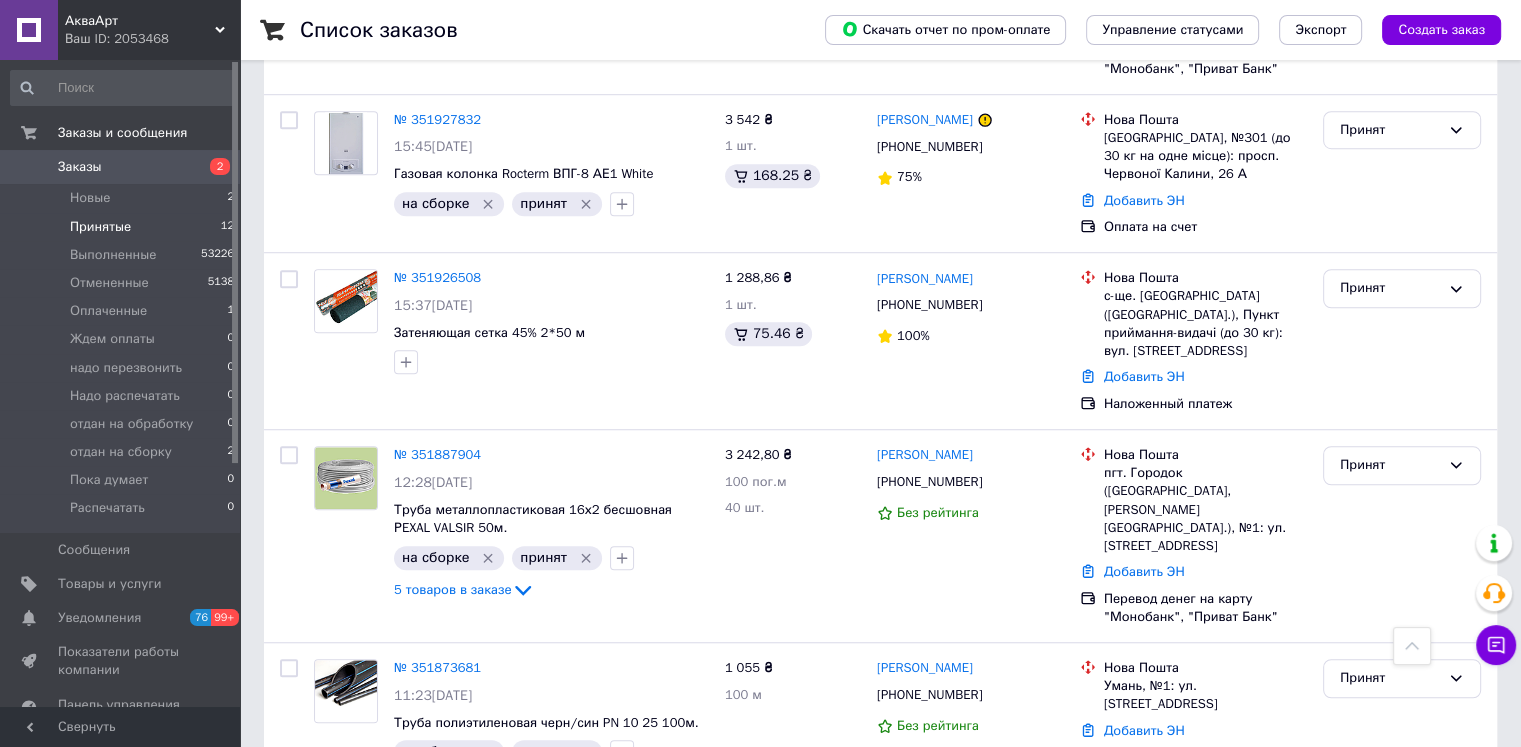 scroll, scrollTop: 1400, scrollLeft: 0, axis: vertical 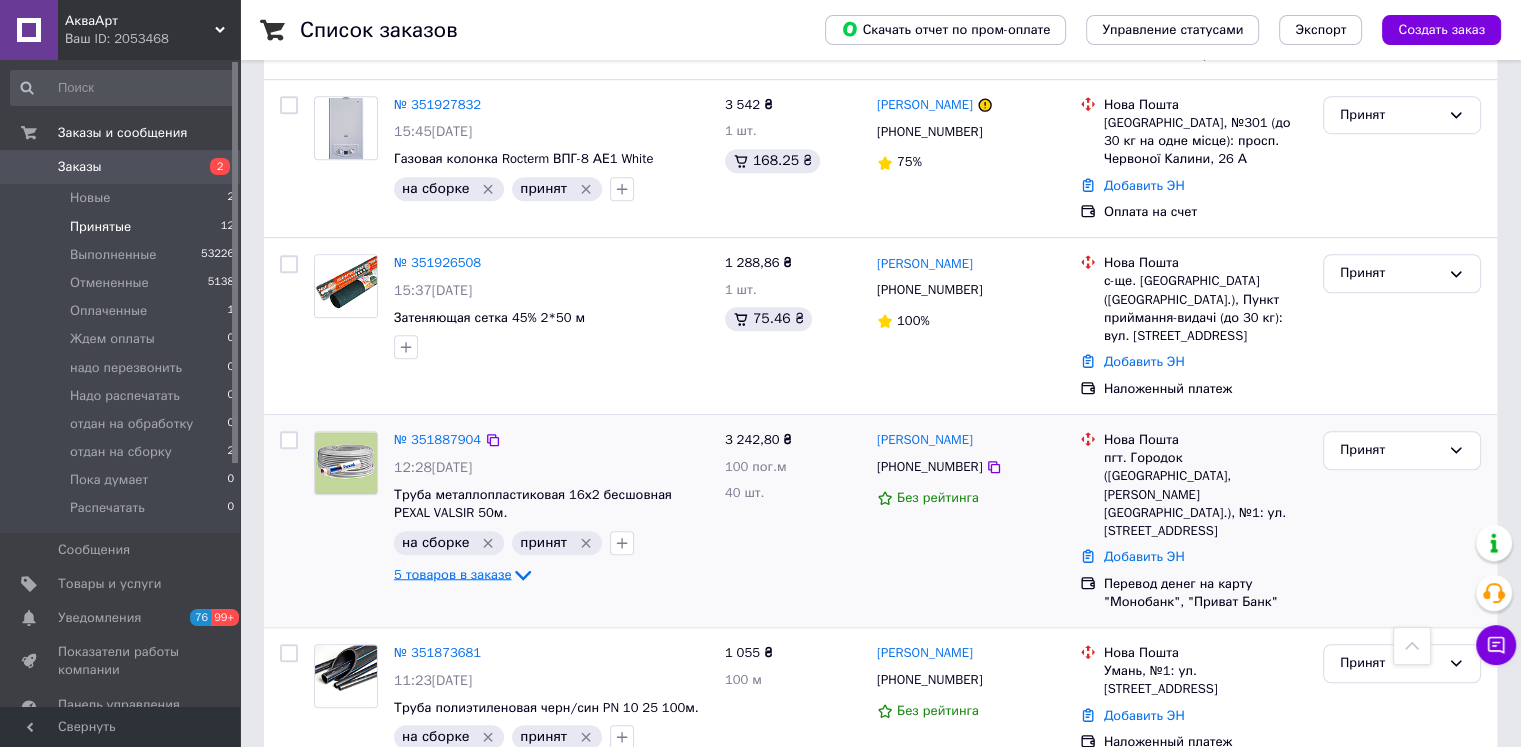 click on "5 товаров в заказе" at bounding box center [452, 573] 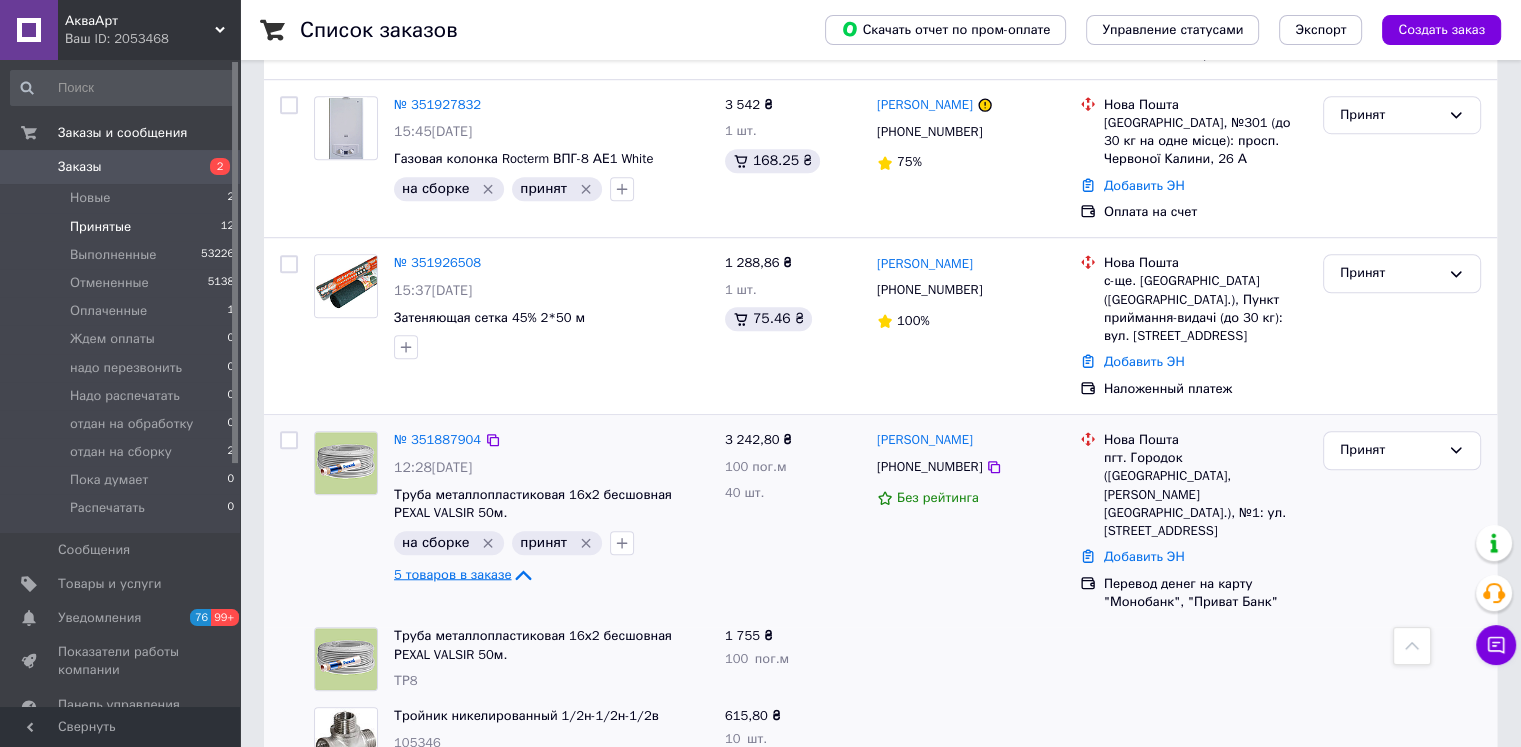 click on "5 товаров в заказе" at bounding box center [452, 573] 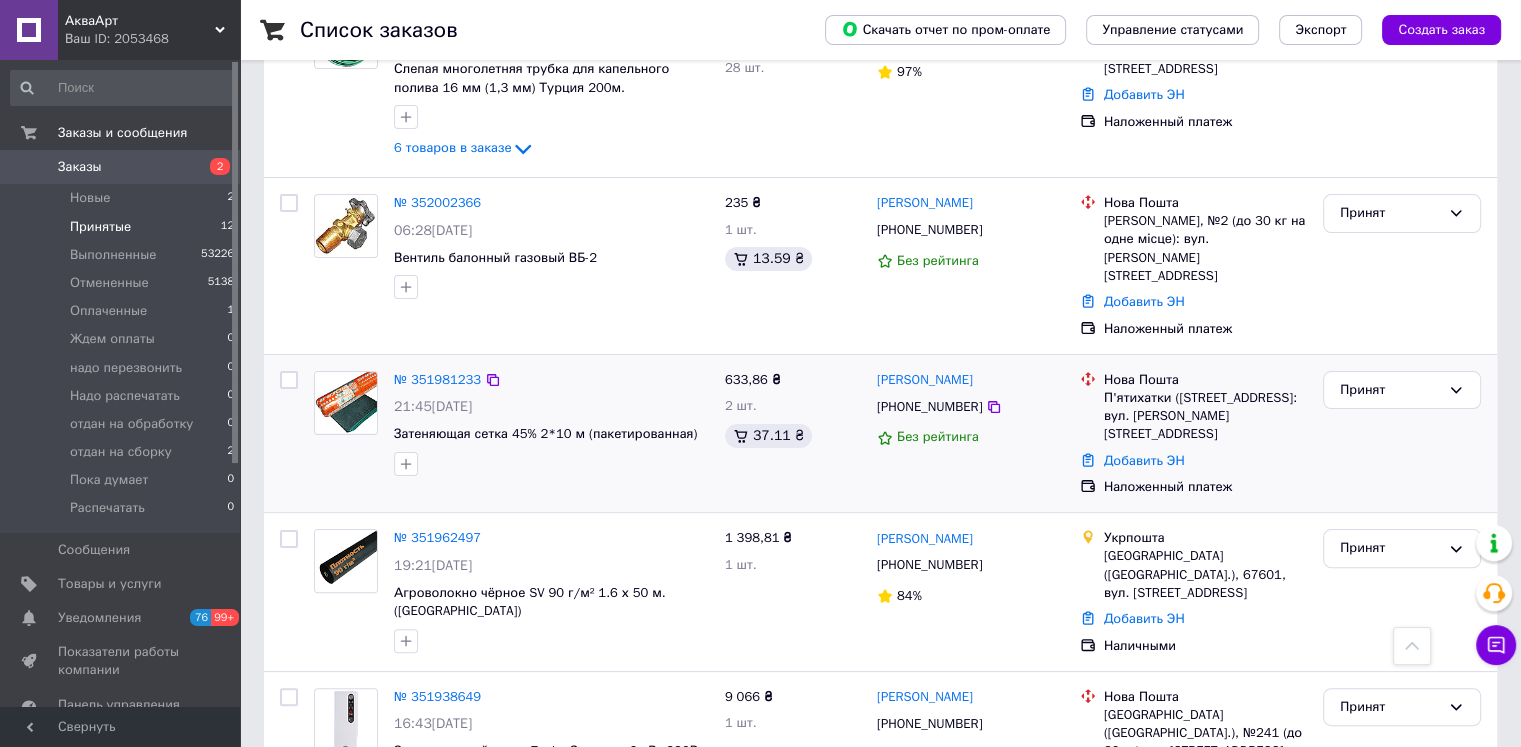 scroll, scrollTop: 0, scrollLeft: 0, axis: both 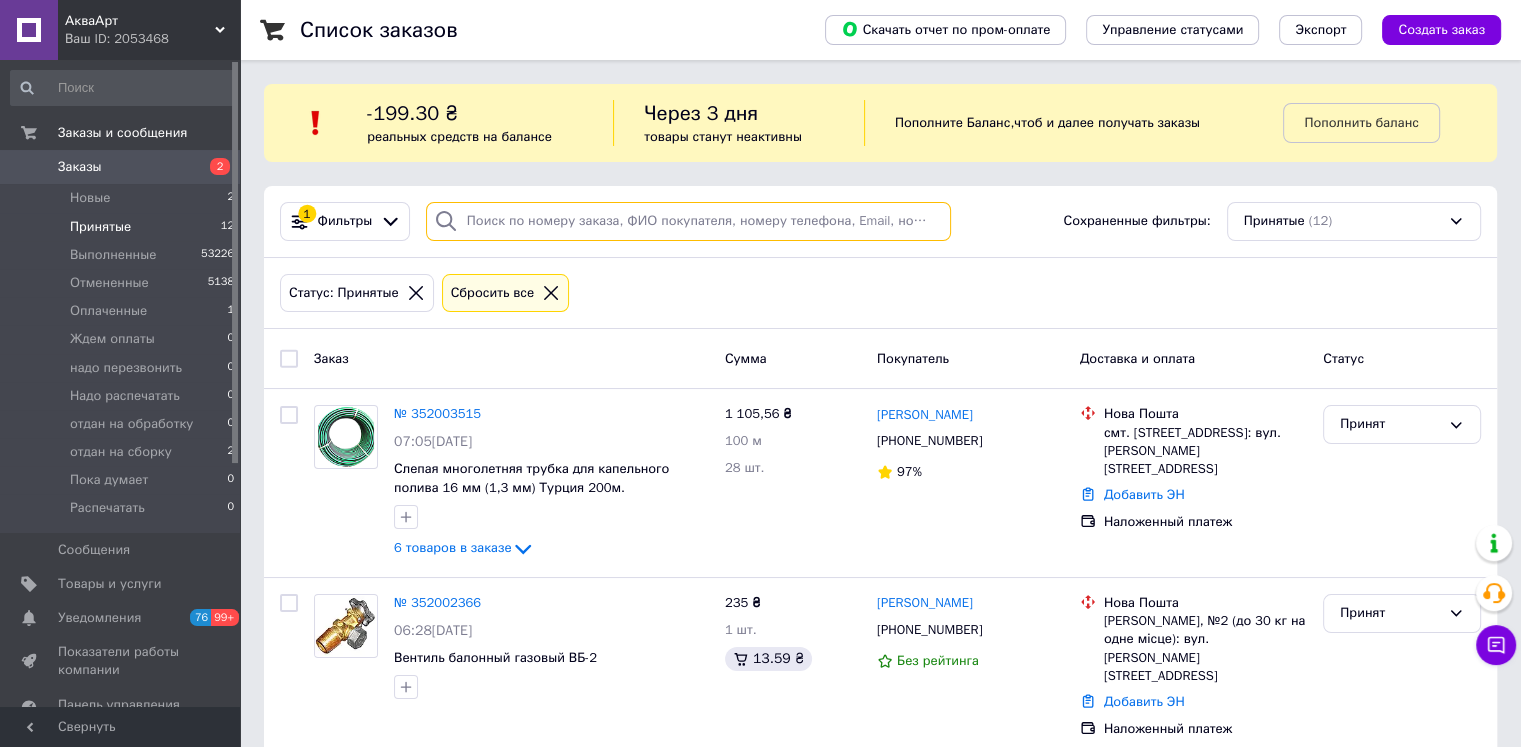 click at bounding box center [688, 221] 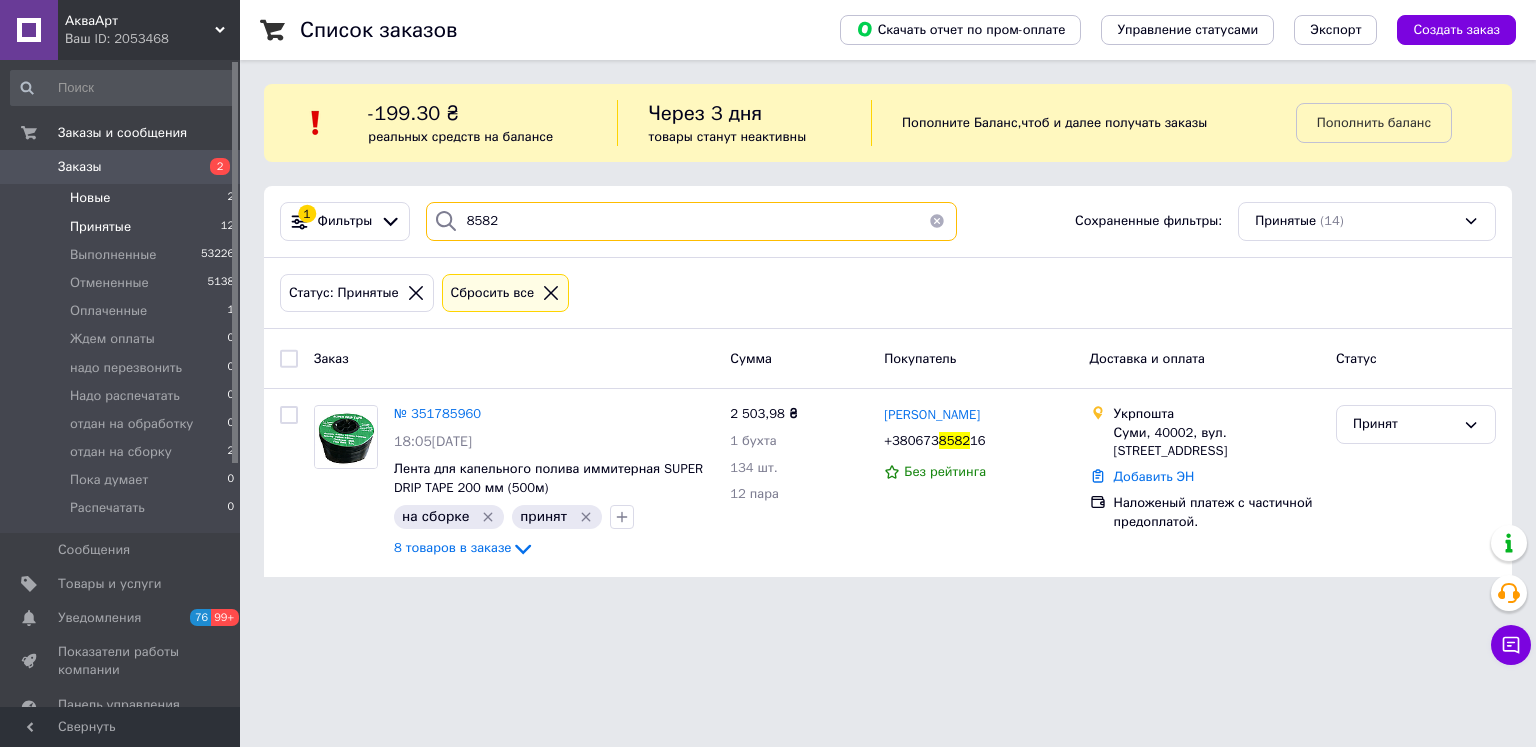 type on "8582" 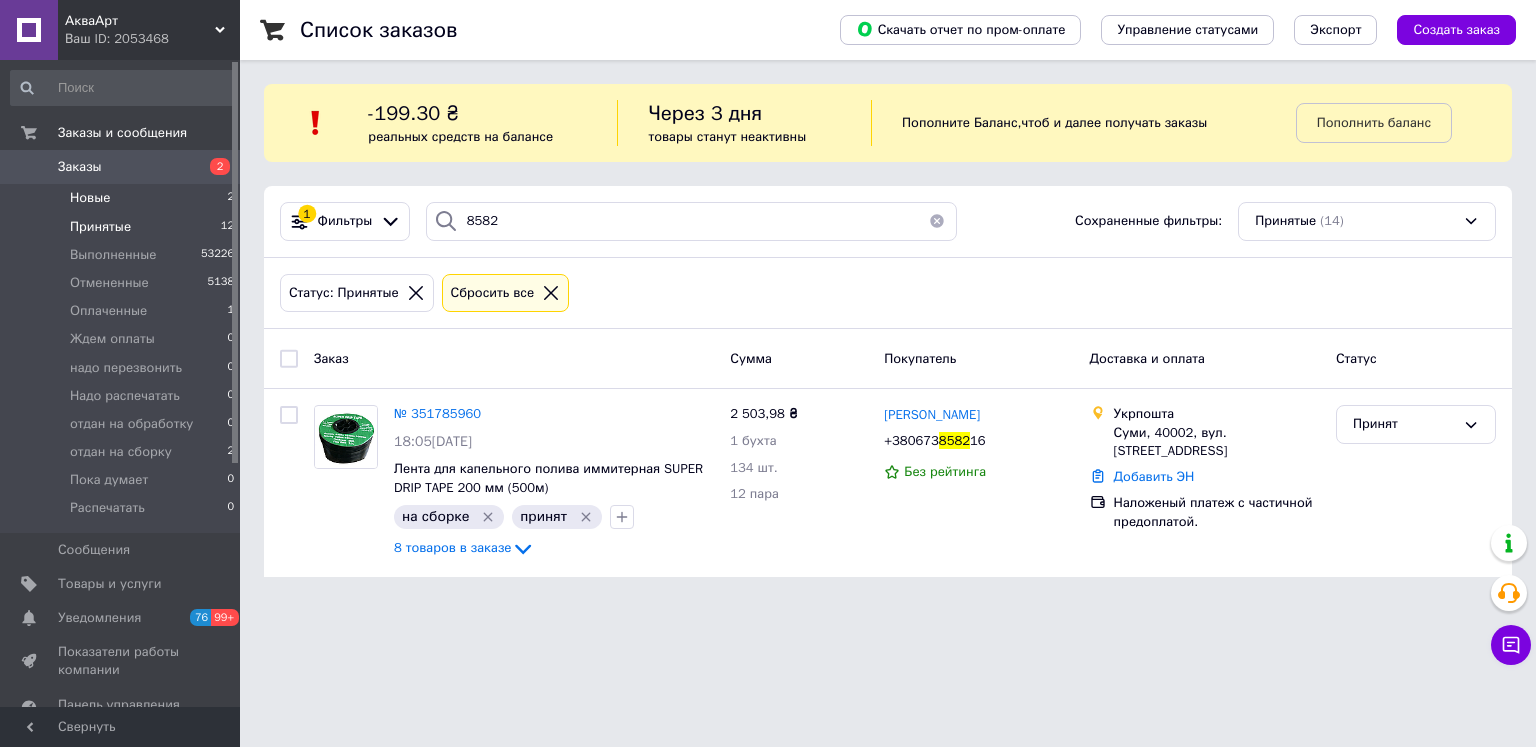 click on "Новые 2" at bounding box center (123, 198) 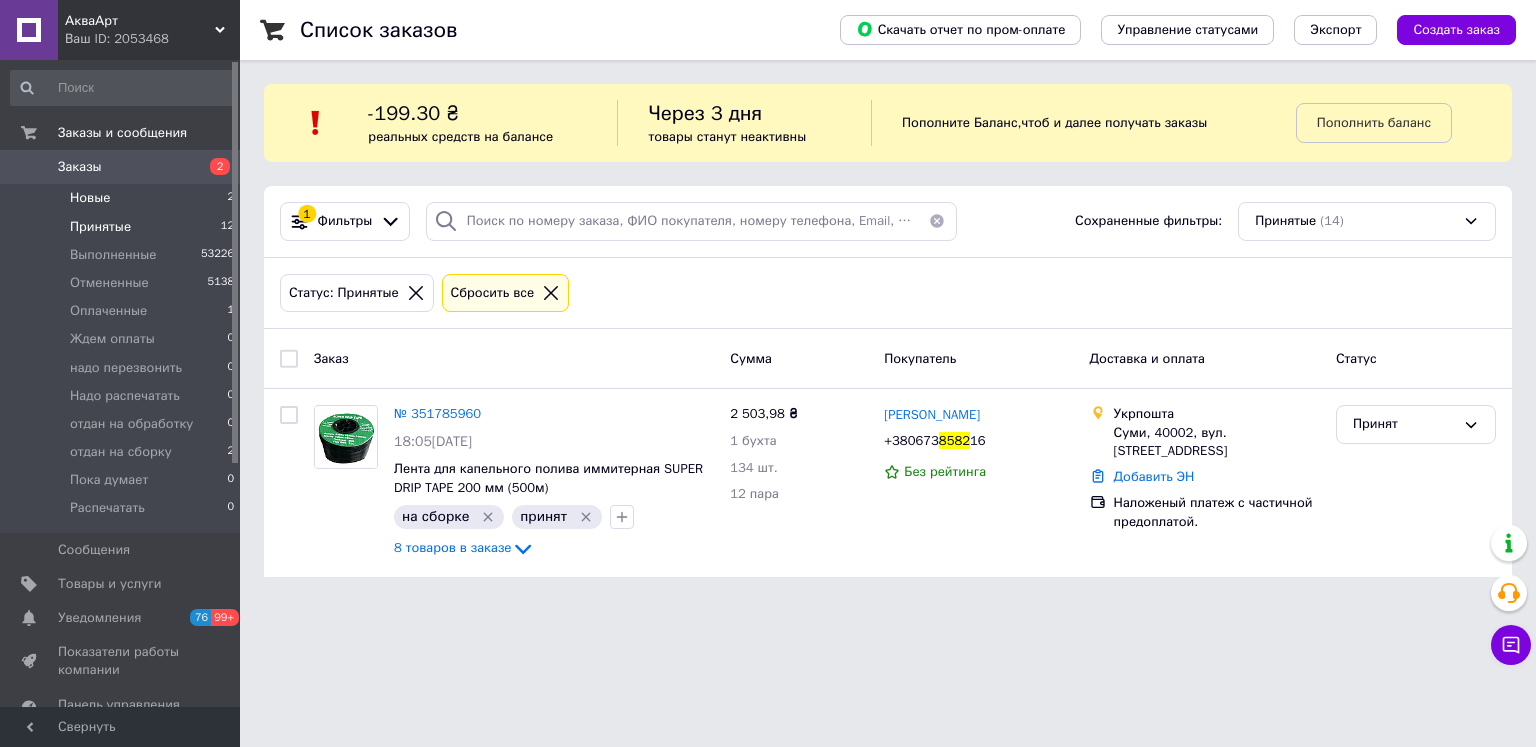 click on "Новые 2" at bounding box center (123, 198) 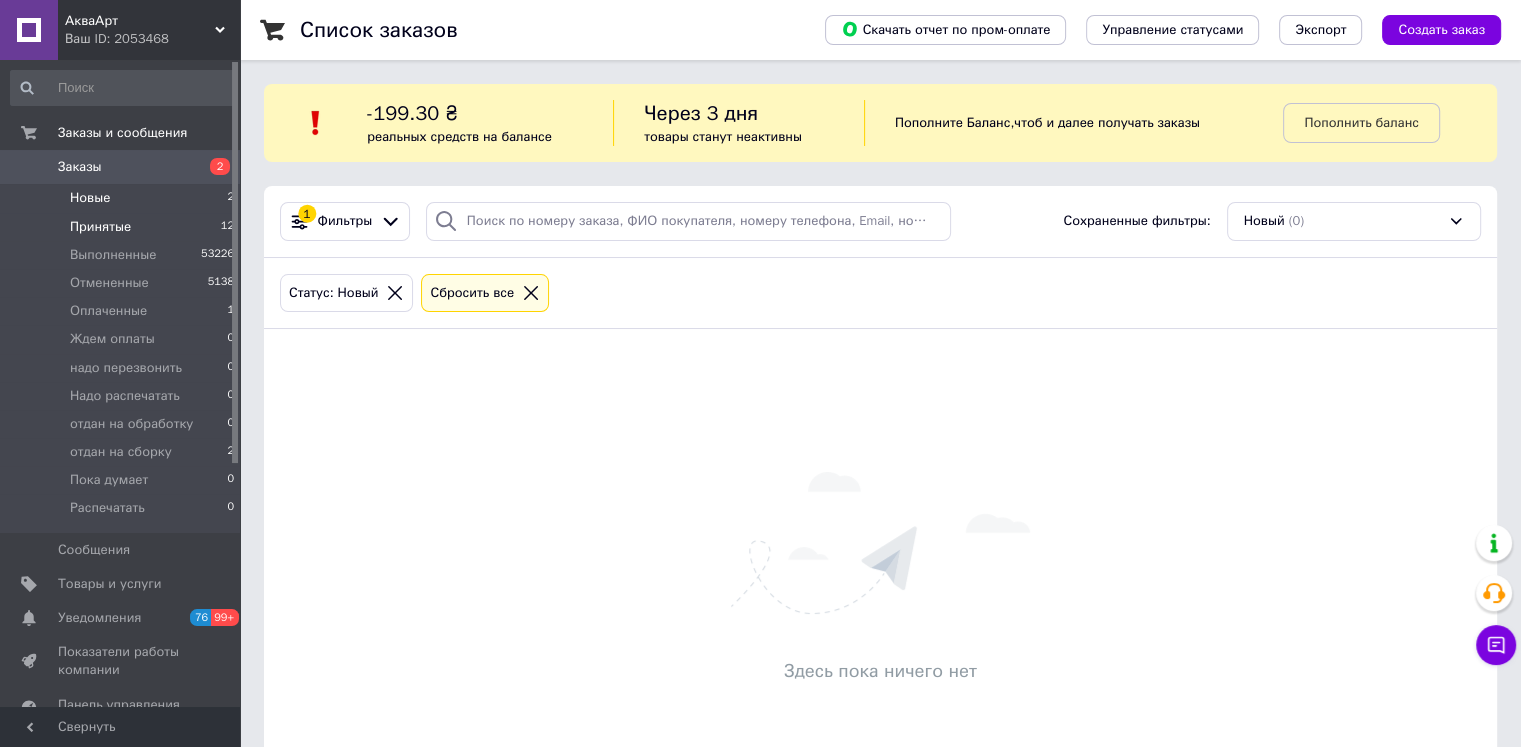 click on "Принятые" at bounding box center [100, 227] 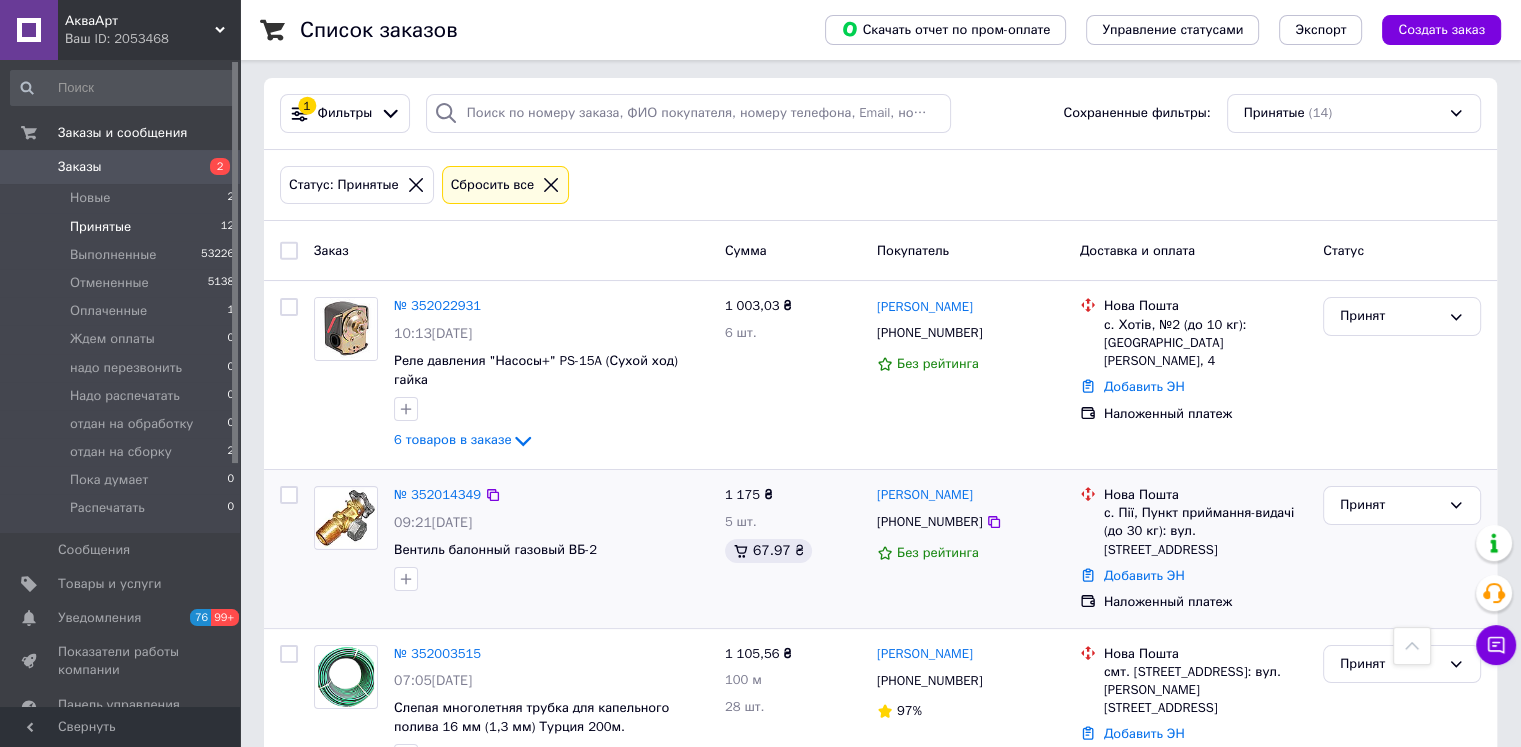 scroll, scrollTop: 100, scrollLeft: 0, axis: vertical 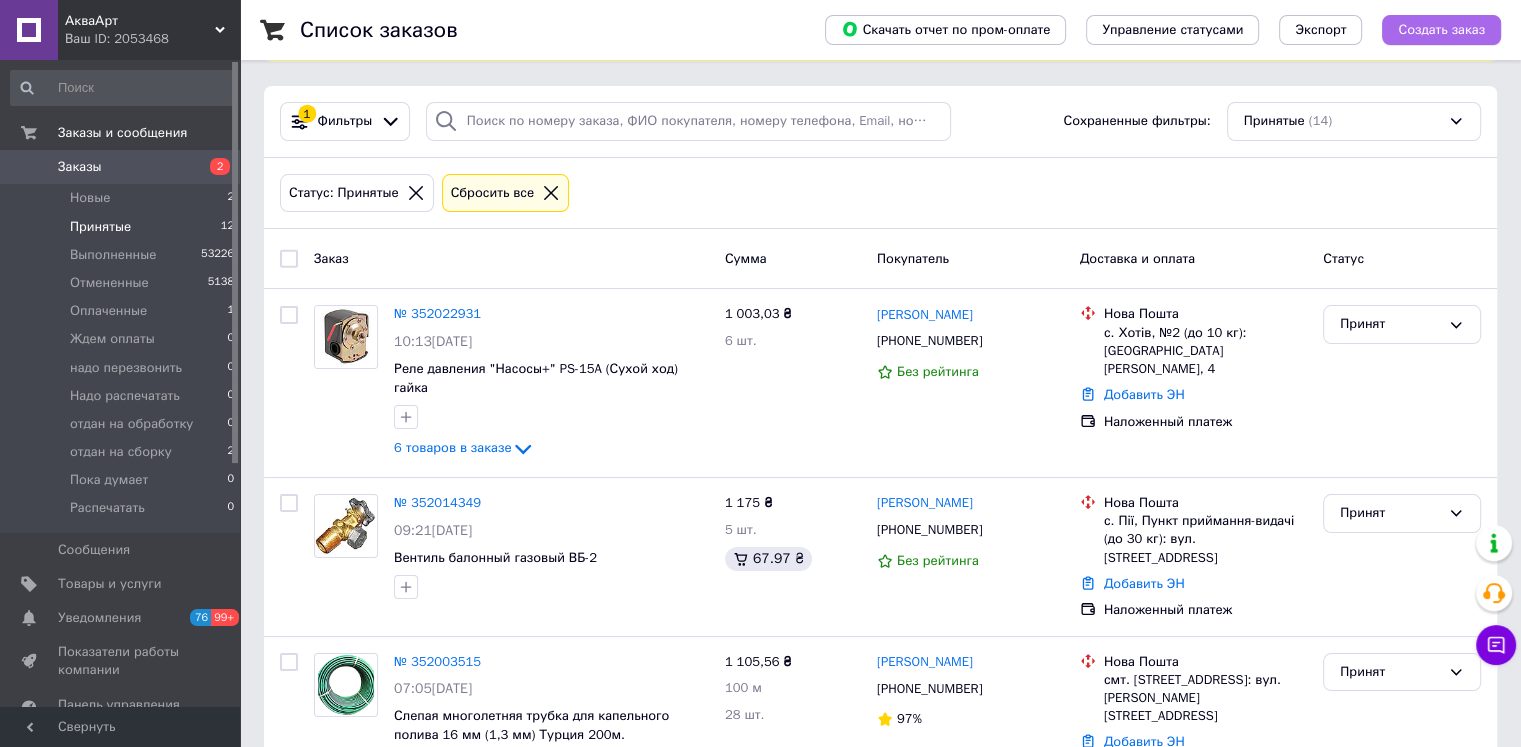 click on "Создать заказ" at bounding box center [1441, 30] 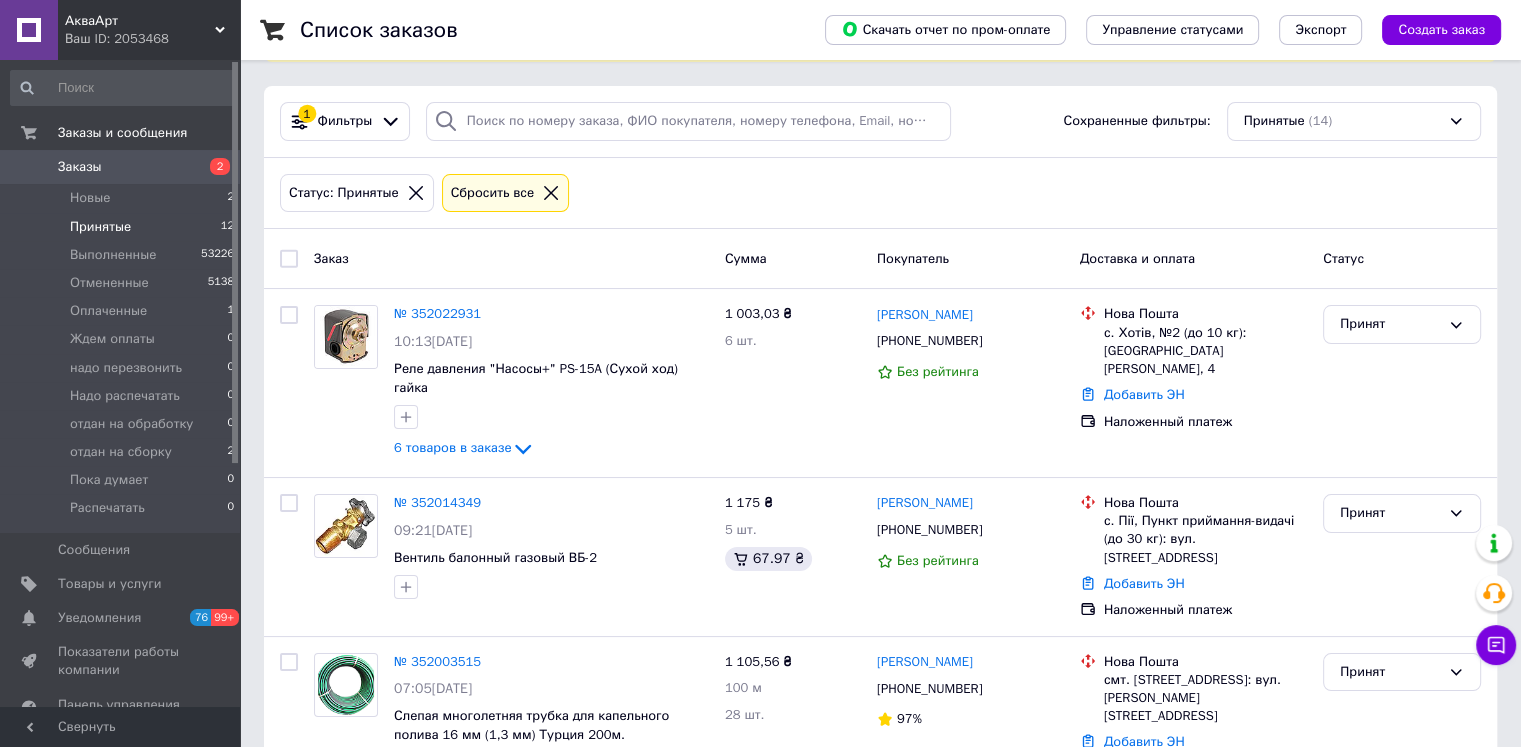 scroll, scrollTop: 0, scrollLeft: 0, axis: both 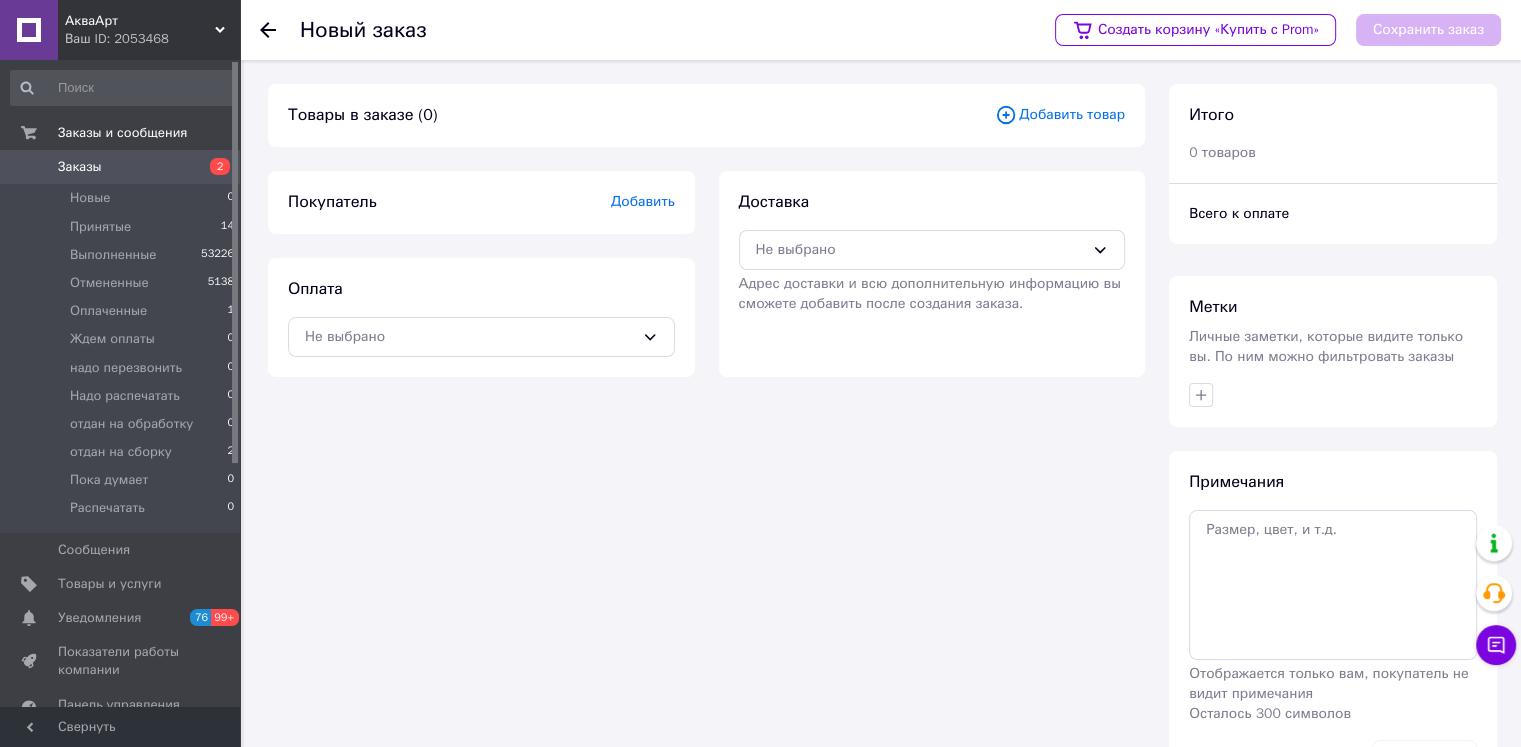 click on "Добавить товар" at bounding box center [1060, 115] 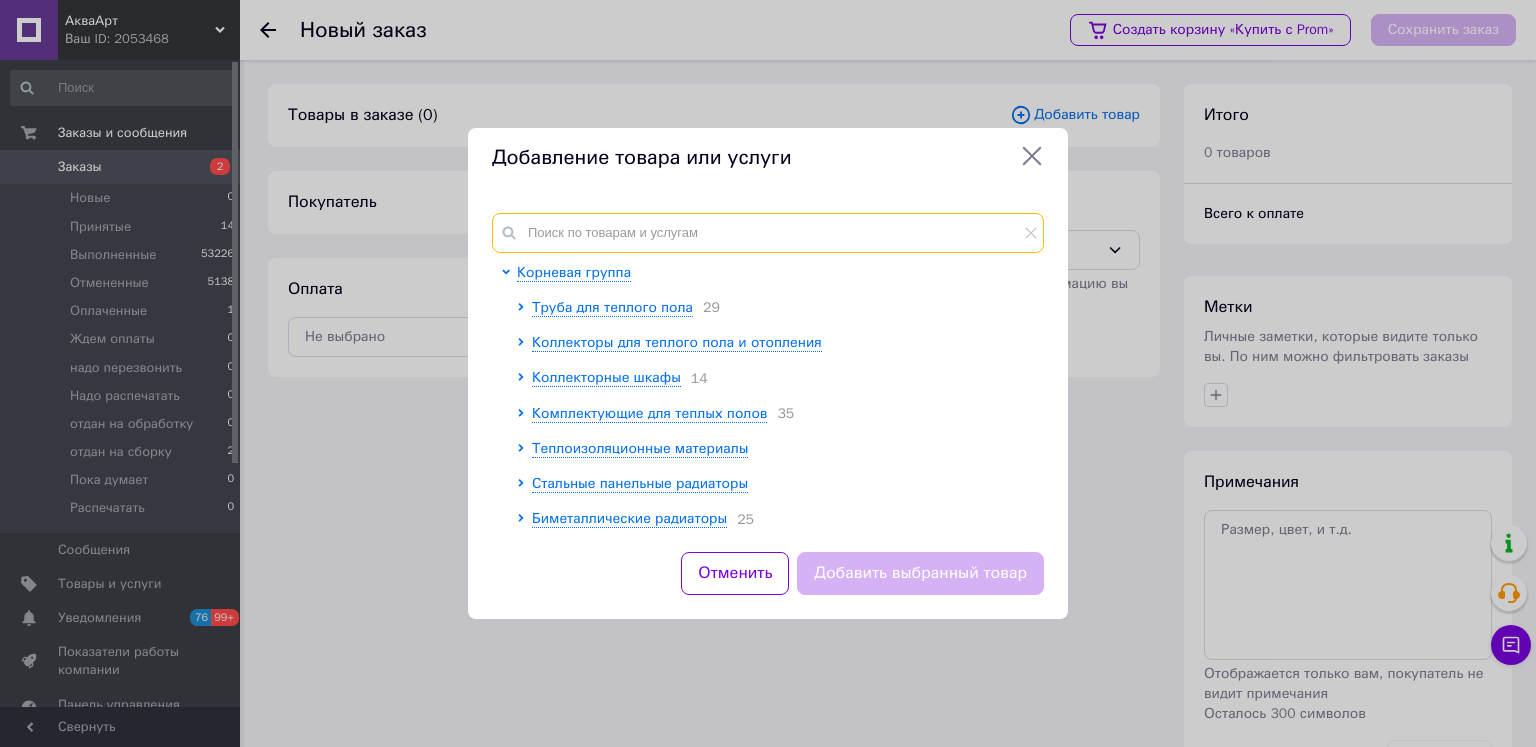 click at bounding box center [768, 233] 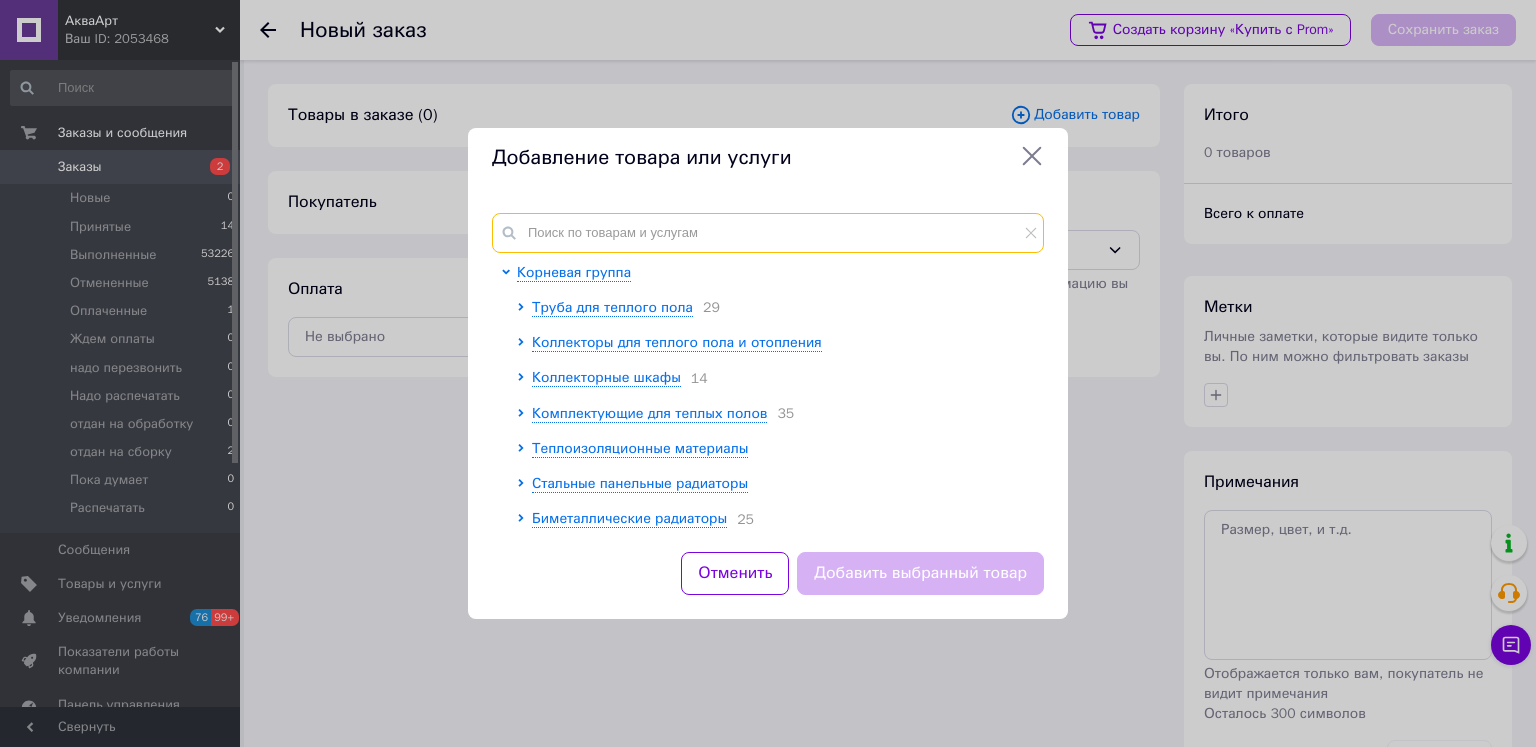 paste on "ПЭТ3" 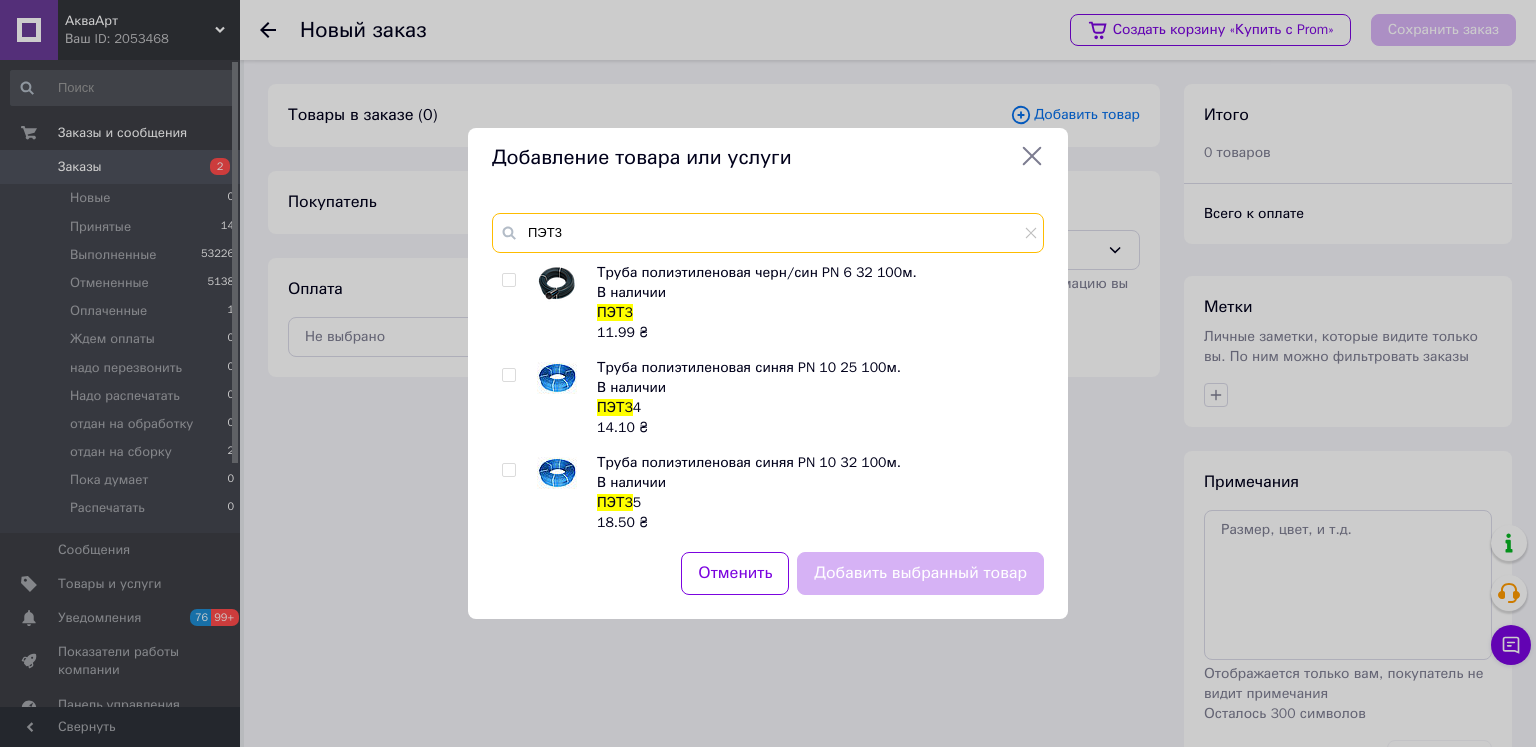 type on "ПЭТ3" 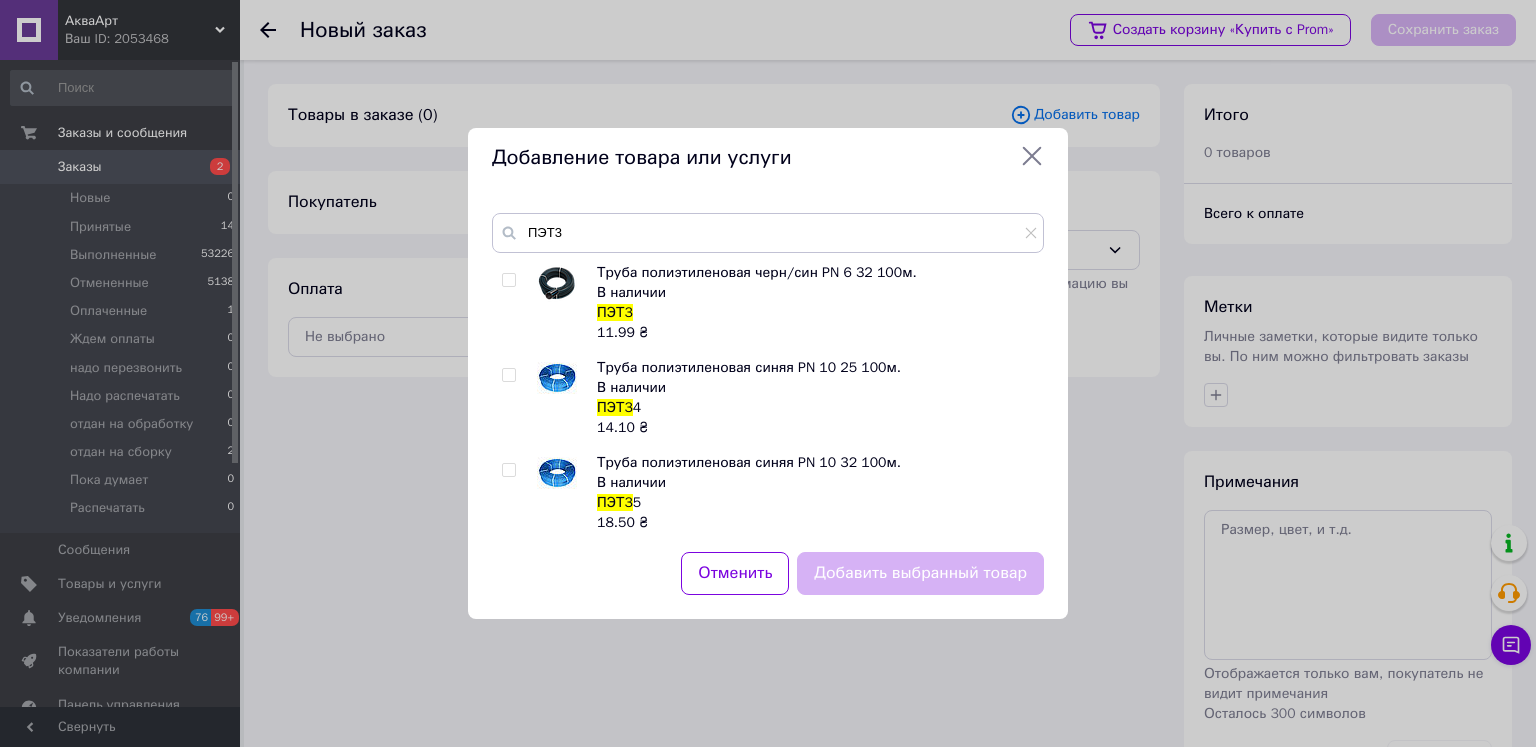 click at bounding box center (508, 280) 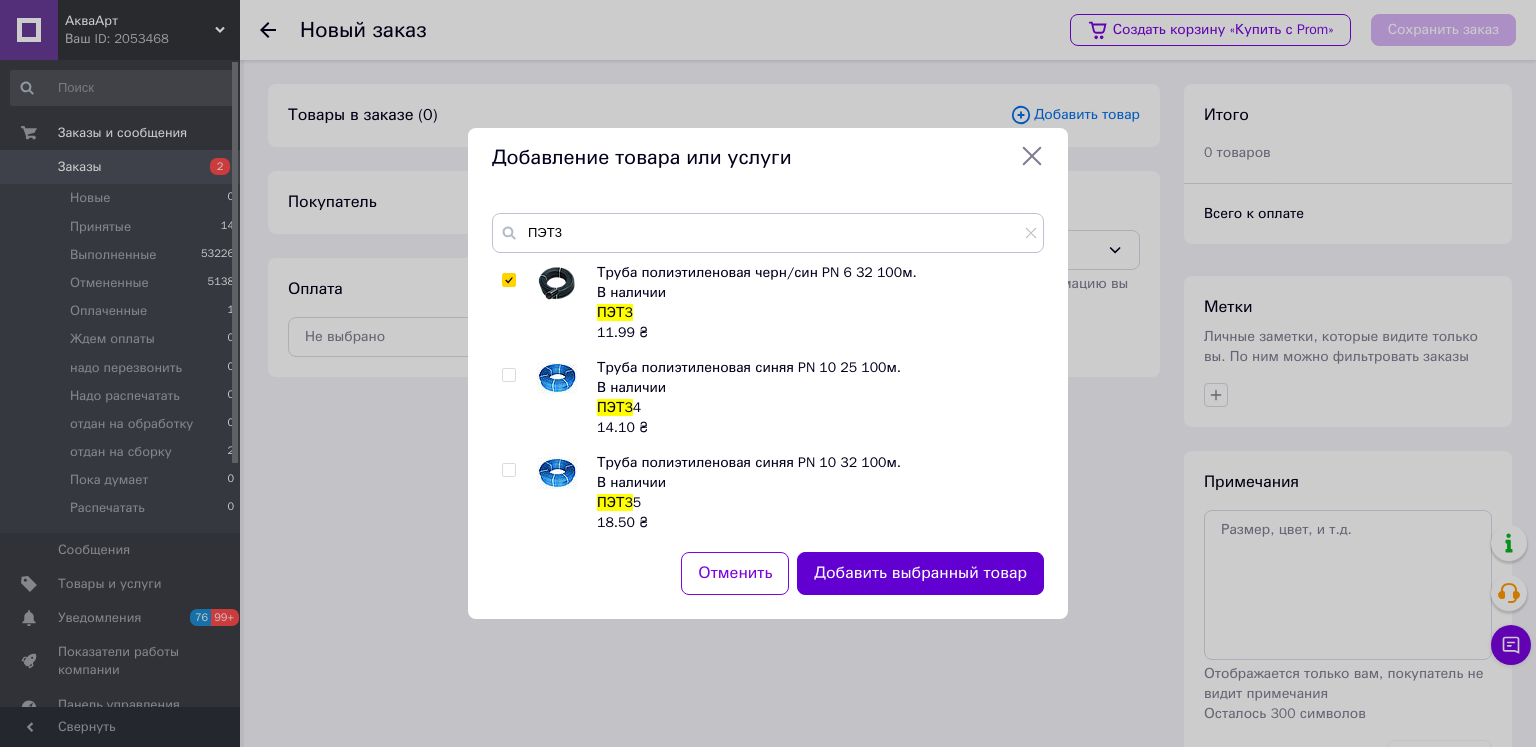 click on "Добавить выбранный товар" at bounding box center (920, 573) 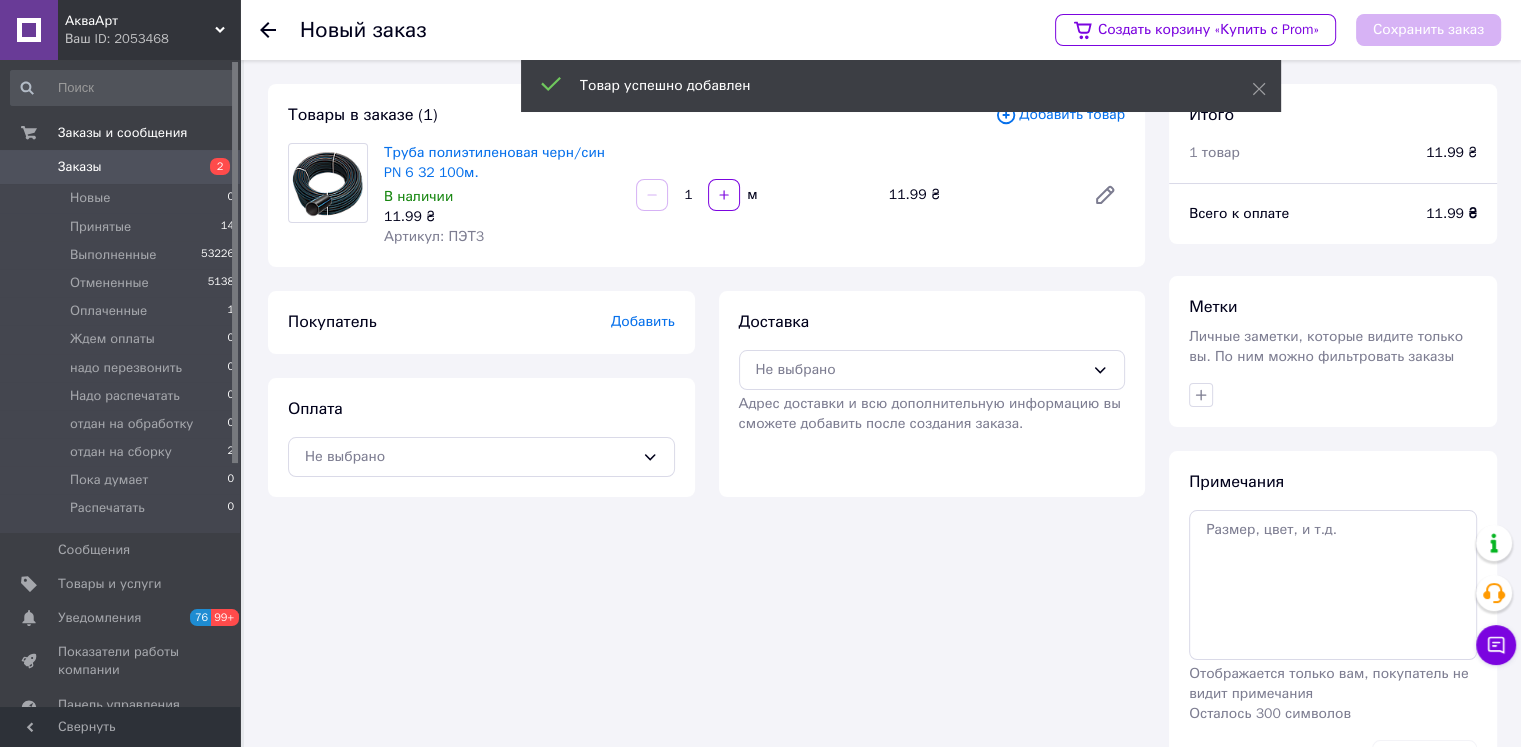 click on "1" at bounding box center [688, 195] 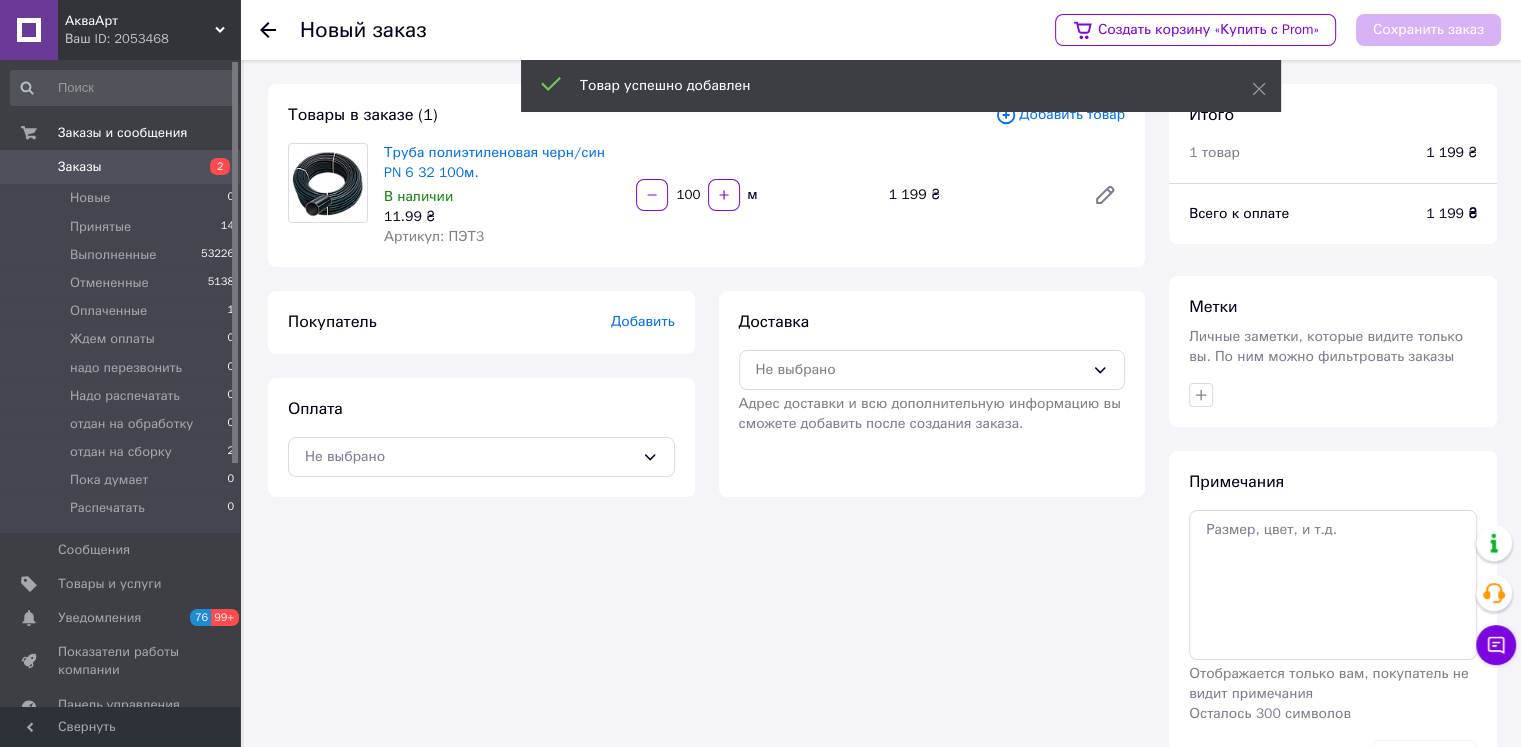 type on "100" 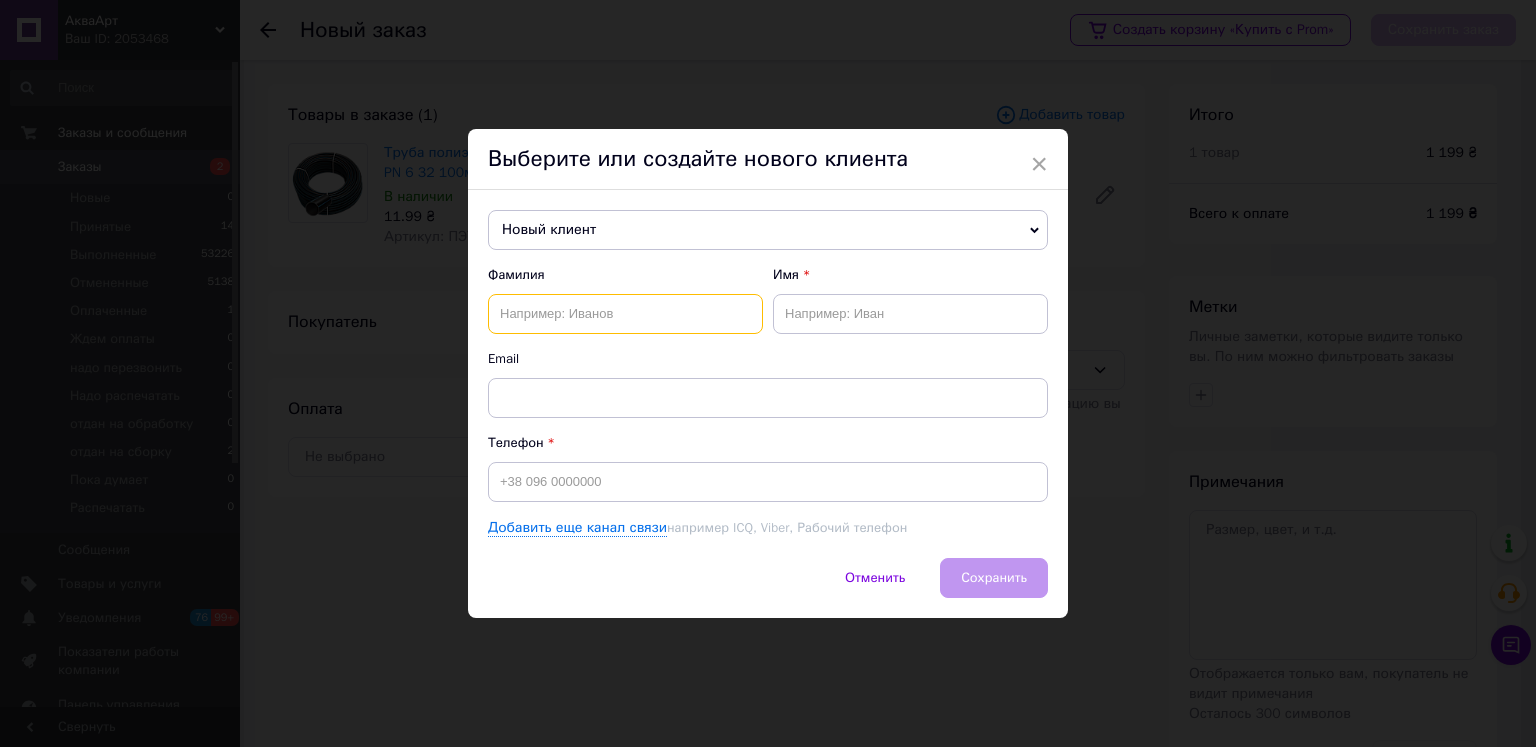 click at bounding box center (625, 314) 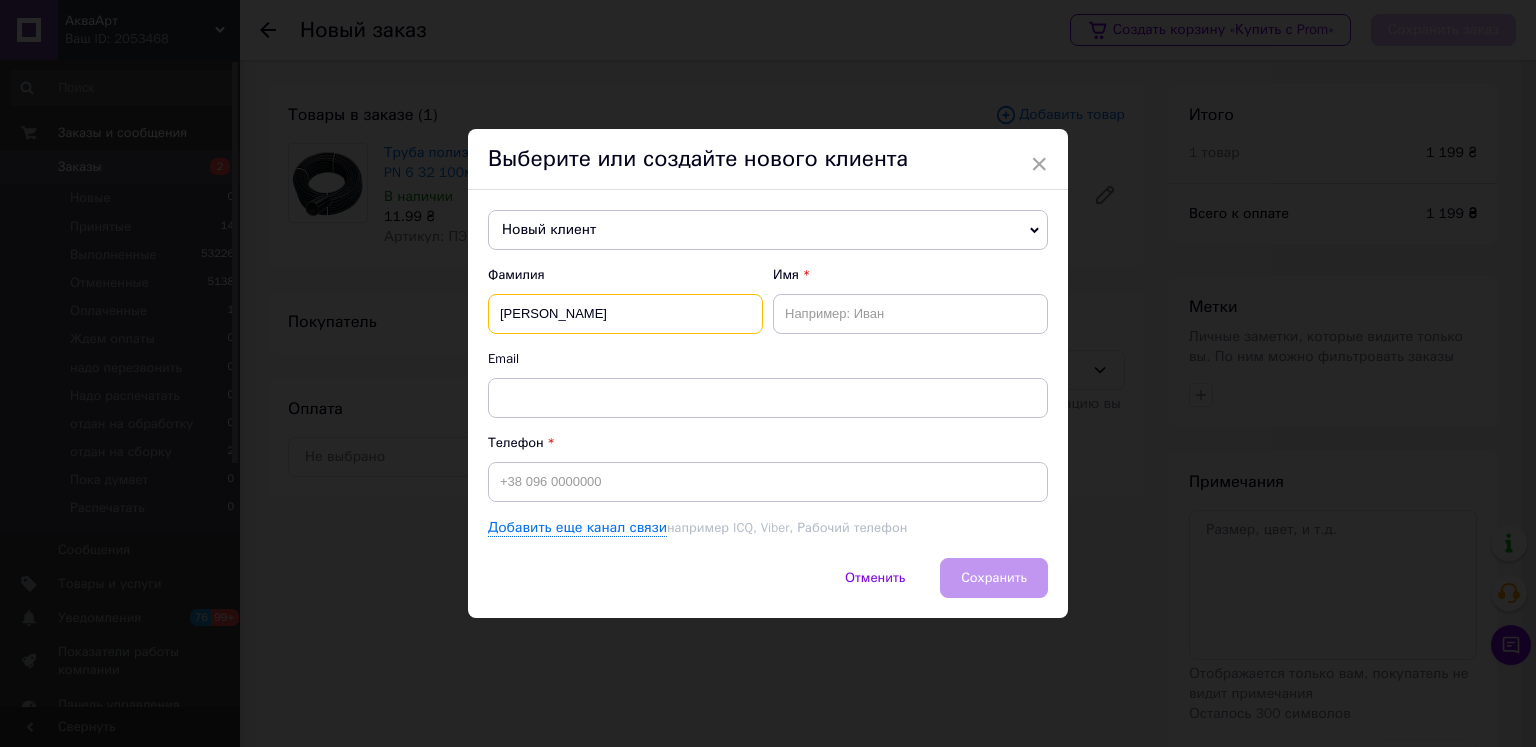 type on "Середюк" 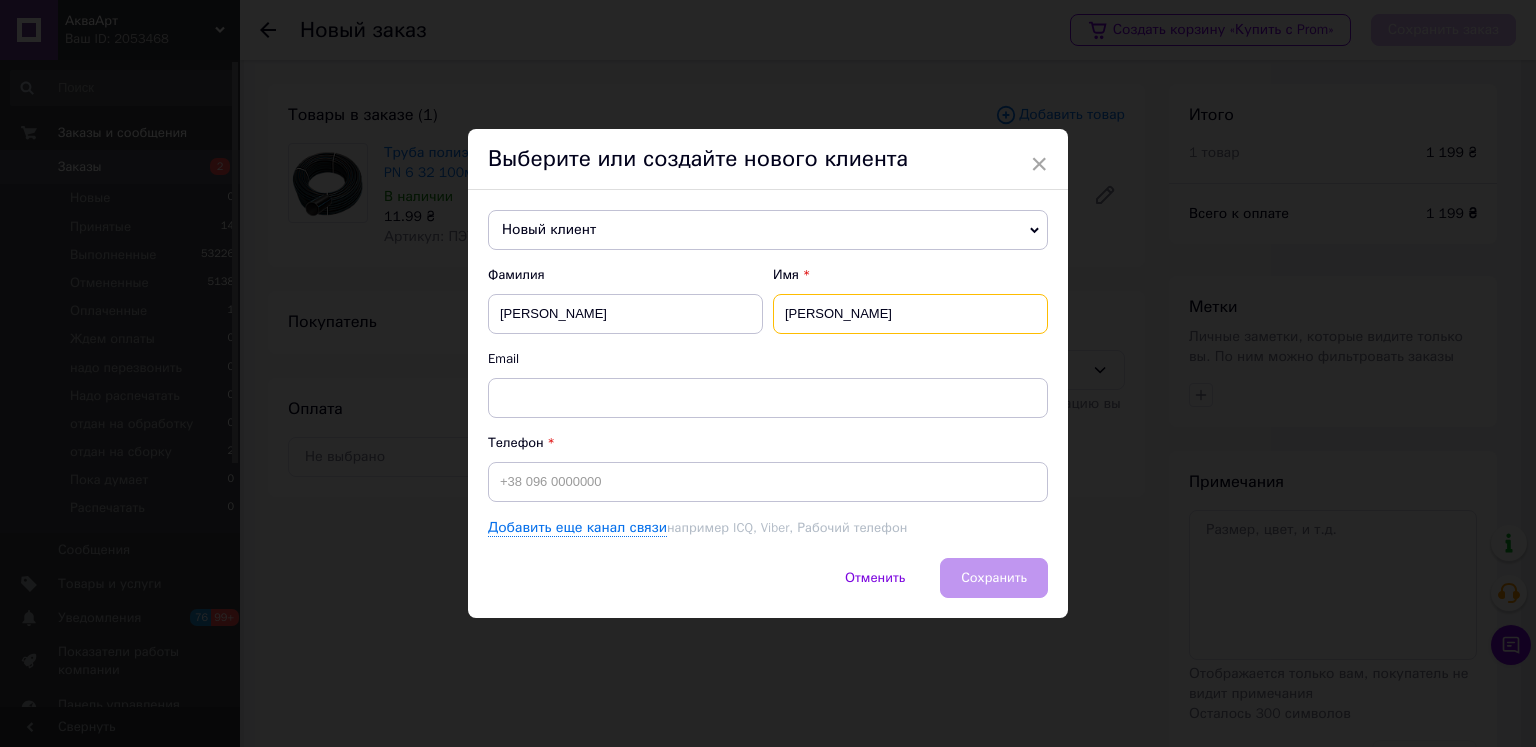 type on "Олександр" 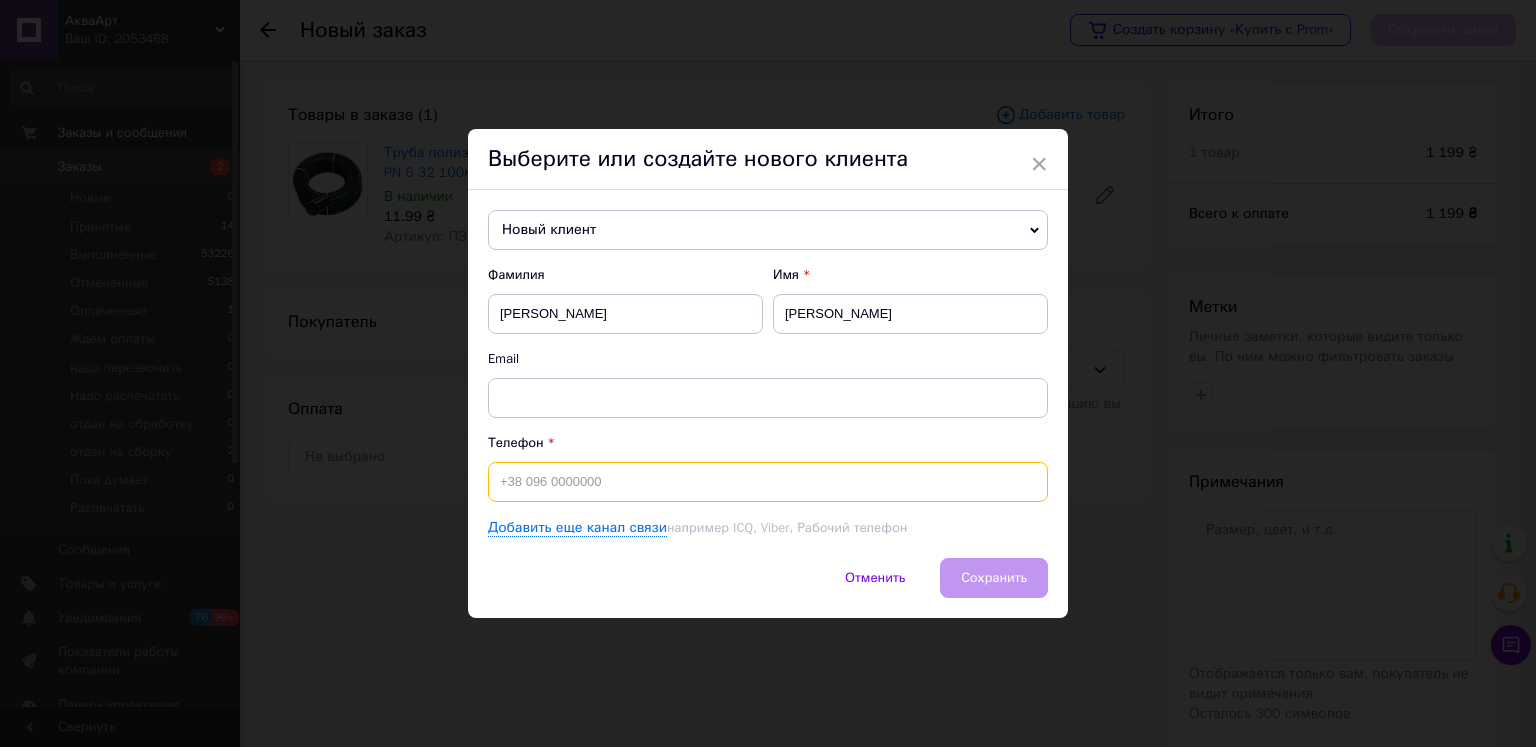 click at bounding box center [768, 482] 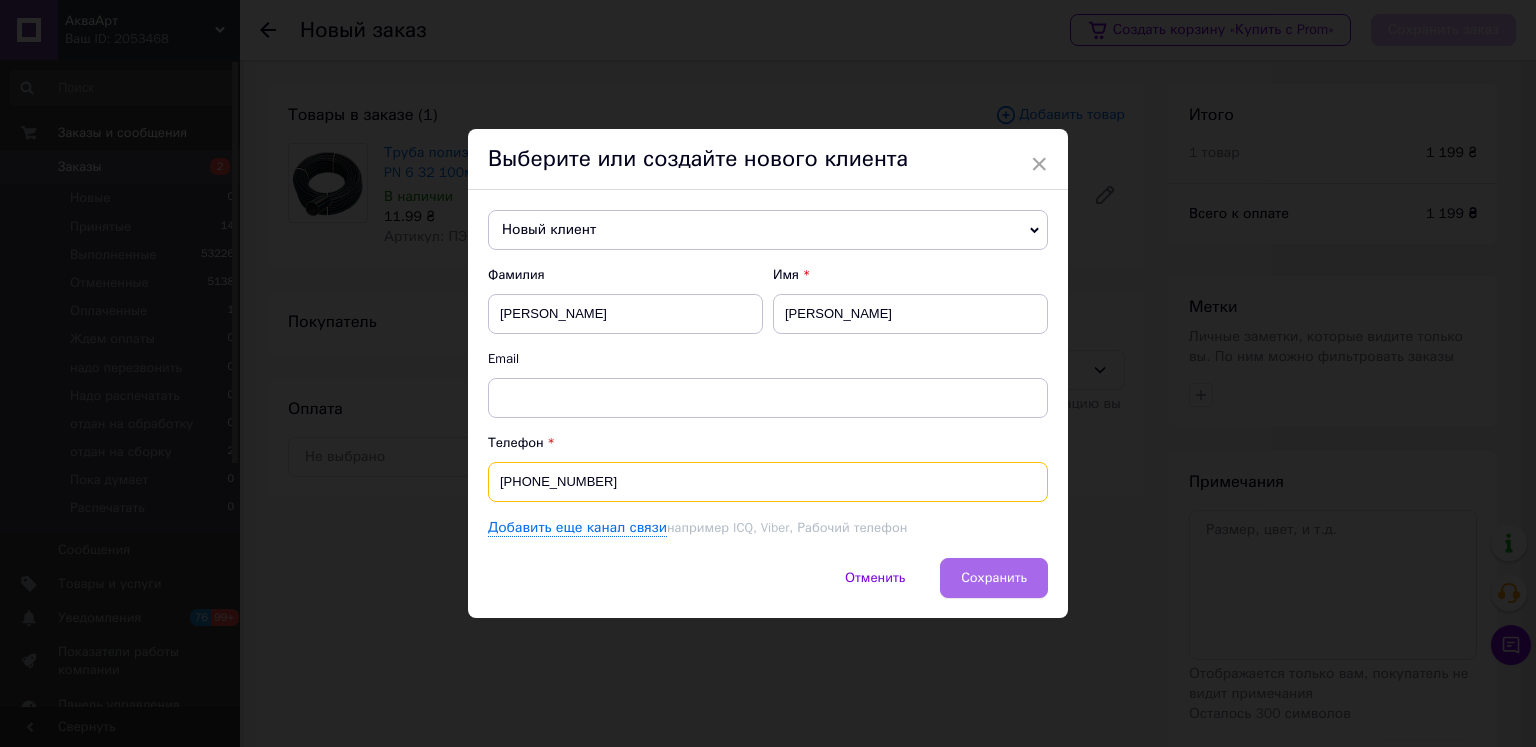 type on "+380979187423" 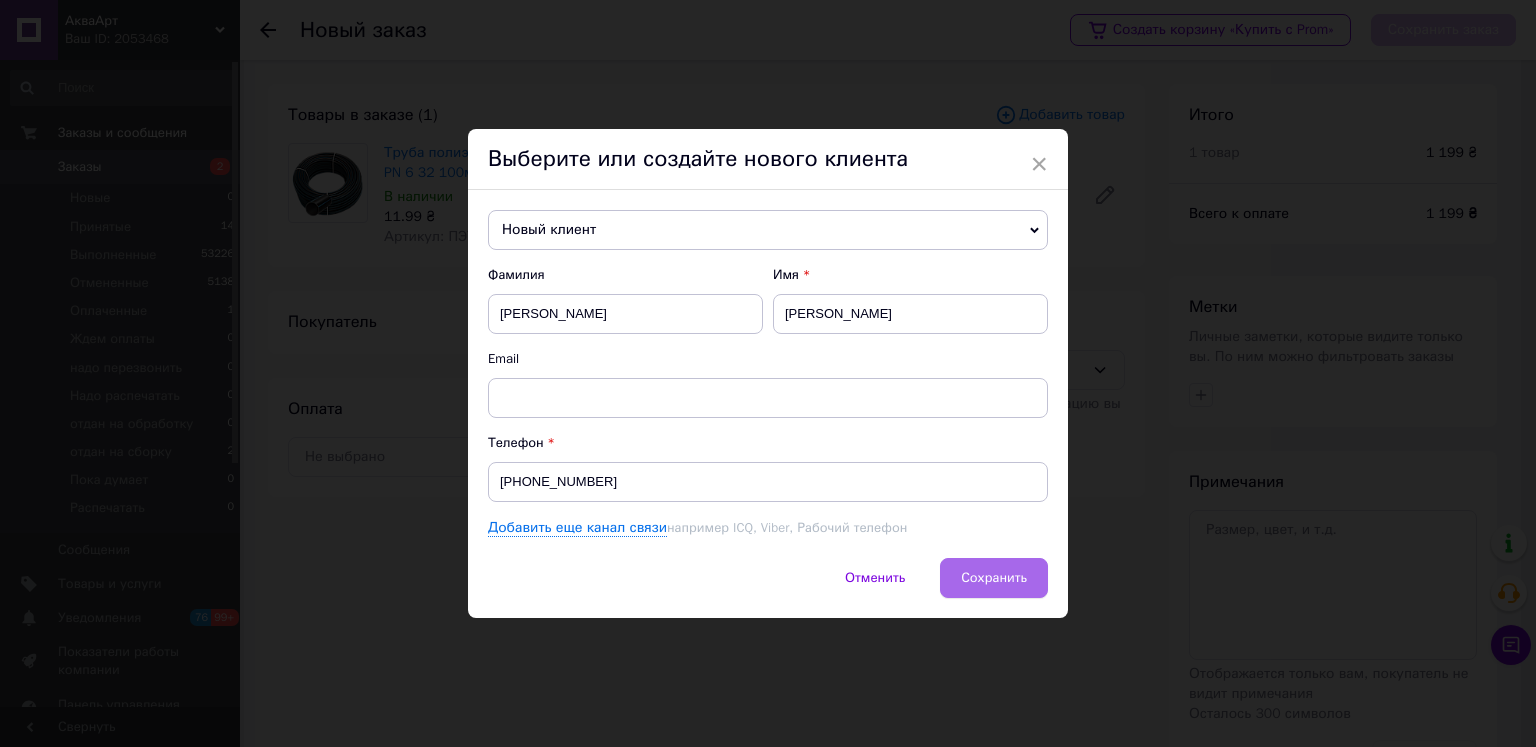 click on "Сохранить" at bounding box center [994, 578] 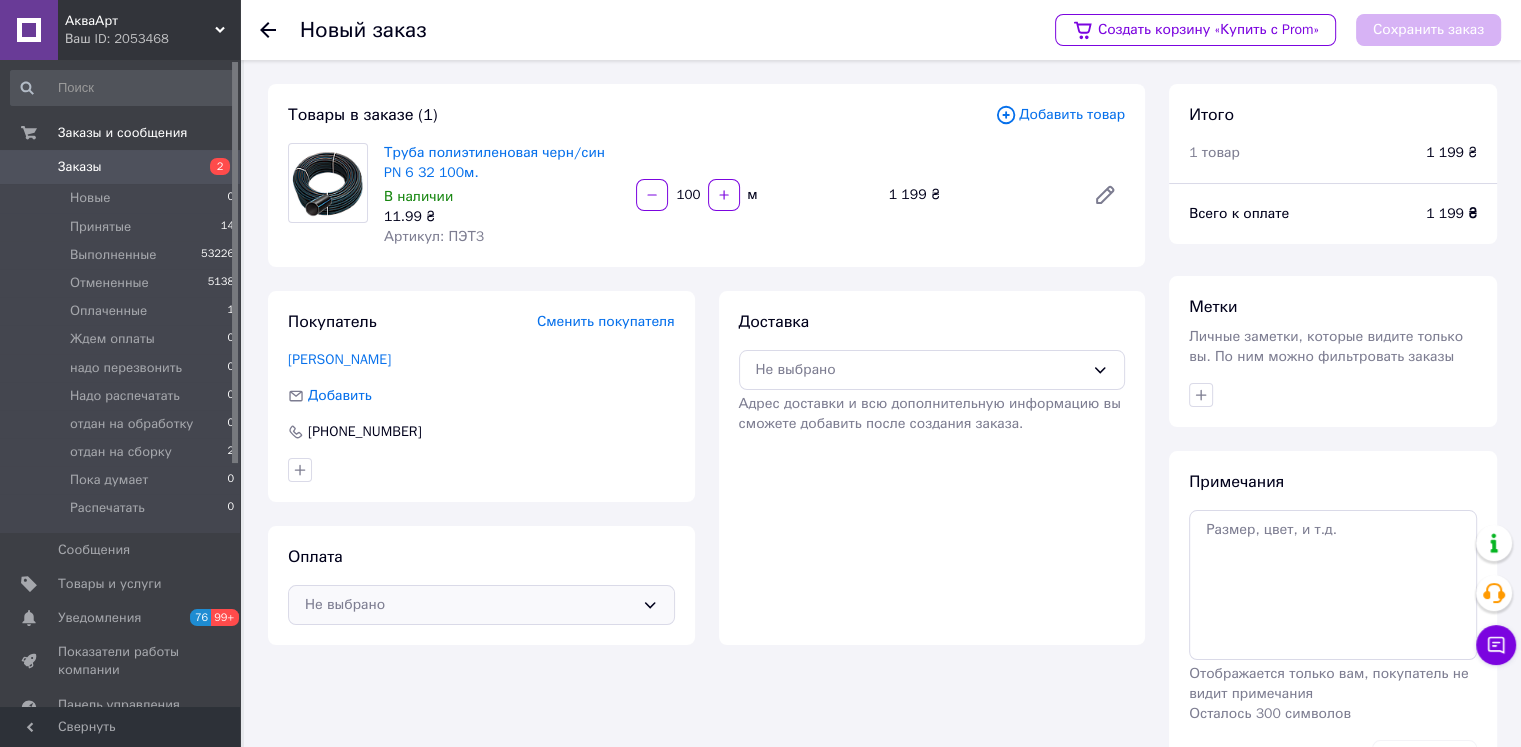 click on "Не выбрано" at bounding box center [469, 605] 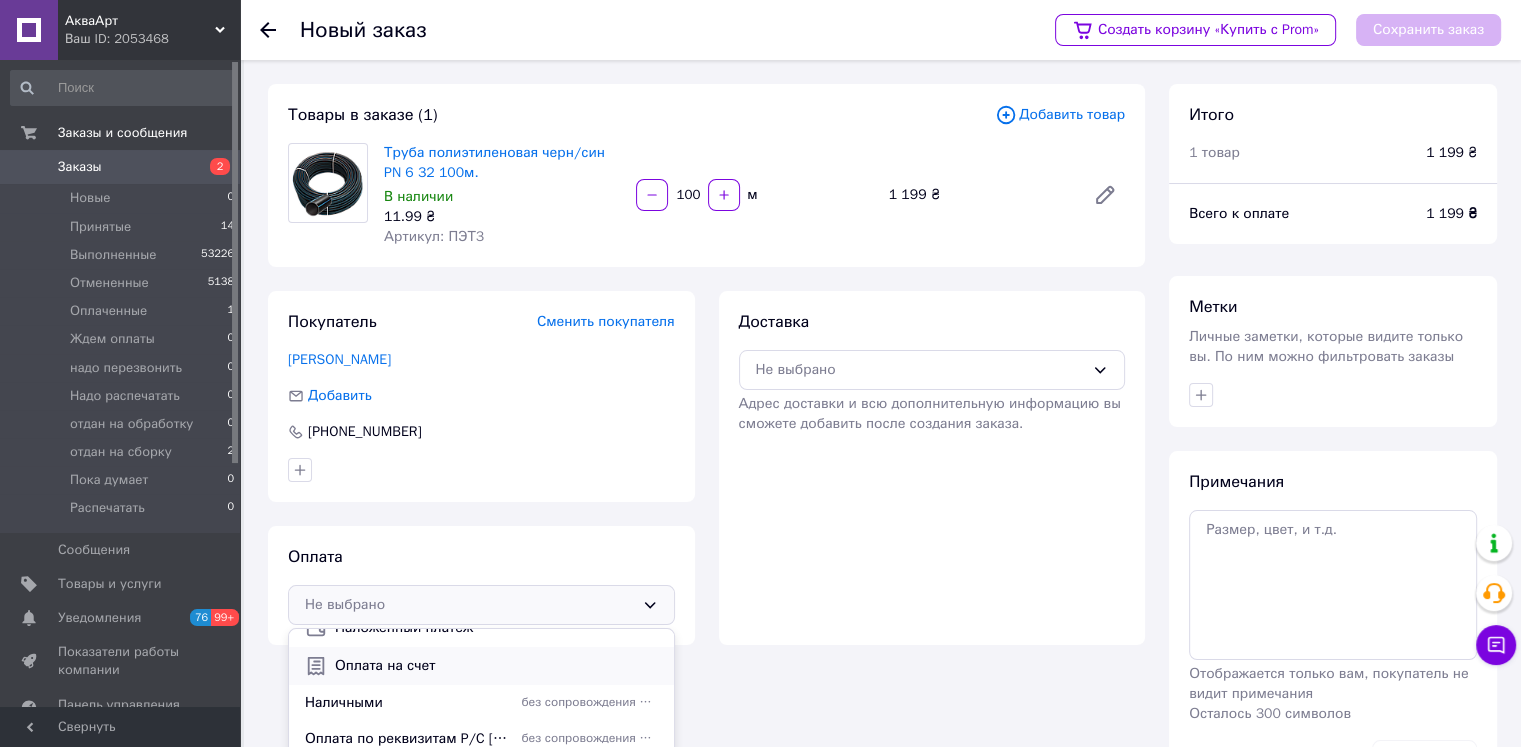 scroll, scrollTop: 85, scrollLeft: 0, axis: vertical 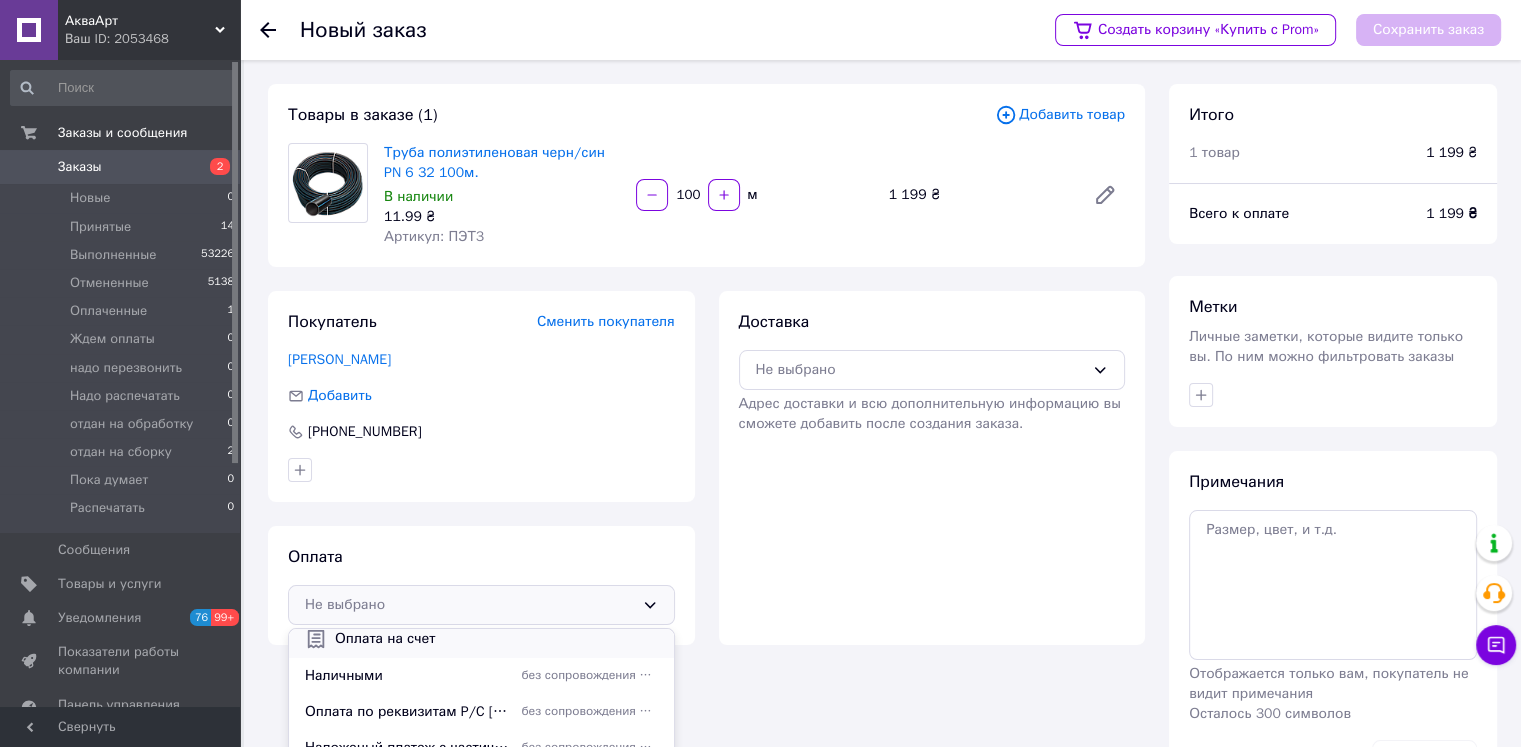 click on "Оплата на счет" at bounding box center (496, 639) 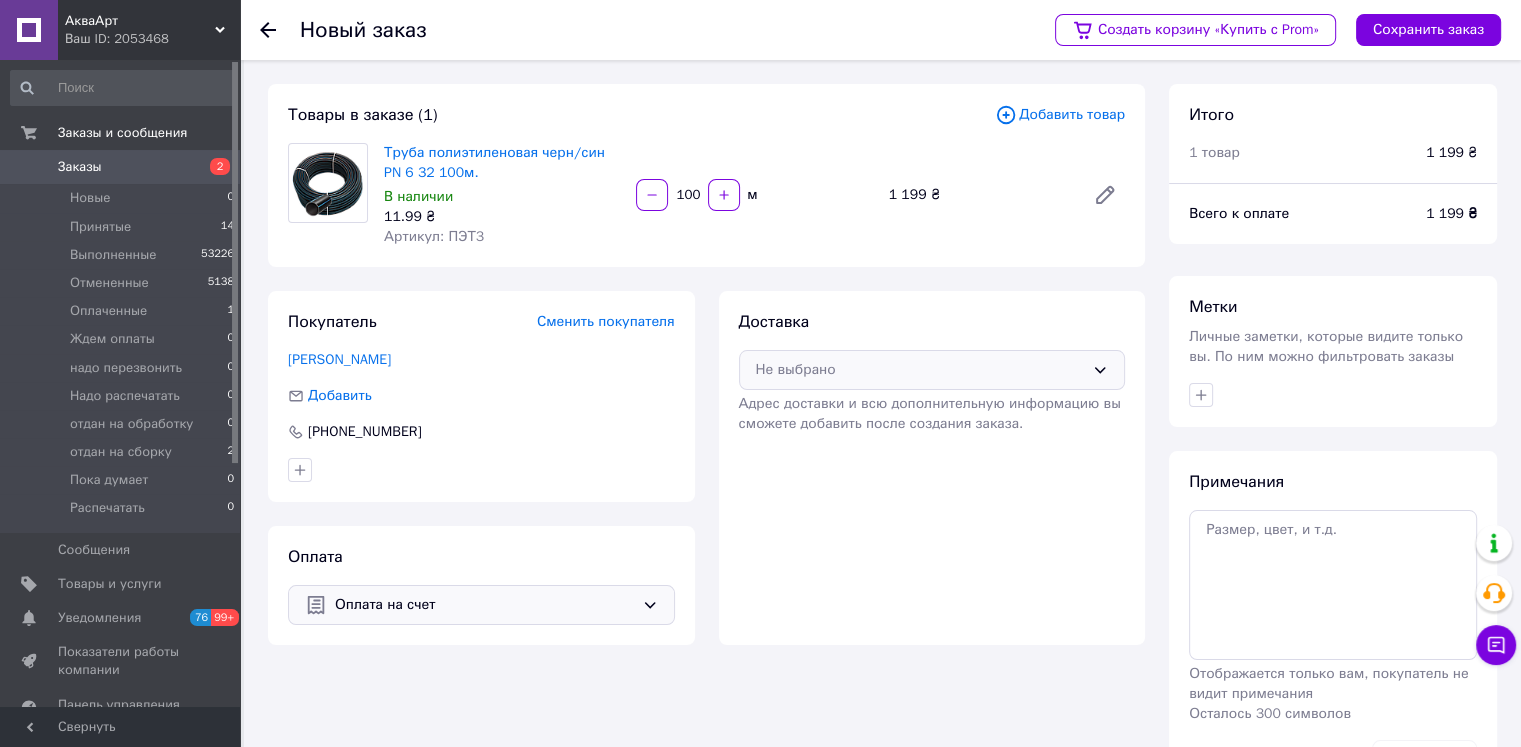click on "Не выбрано" at bounding box center [932, 370] 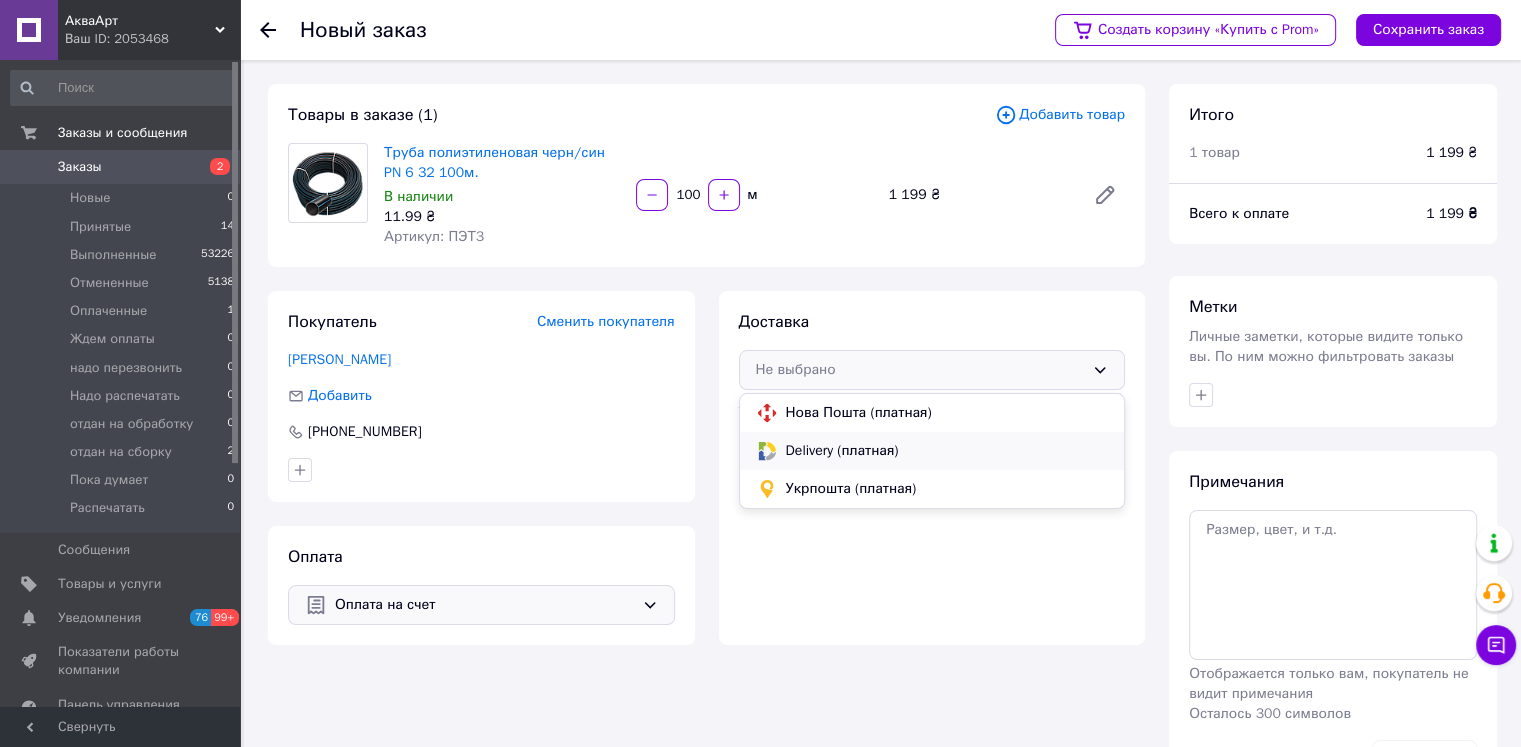 click on "Delivery (платная)" at bounding box center (947, 451) 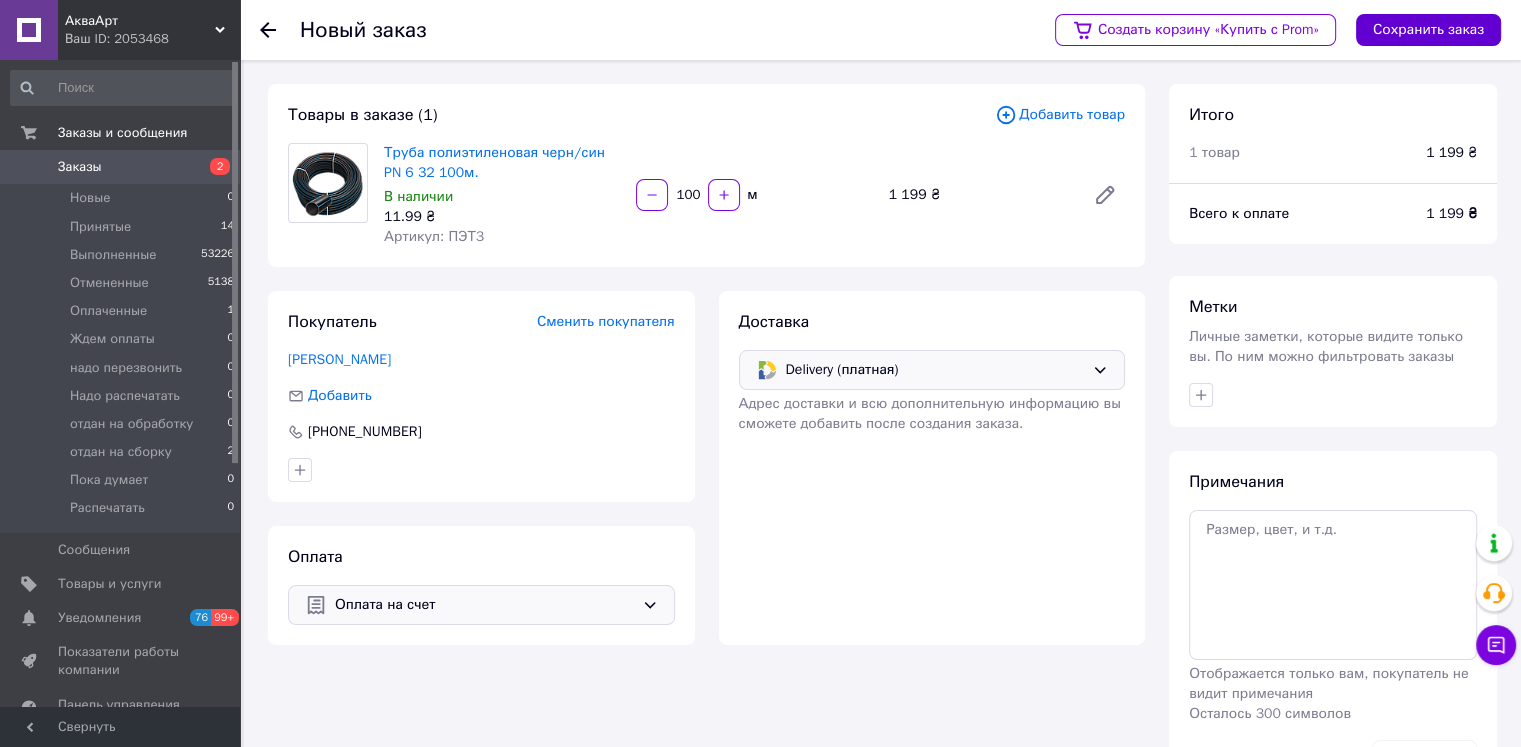 click on "Сохранить заказ" at bounding box center [1428, 30] 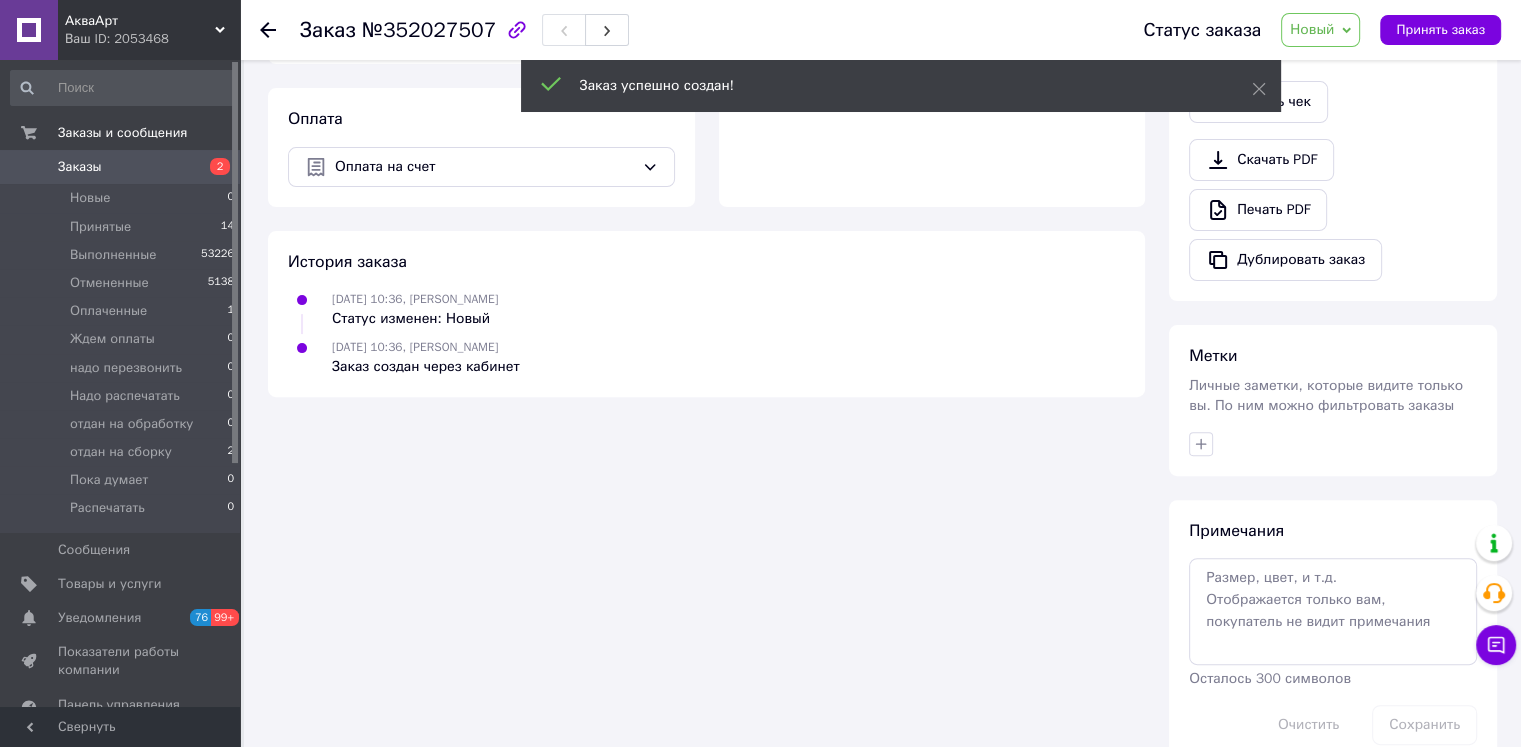 scroll, scrollTop: 580, scrollLeft: 0, axis: vertical 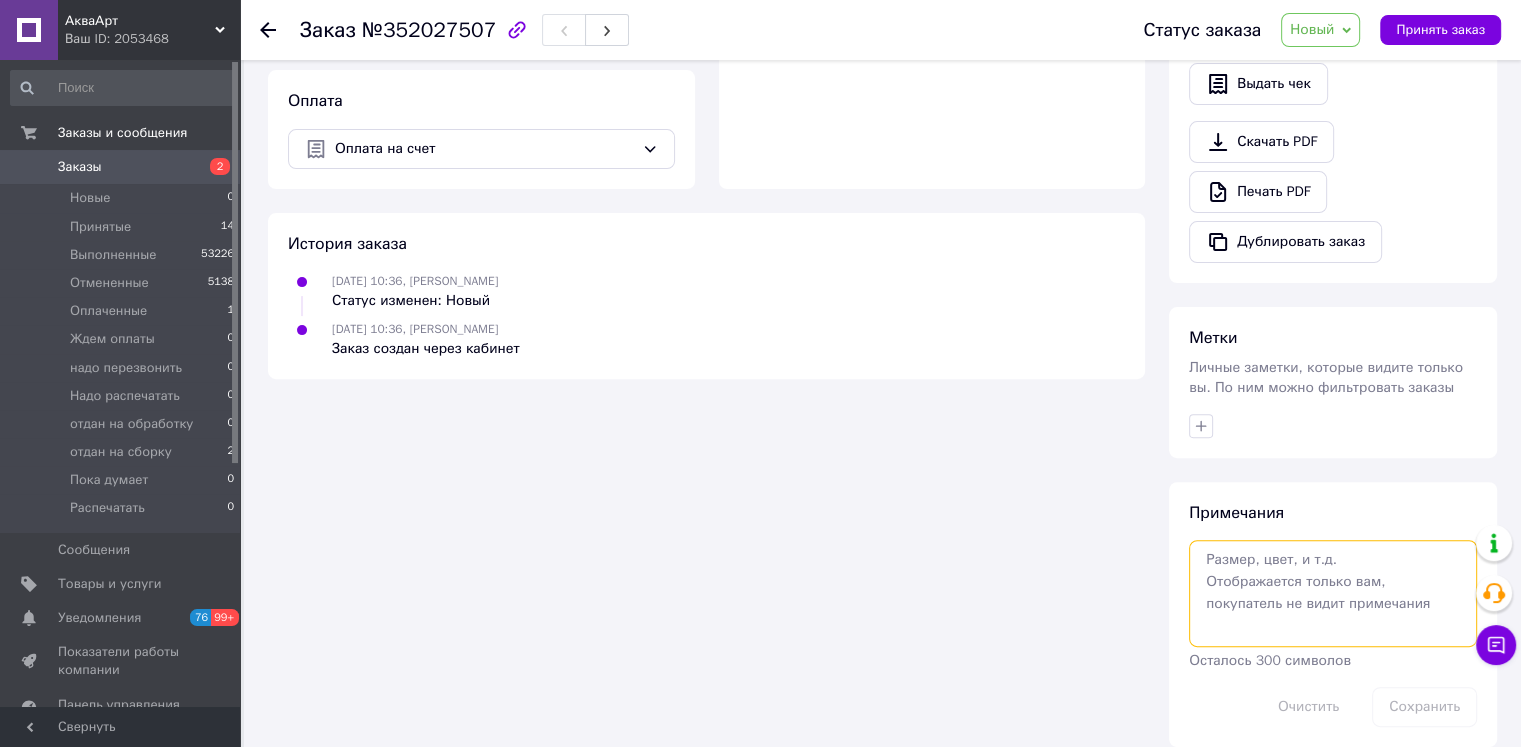 click at bounding box center (1333, 593) 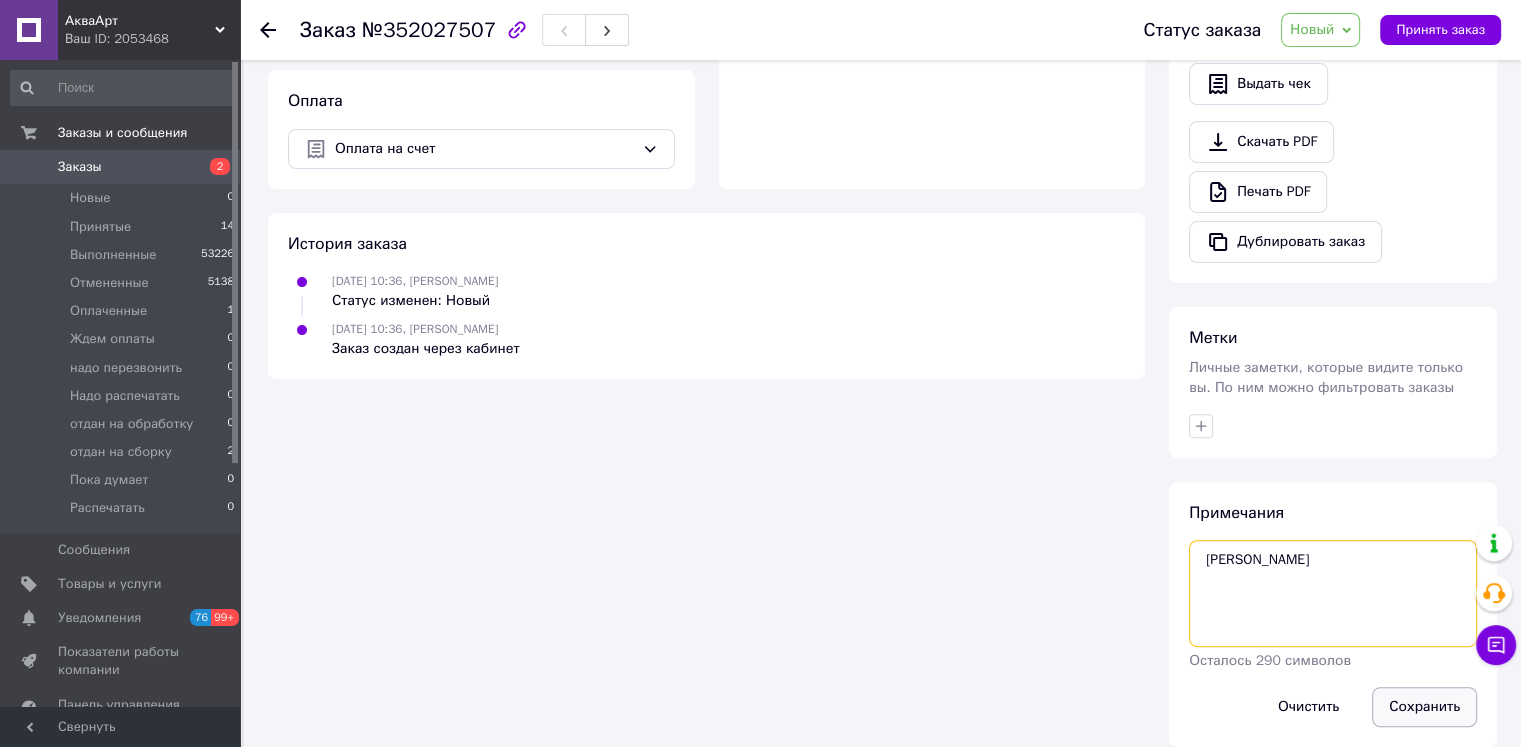 type on "Валерьевич" 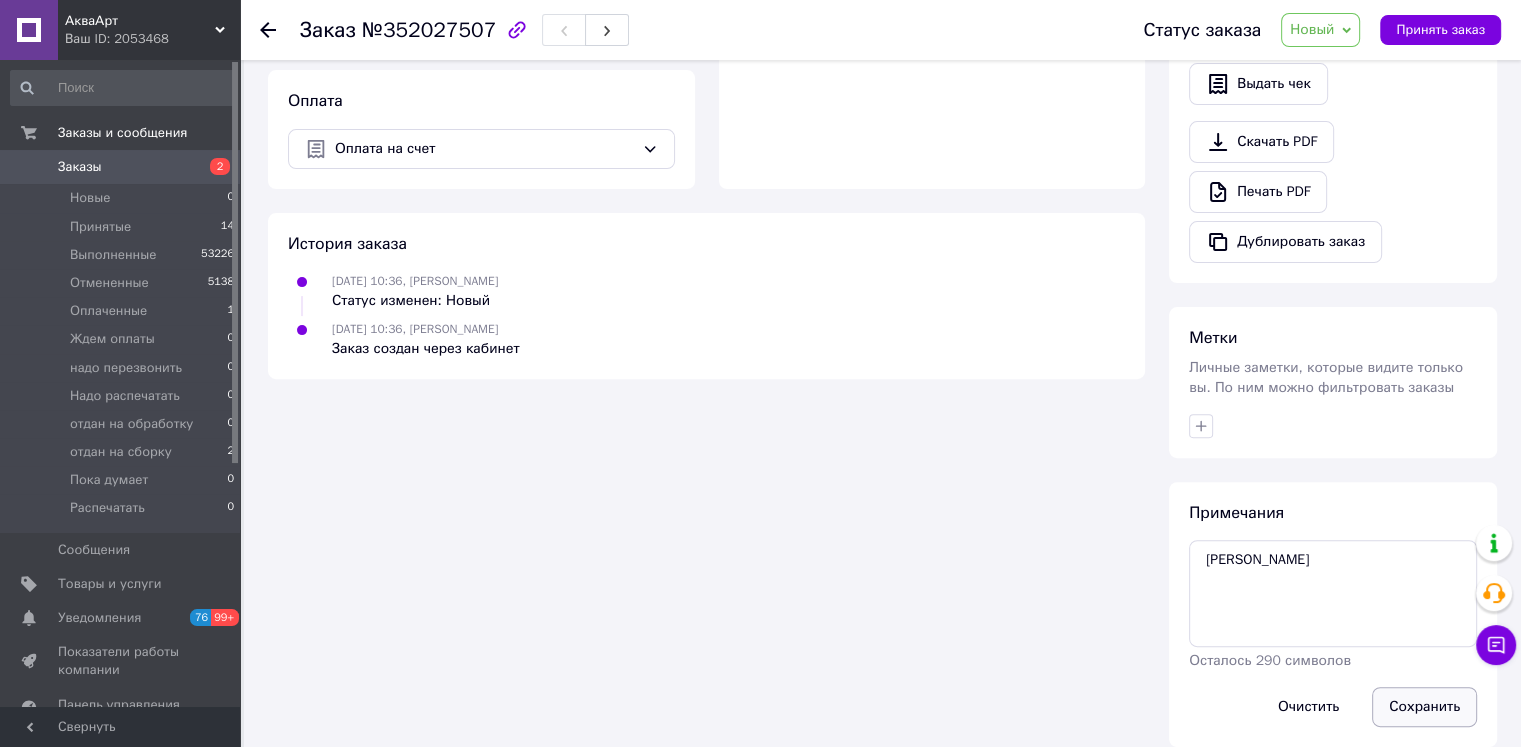 click on "Сохранить" at bounding box center [1424, 707] 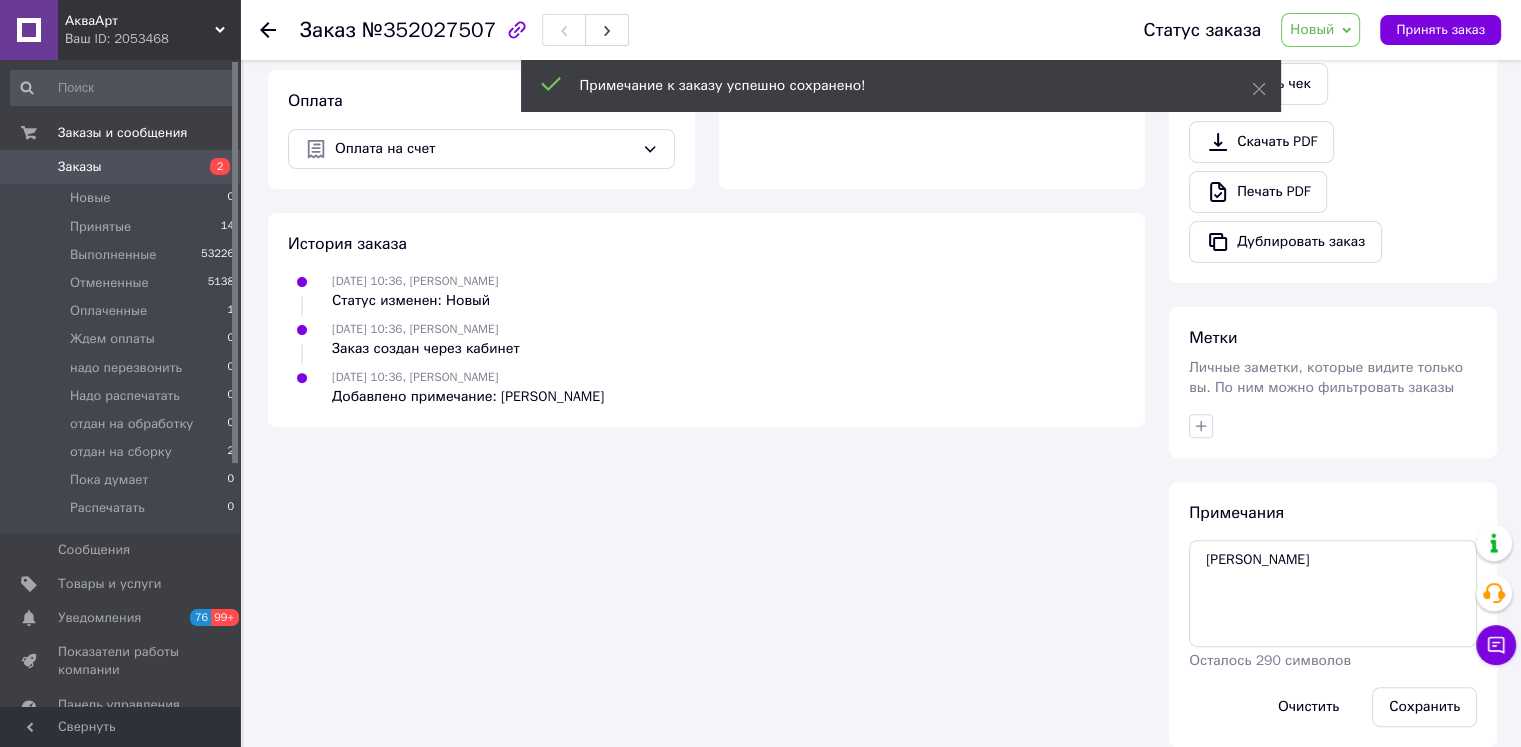 click on "Новый" at bounding box center (1312, 29) 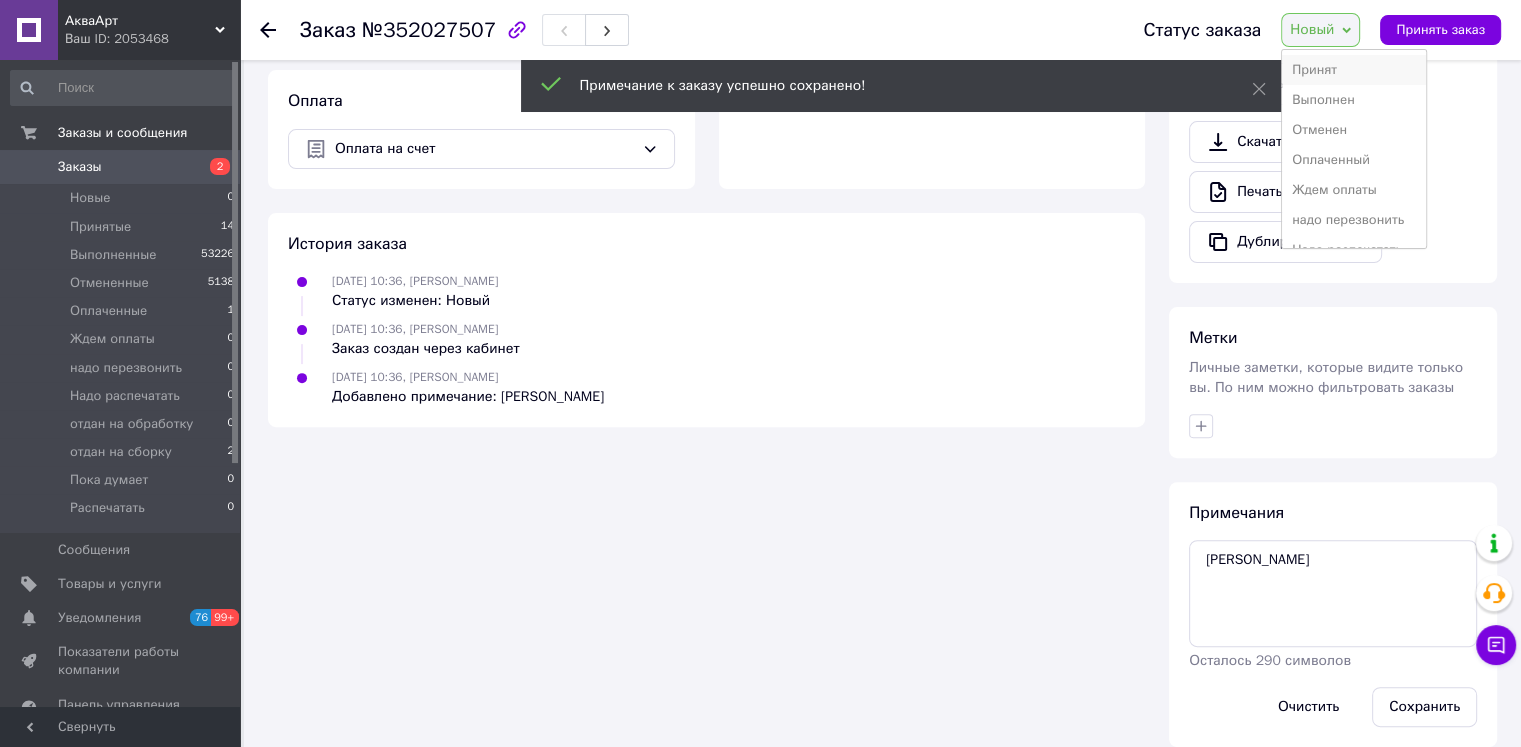 click on "Принят" at bounding box center [1353, 70] 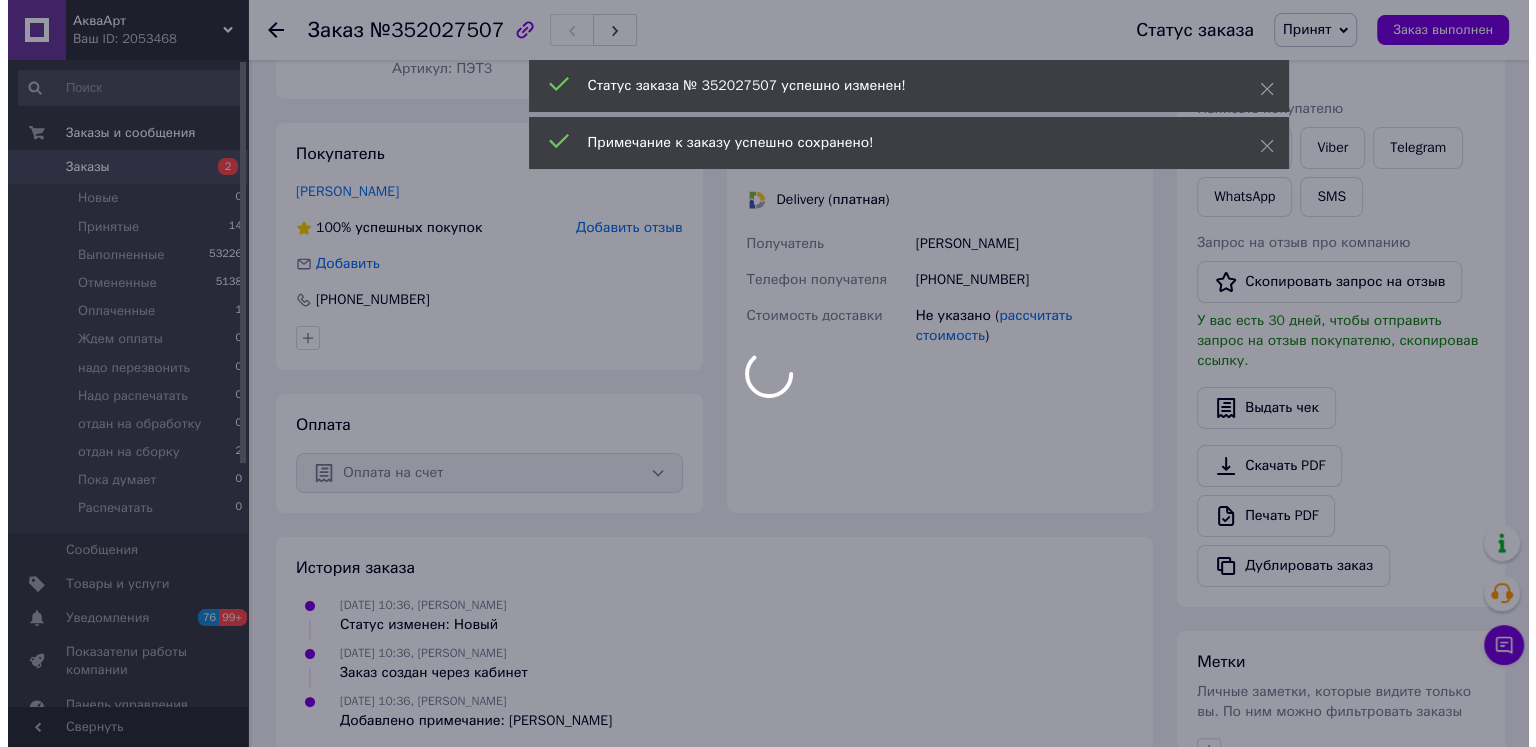 scroll, scrollTop: 180, scrollLeft: 0, axis: vertical 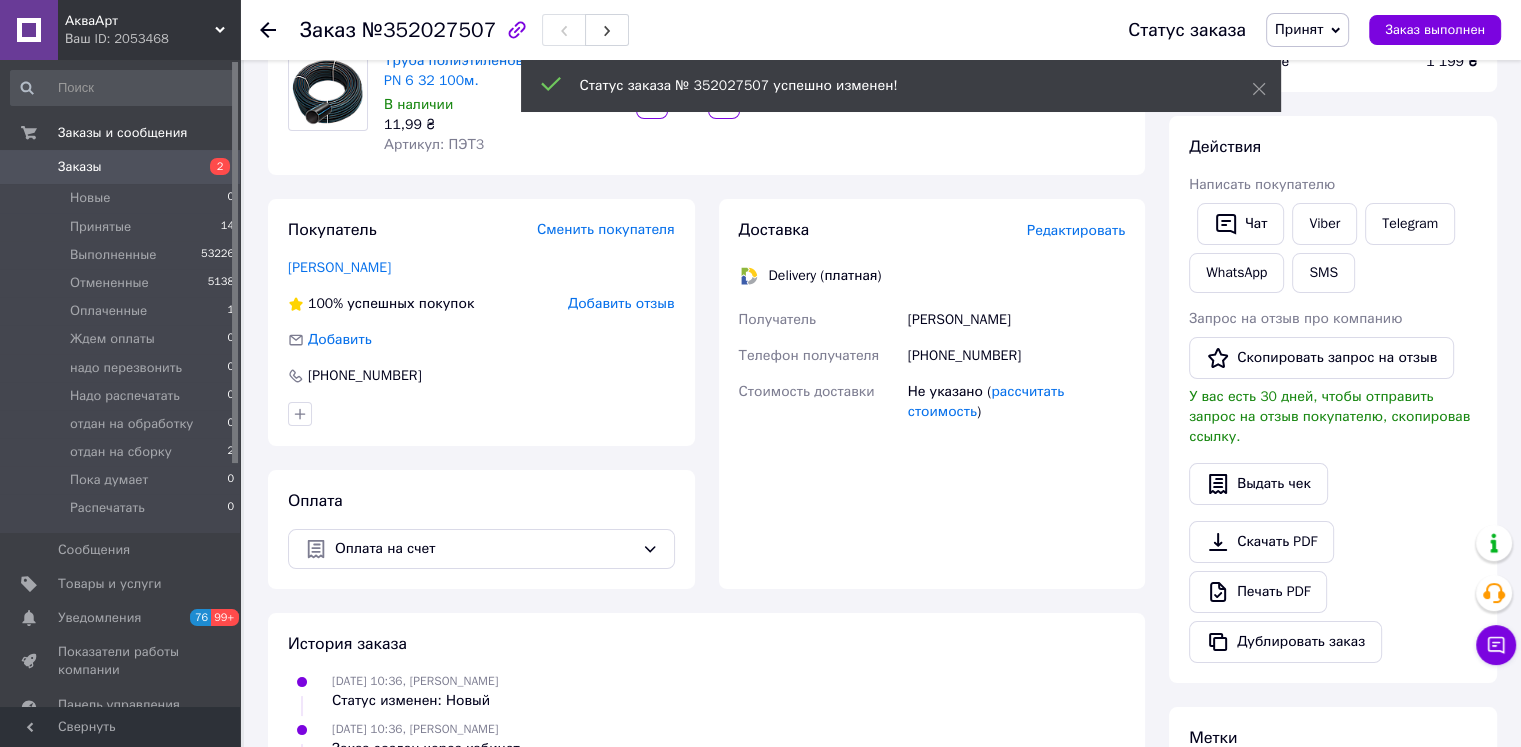 click on "Редактировать" at bounding box center [1076, 230] 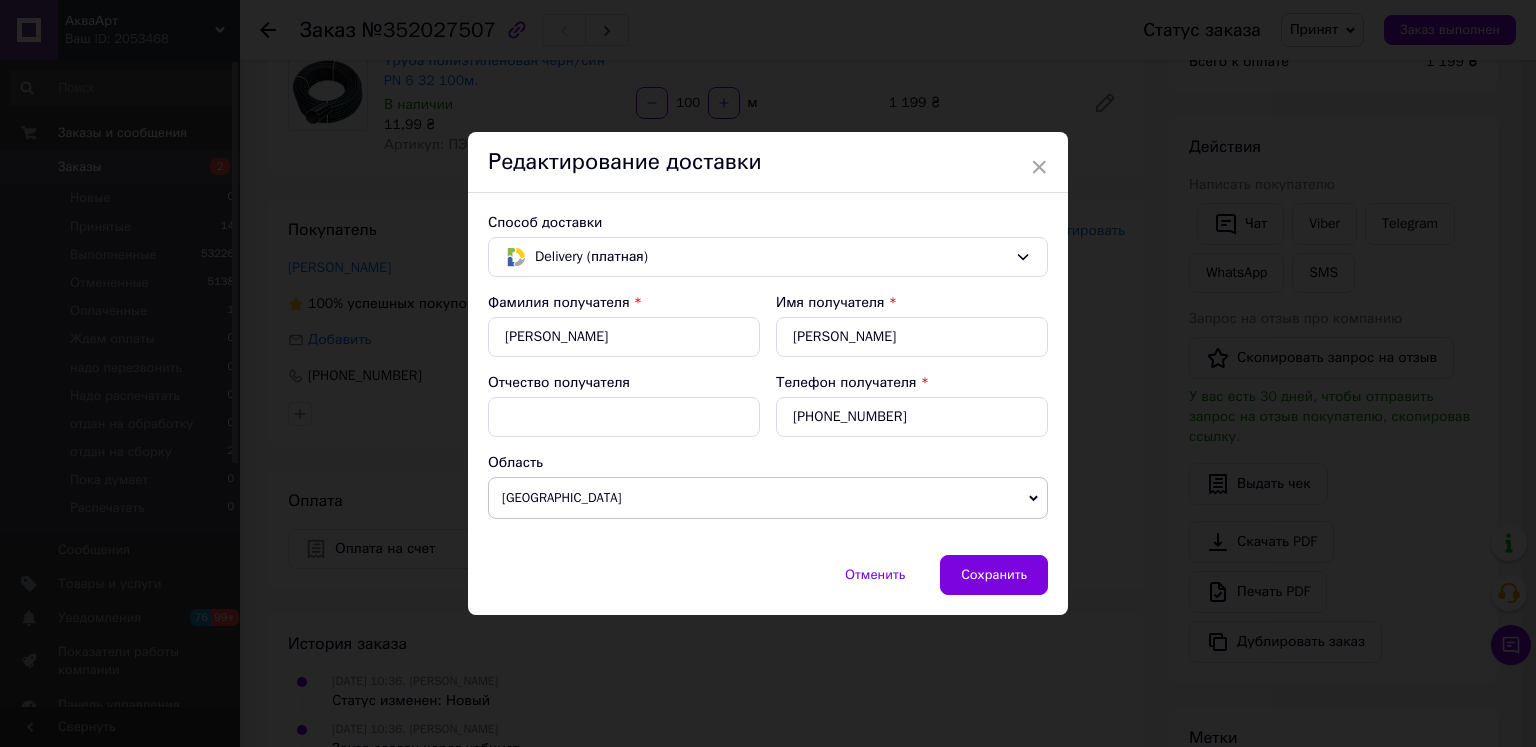 click on "Выберите область" at bounding box center [768, 498] 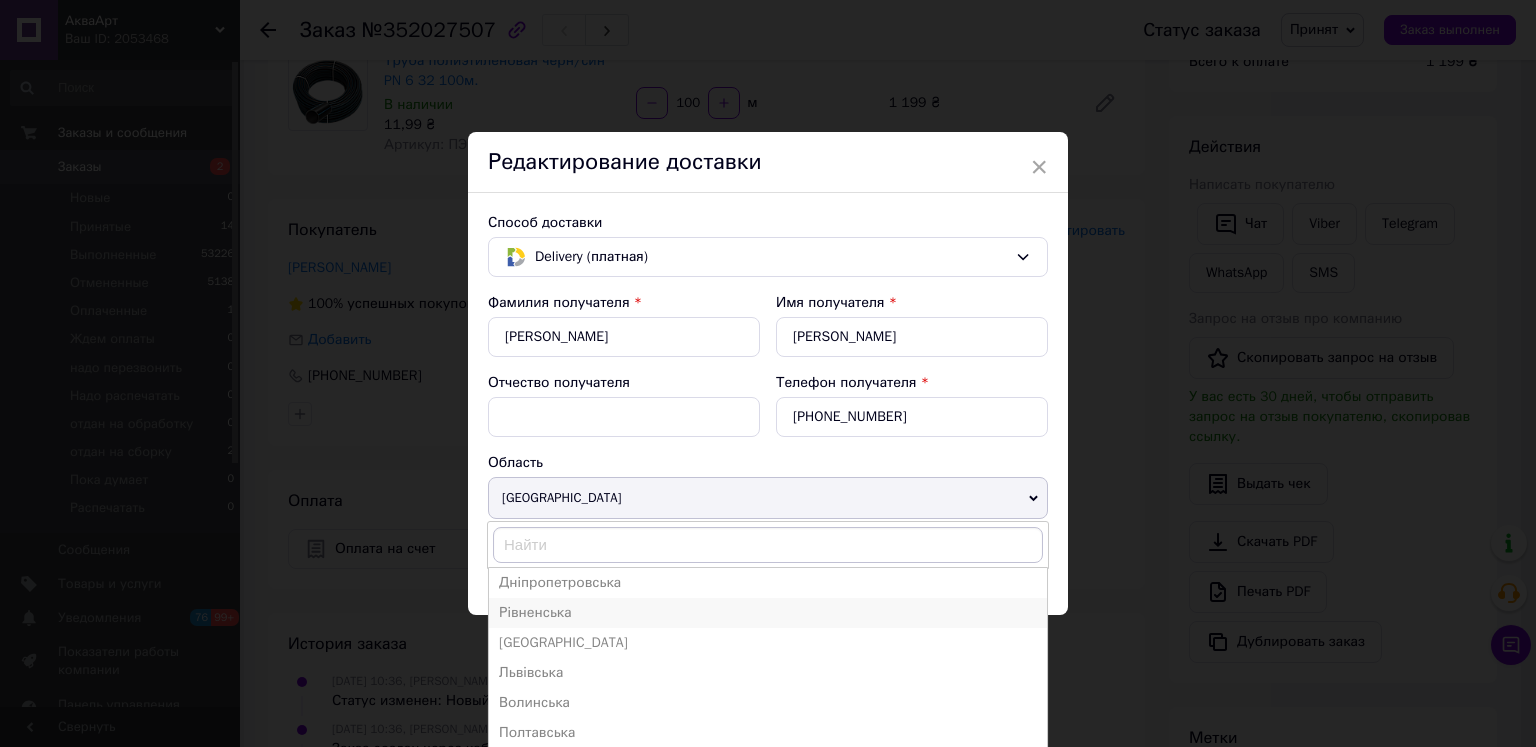 click on "Рівненська" at bounding box center [768, 613] 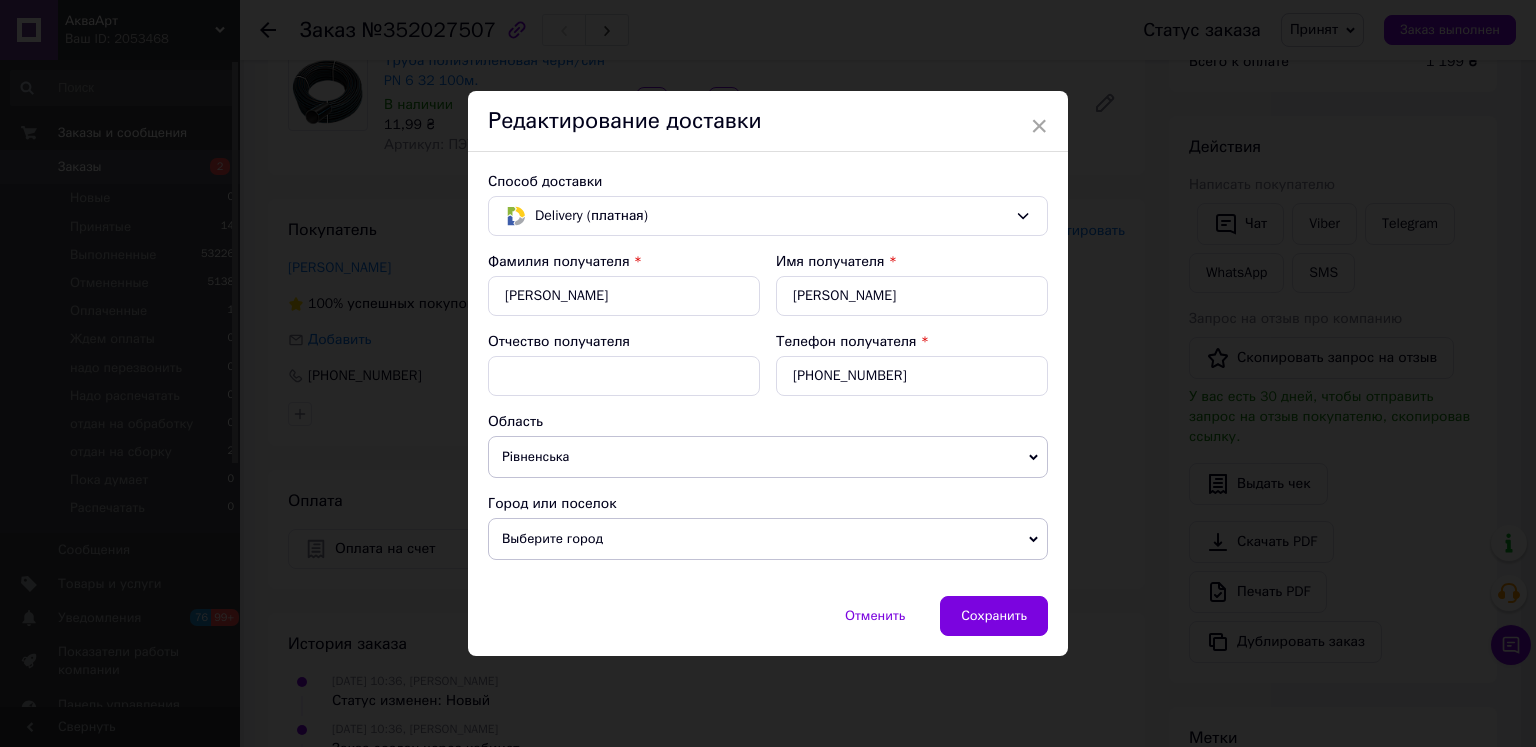 click on "Выберите город" at bounding box center [768, 539] 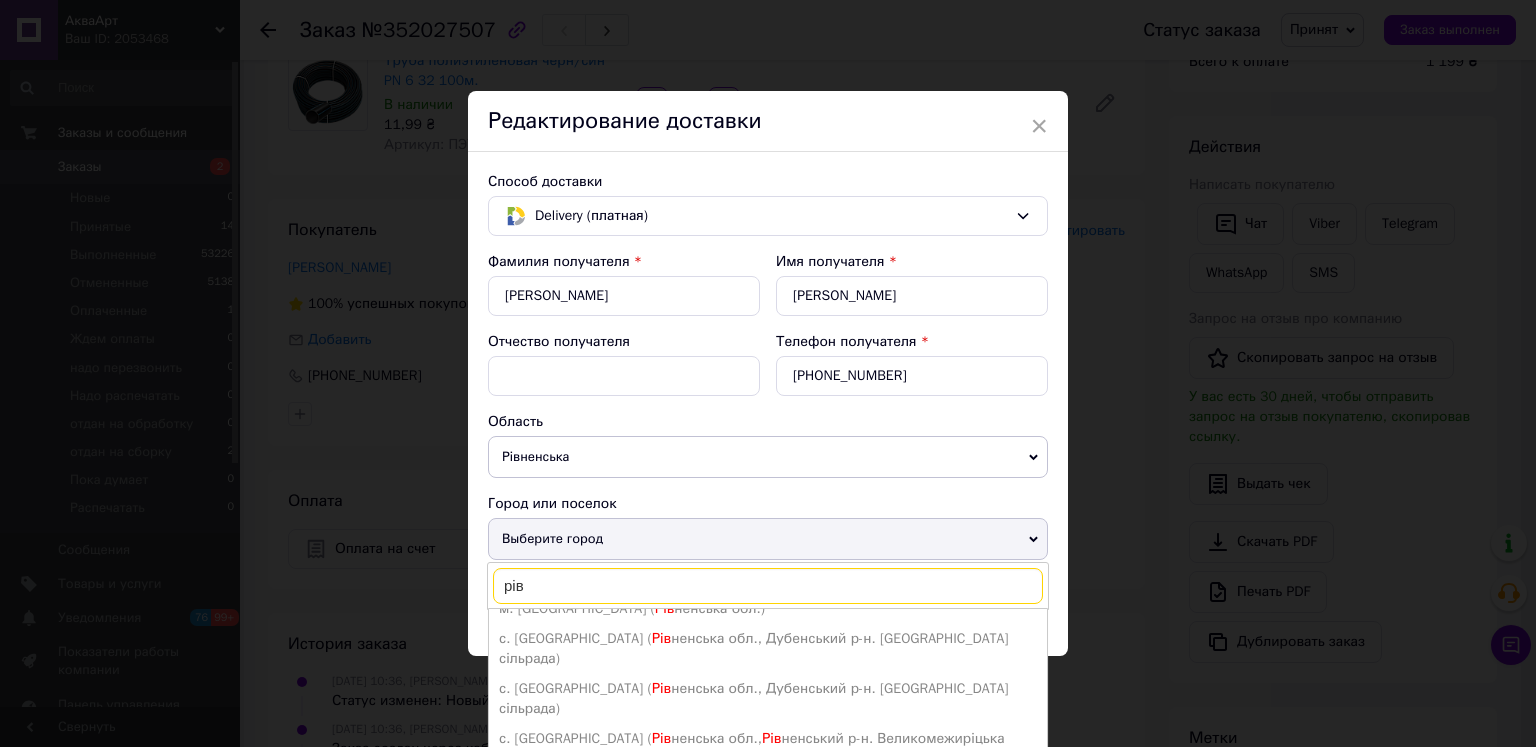 scroll, scrollTop: 100, scrollLeft: 0, axis: vertical 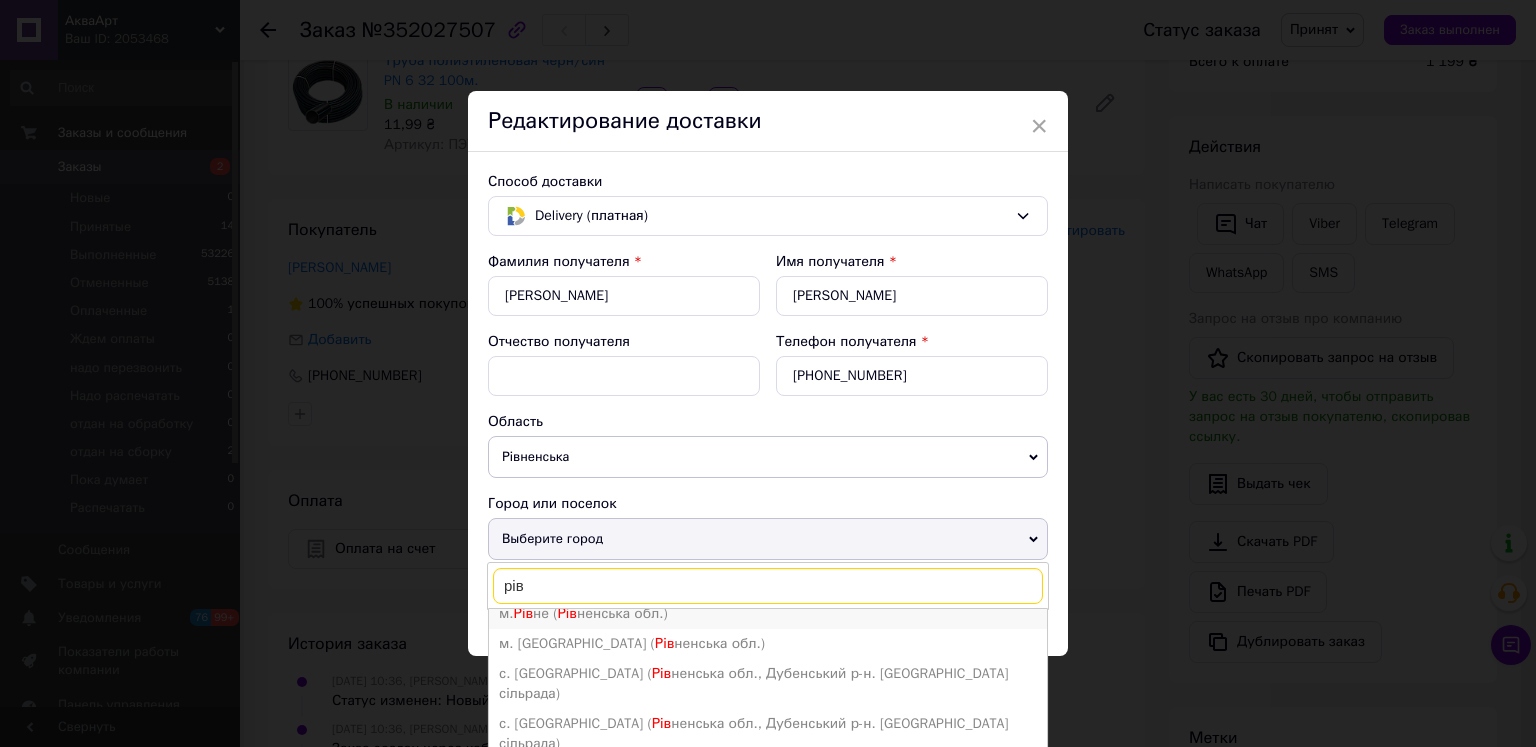 type on "рів" 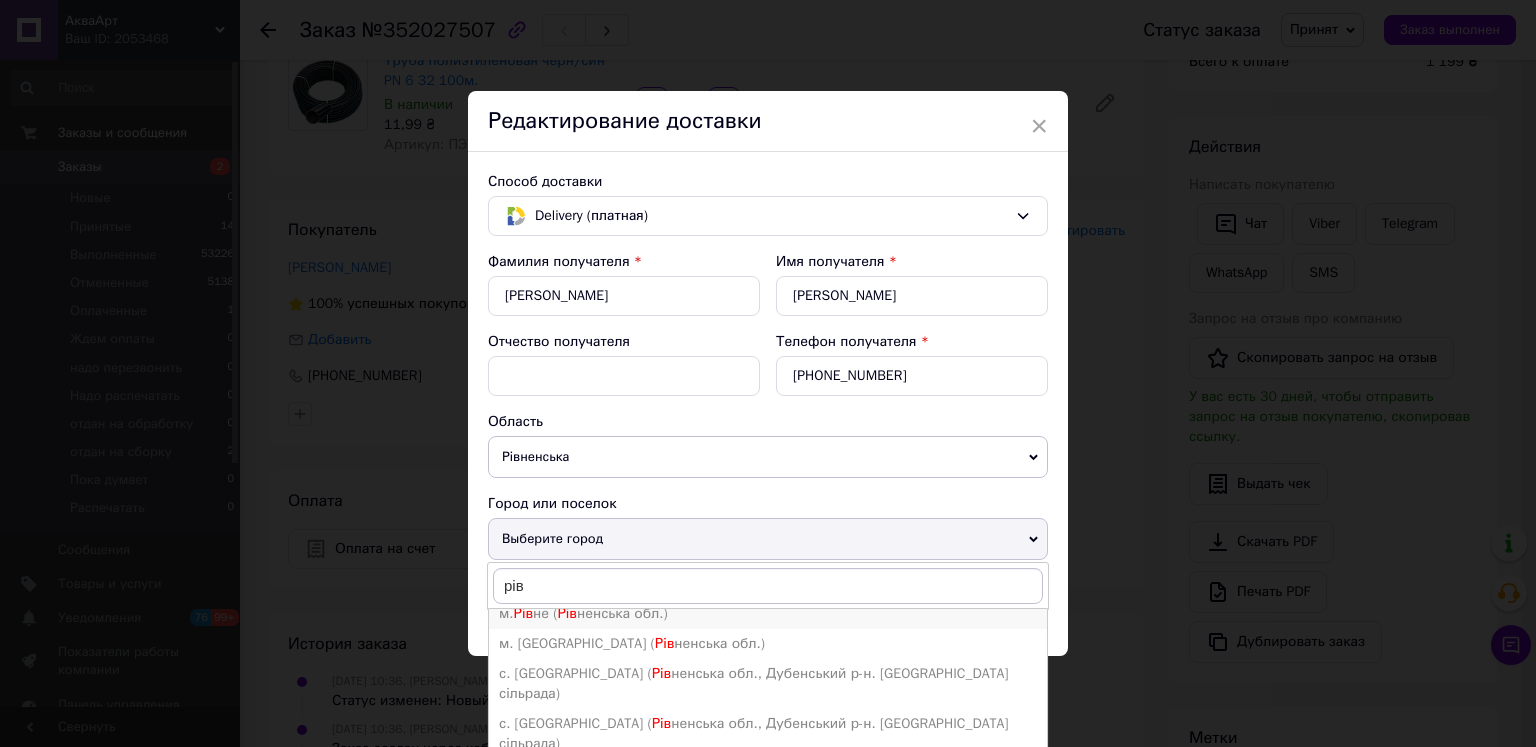 click on "м.  Рів не ( Рів ненська обл.)" at bounding box center (768, 614) 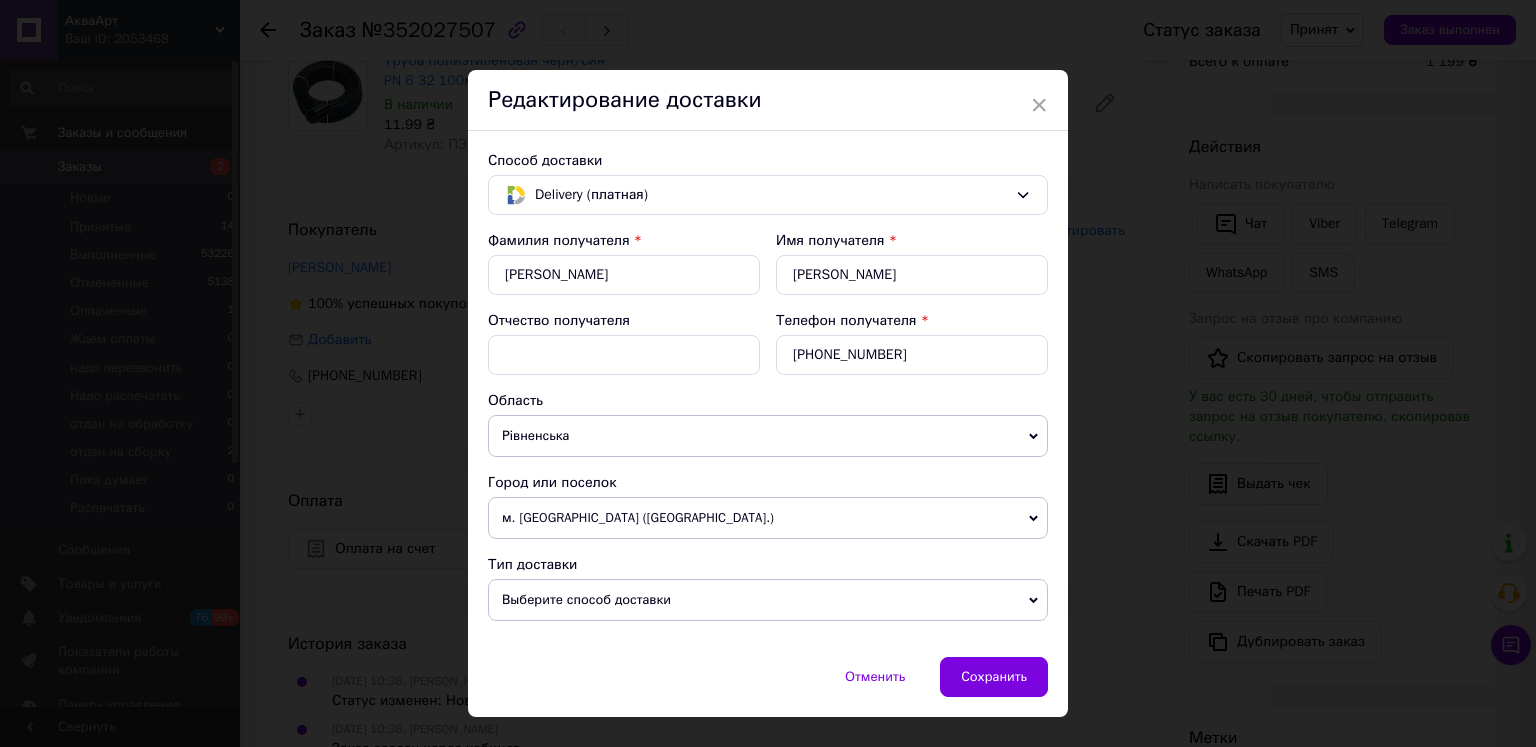 click on "Выберите способ доставки" at bounding box center [768, 600] 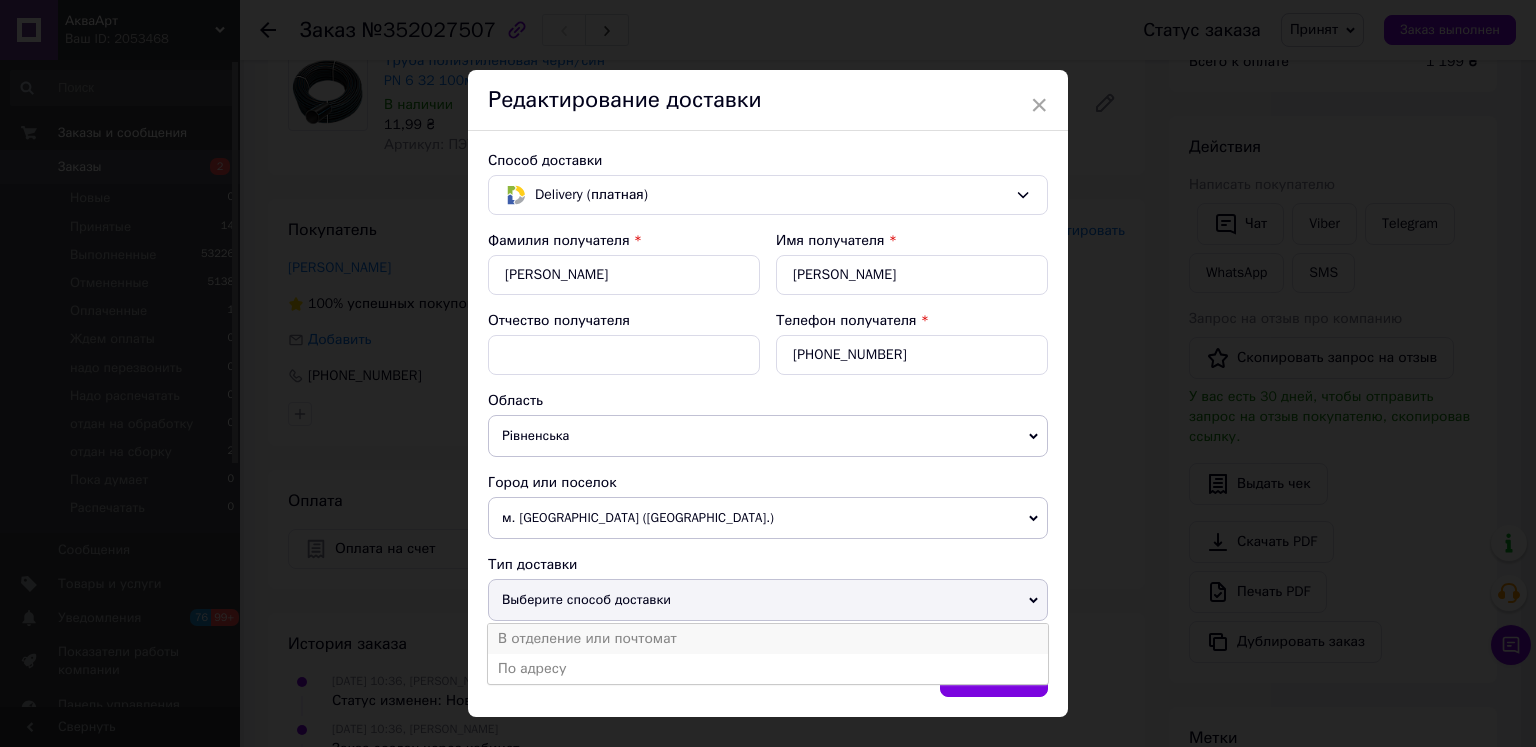 click on "В отделение или почтомат" at bounding box center [768, 639] 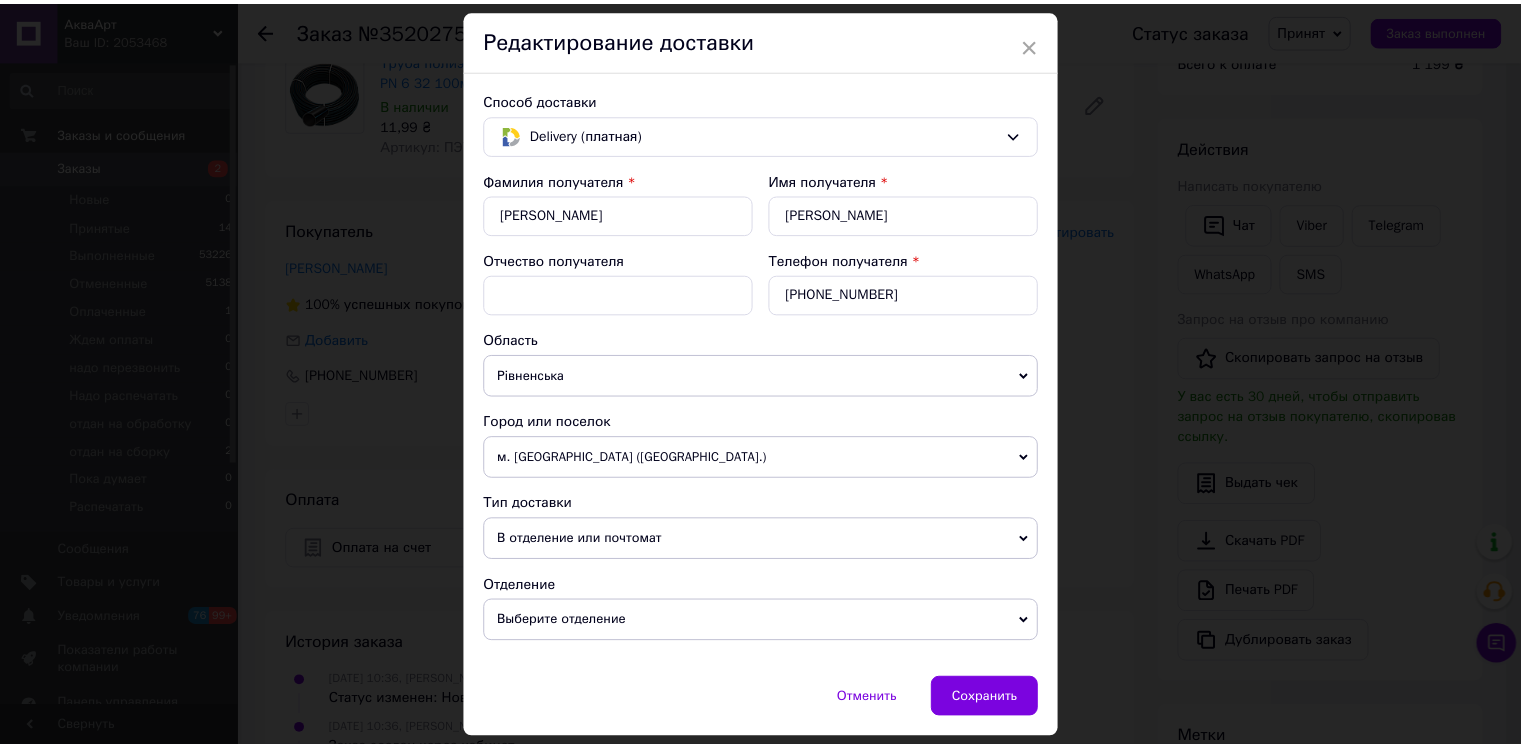 scroll, scrollTop: 118, scrollLeft: 0, axis: vertical 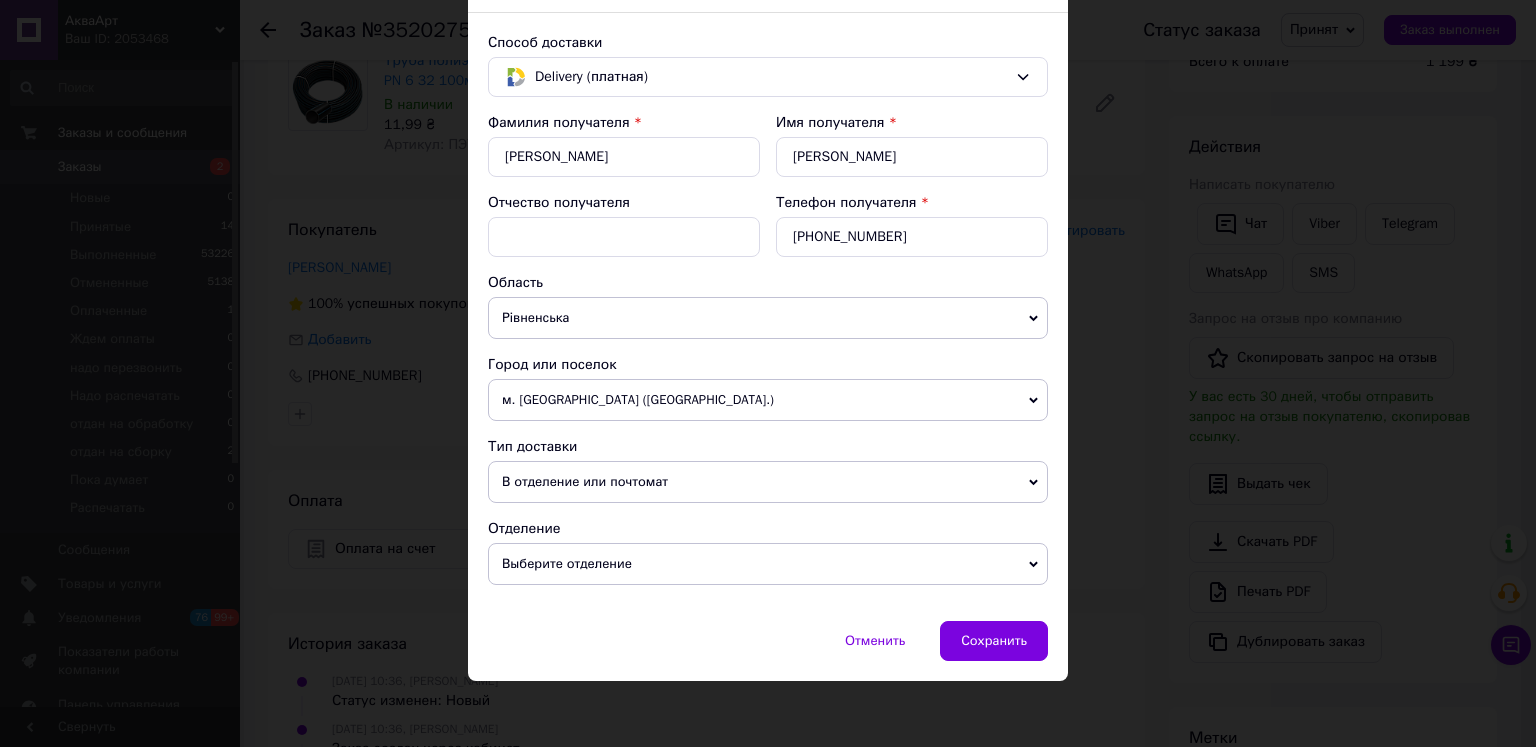 click on "Выберите отделение" at bounding box center [768, 564] 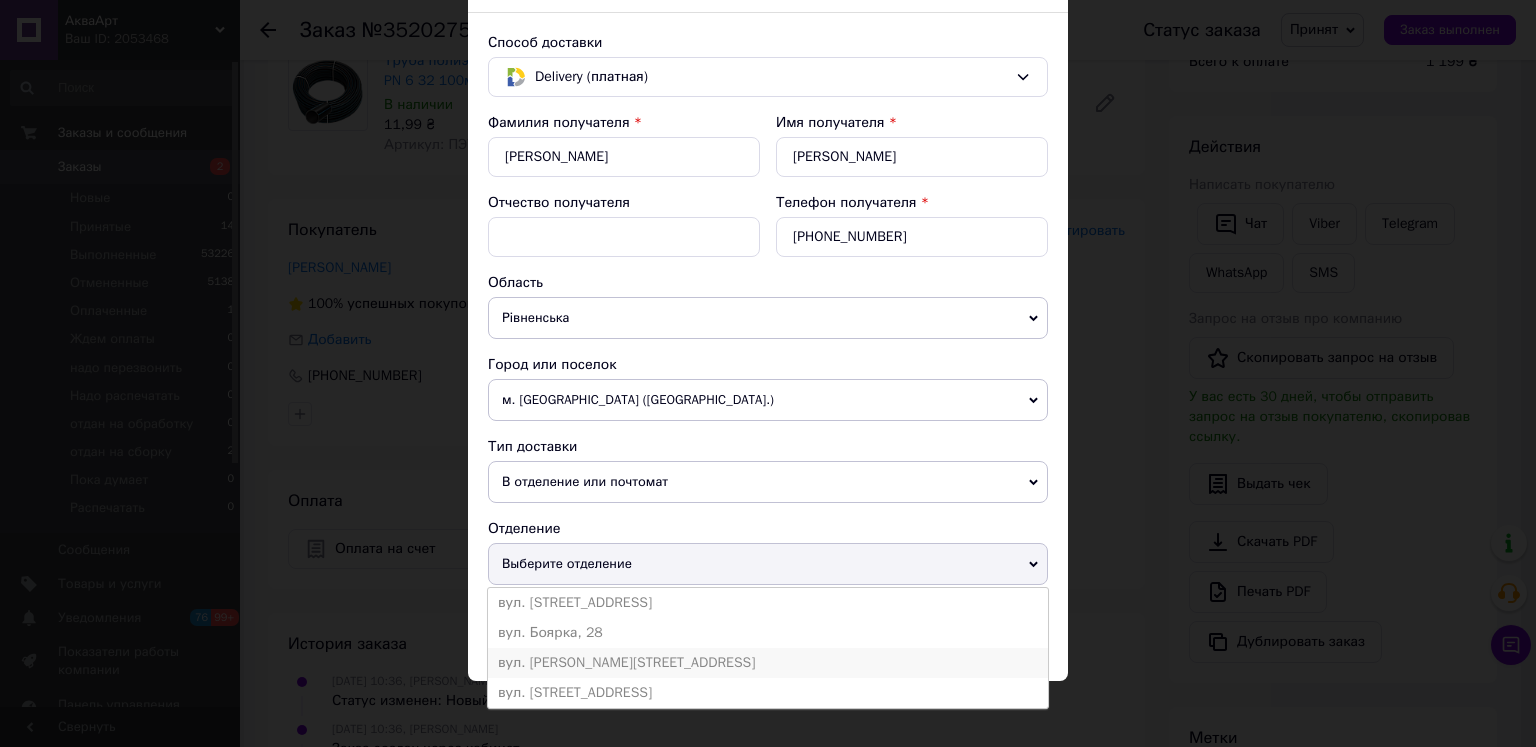 click on "вул. Данила Галицького, 27" at bounding box center (768, 663) 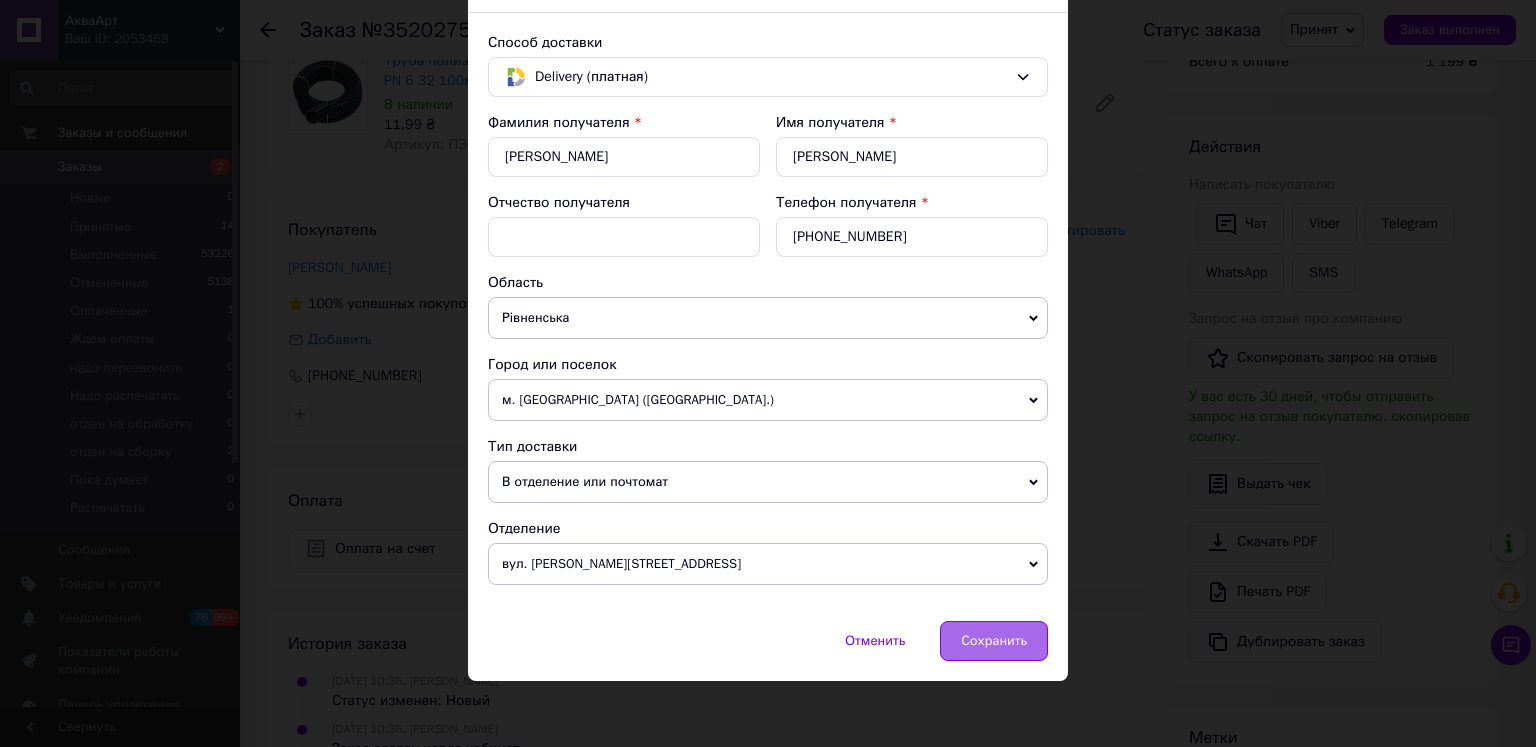 click on "Сохранить" at bounding box center [994, 641] 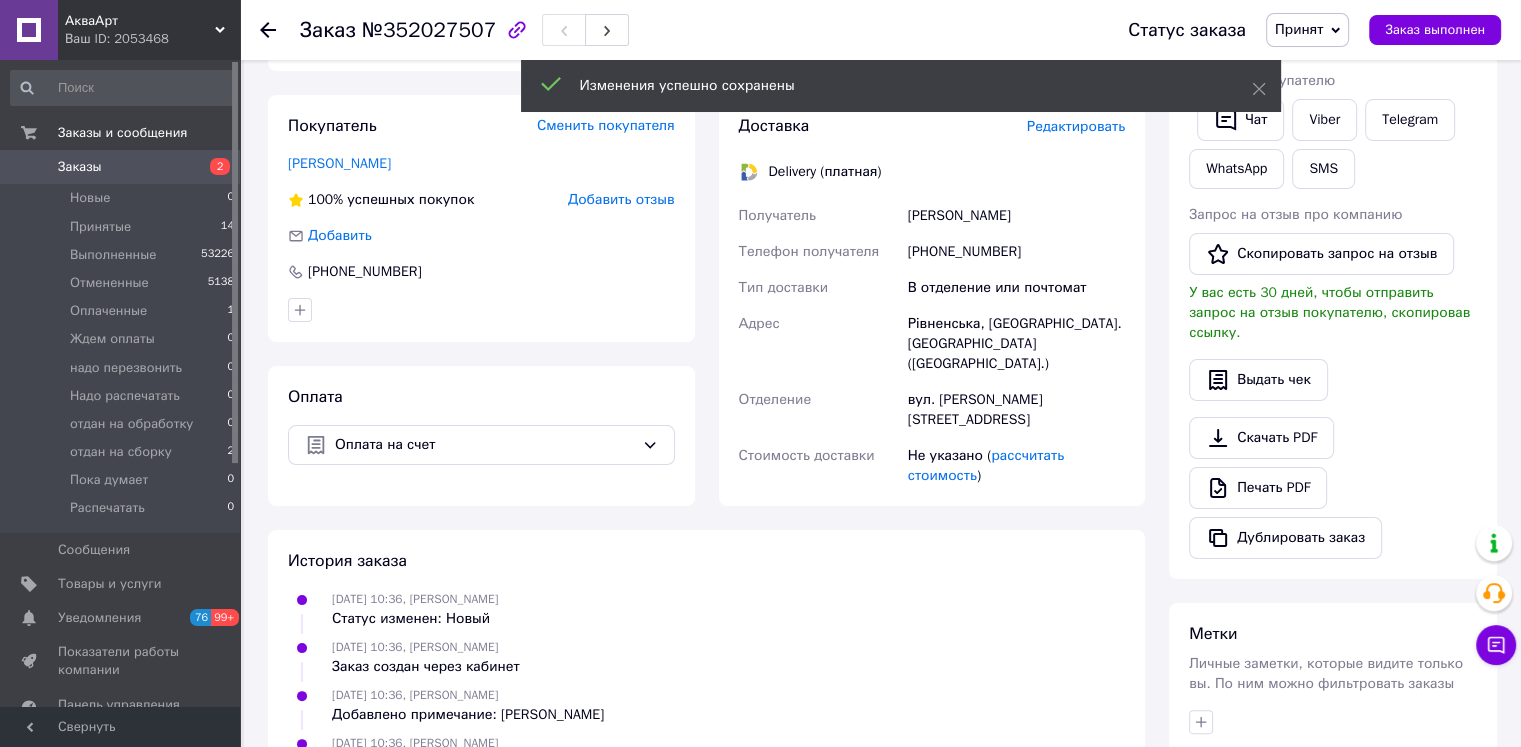 scroll, scrollTop: 480, scrollLeft: 0, axis: vertical 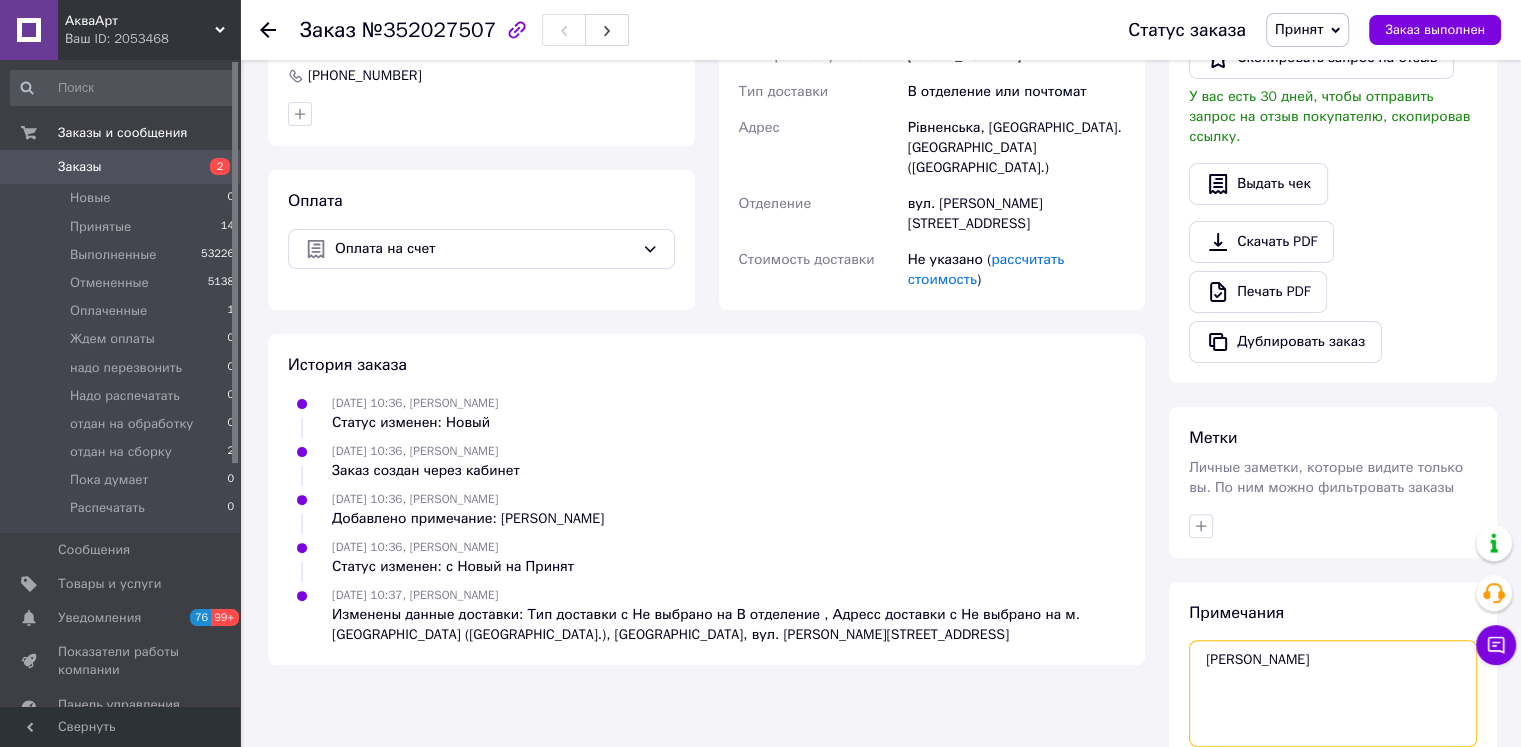click on "Валерьевич" at bounding box center [1333, 693] 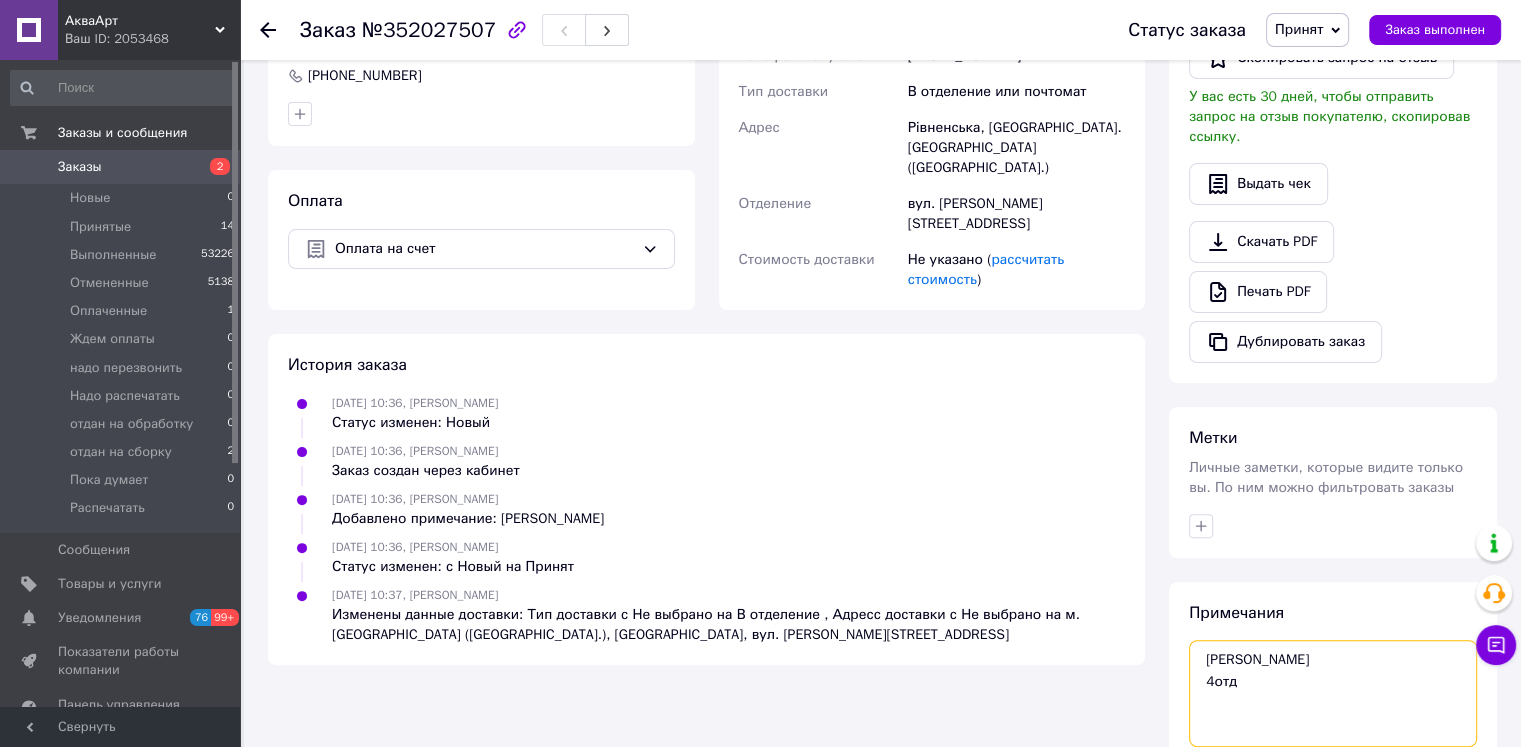 scroll, scrollTop: 580, scrollLeft: 0, axis: vertical 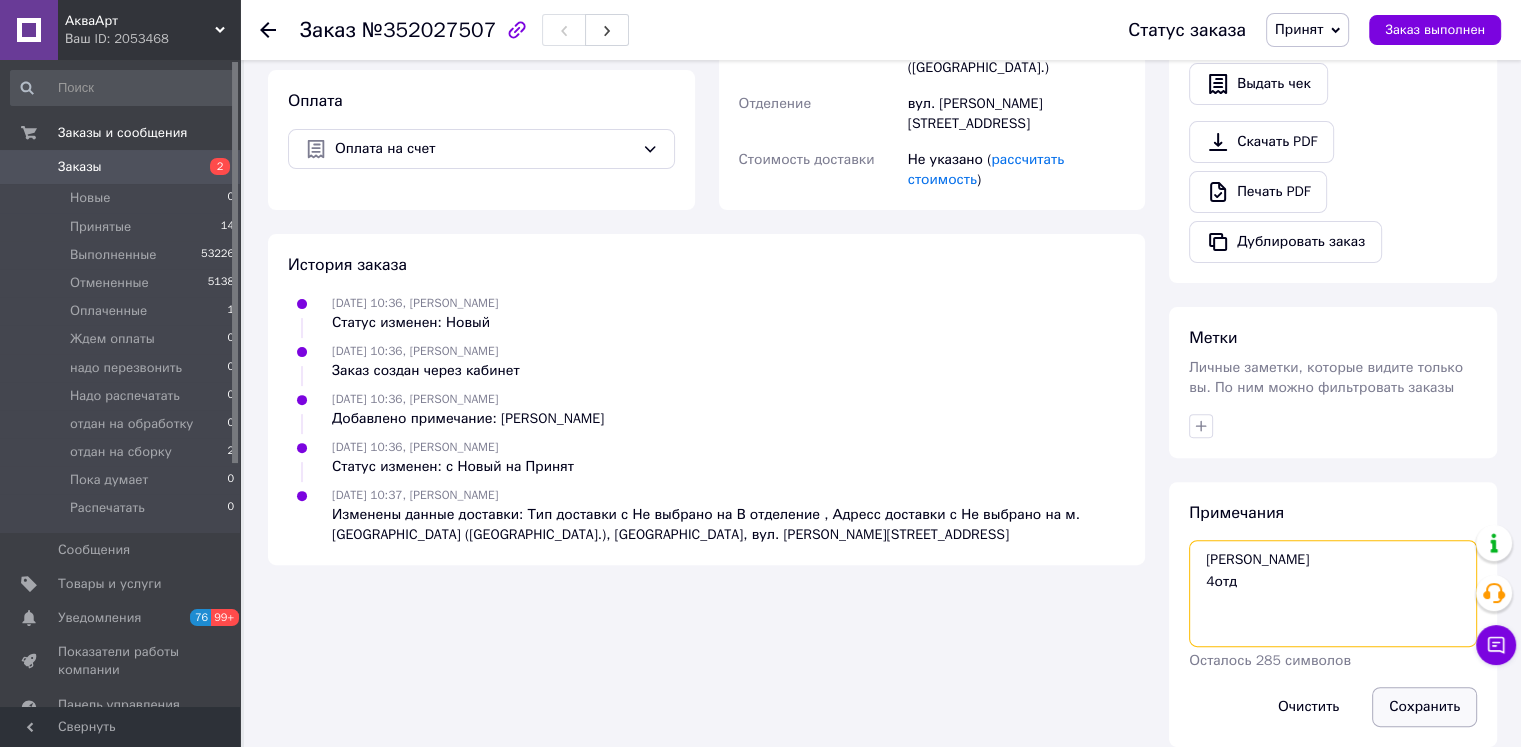 type on "Валерьевич
4отд" 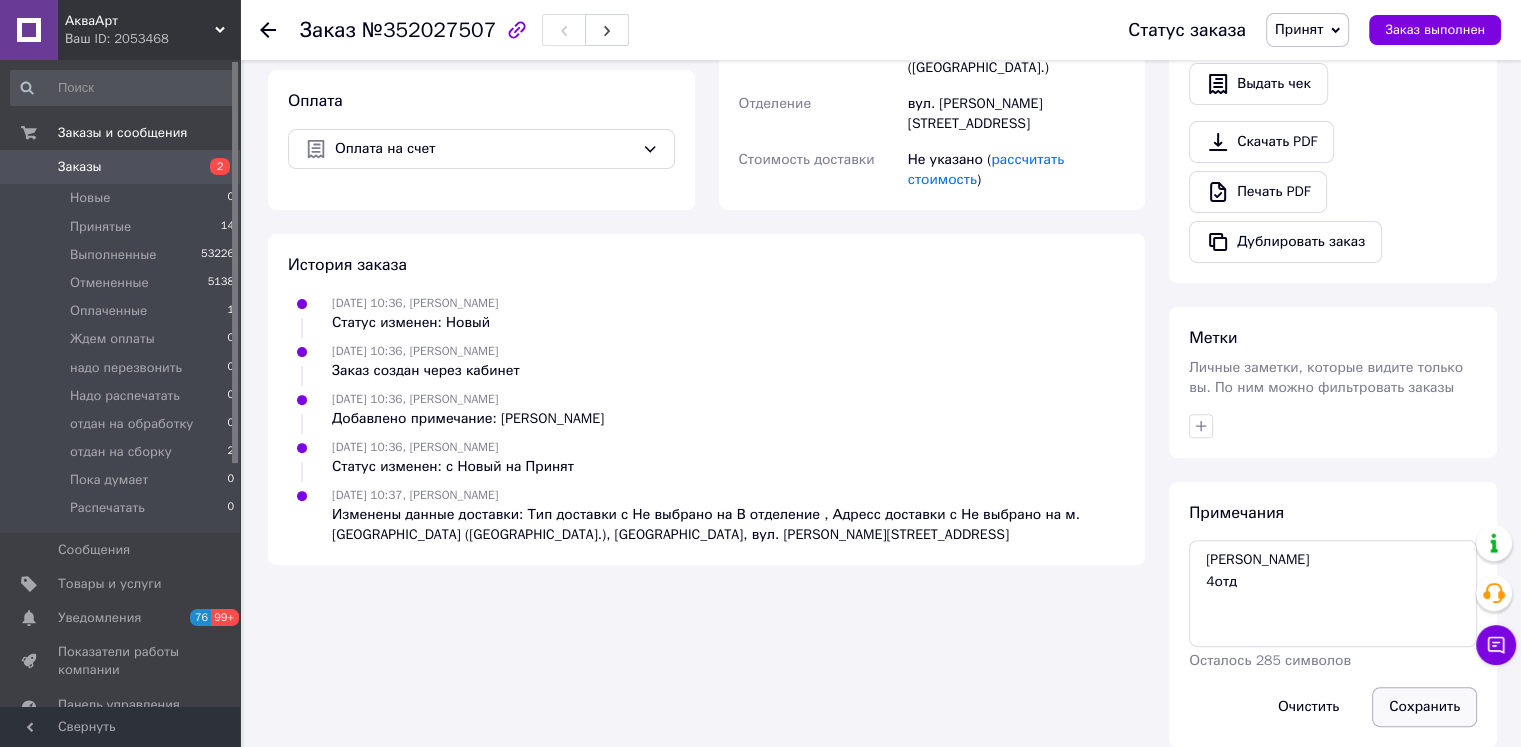 click on "Сохранить" at bounding box center [1424, 707] 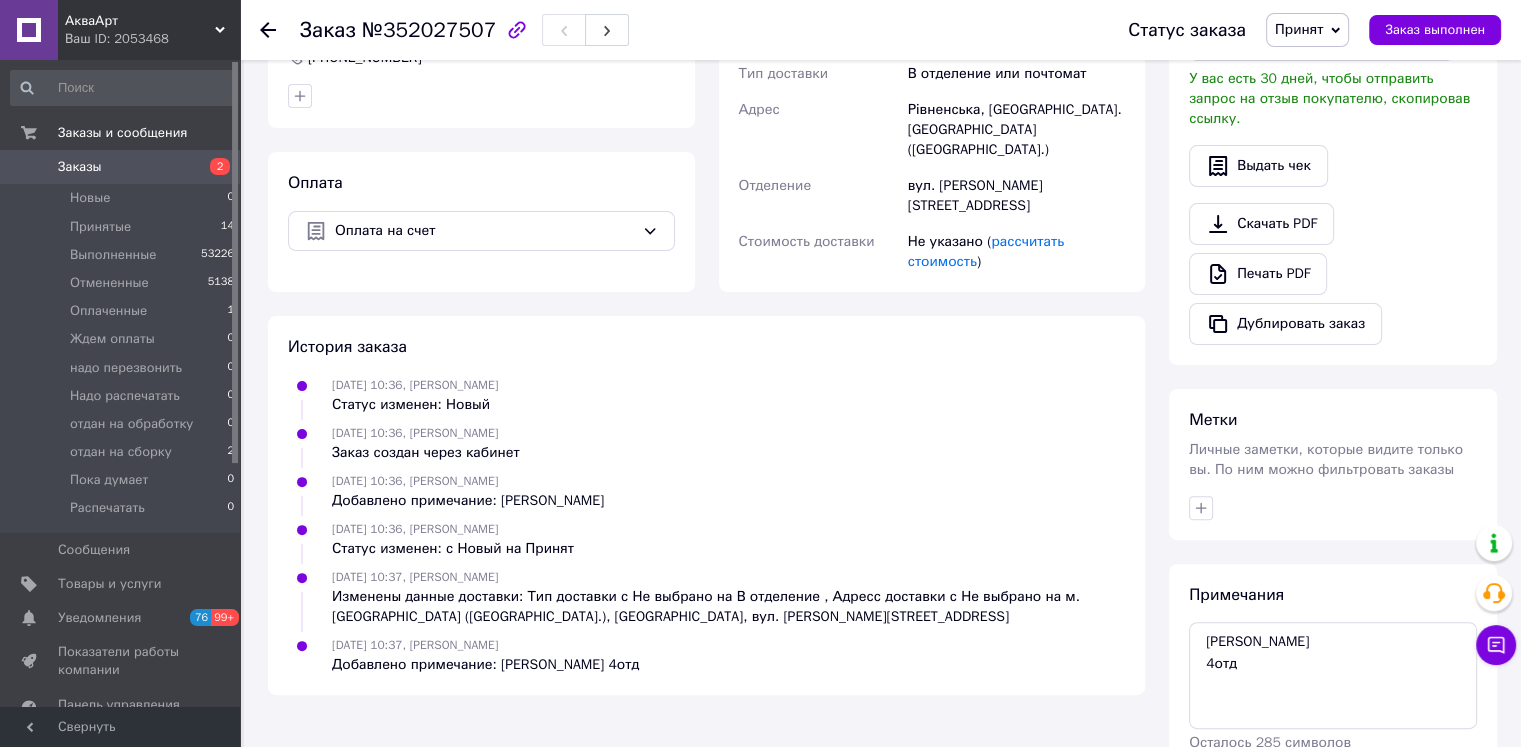 scroll, scrollTop: 580, scrollLeft: 0, axis: vertical 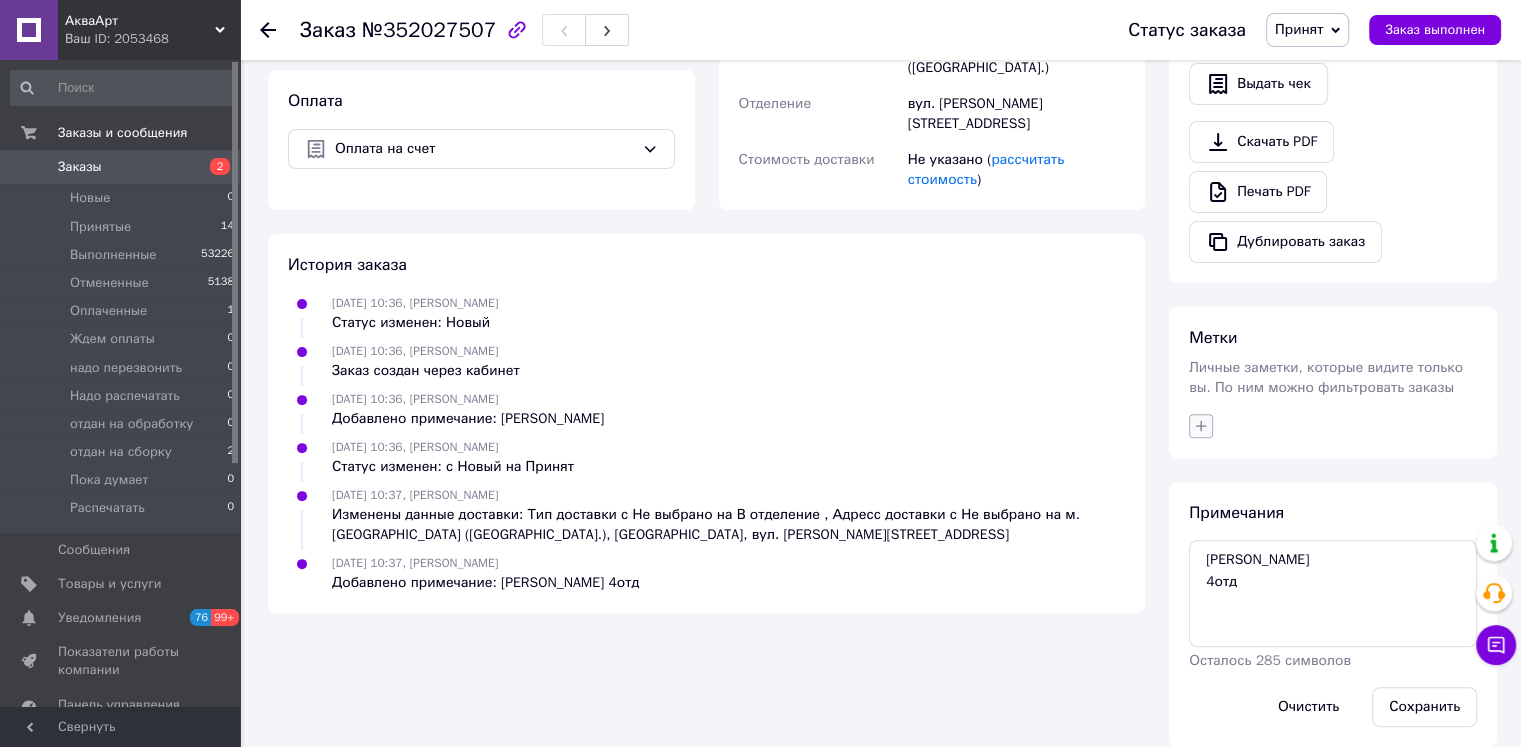 click 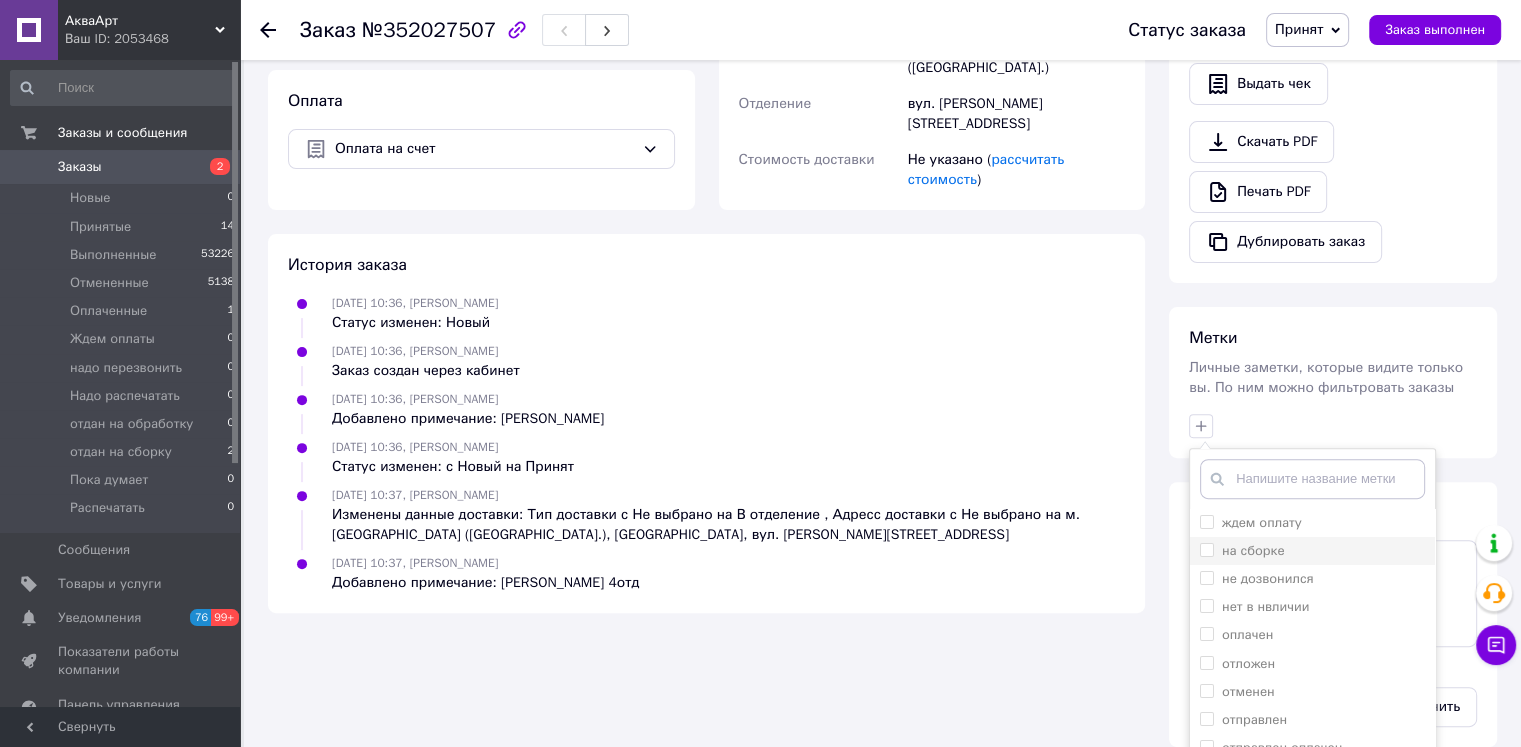 click on "на сборке" at bounding box center (1206, 549) 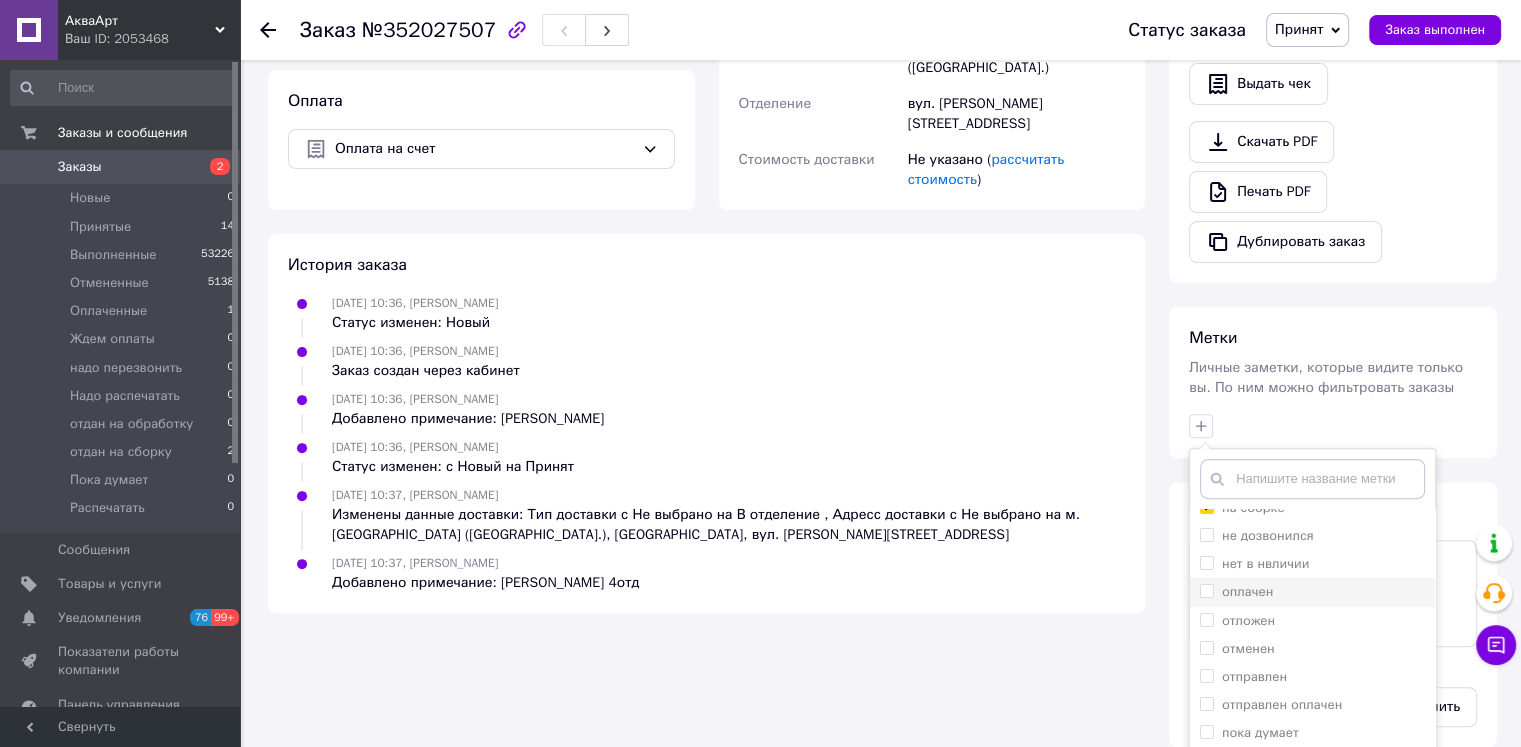 scroll, scrollTop: 66, scrollLeft: 0, axis: vertical 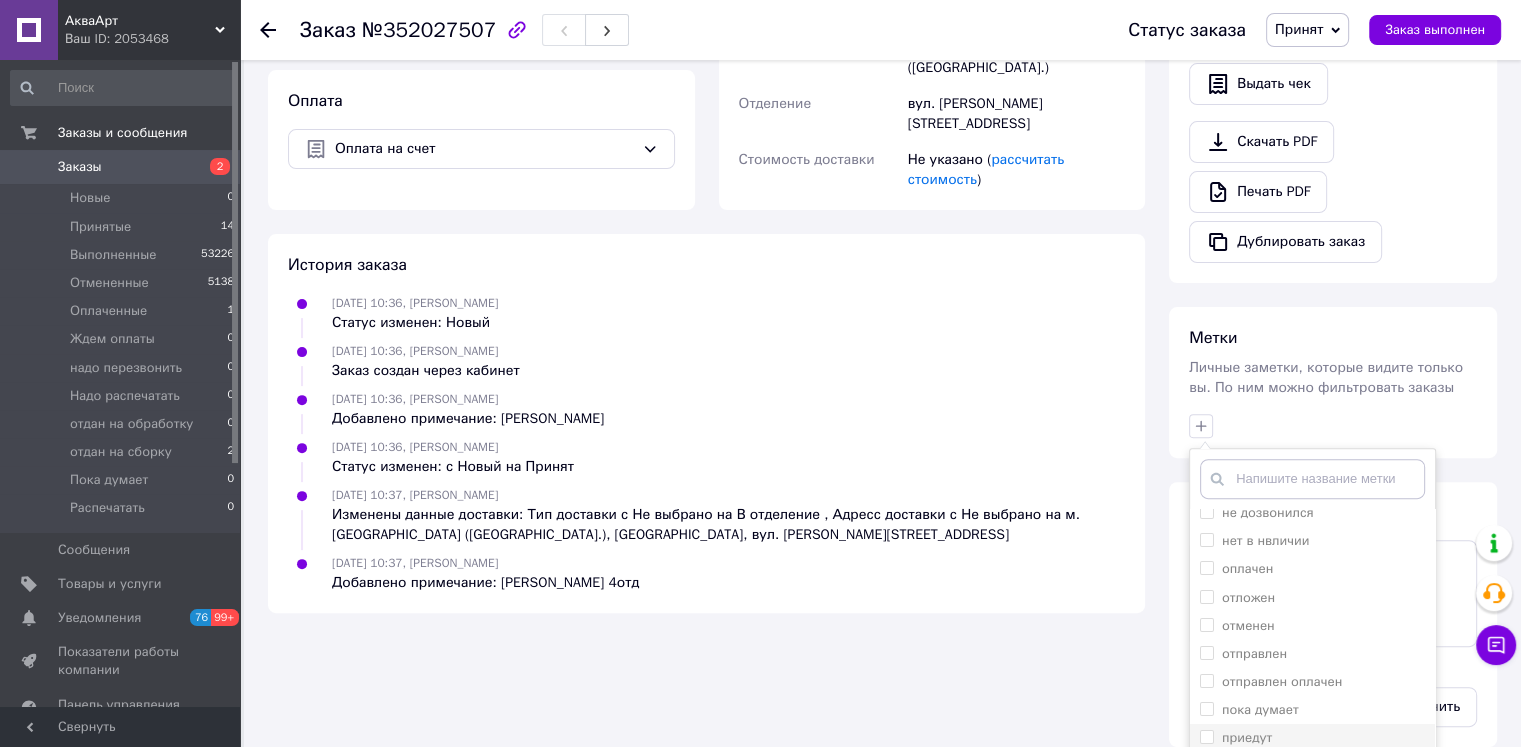 click on "приедут" at bounding box center (1206, 736) 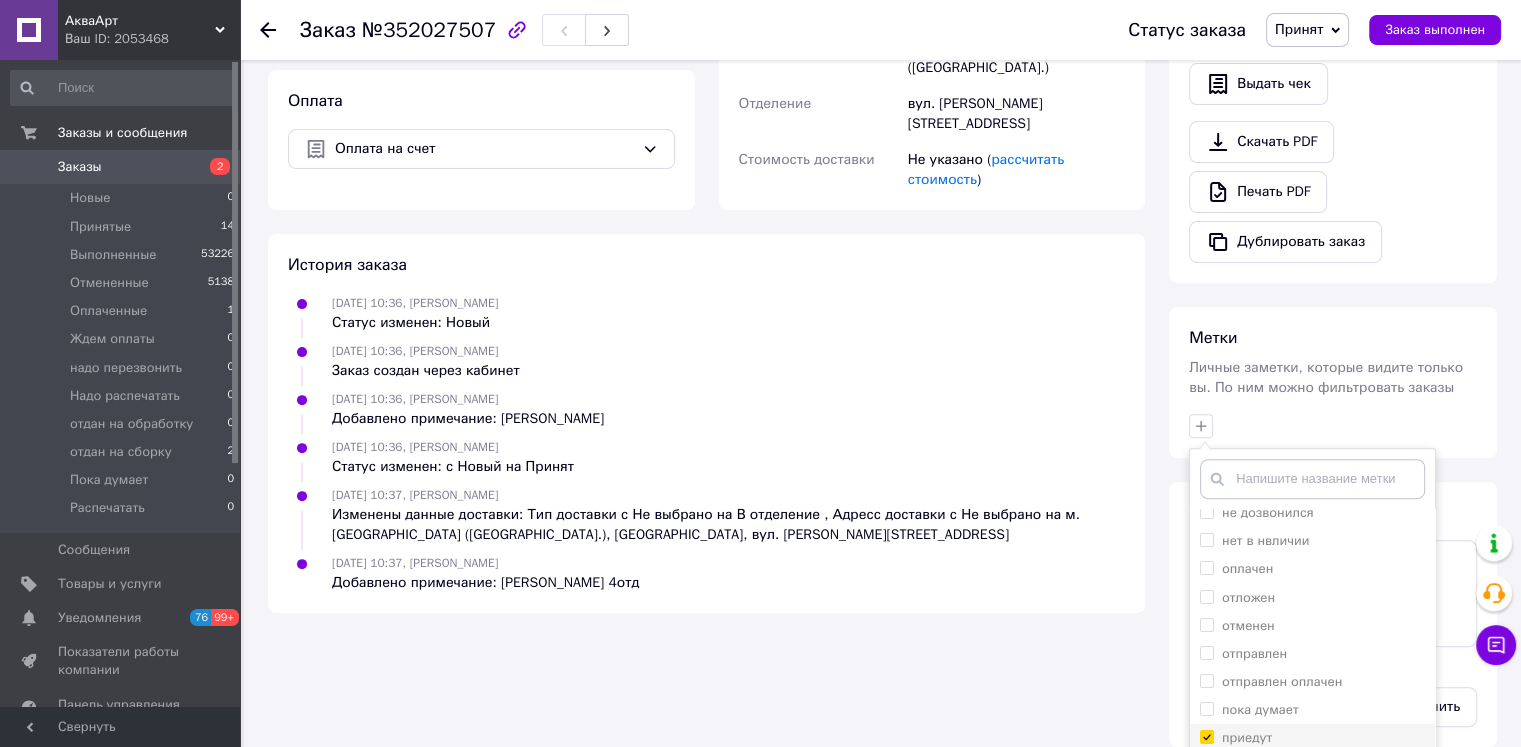 click on "приедут" at bounding box center [1206, 736] 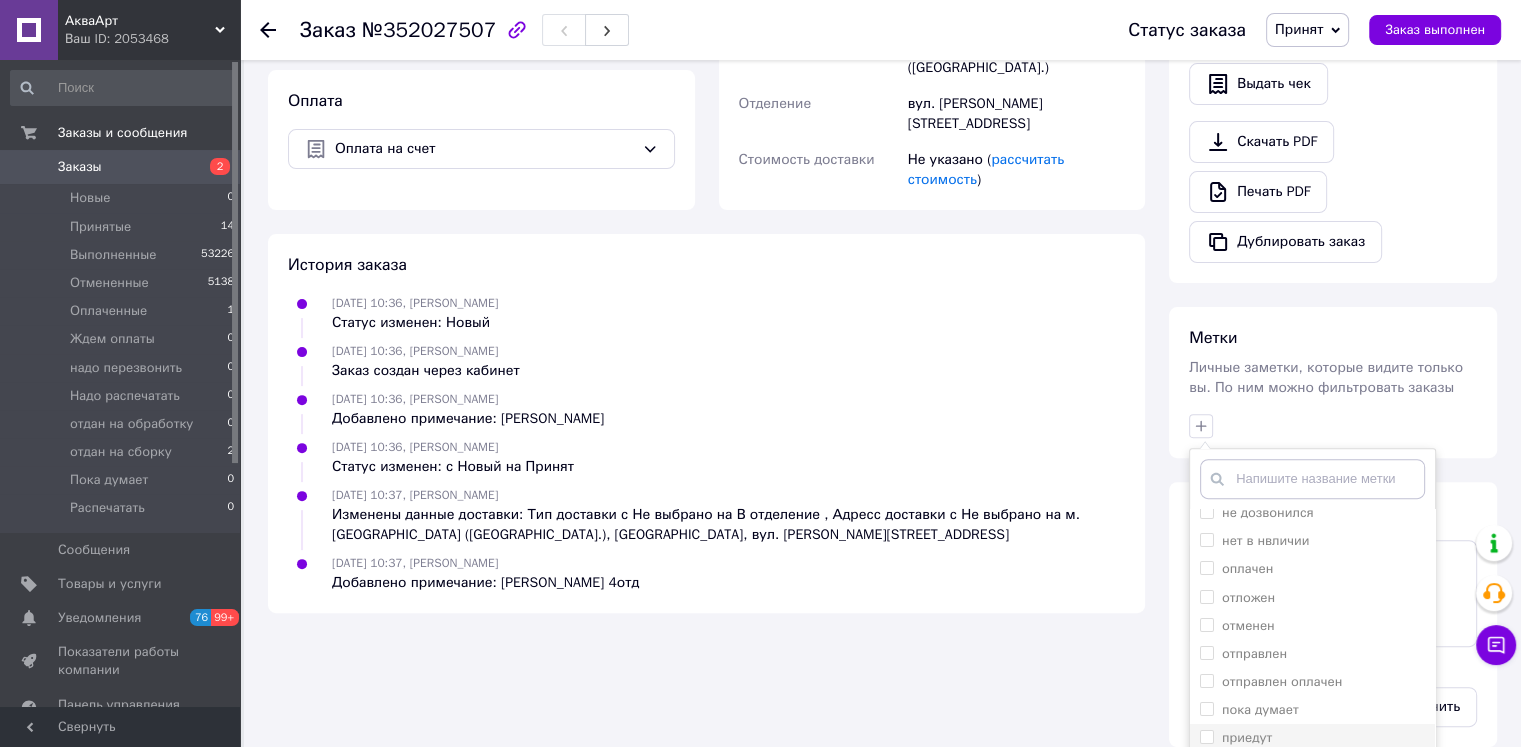checkbox on "false" 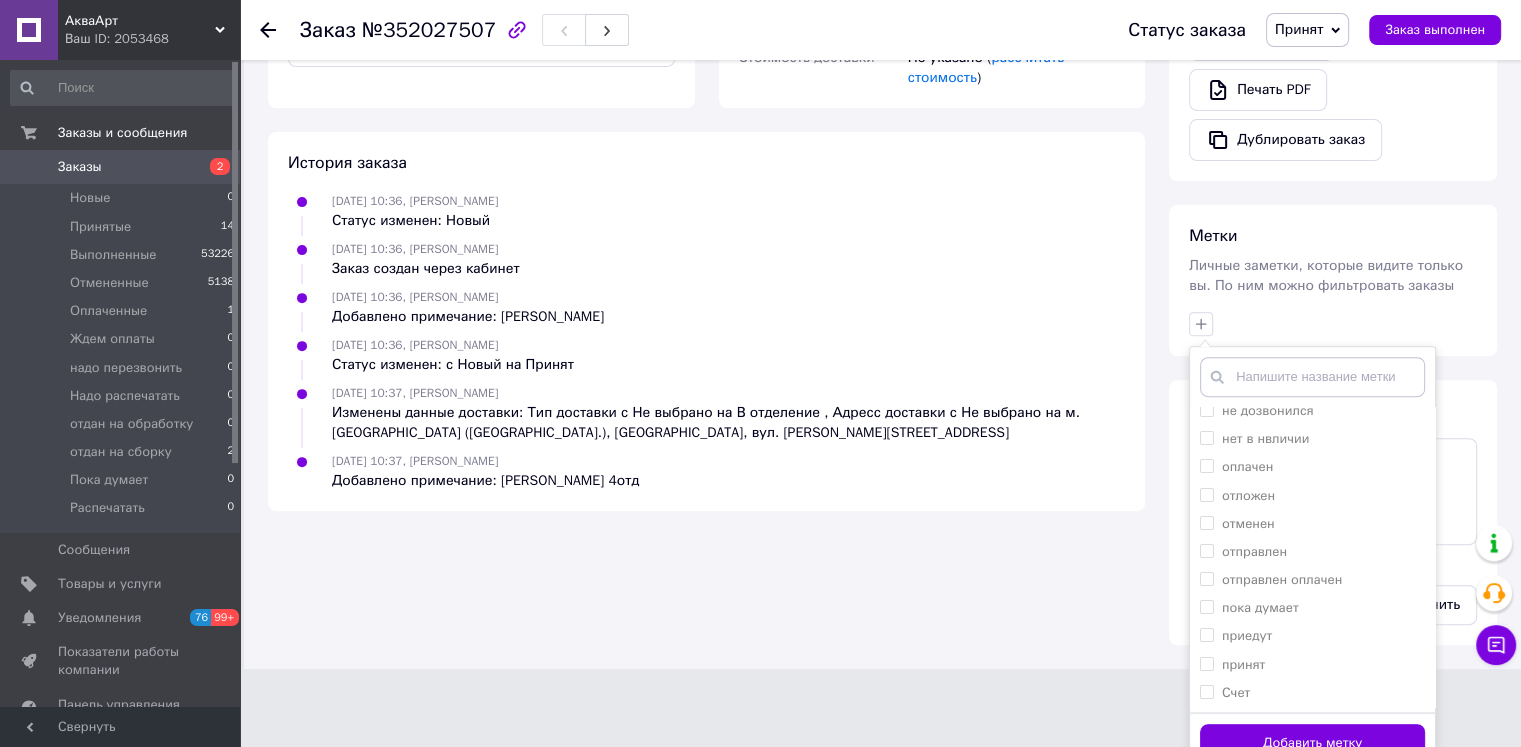 scroll, scrollTop: 684, scrollLeft: 0, axis: vertical 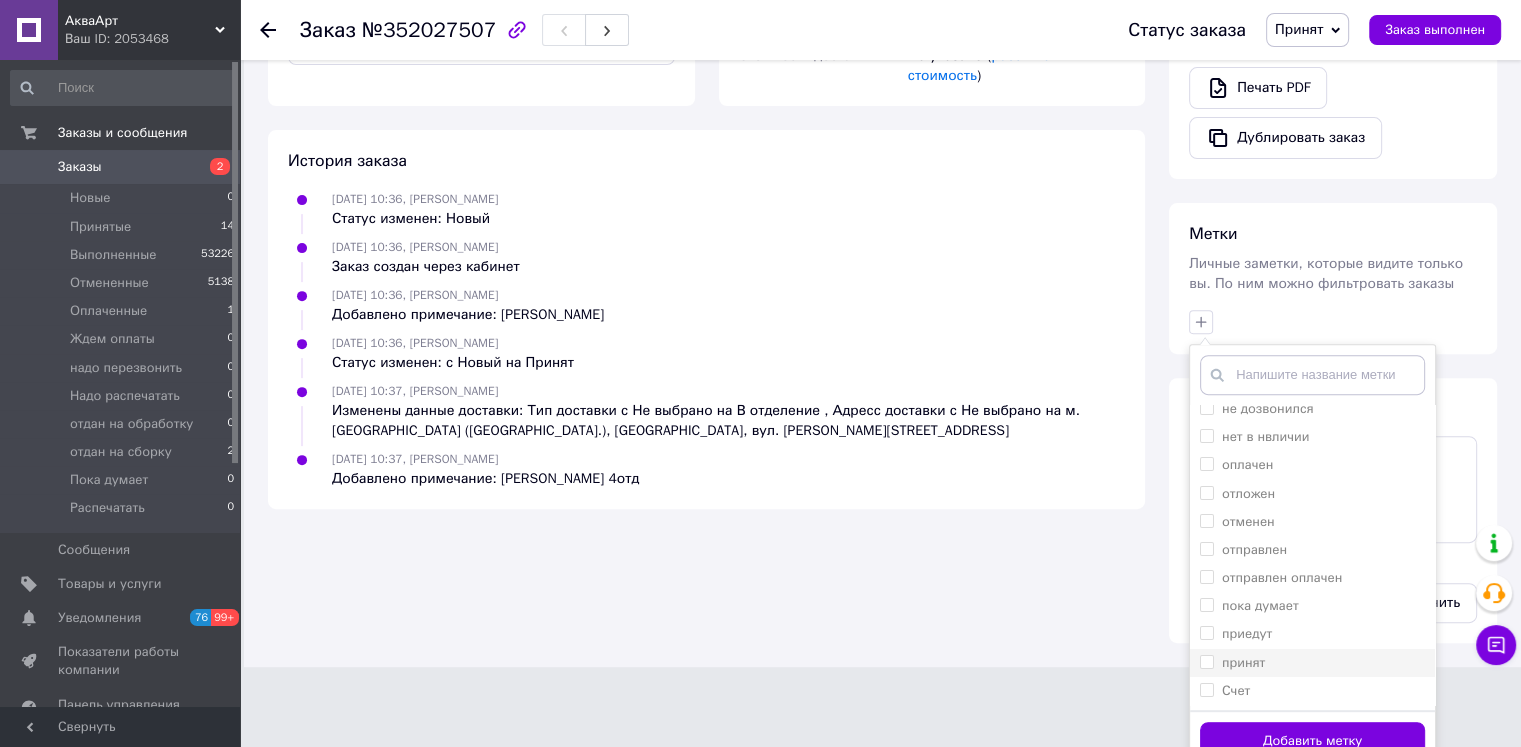click on "принят" at bounding box center [1206, 661] 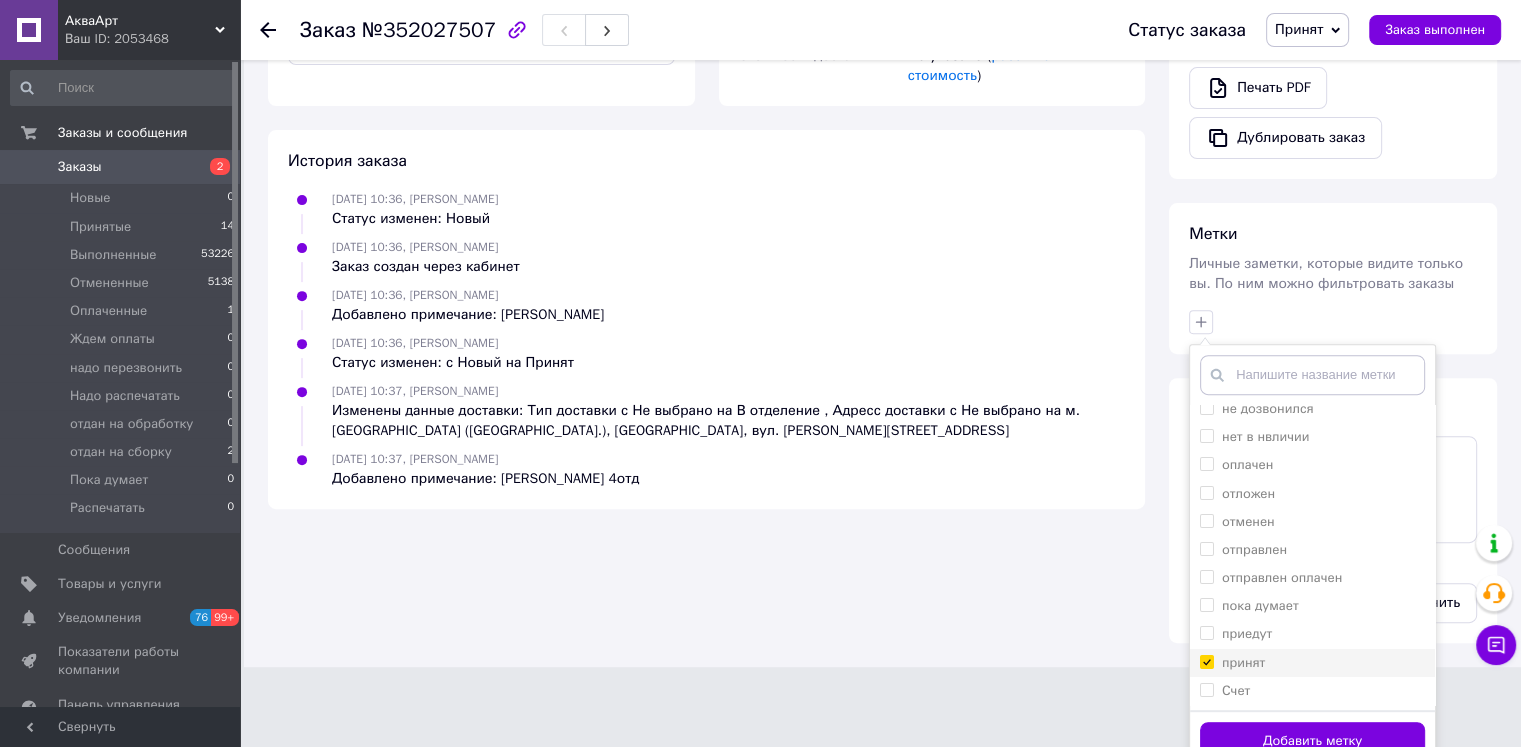 checkbox on "true" 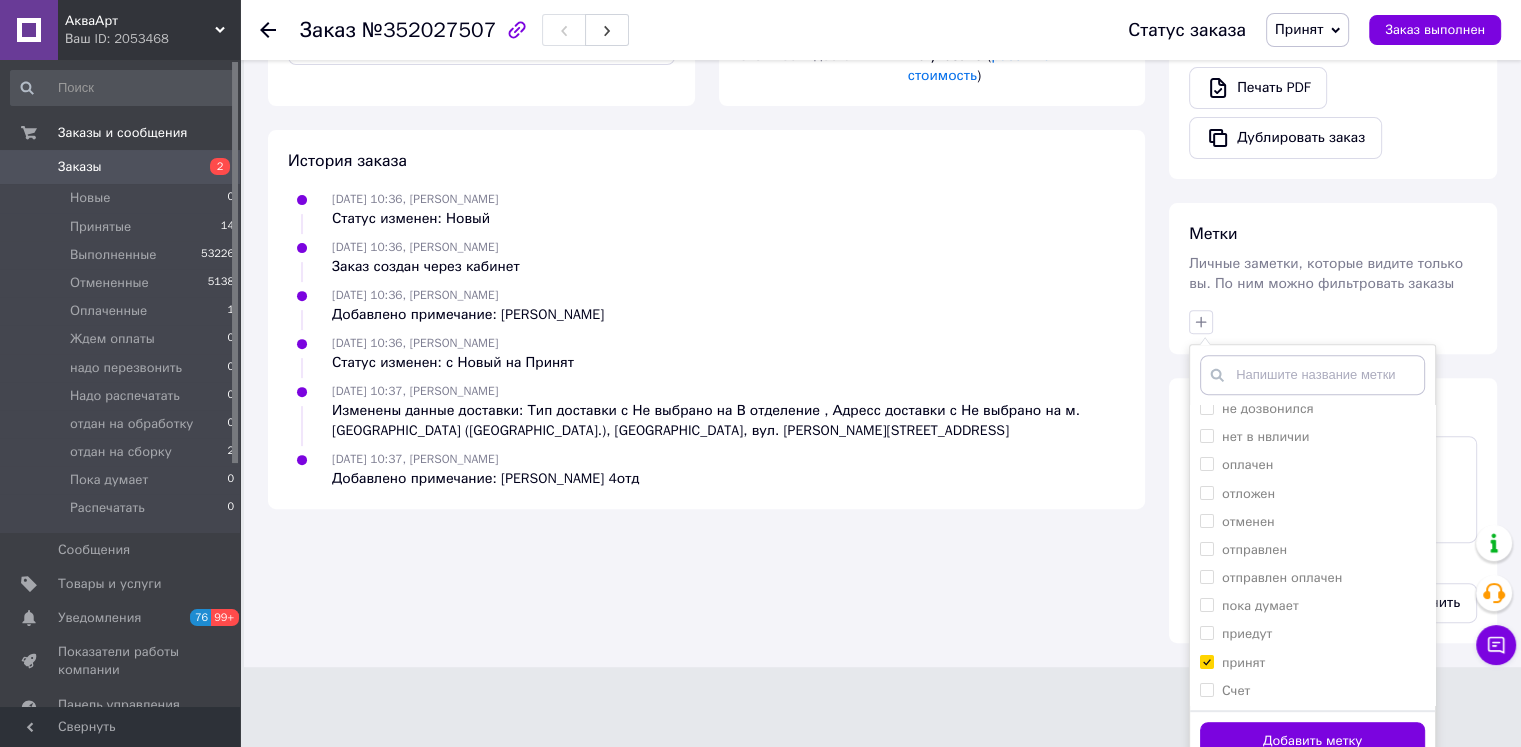 click on "Добавить метку" at bounding box center (1312, 741) 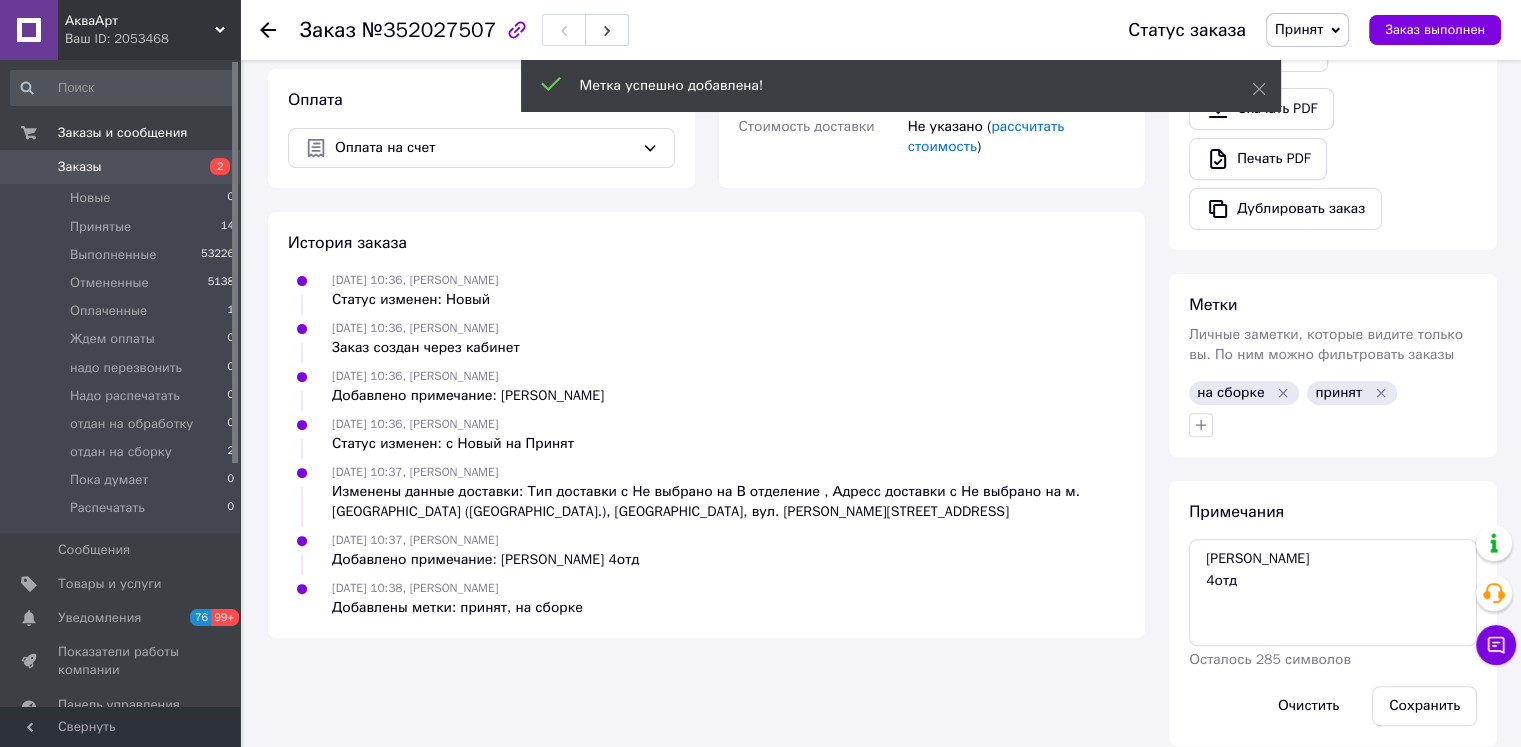 scroll, scrollTop: 513, scrollLeft: 0, axis: vertical 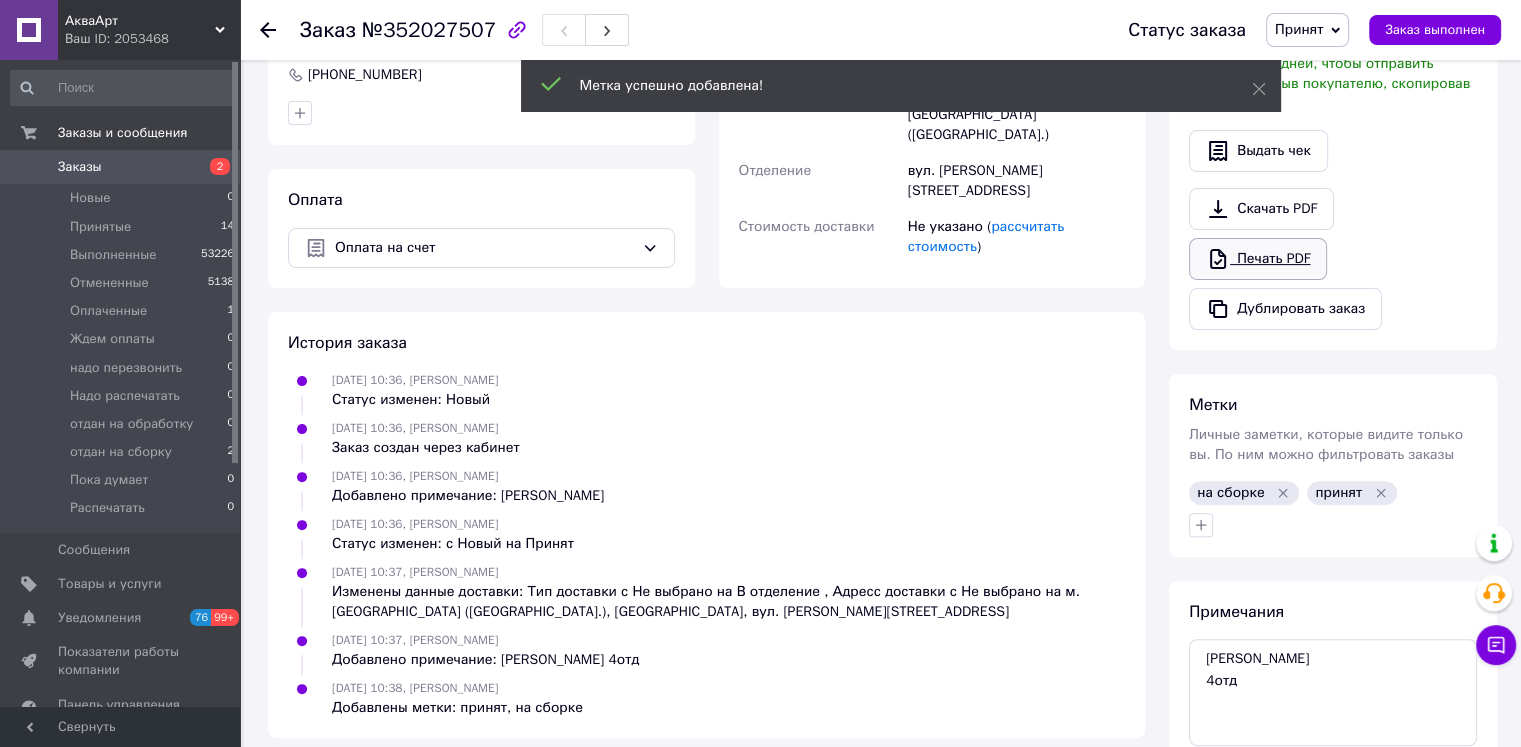 click on "Печать PDF" at bounding box center (1258, 259) 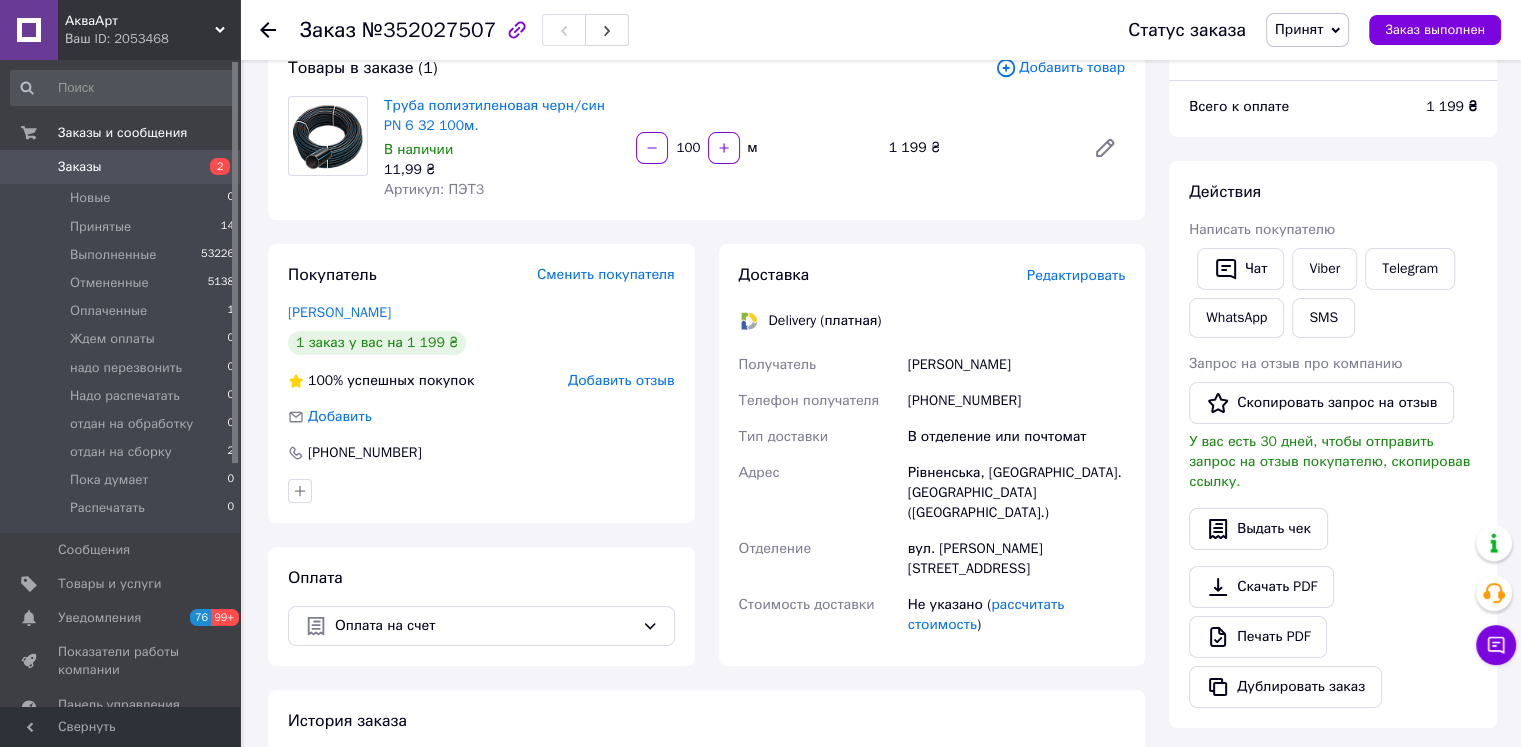 scroll, scrollTop: 13, scrollLeft: 0, axis: vertical 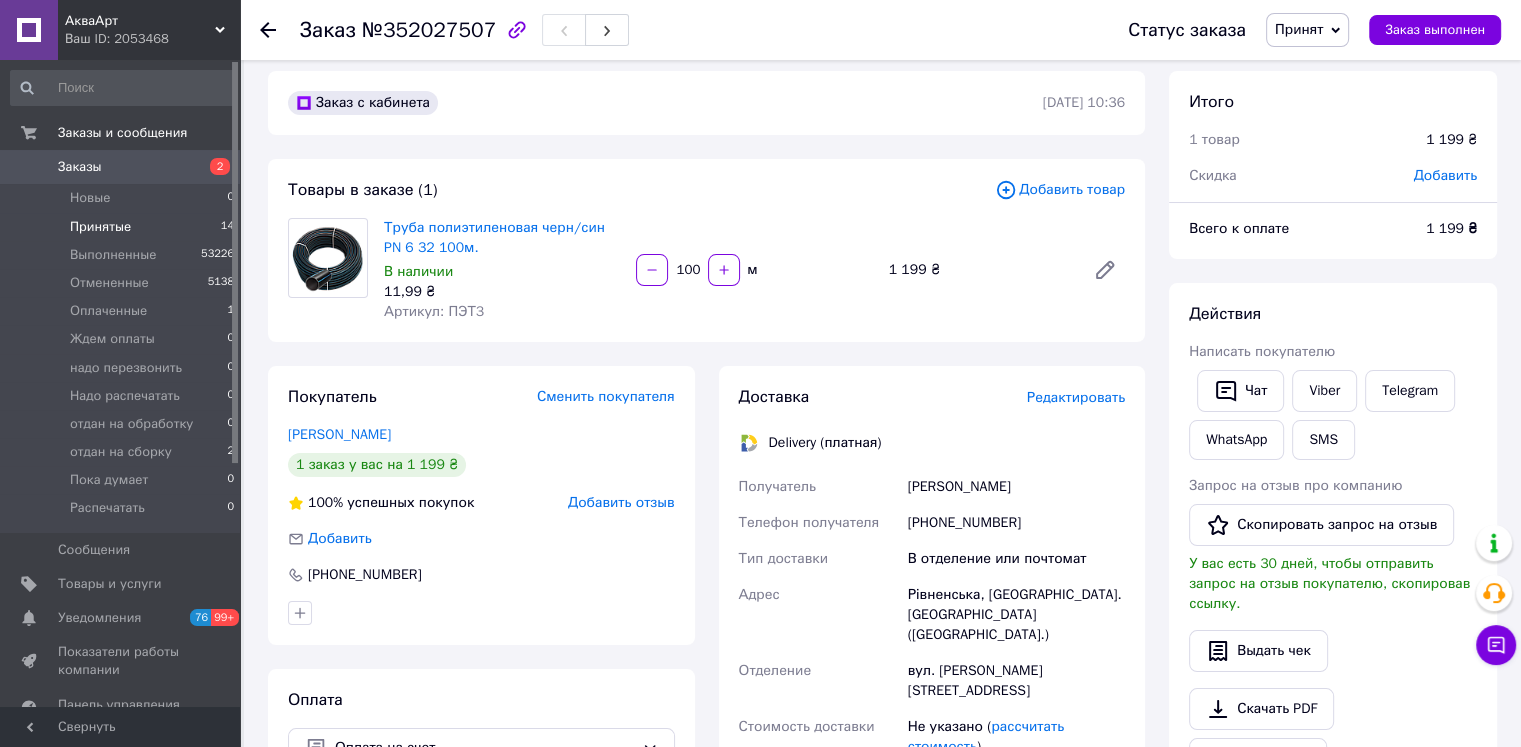 click on "Принятые" at bounding box center [100, 227] 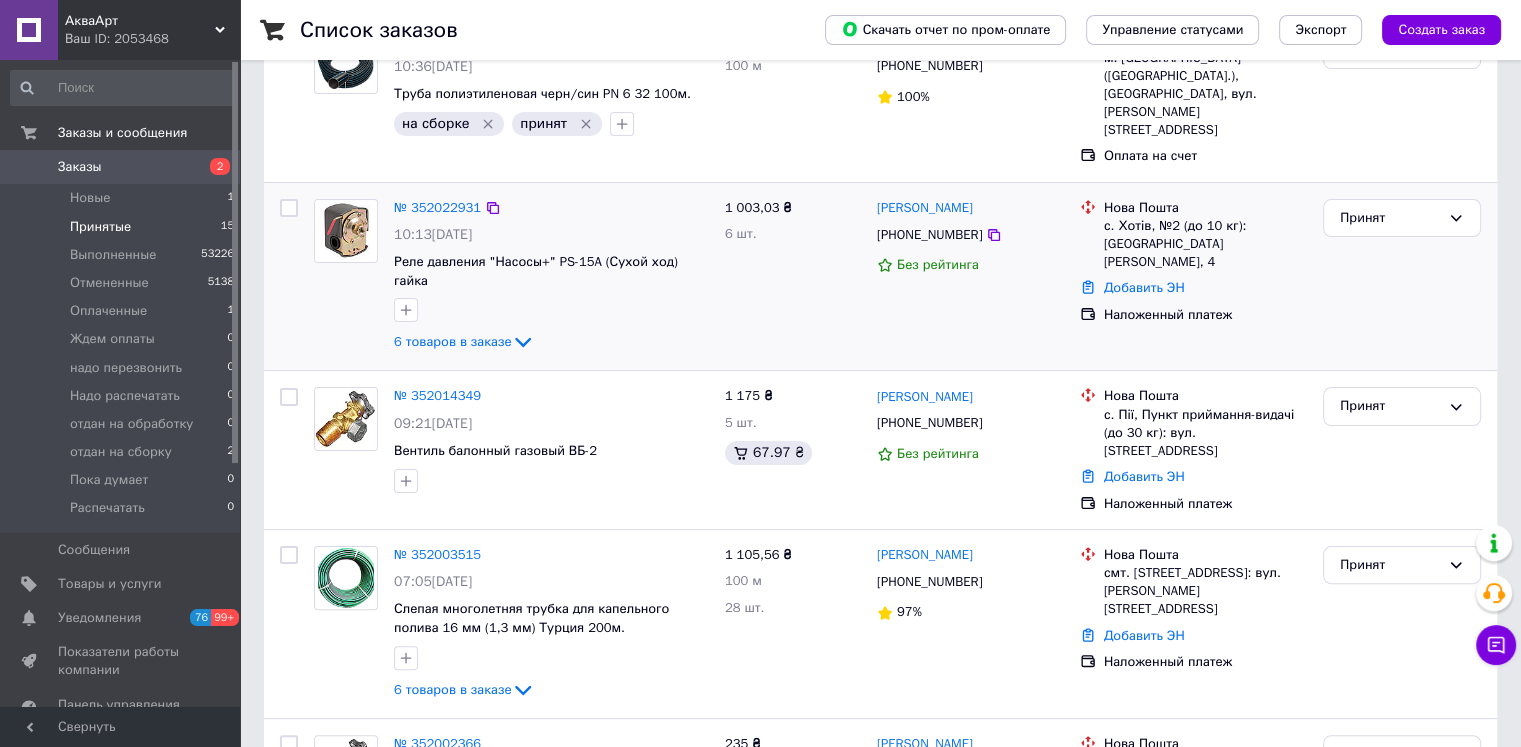 scroll, scrollTop: 600, scrollLeft: 0, axis: vertical 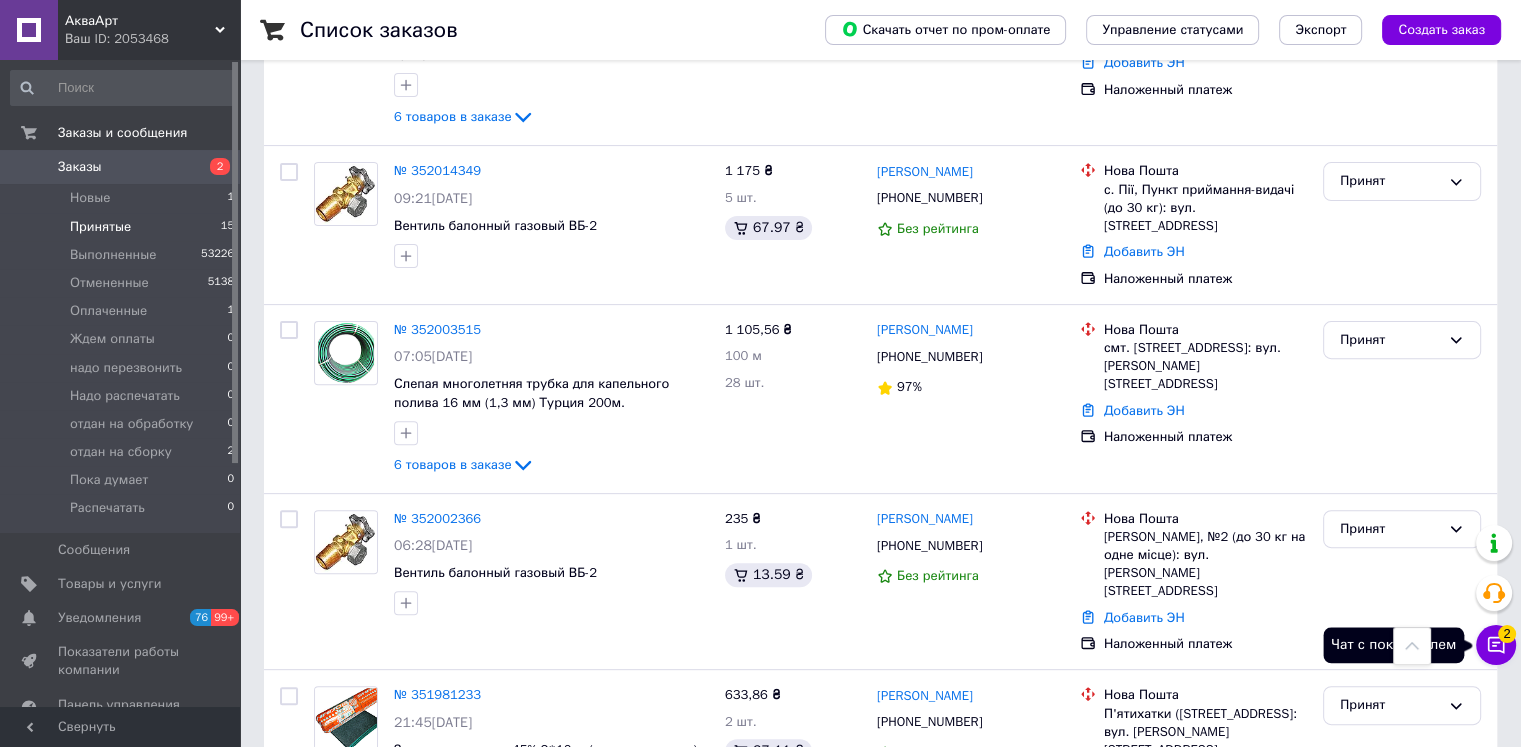 click 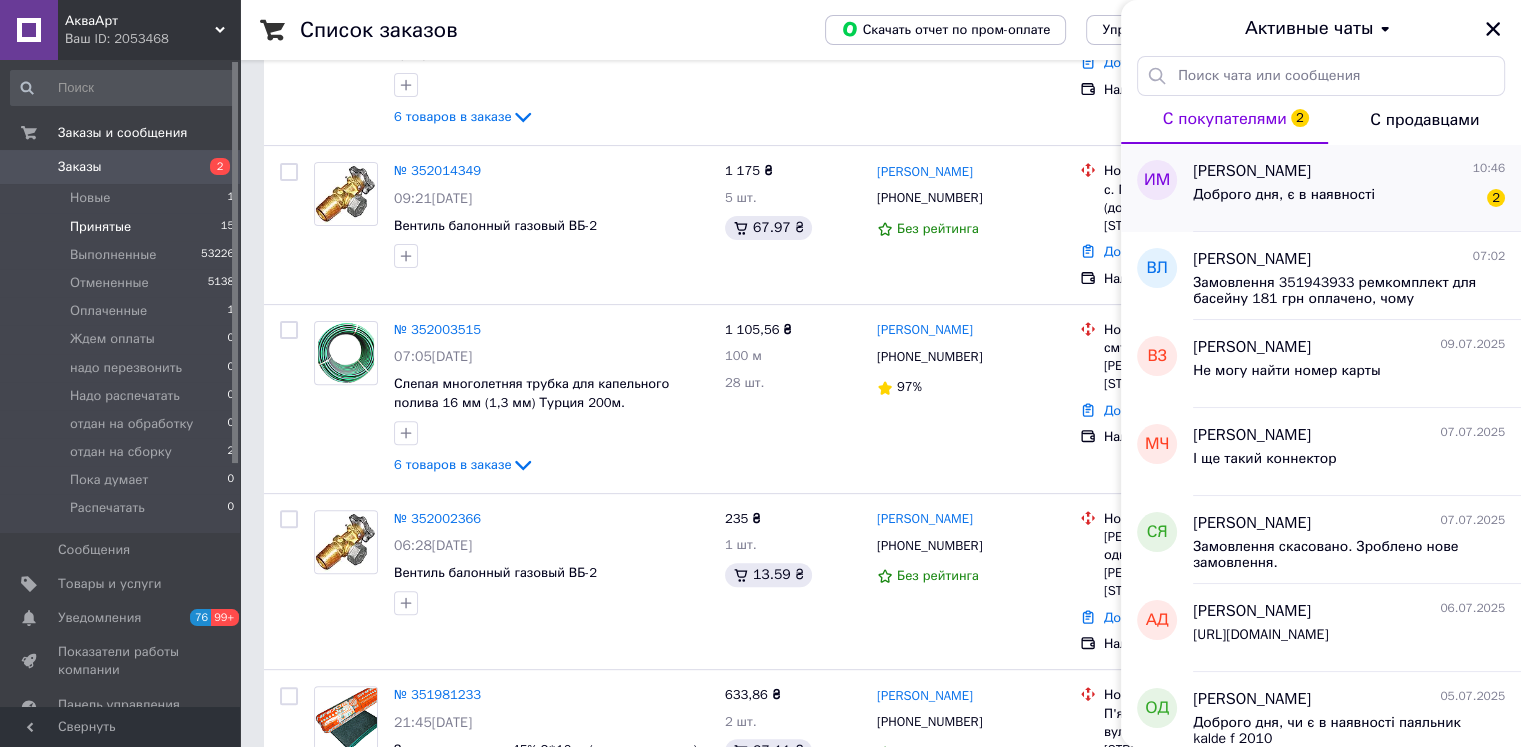 click on "Доброго дня, є в наявності 2" at bounding box center (1349, 199) 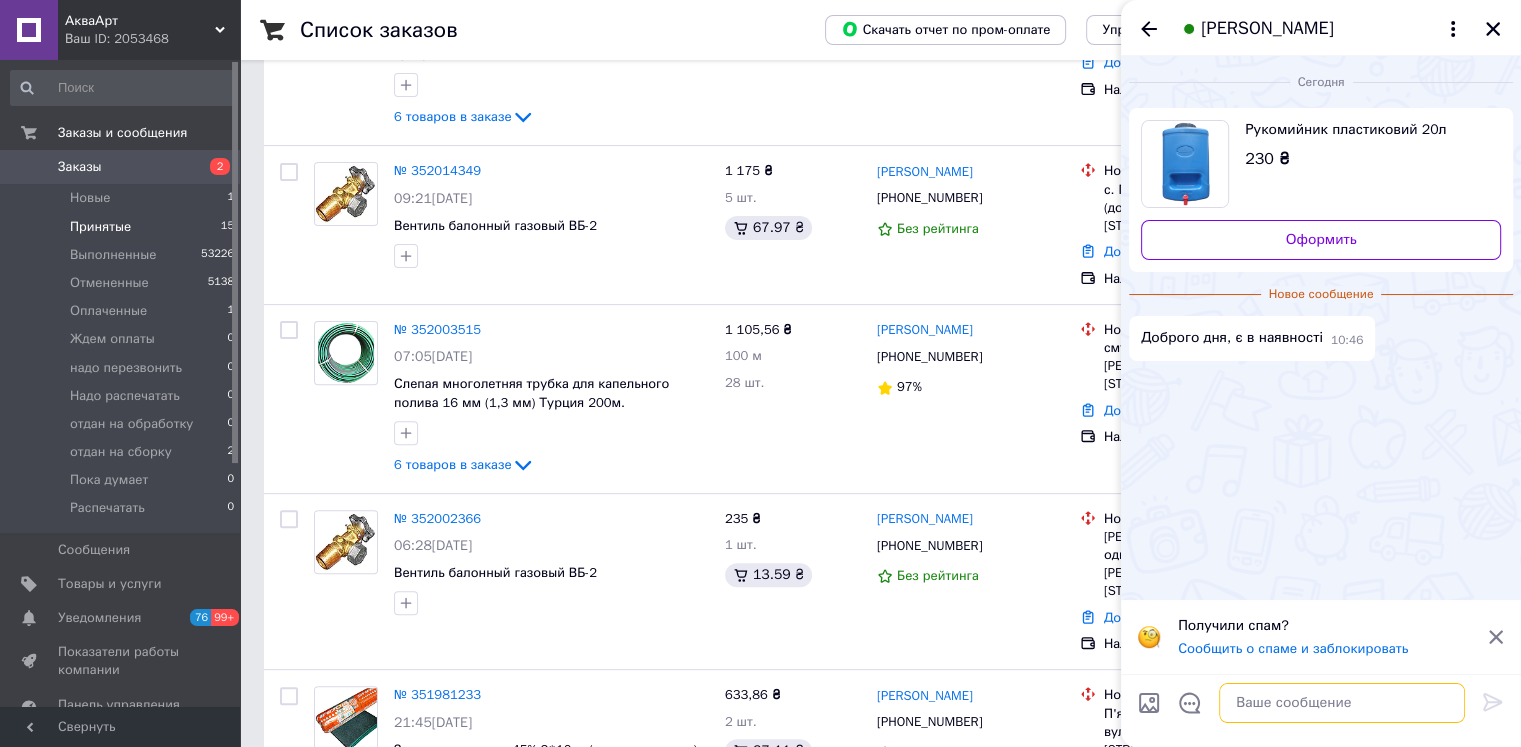click at bounding box center (1342, 703) 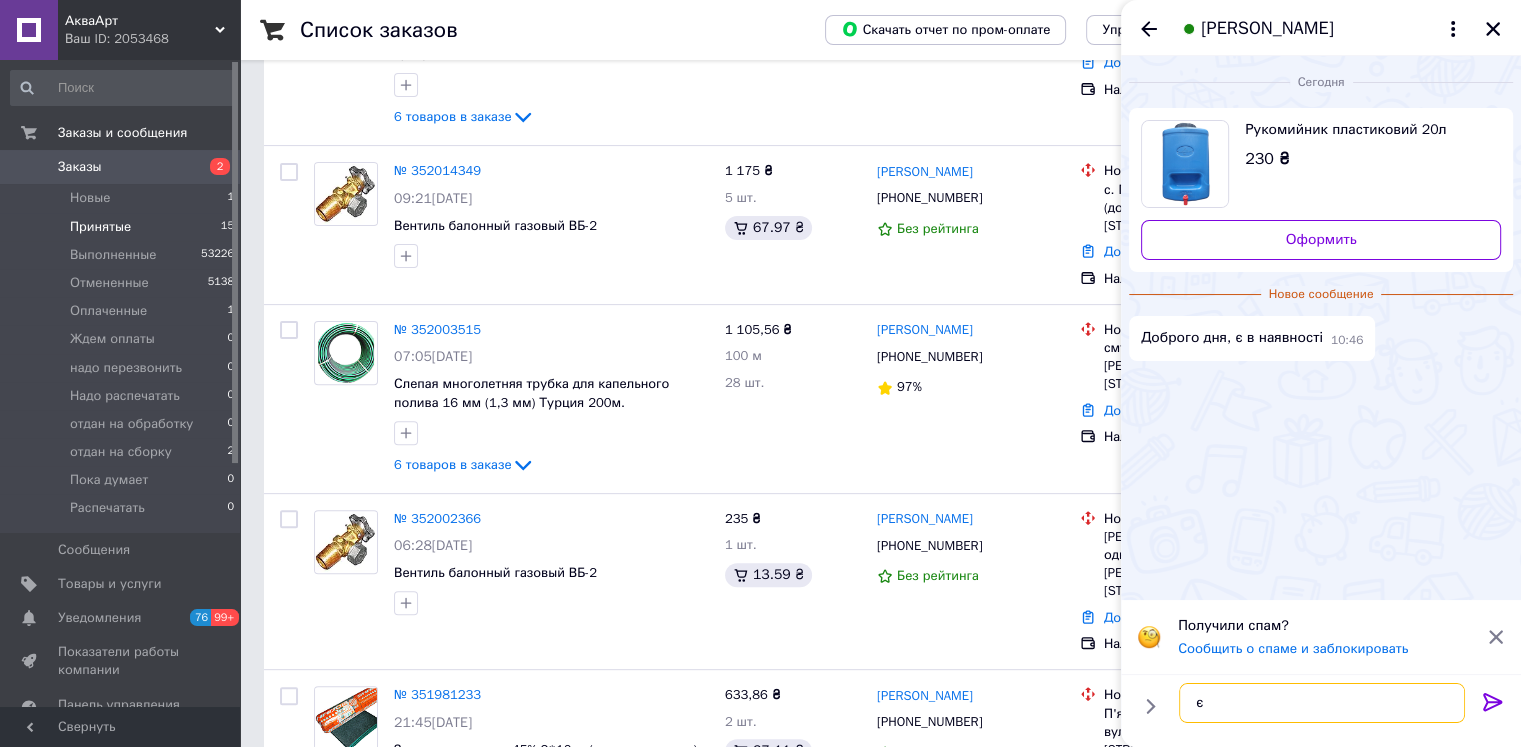 type 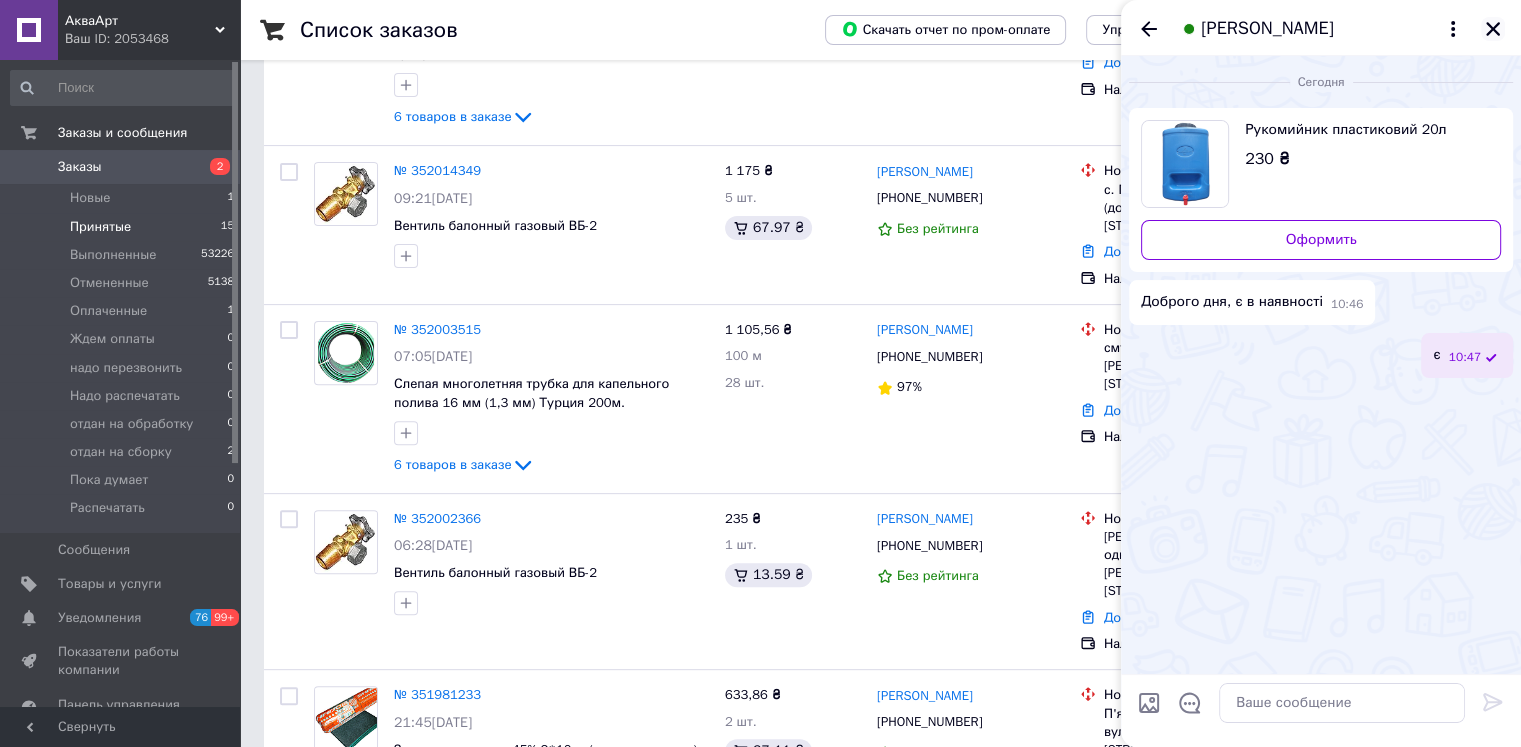 click 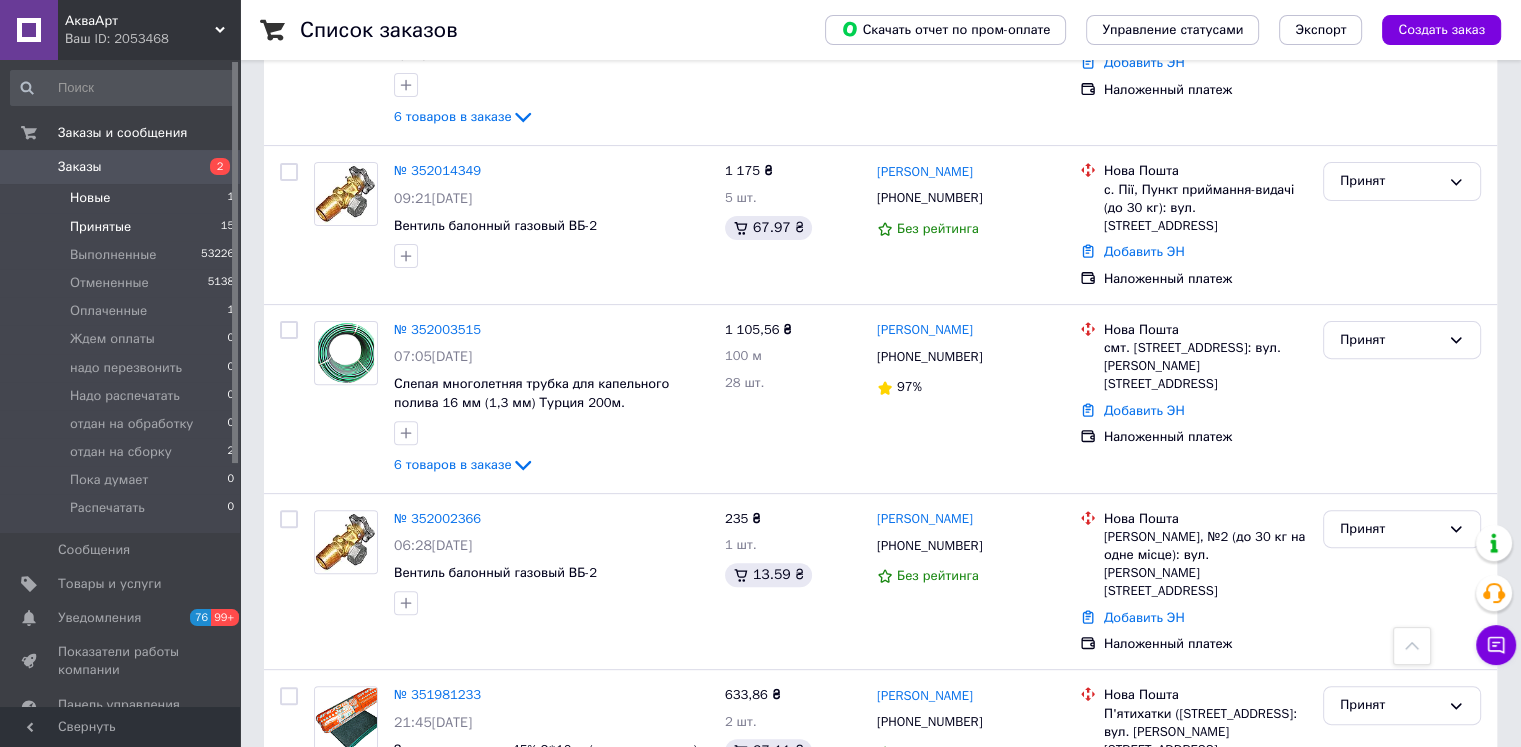 click on "Новые" at bounding box center (90, 198) 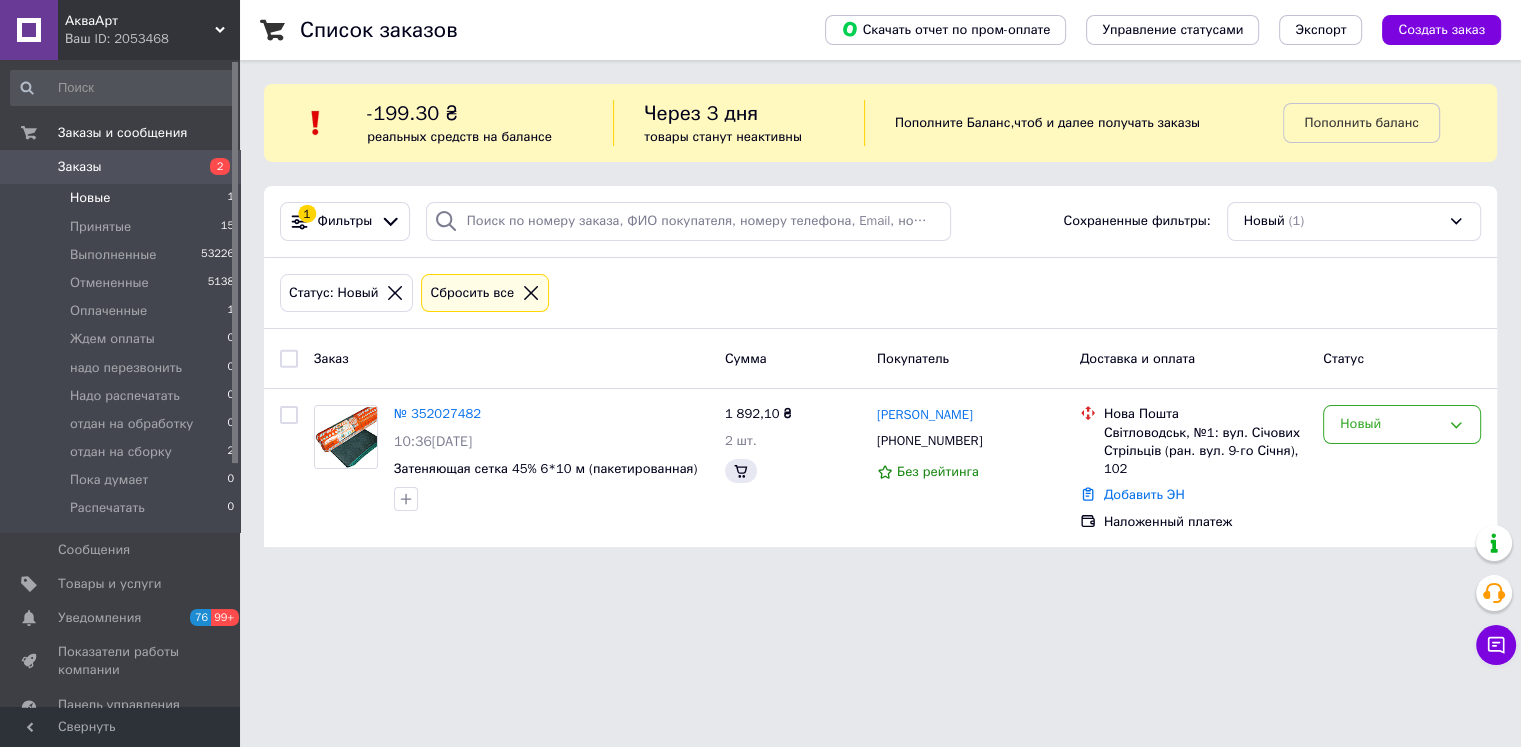 scroll, scrollTop: 0, scrollLeft: 0, axis: both 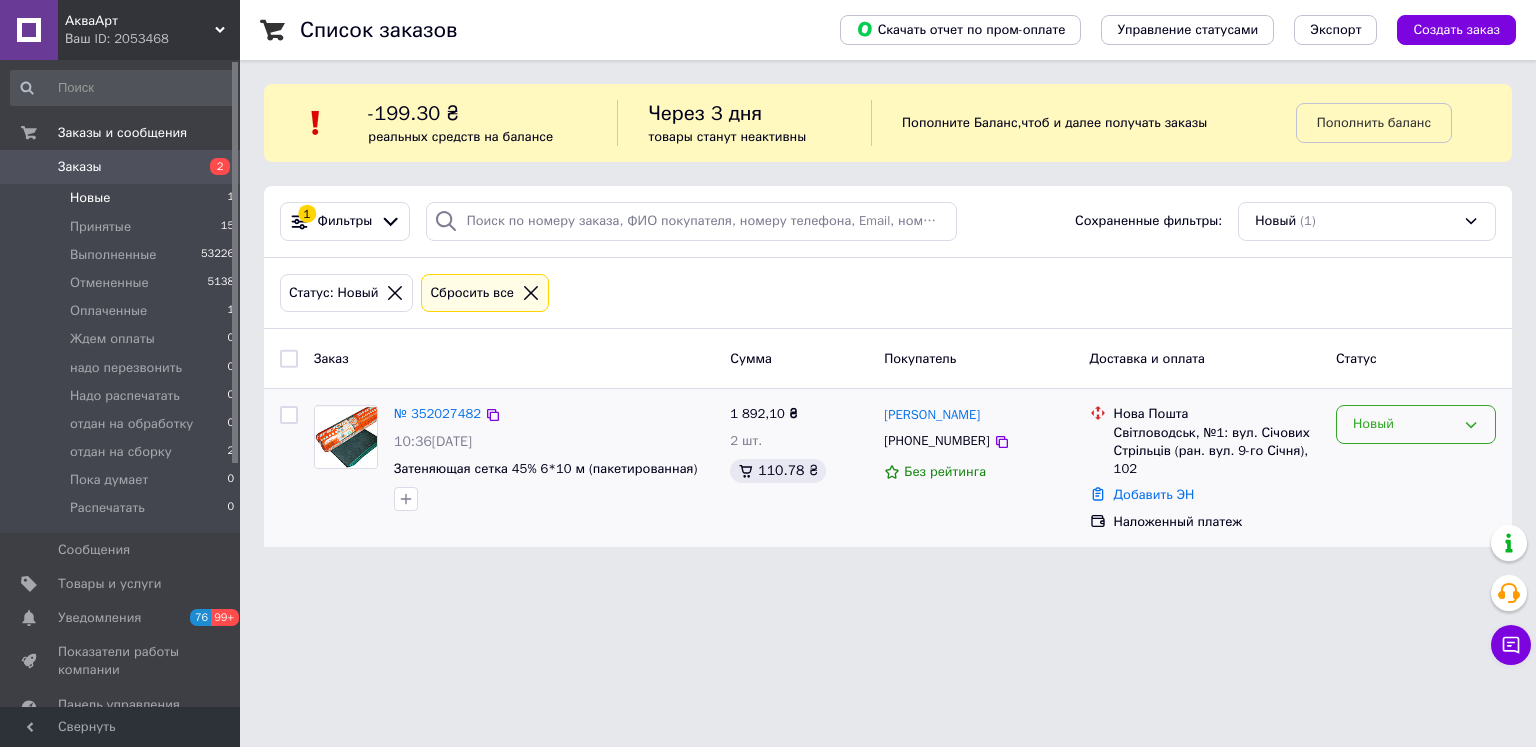 click on "Новый" at bounding box center [1416, 424] 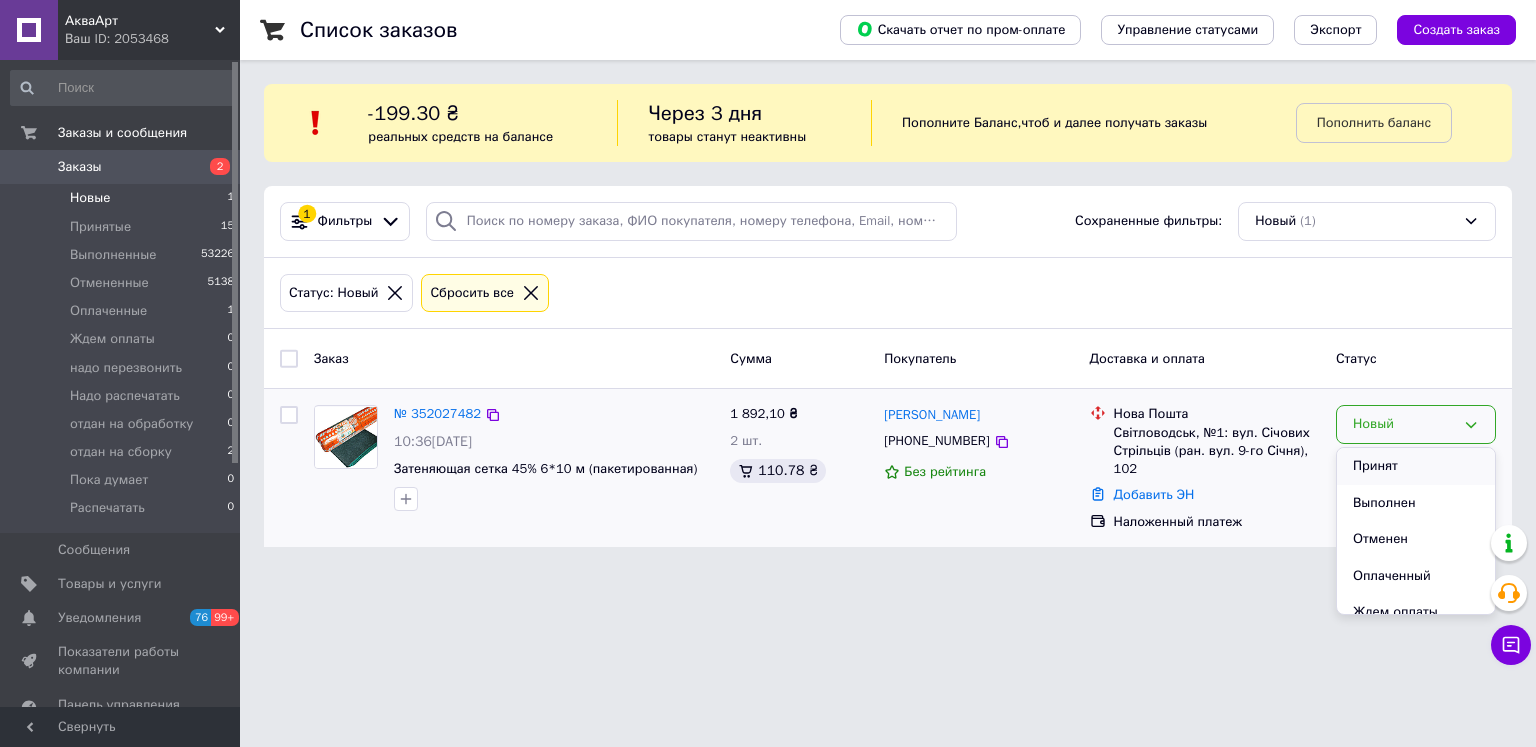 click on "Принят" at bounding box center [1416, 466] 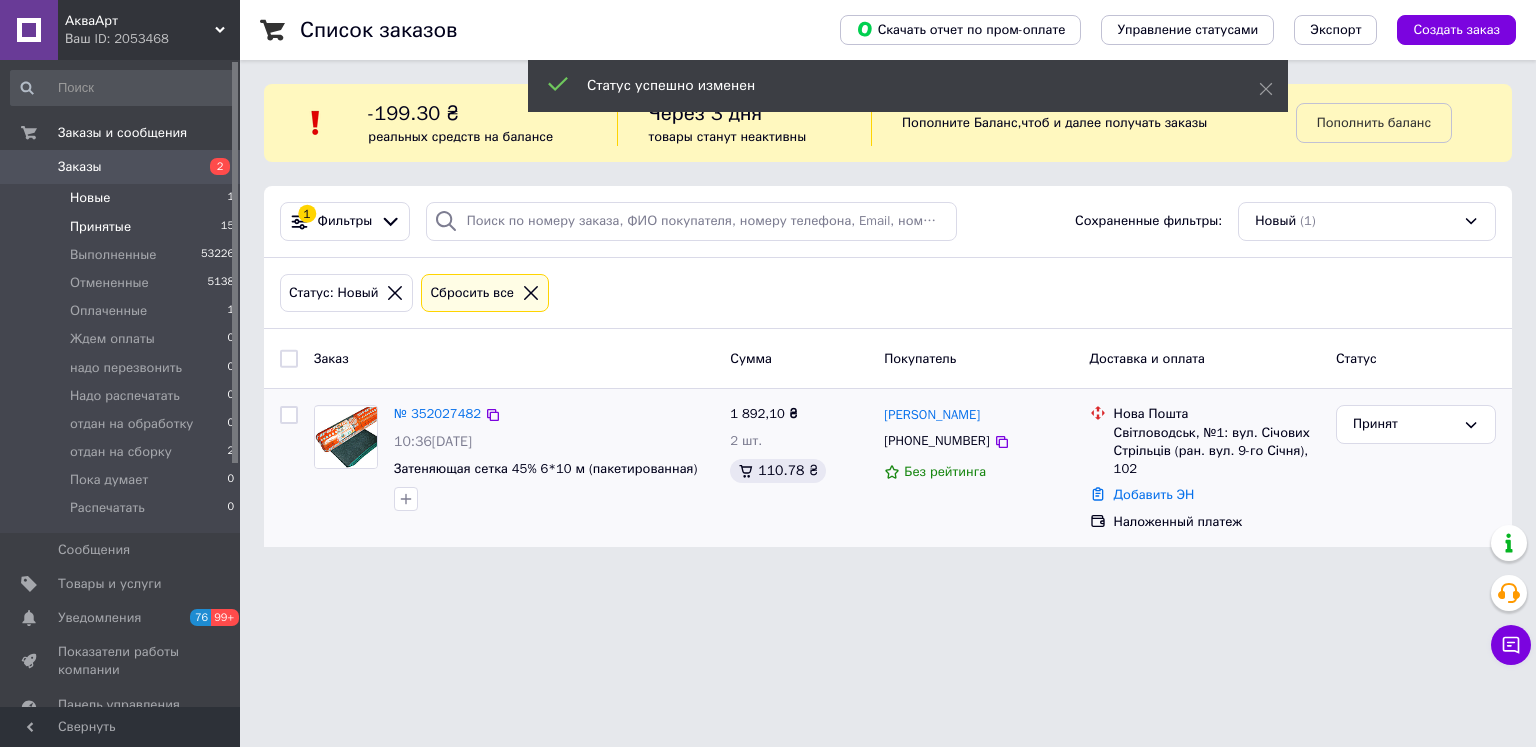 click on "Принятые" at bounding box center [100, 227] 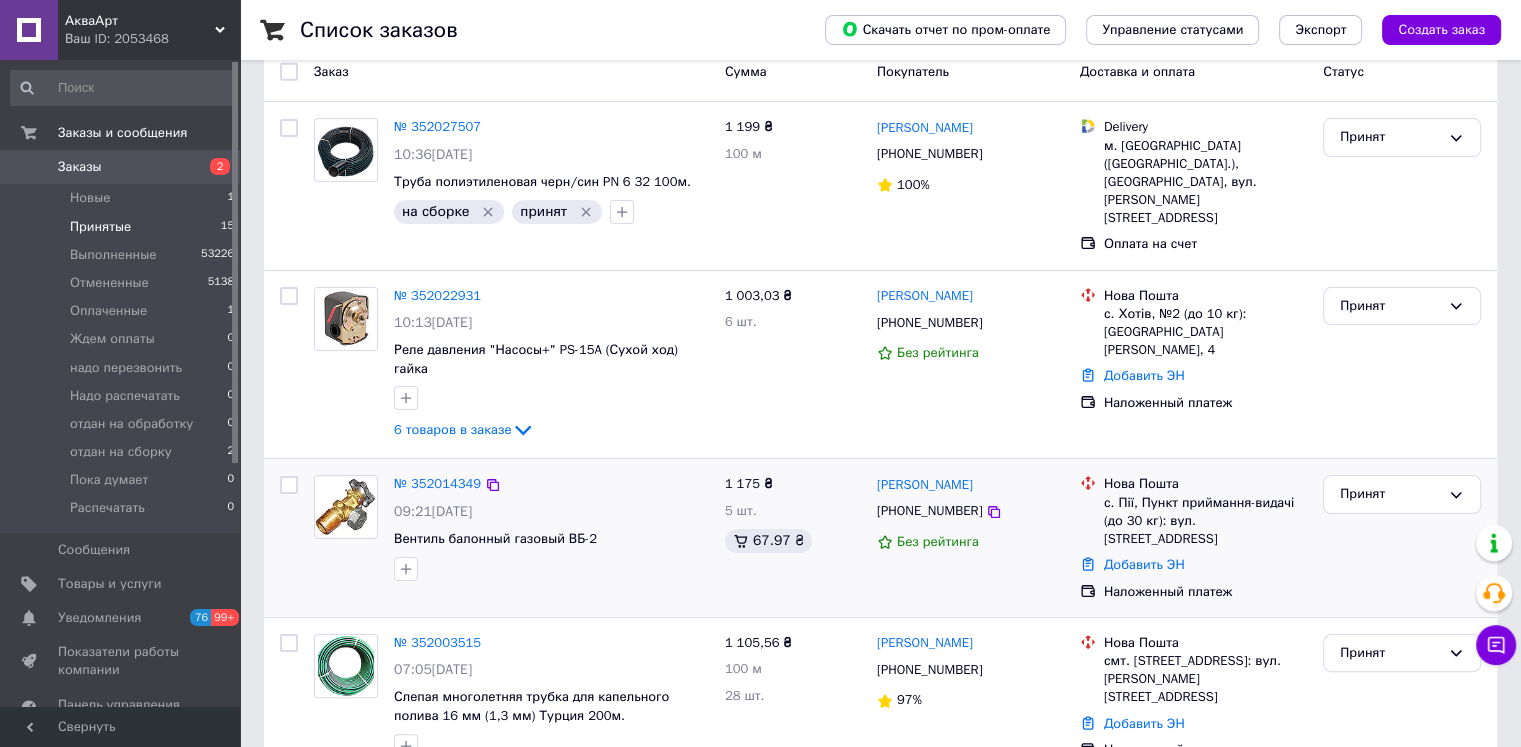 scroll, scrollTop: 300, scrollLeft: 0, axis: vertical 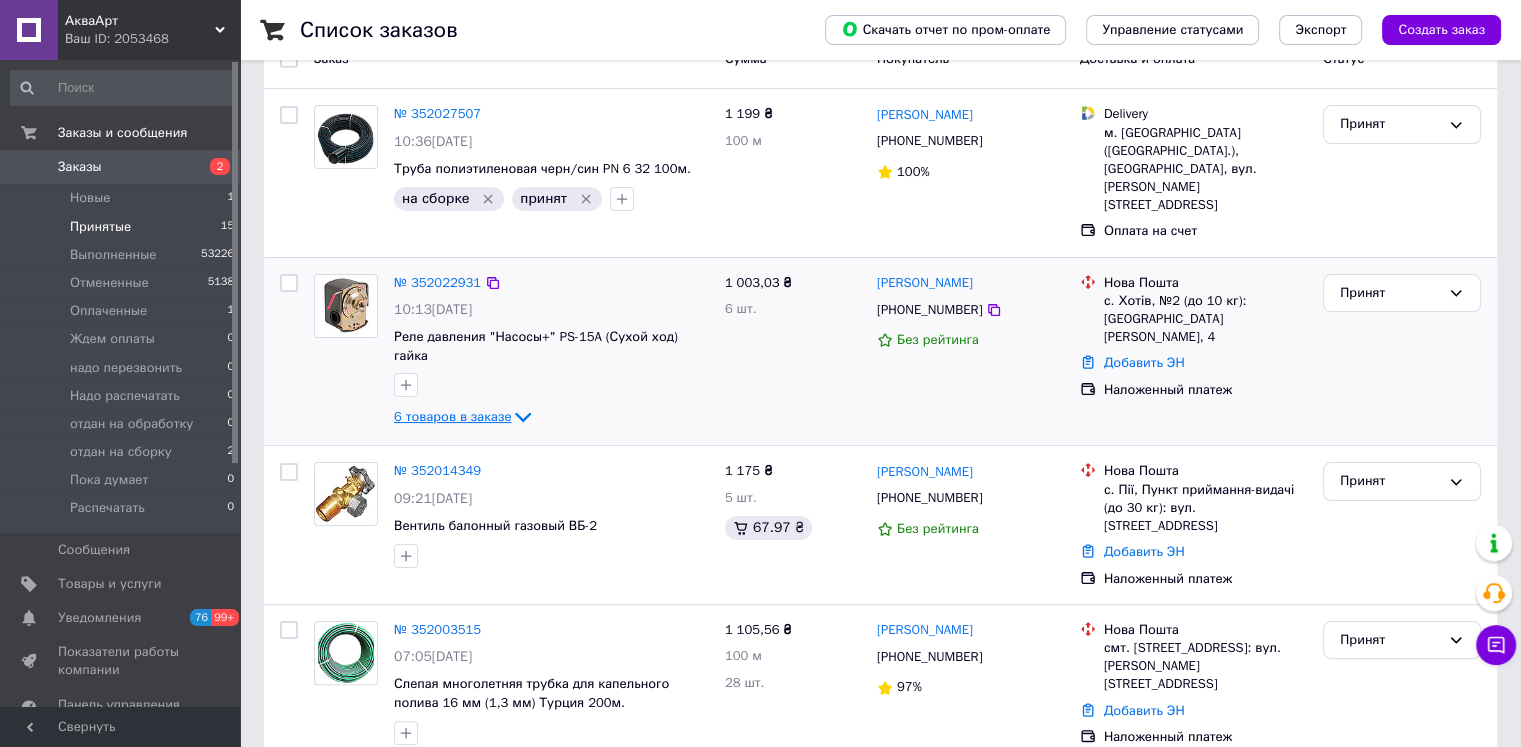 click on "6 товаров в заказе" at bounding box center (452, 416) 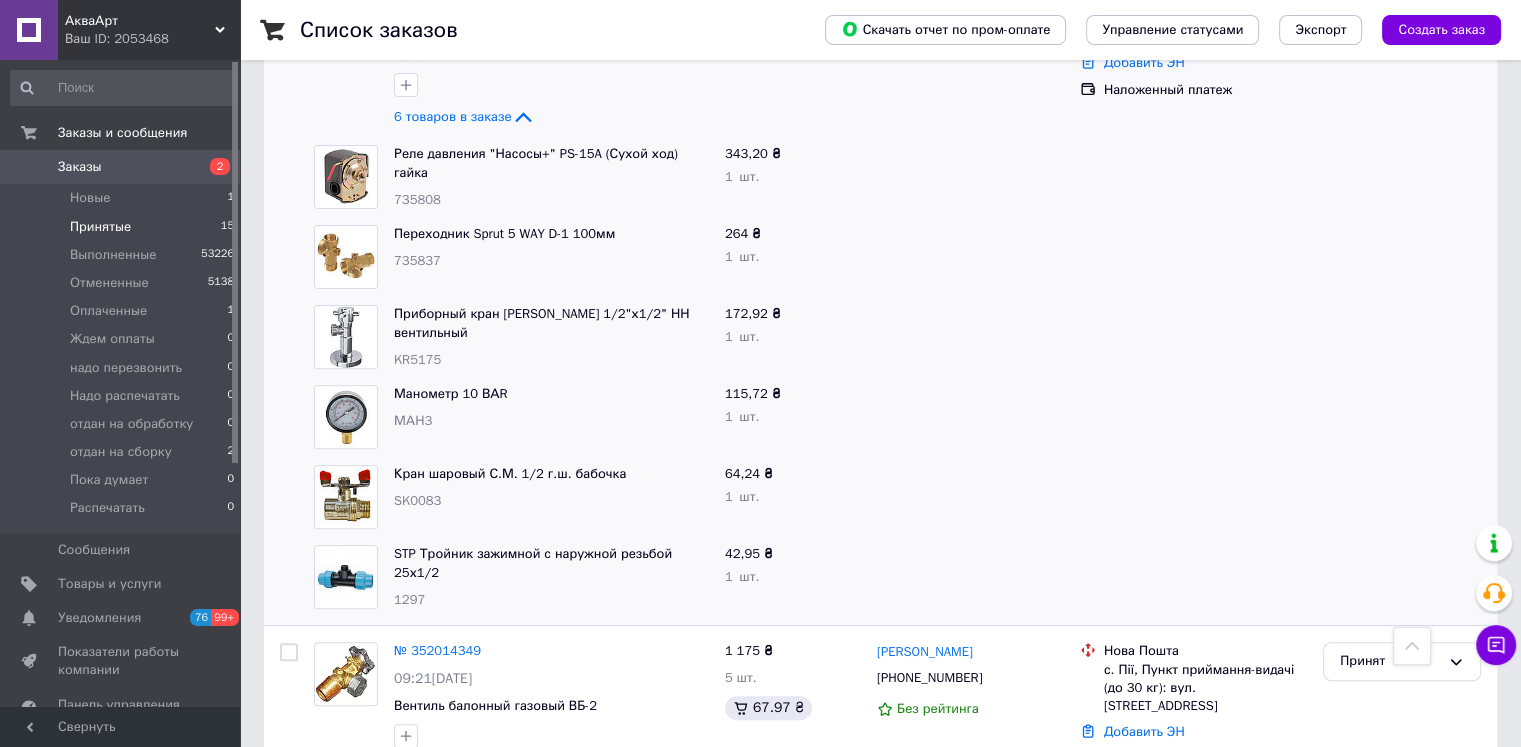scroll, scrollTop: 400, scrollLeft: 0, axis: vertical 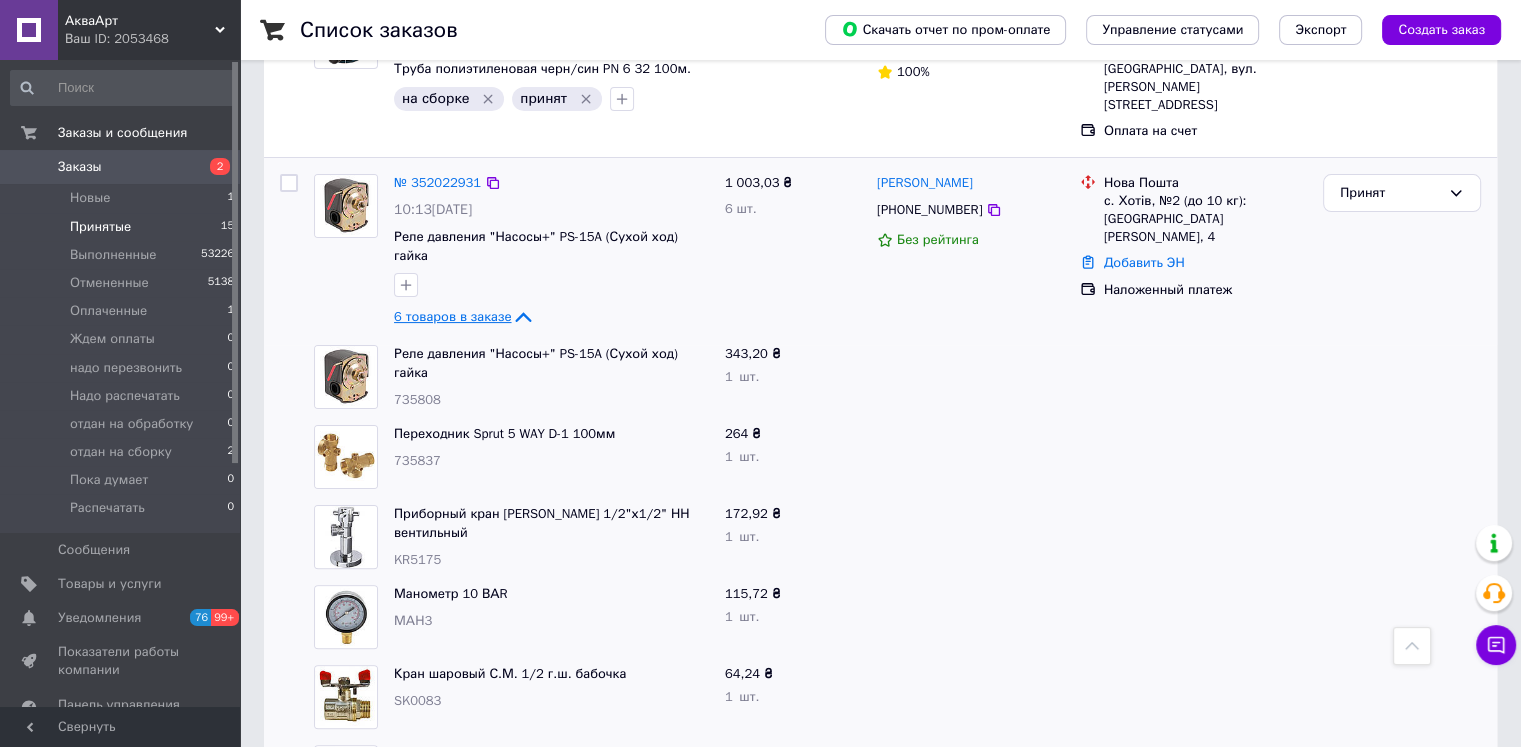 click on "6 товаров в заказе" at bounding box center [452, 316] 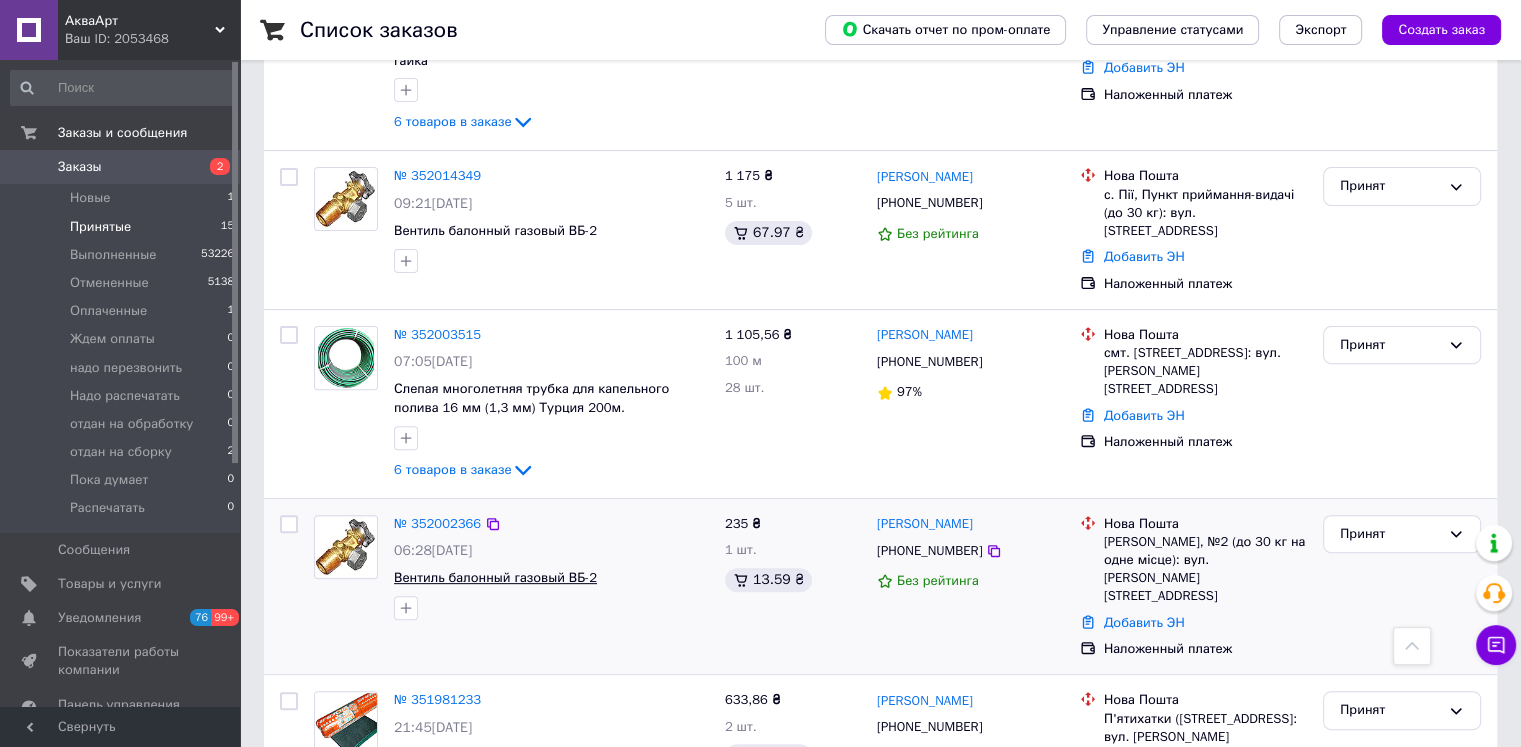 scroll, scrollTop: 600, scrollLeft: 0, axis: vertical 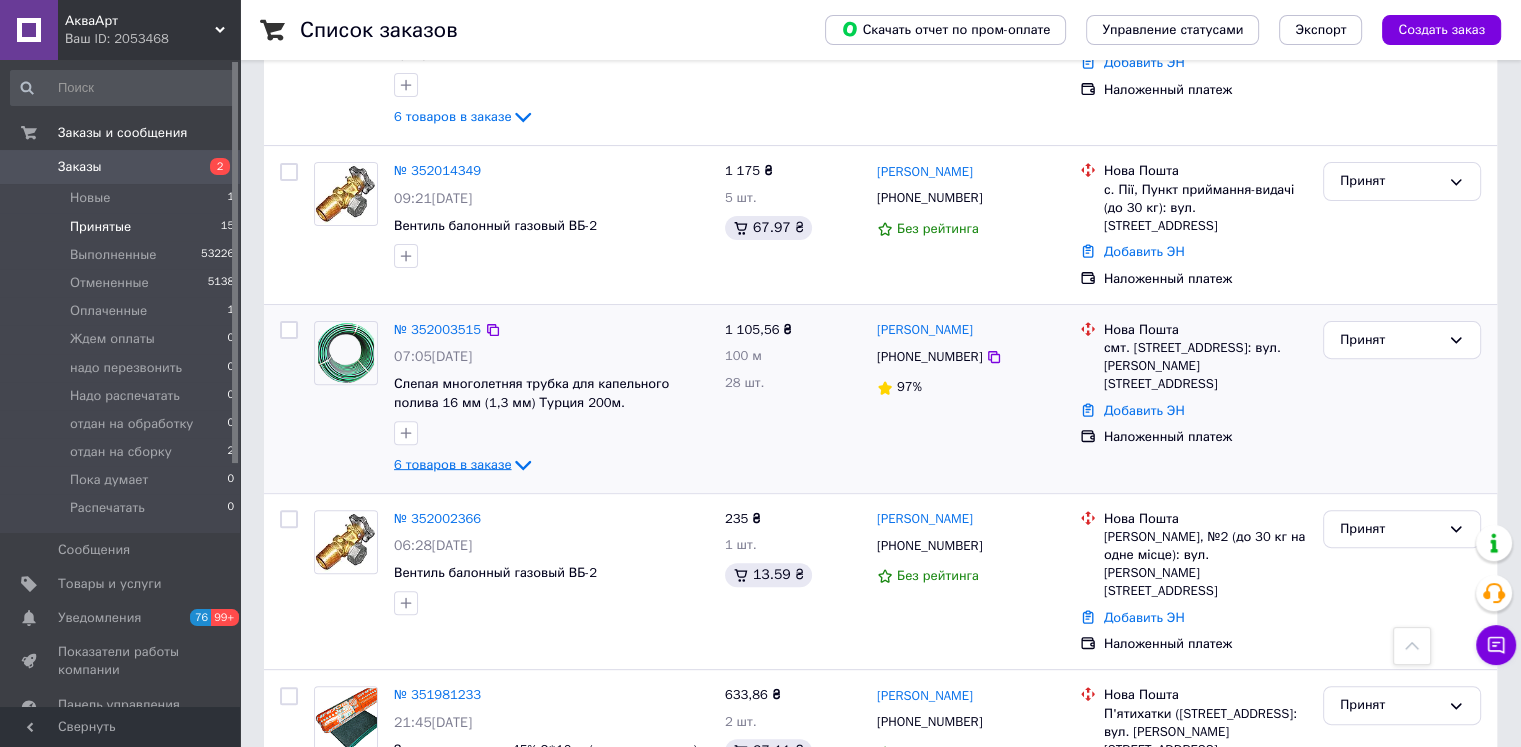 click on "6 товаров в заказе" at bounding box center [452, 463] 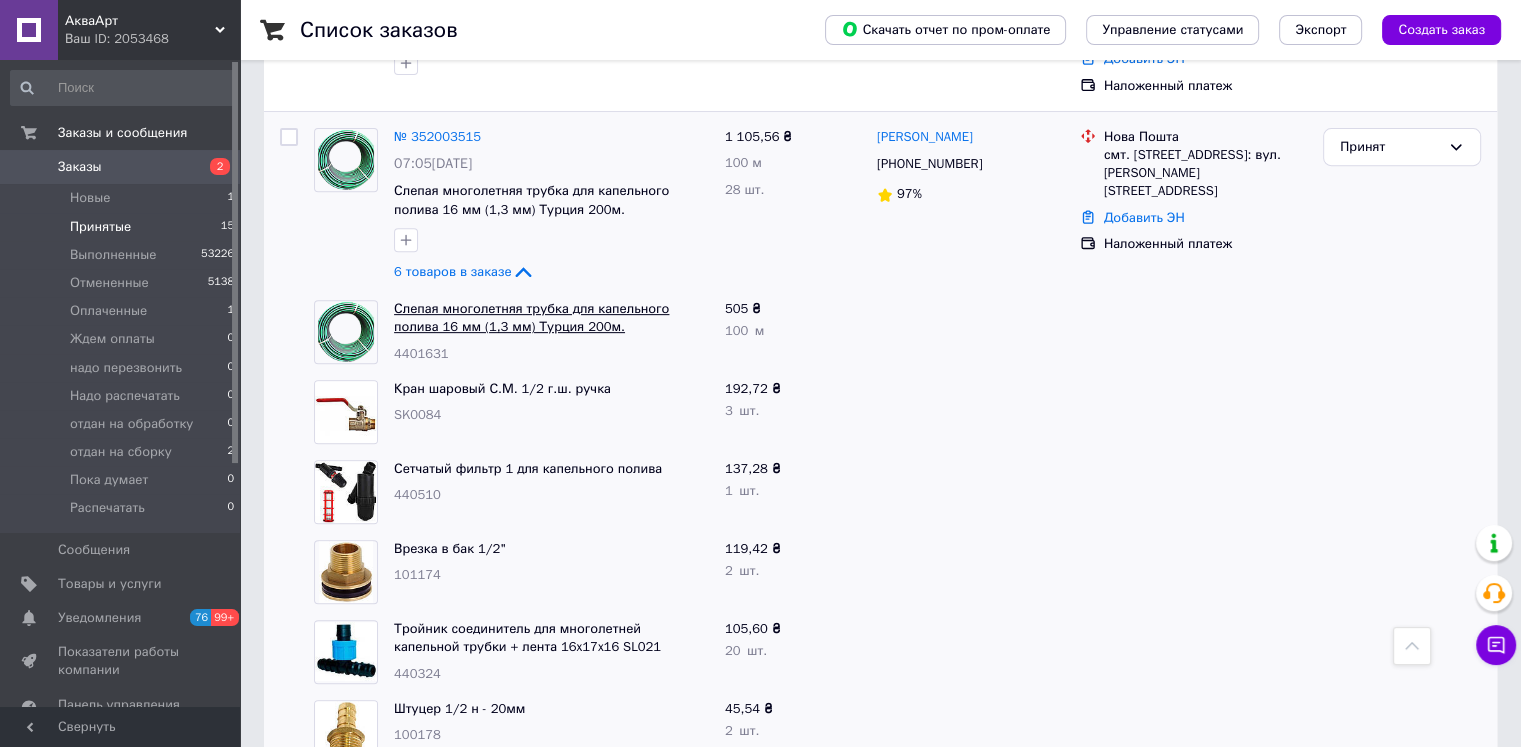 scroll, scrollTop: 800, scrollLeft: 0, axis: vertical 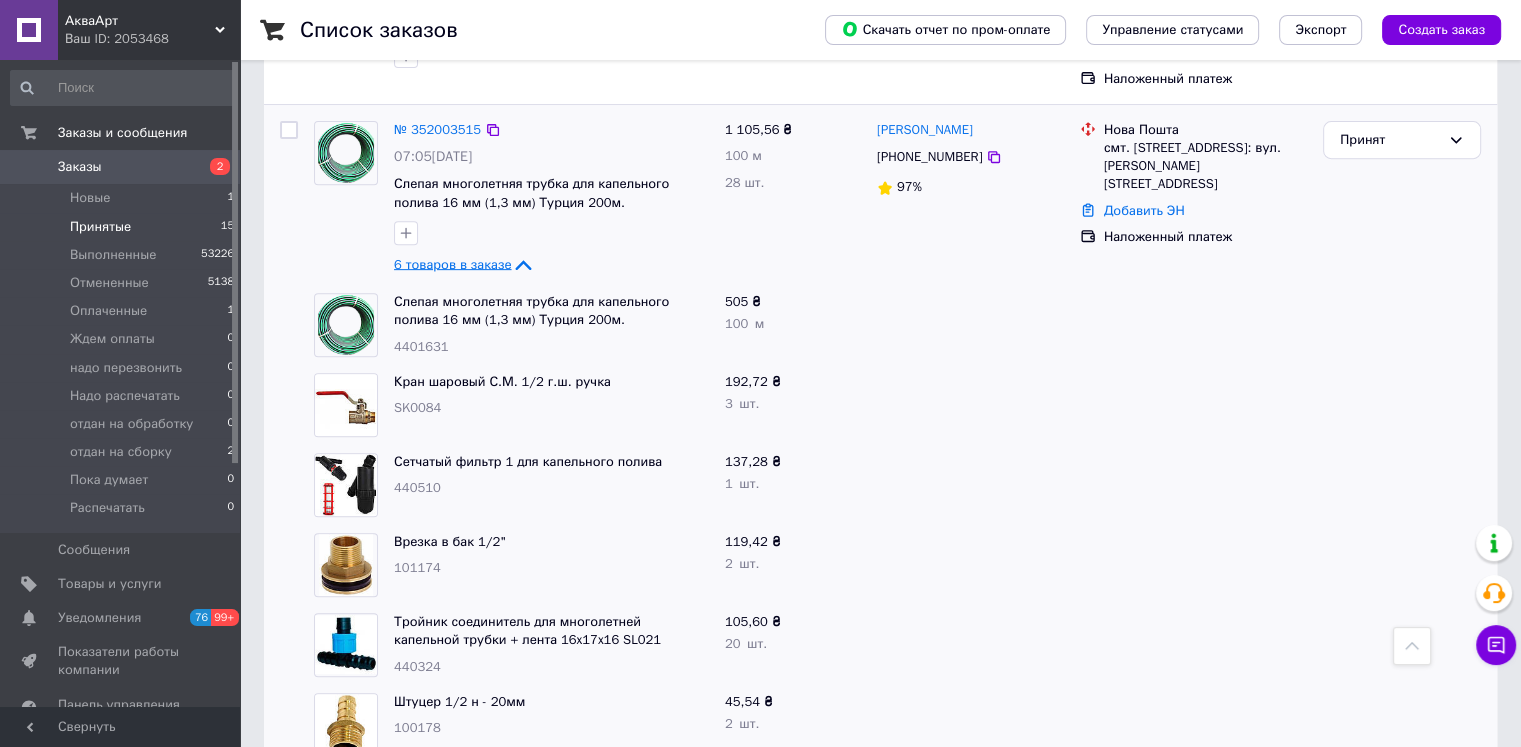 click on "6 товаров в заказе" at bounding box center (452, 263) 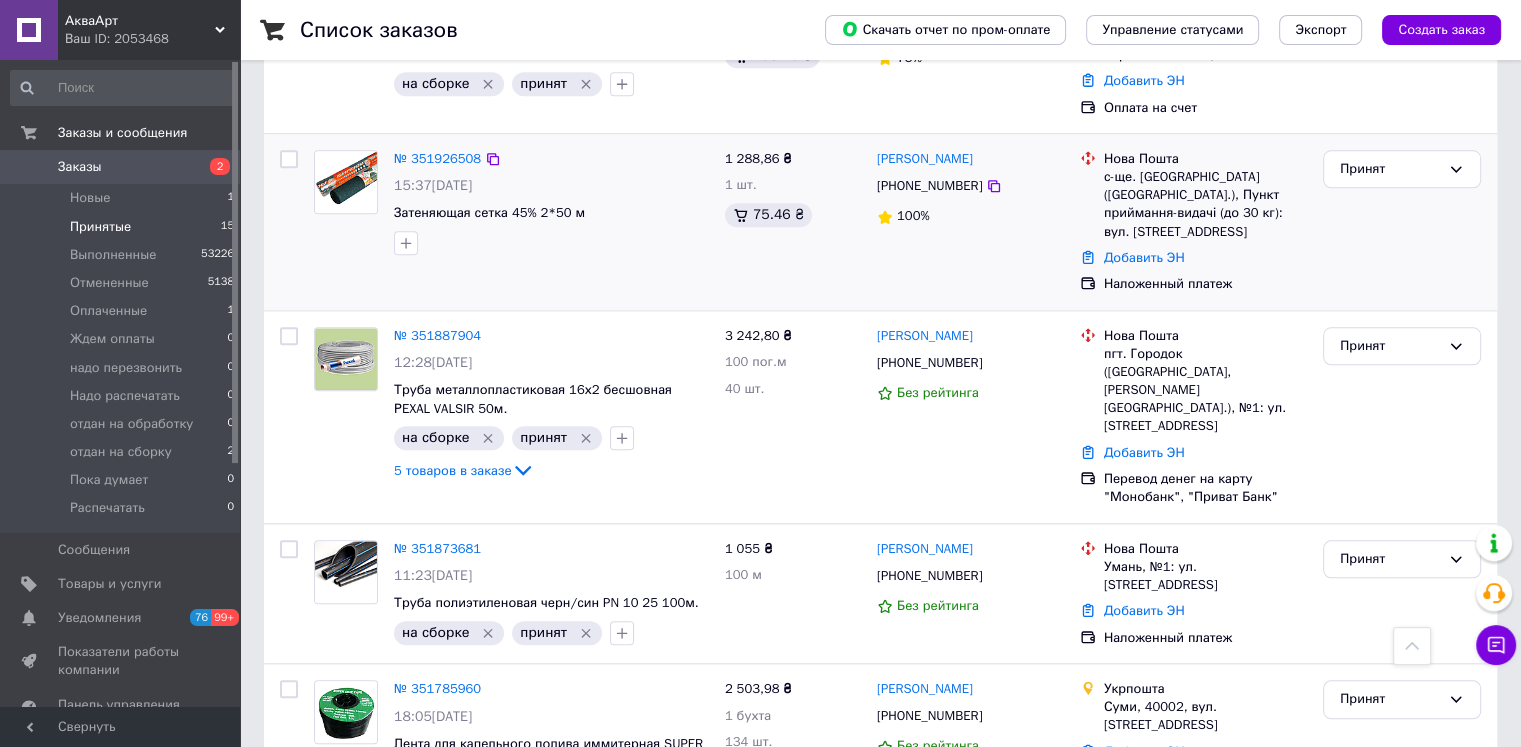 scroll, scrollTop: 2094, scrollLeft: 0, axis: vertical 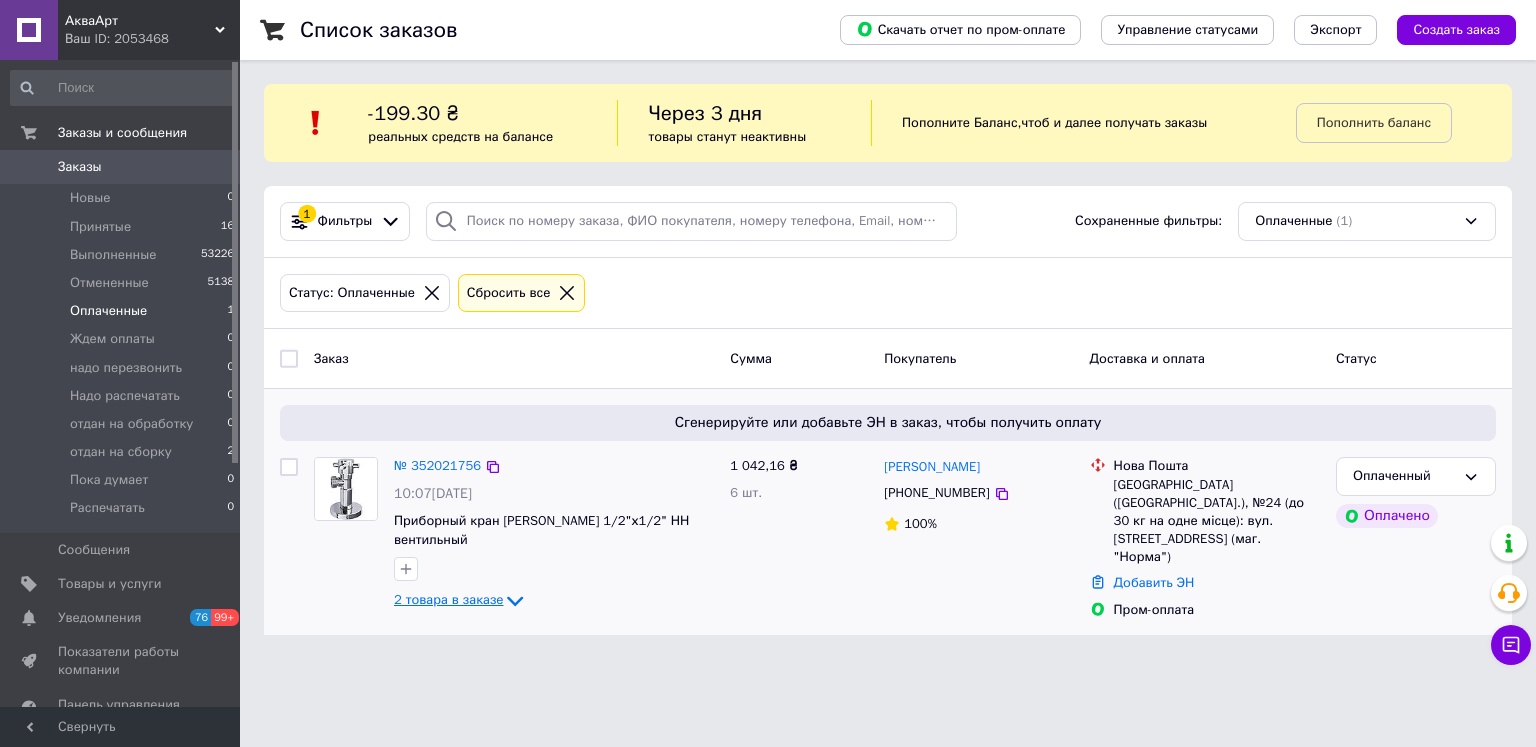 click on "2 товара в заказе" at bounding box center (448, 600) 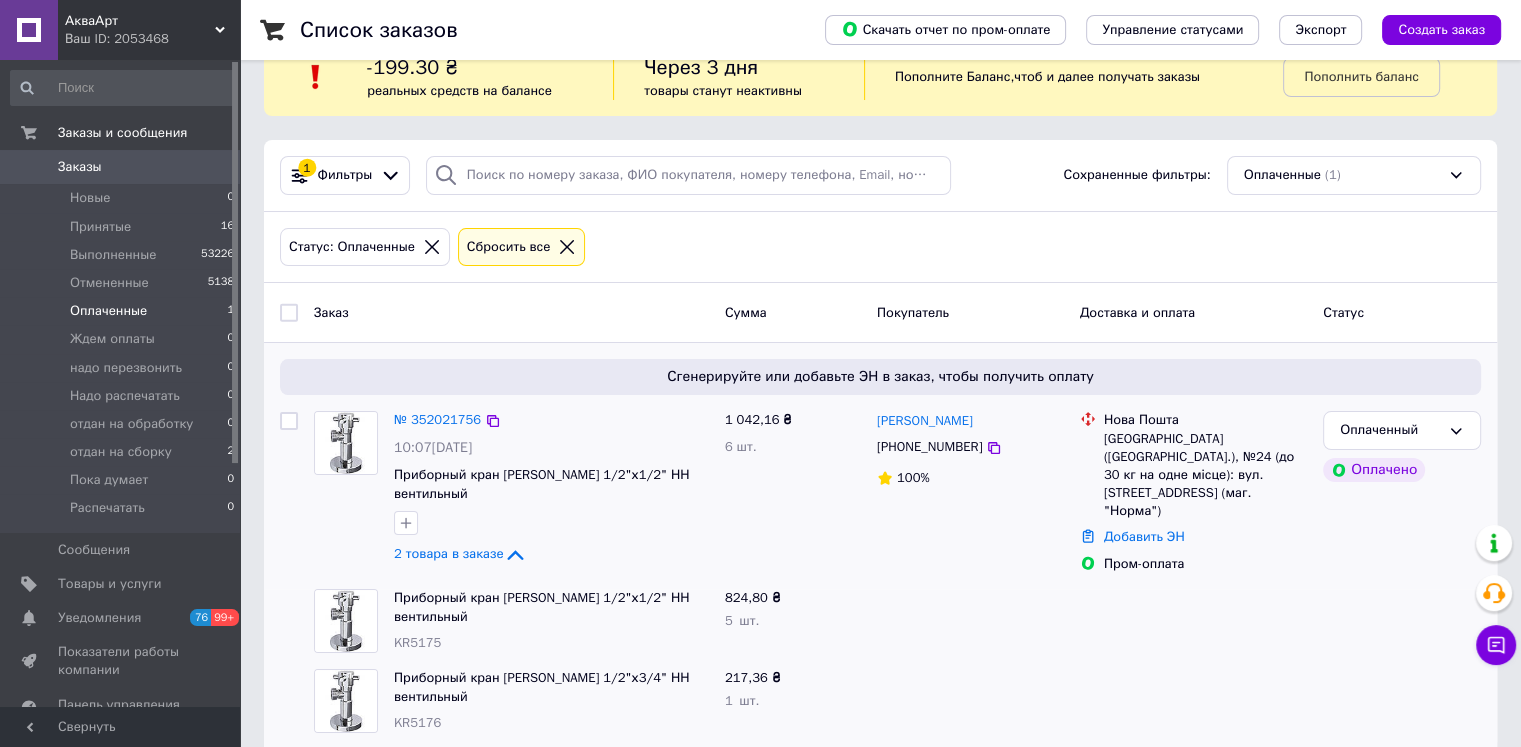 scroll, scrollTop: 47, scrollLeft: 0, axis: vertical 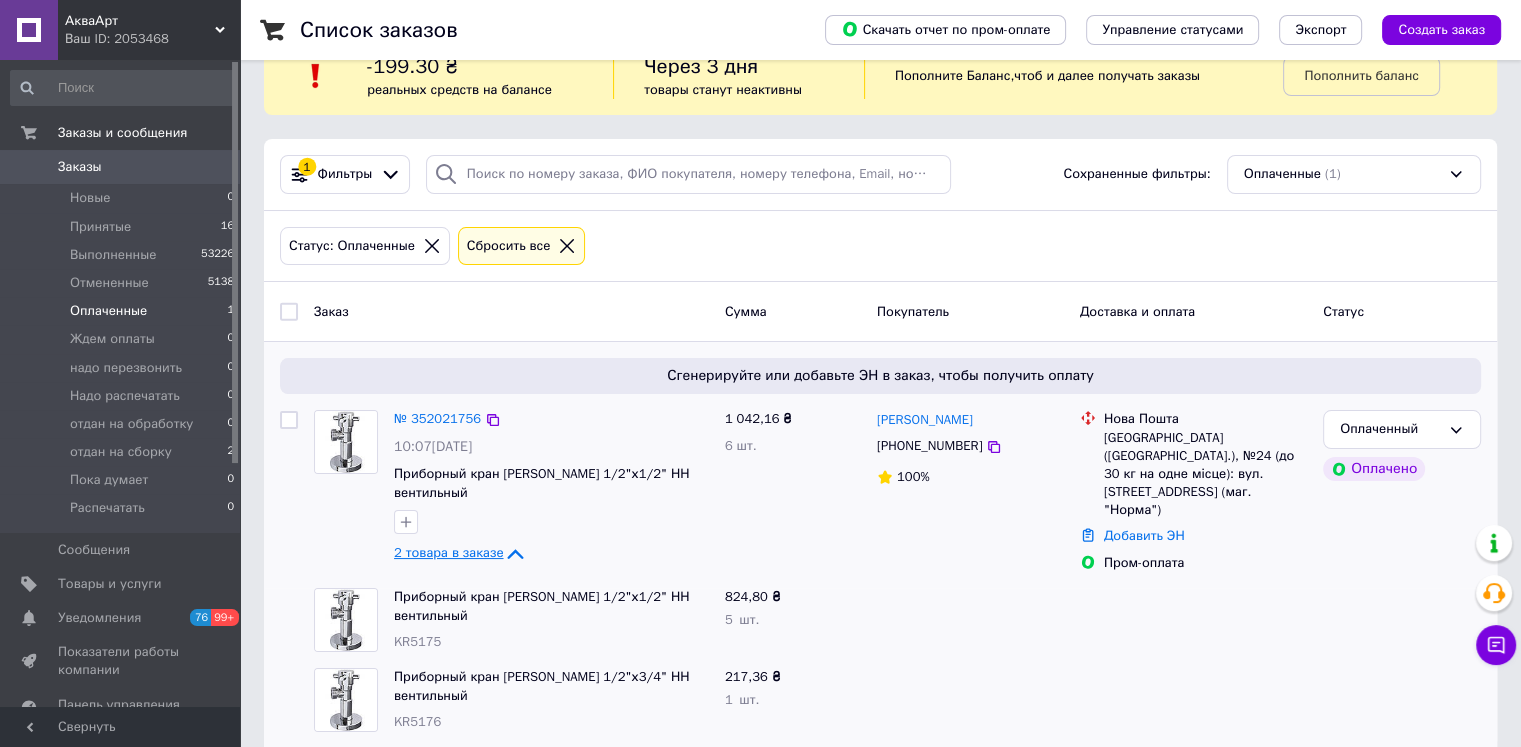 click on "2 товара в заказе" at bounding box center [448, 553] 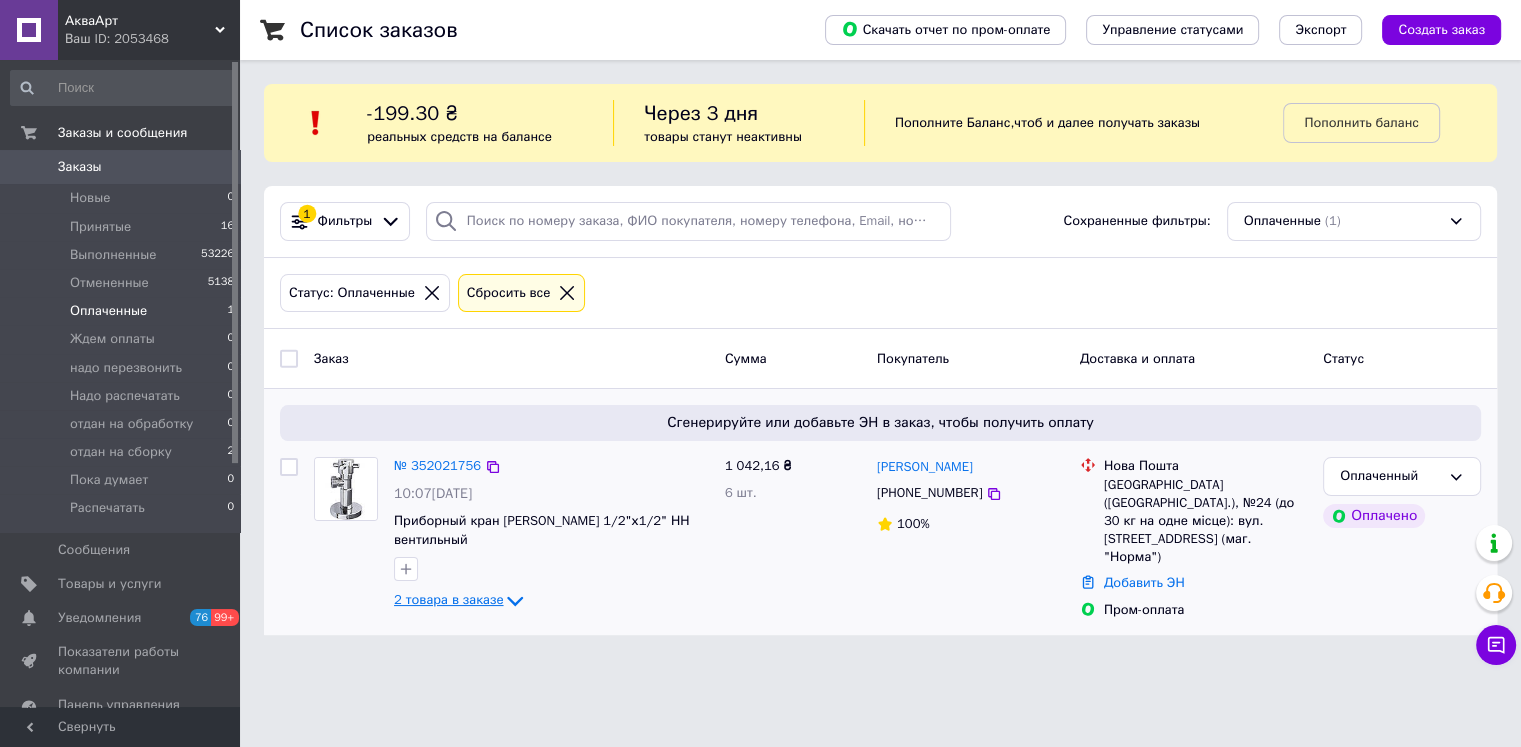 scroll, scrollTop: 0, scrollLeft: 0, axis: both 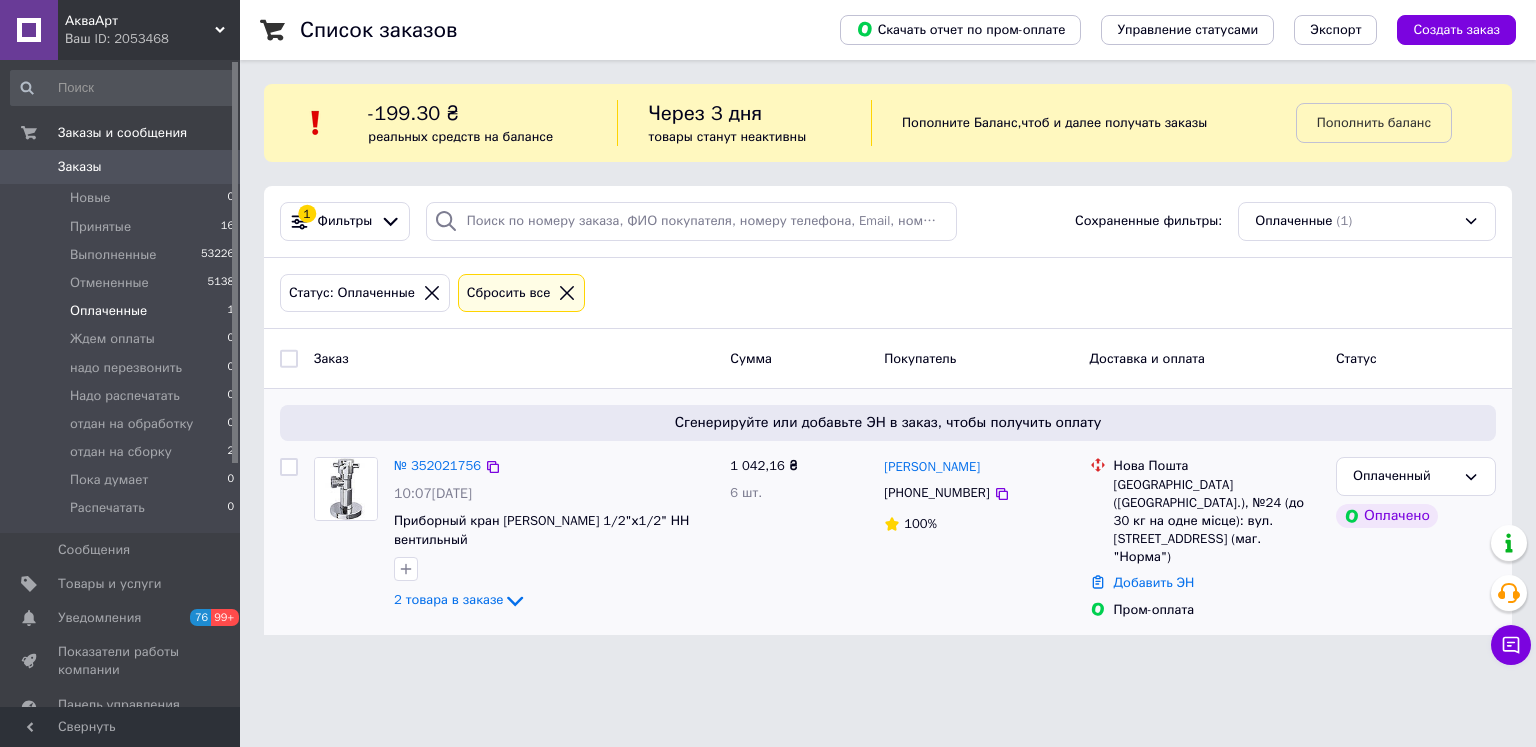 click on "2 товара в заказе" 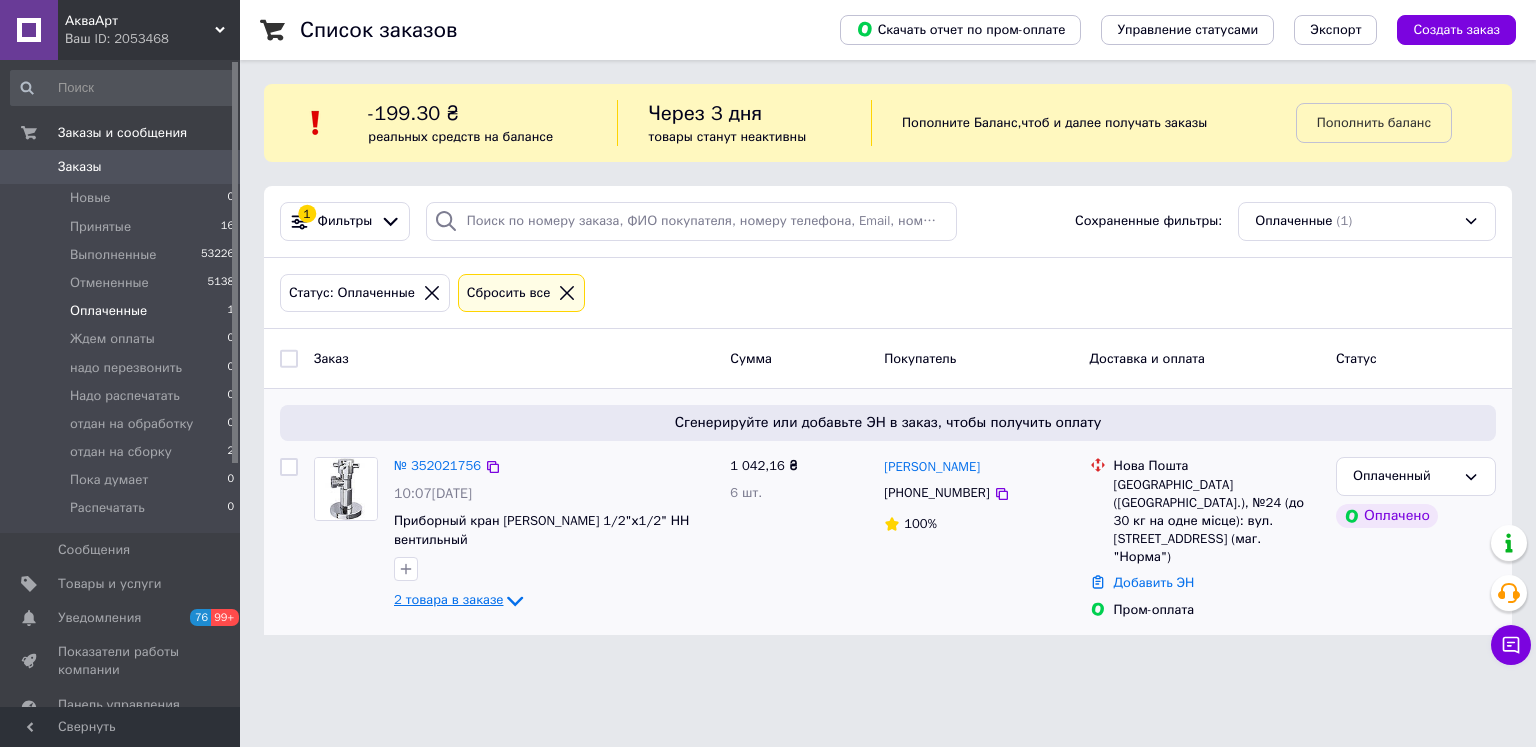 click on "2 товара в заказе" at bounding box center [448, 600] 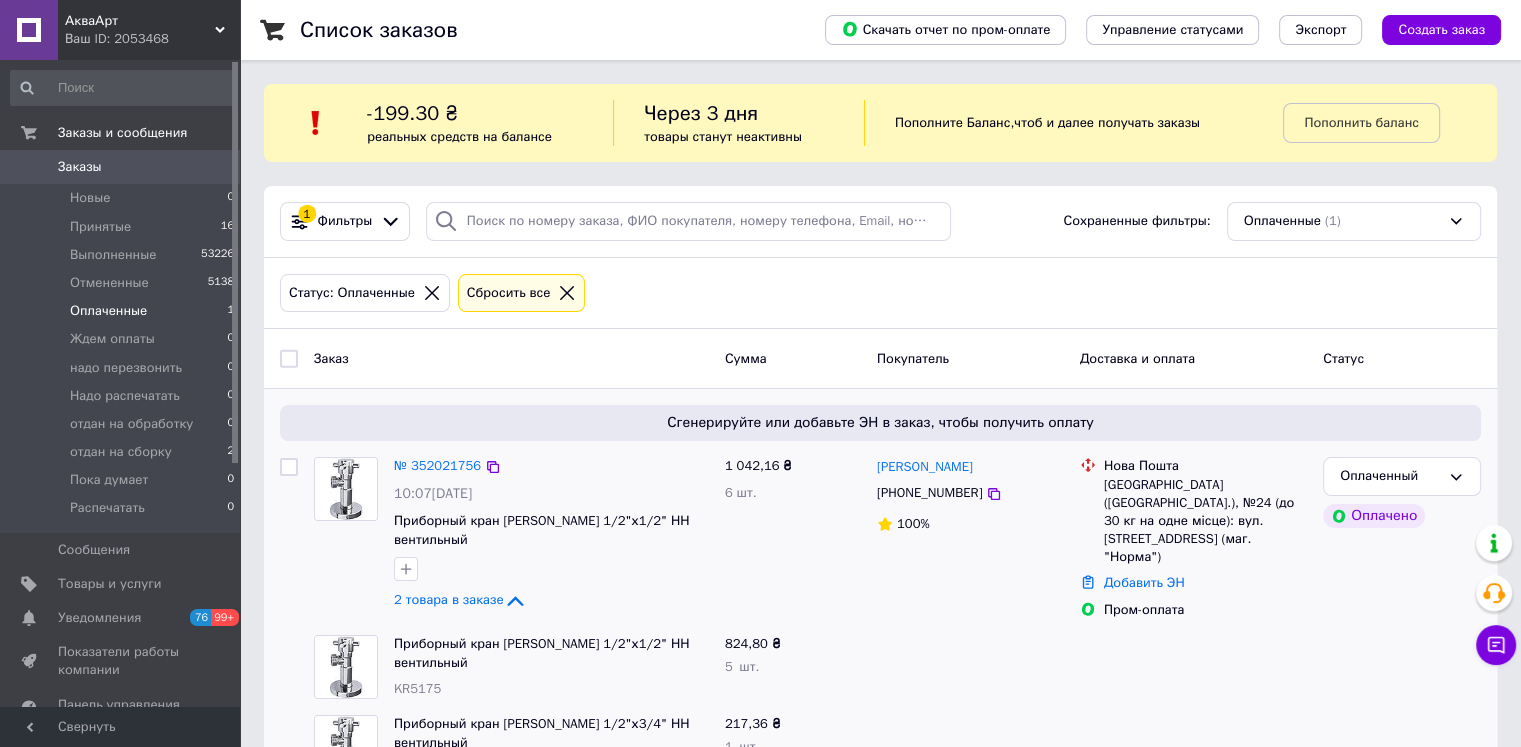scroll, scrollTop: 47, scrollLeft: 0, axis: vertical 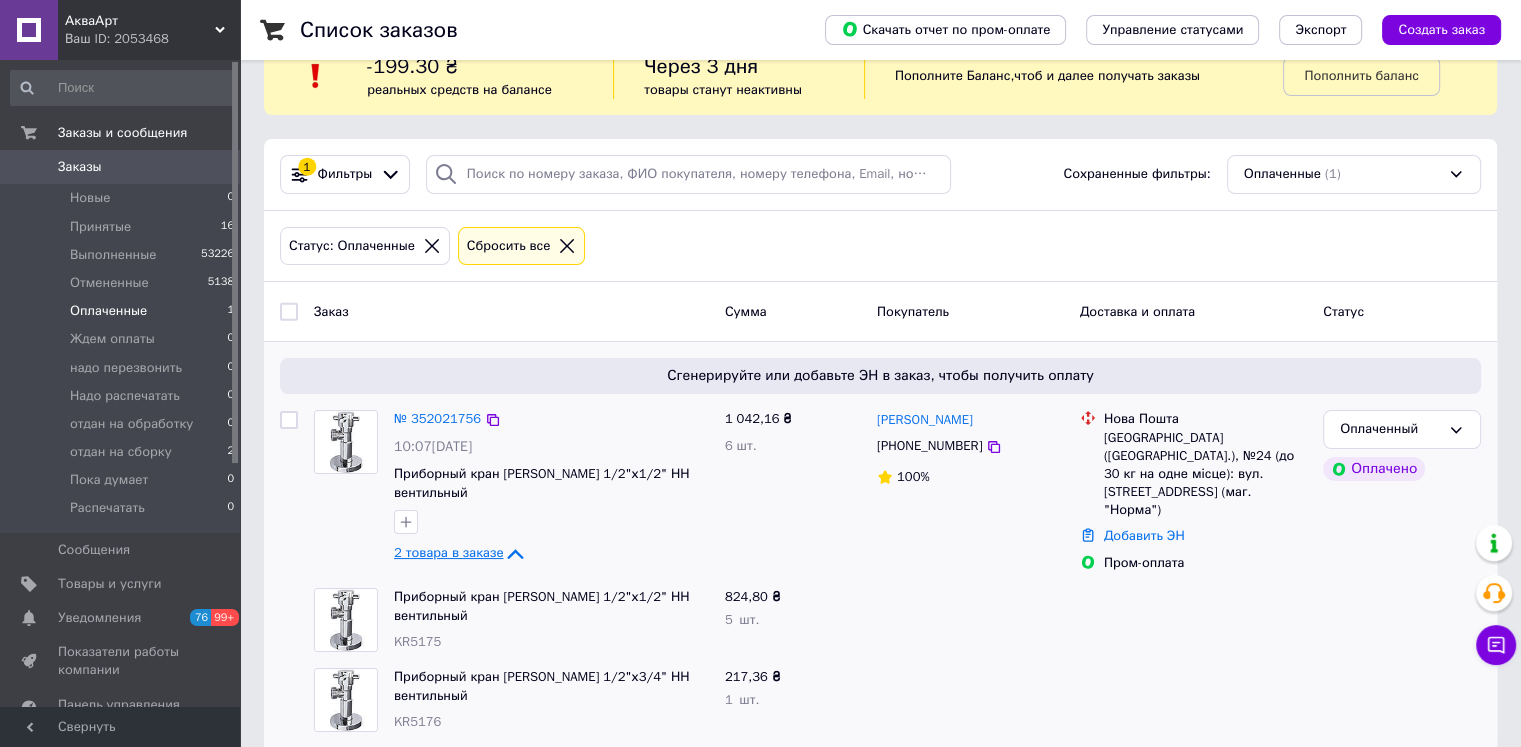 click on "2 товара в заказе" at bounding box center [448, 553] 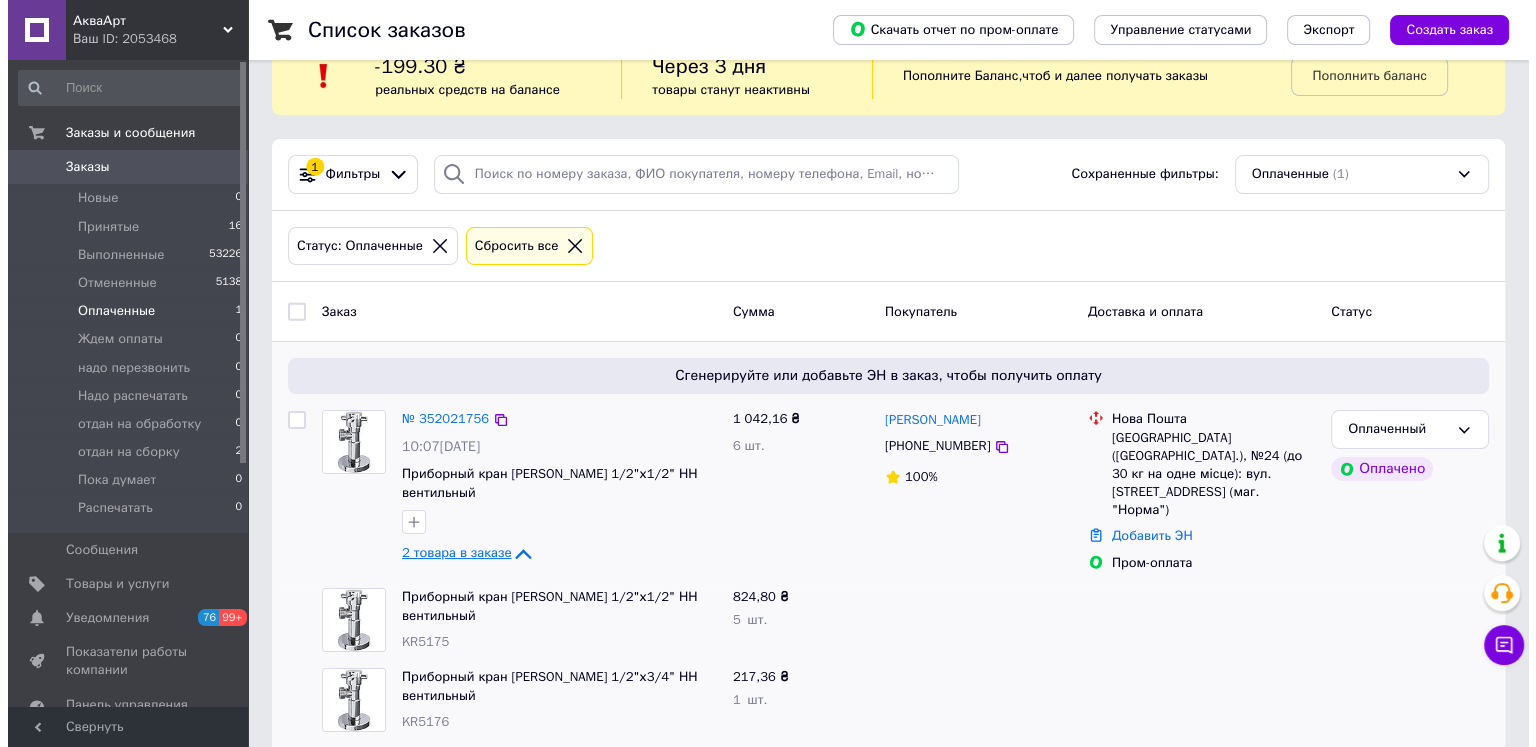 scroll, scrollTop: 0, scrollLeft: 0, axis: both 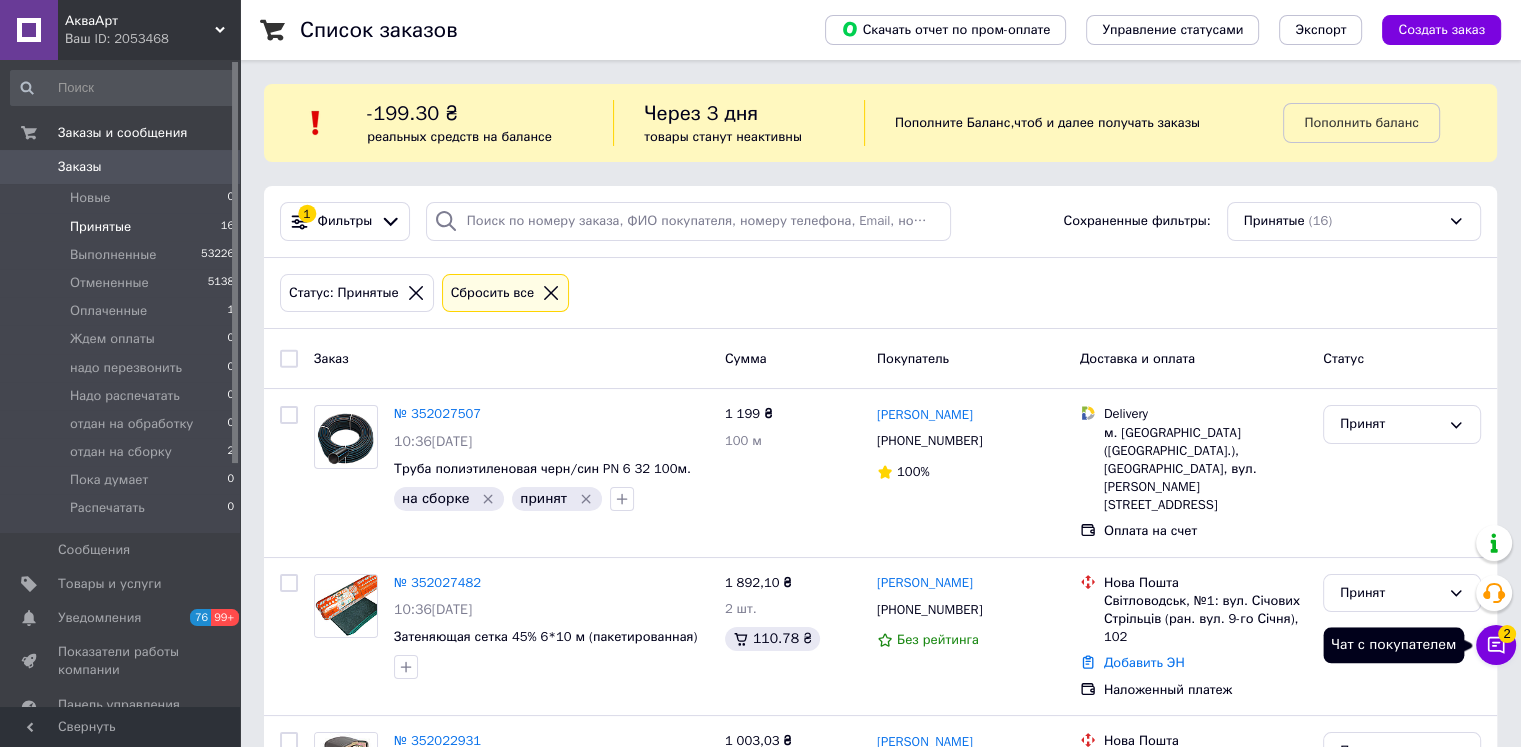 click on "2" at bounding box center [1507, 633] 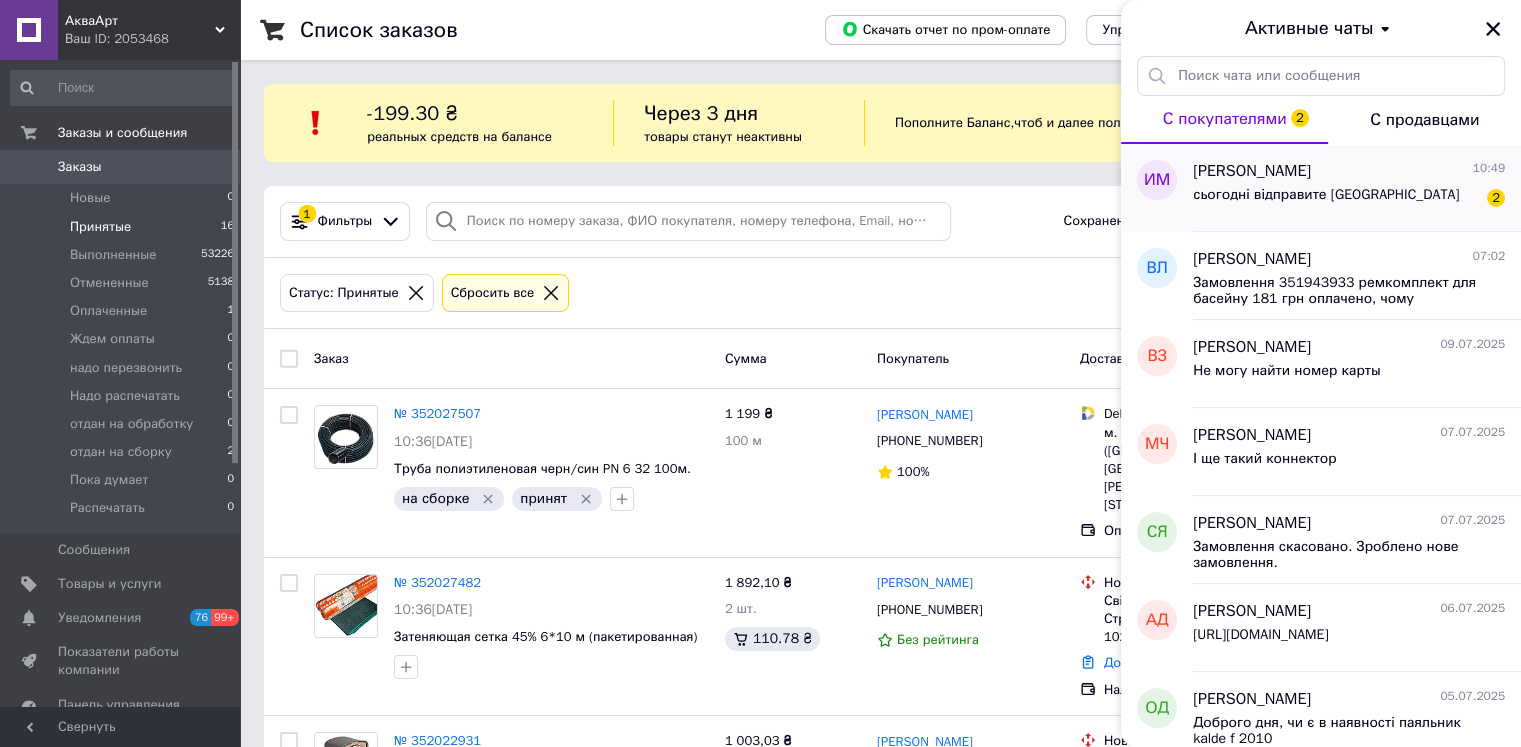 click on "сьогодні відправите Нової Поштою" at bounding box center (1326, 195) 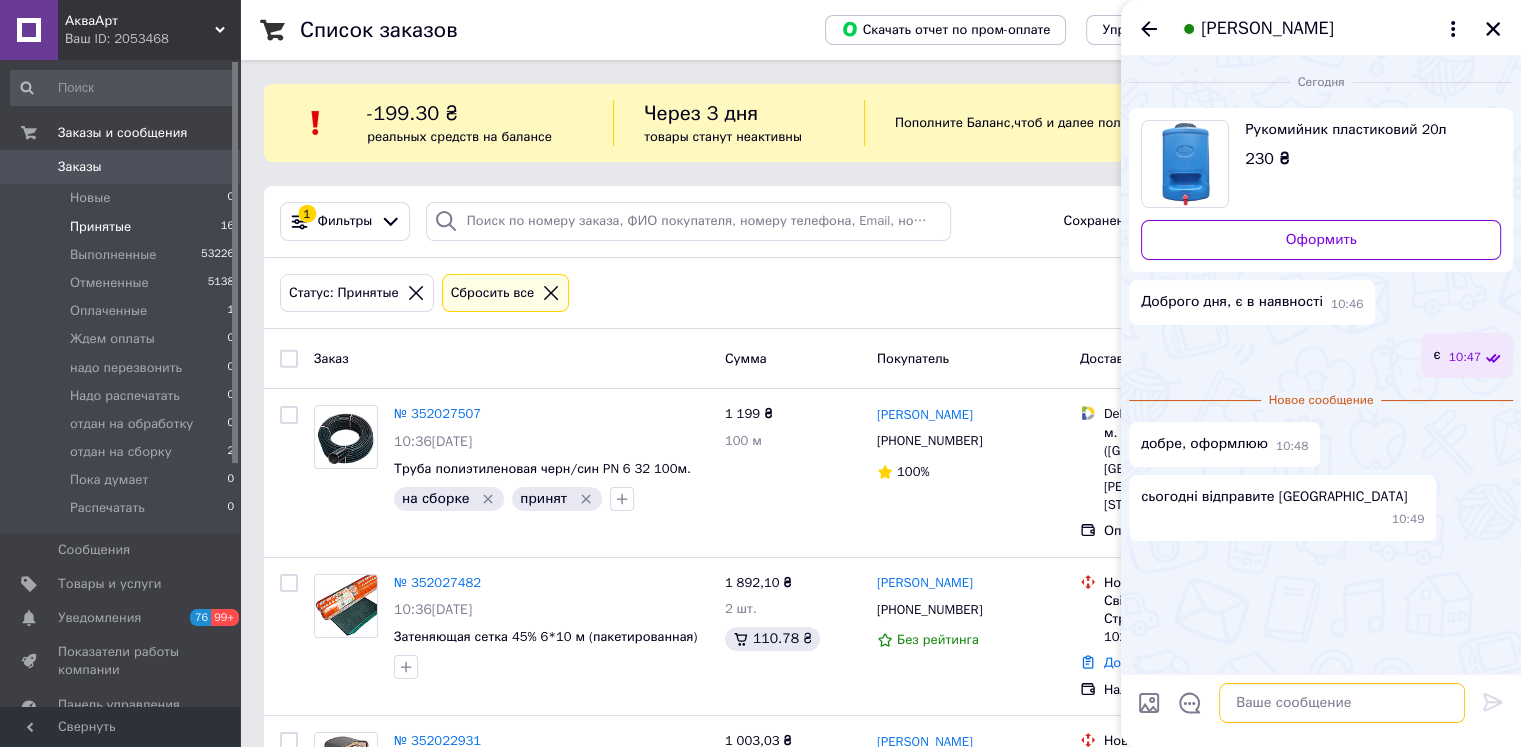 click at bounding box center [1342, 703] 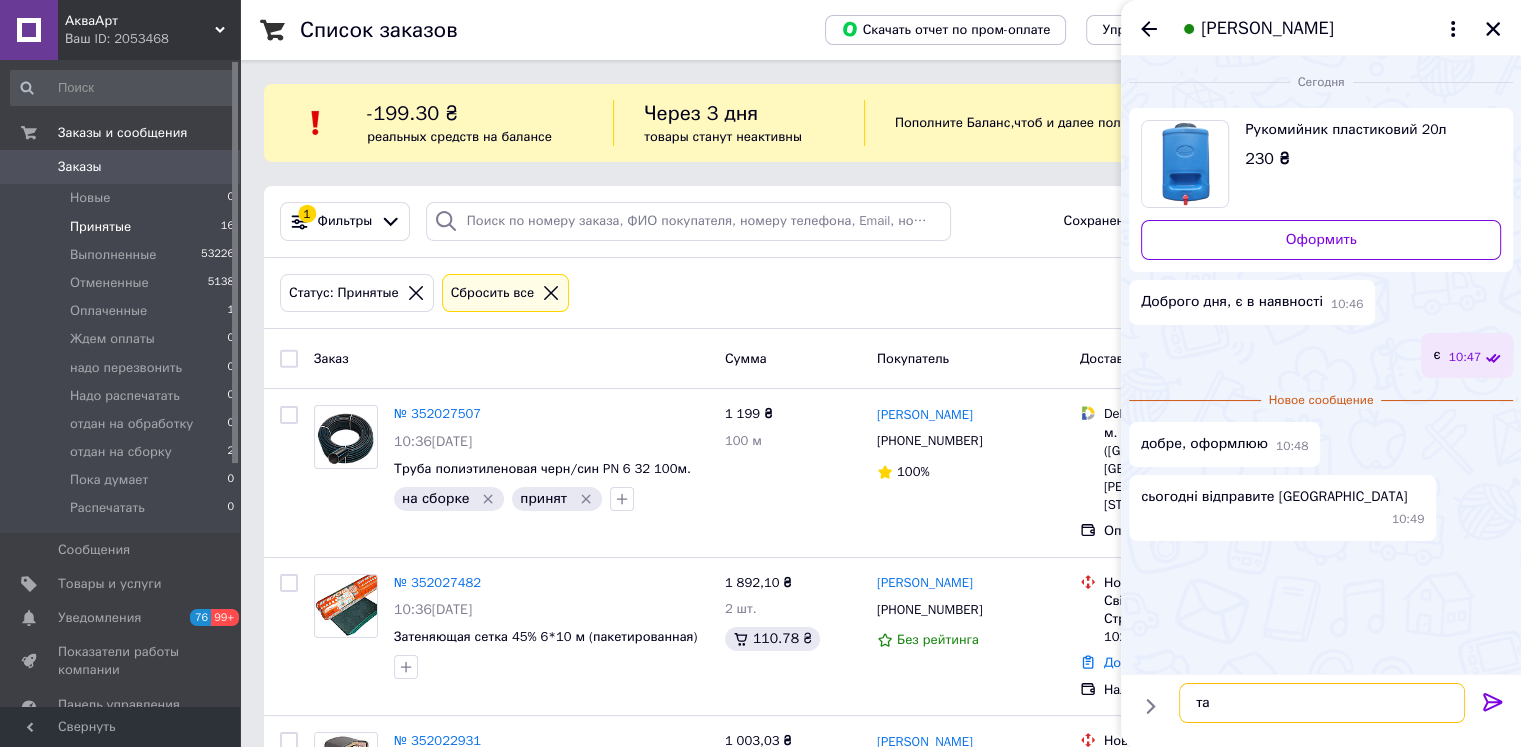 type on "так" 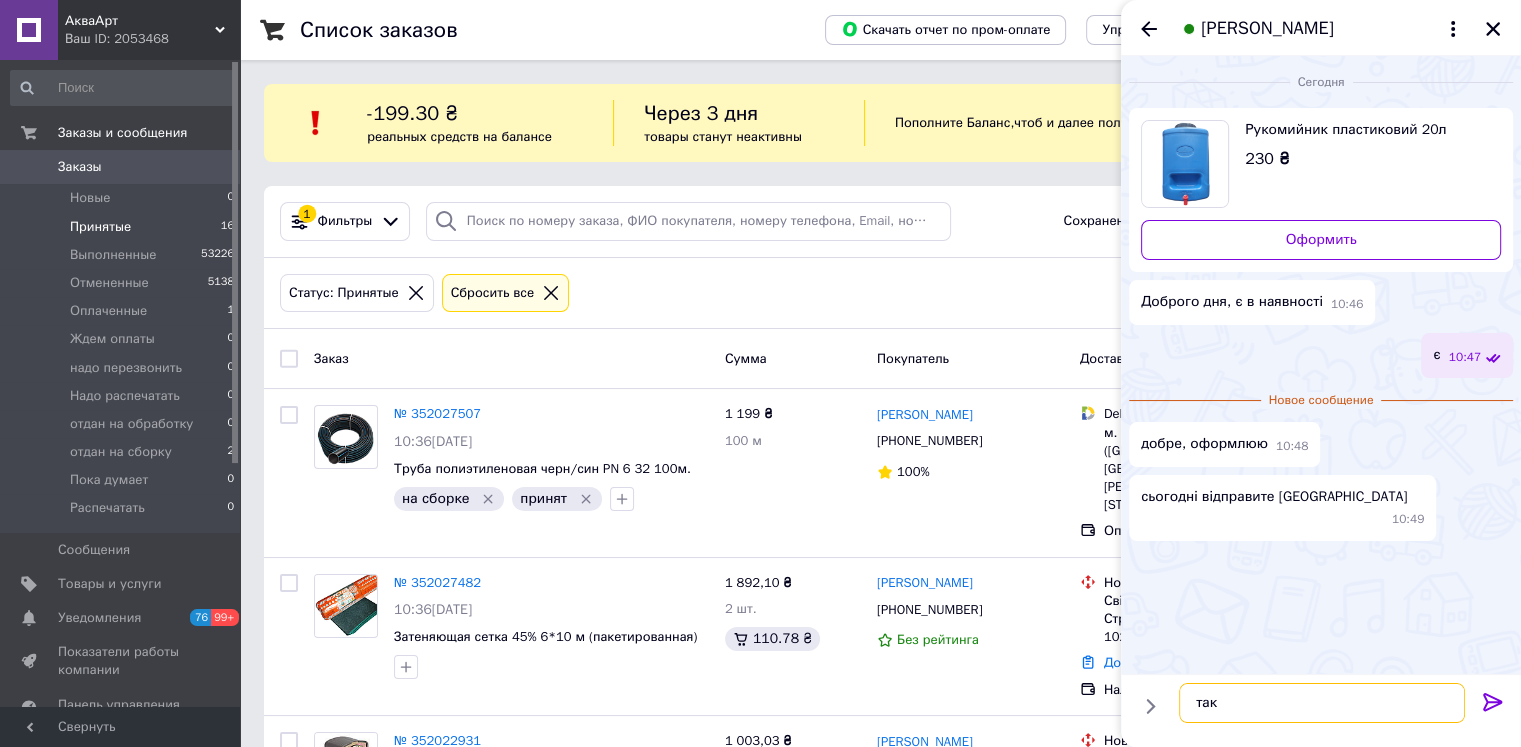 type 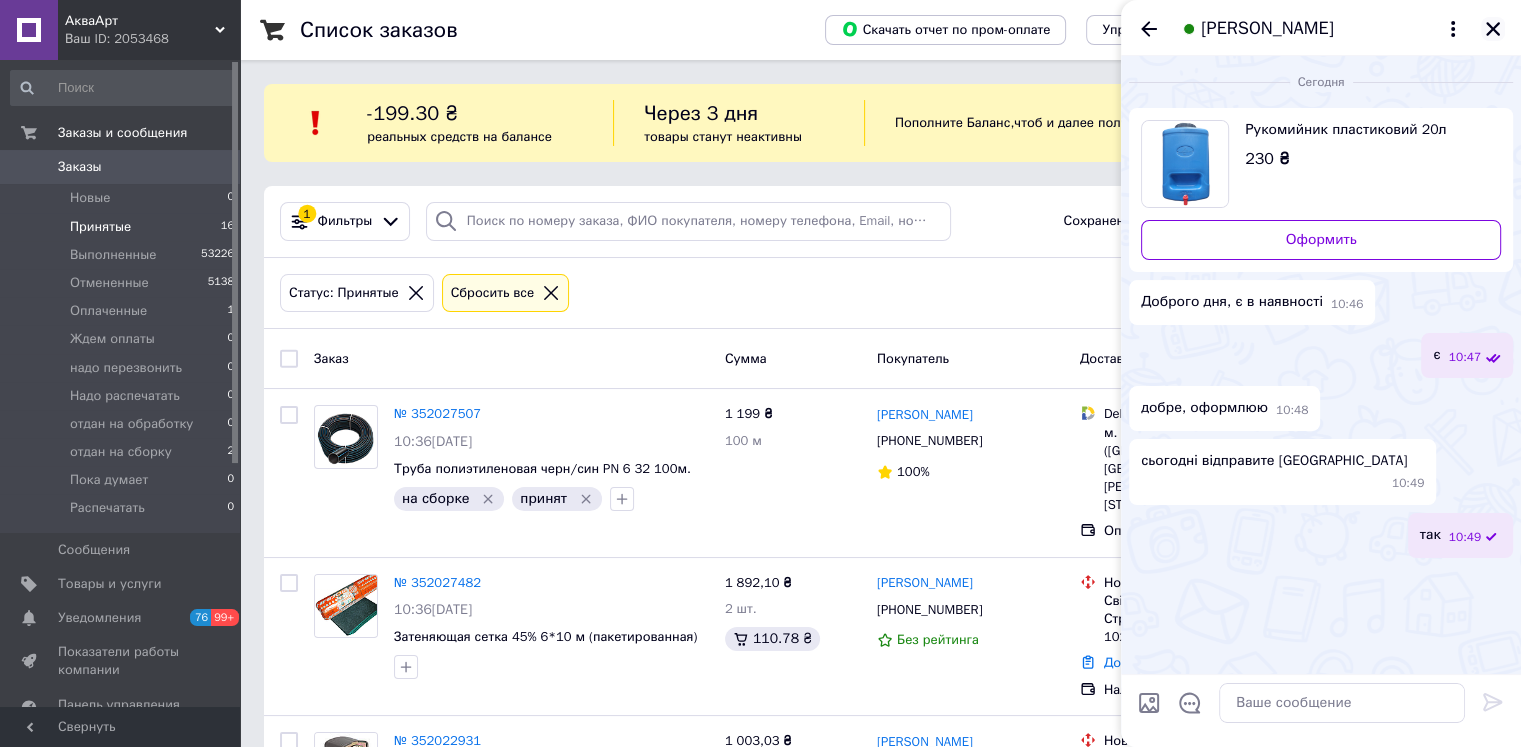 click 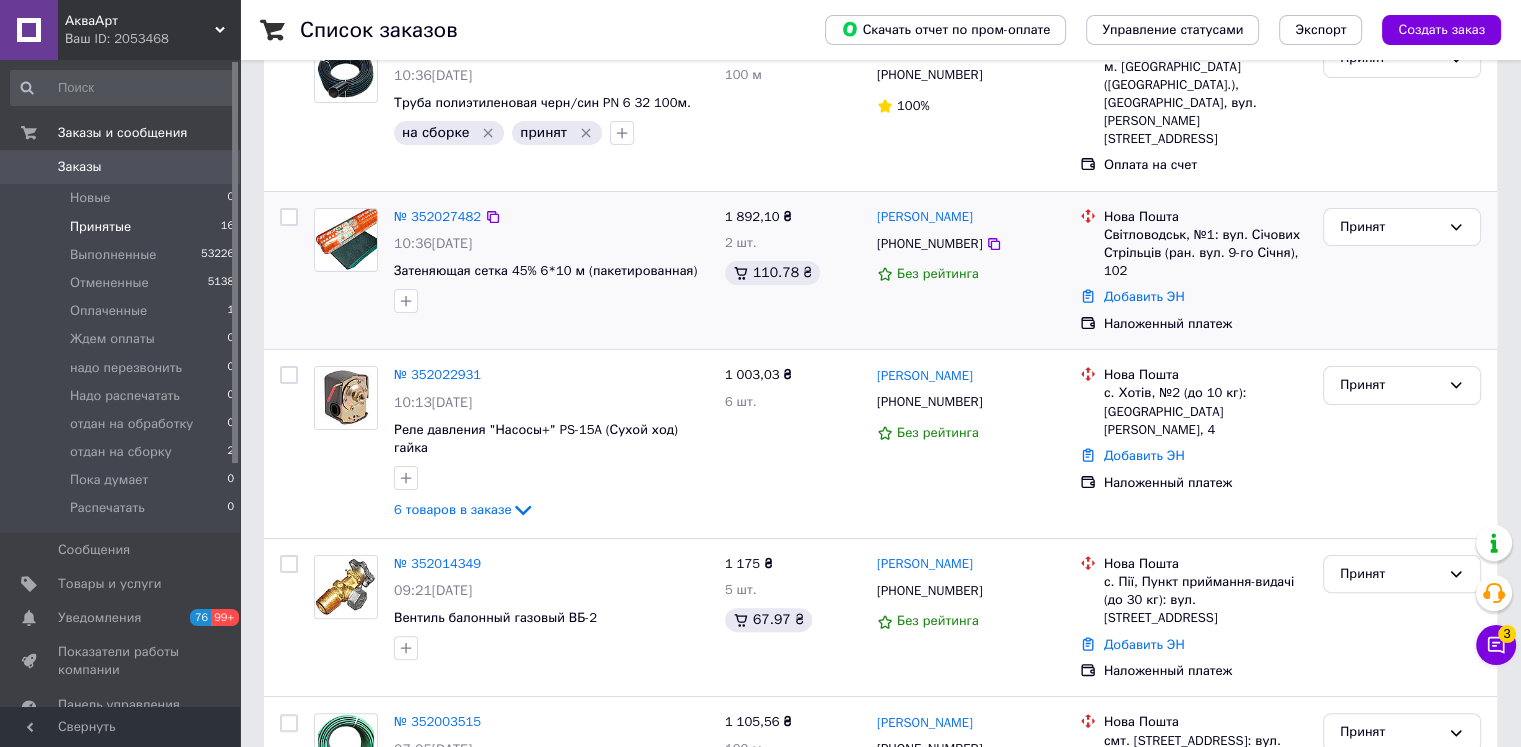 scroll, scrollTop: 500, scrollLeft: 0, axis: vertical 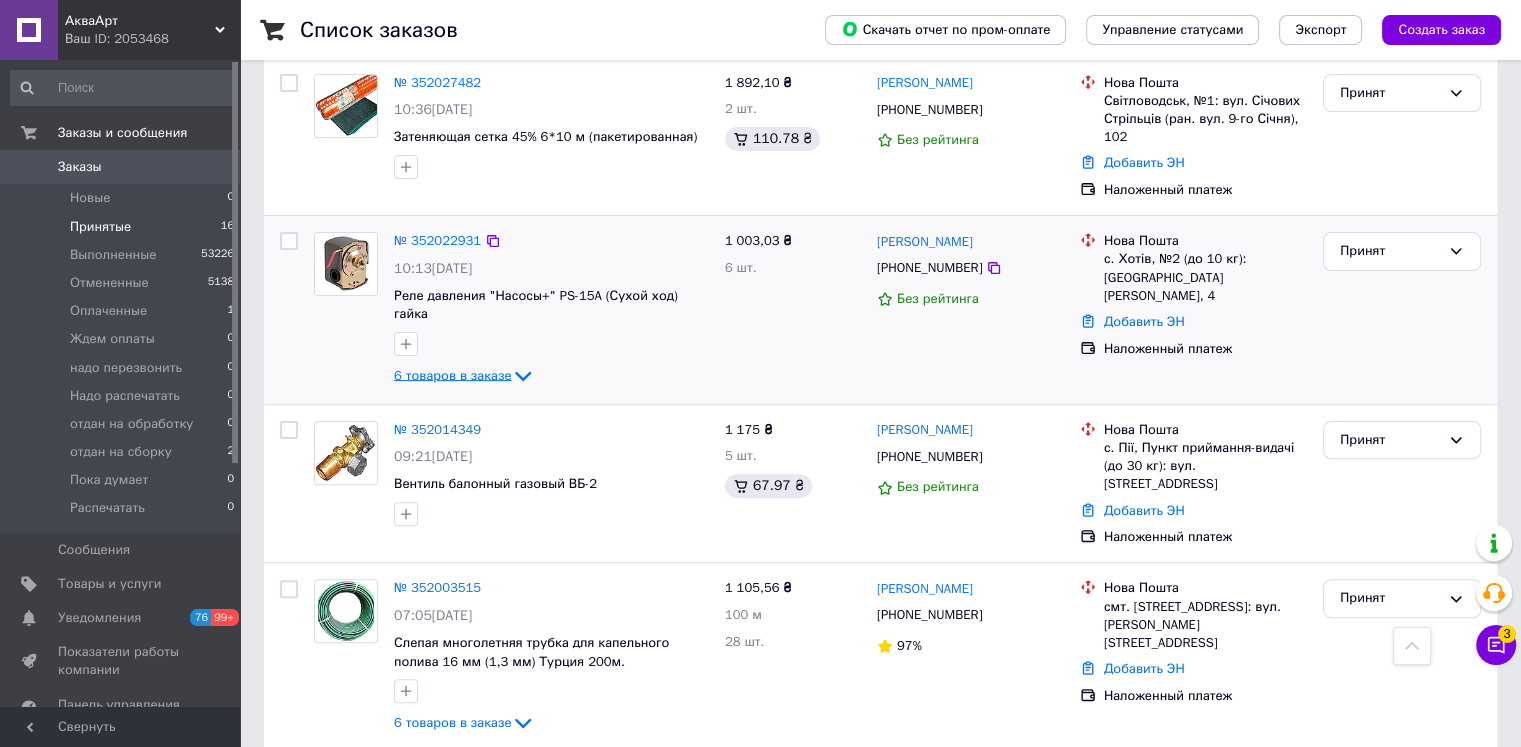 click on "6 товаров в заказе" at bounding box center (452, 375) 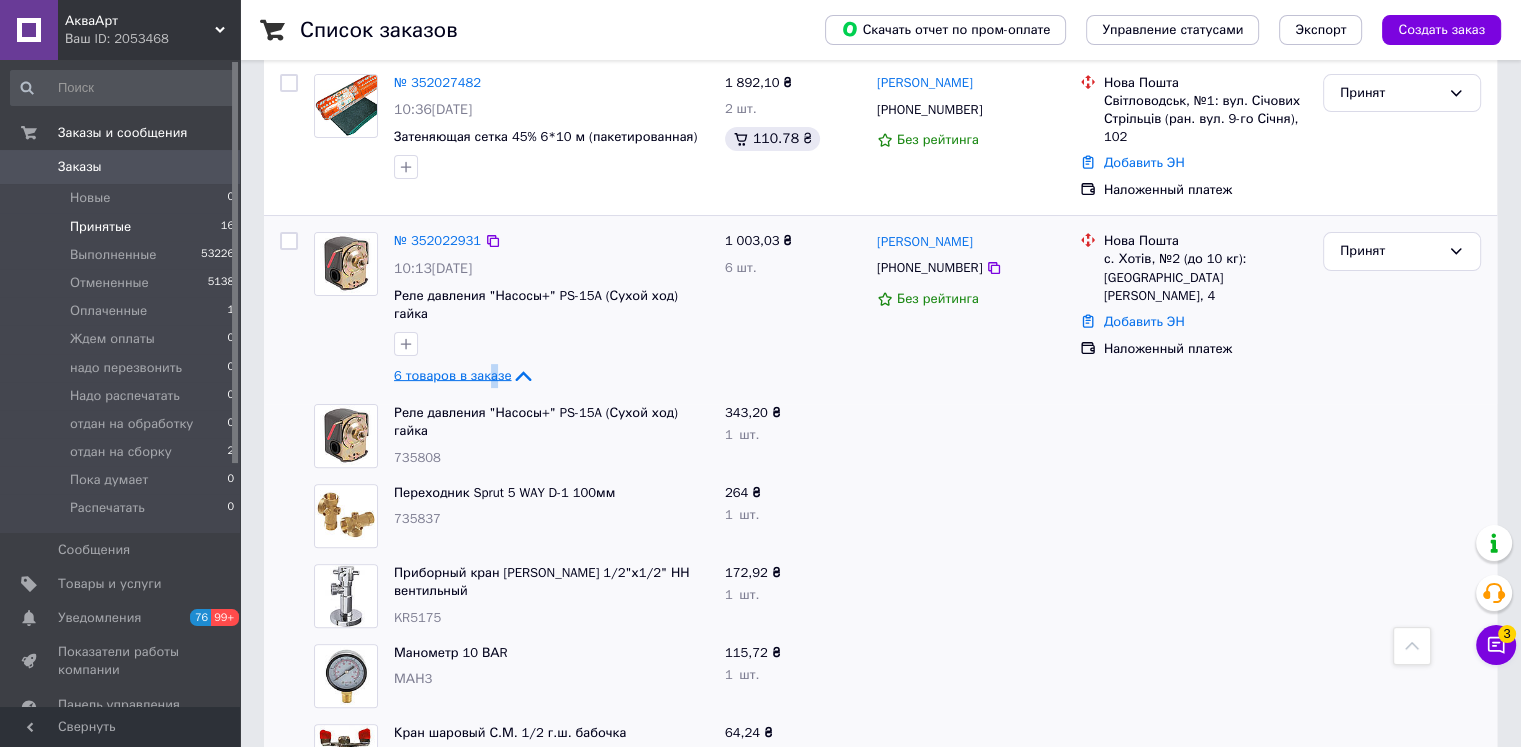 click on "6 товаров в заказе" at bounding box center [452, 375] 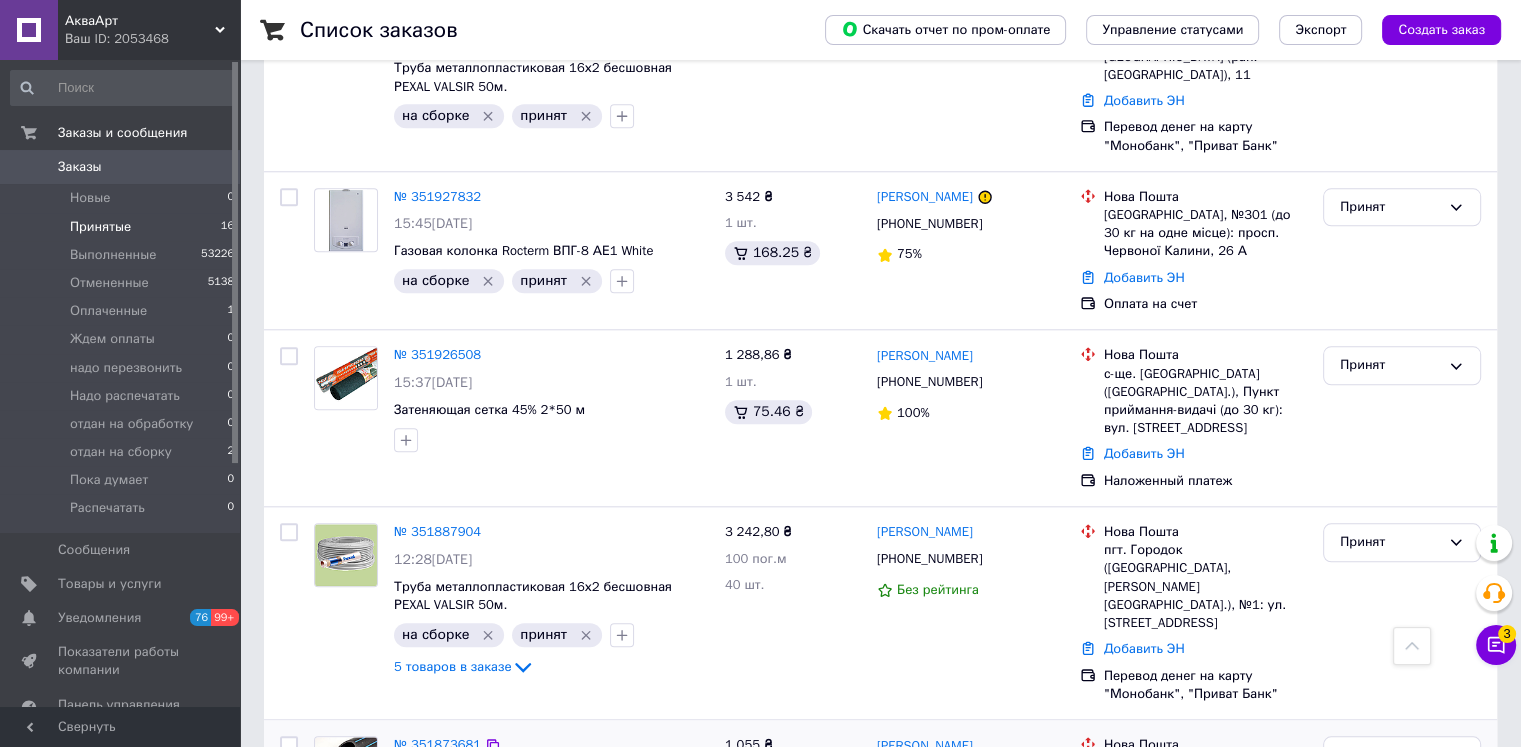 scroll, scrollTop: 1852, scrollLeft: 0, axis: vertical 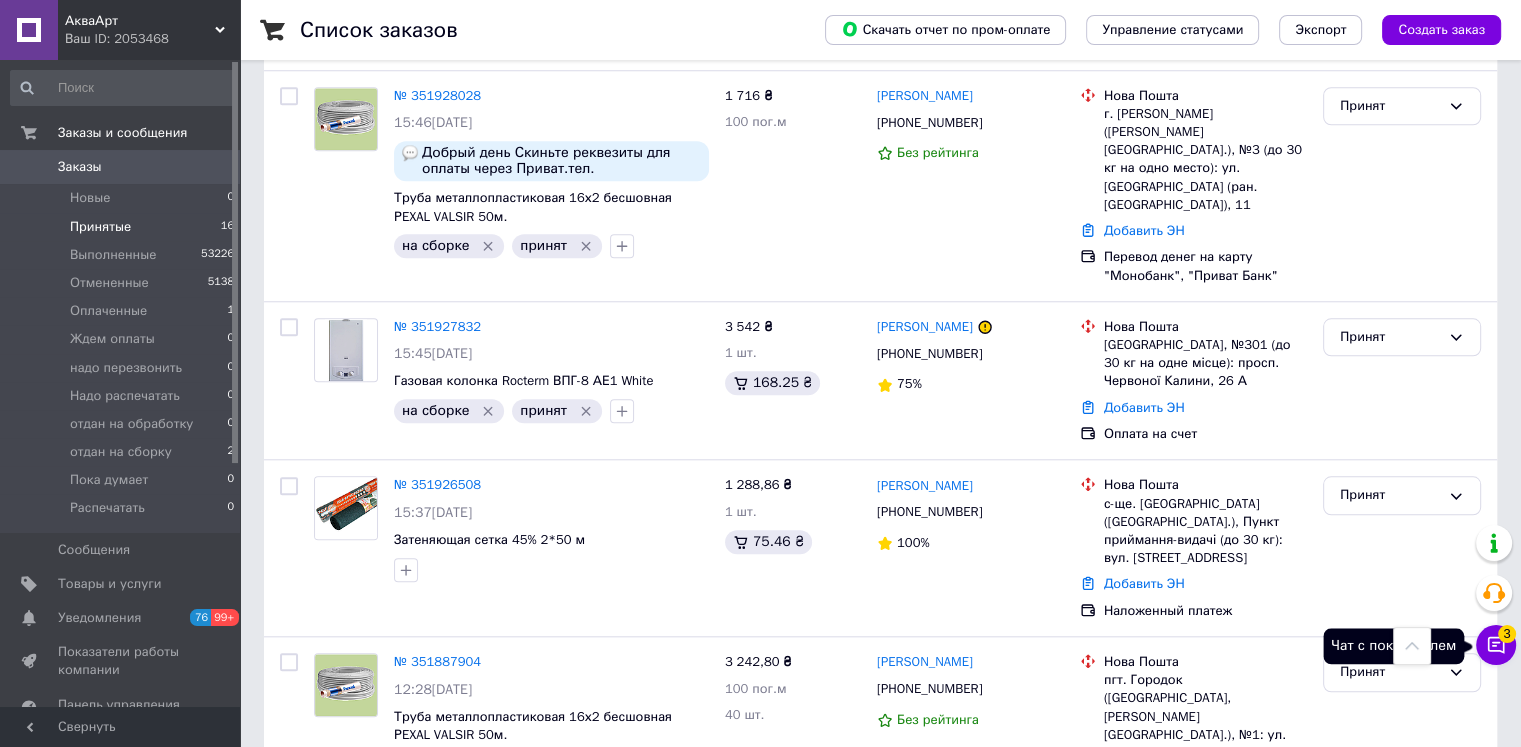 click on "3" at bounding box center [1507, 634] 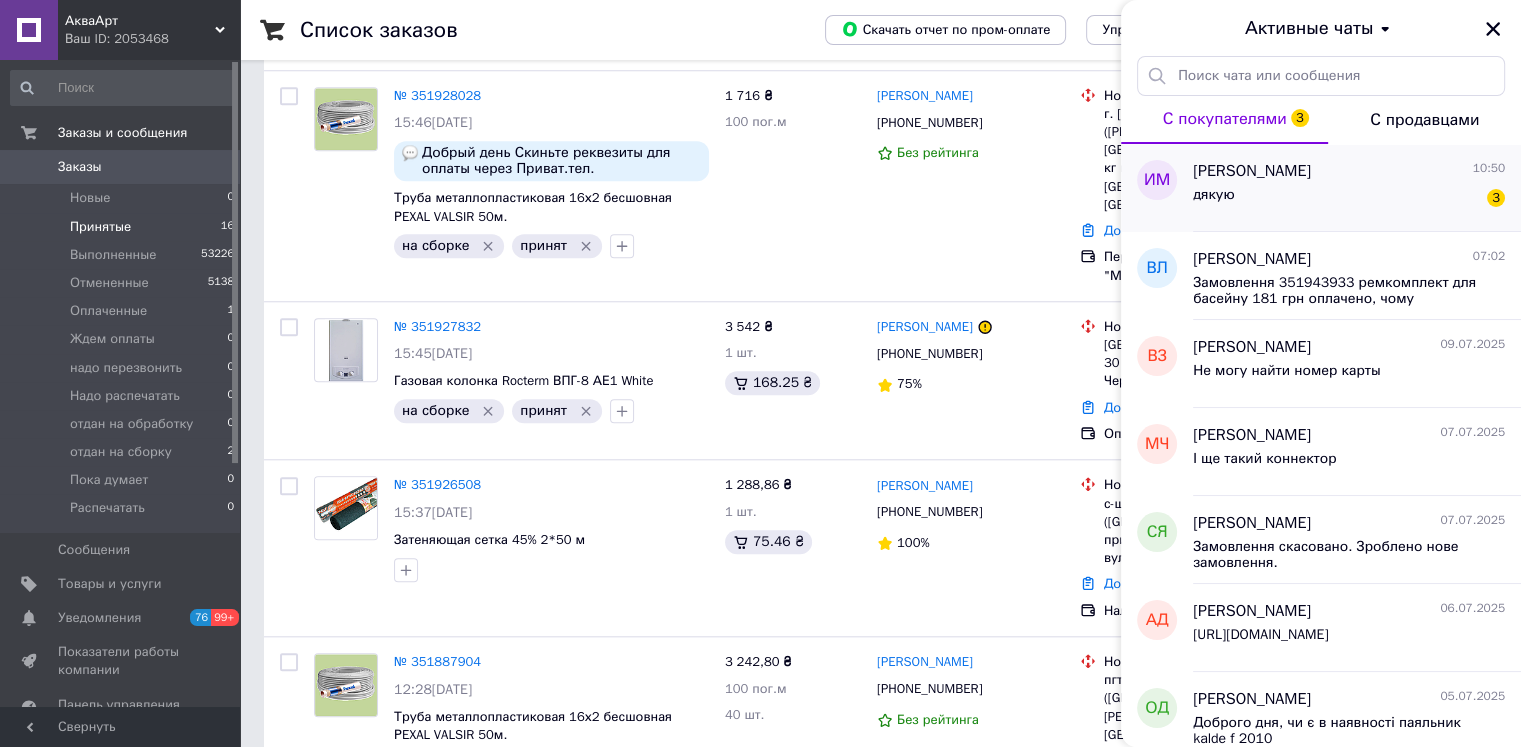 click on "дякую 3" at bounding box center (1349, 199) 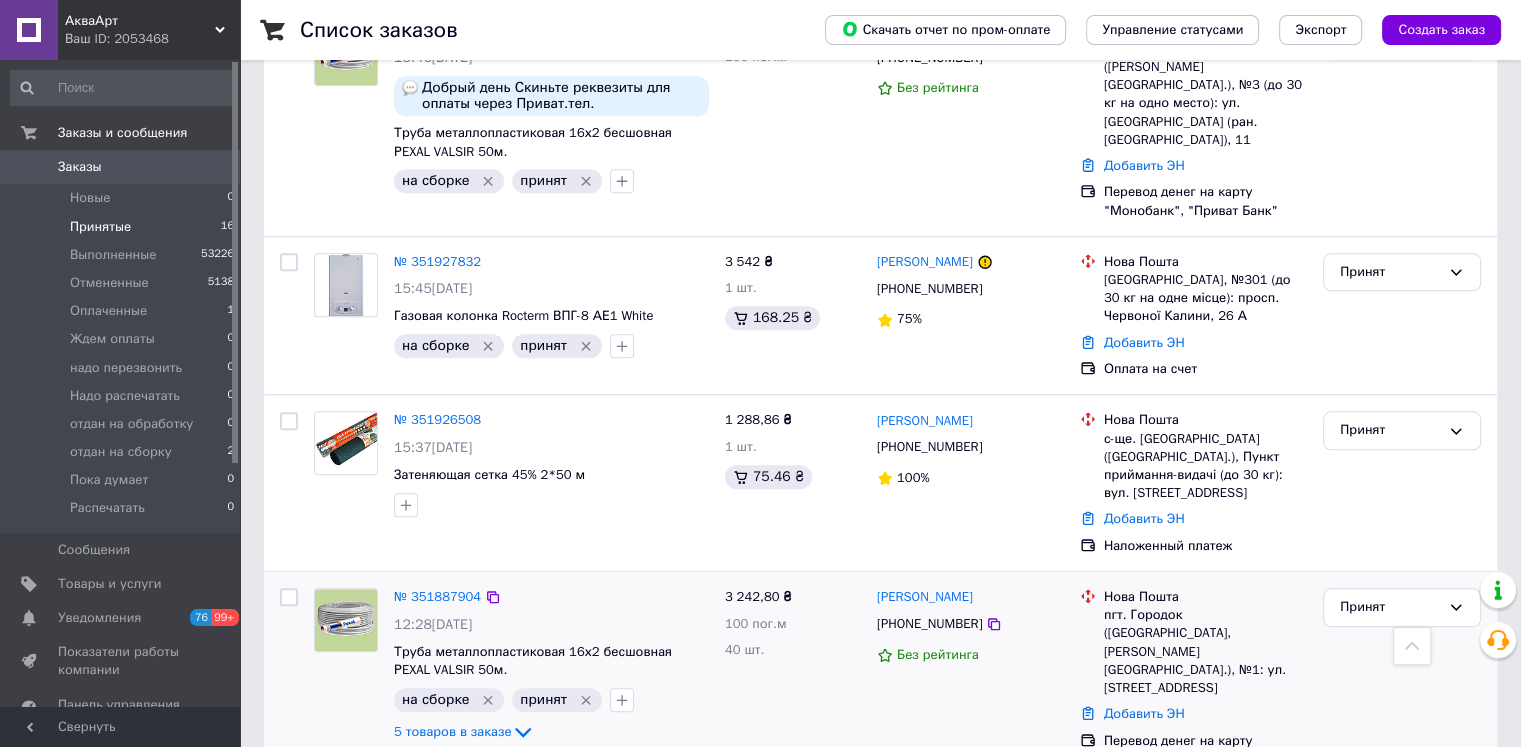 scroll, scrollTop: 1952, scrollLeft: 0, axis: vertical 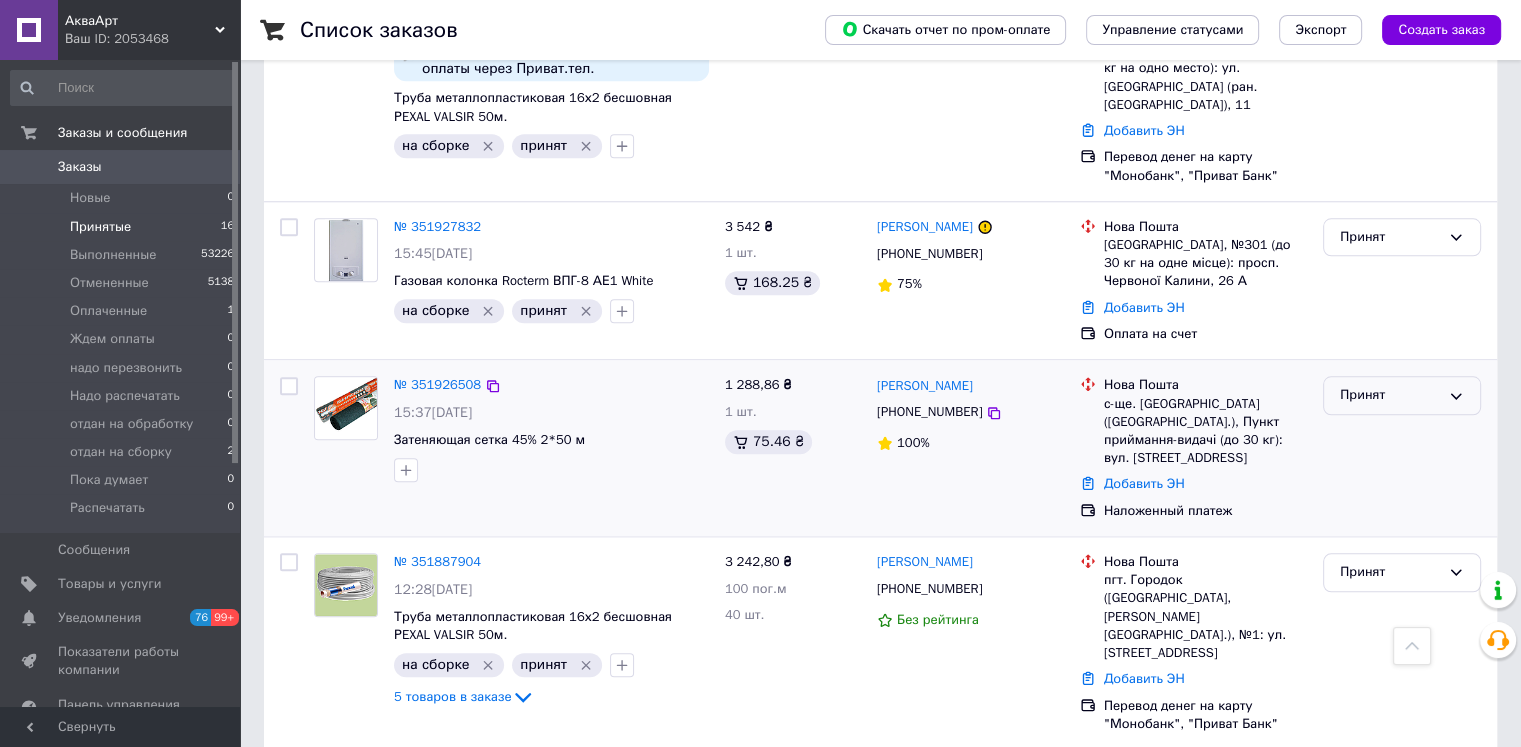 click 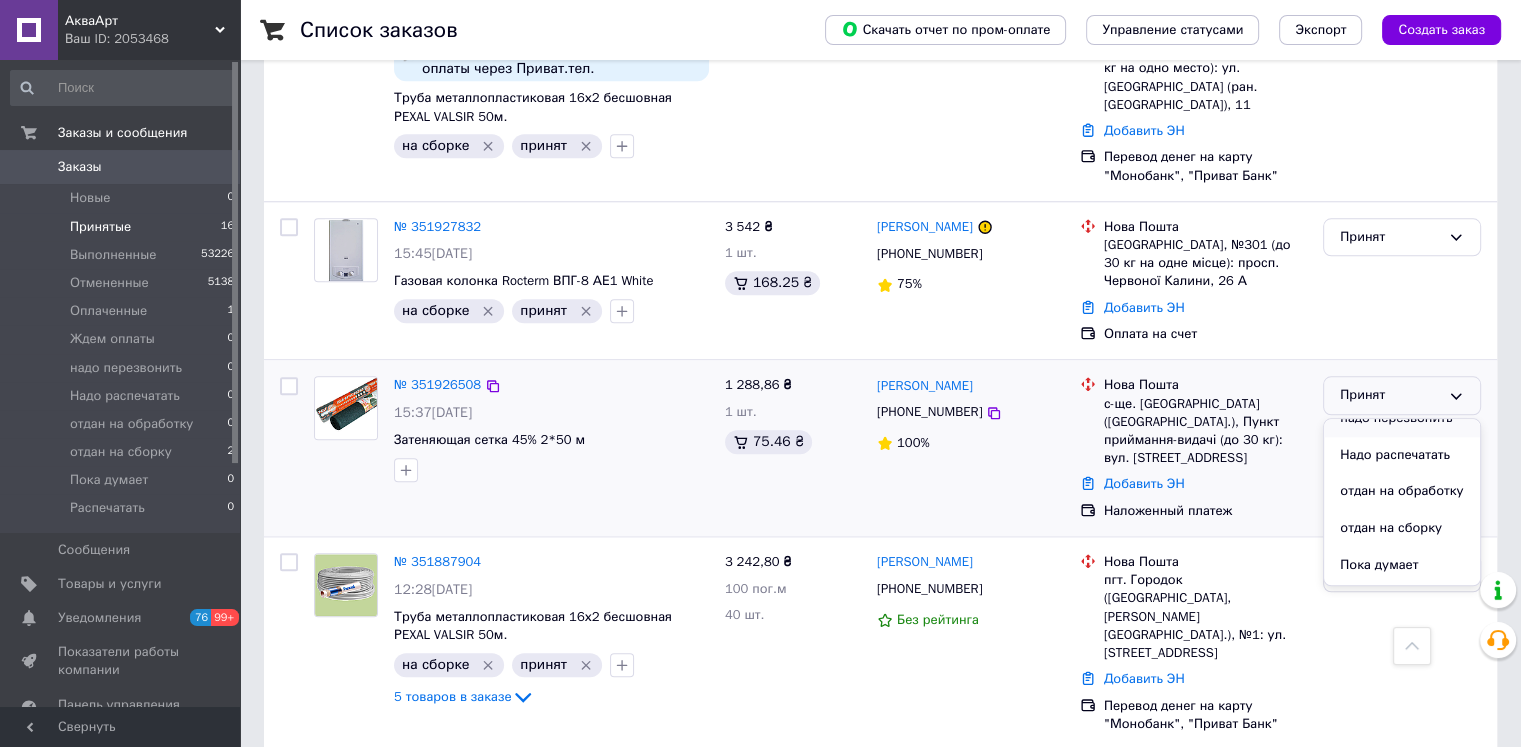 scroll, scrollTop: 200, scrollLeft: 0, axis: vertical 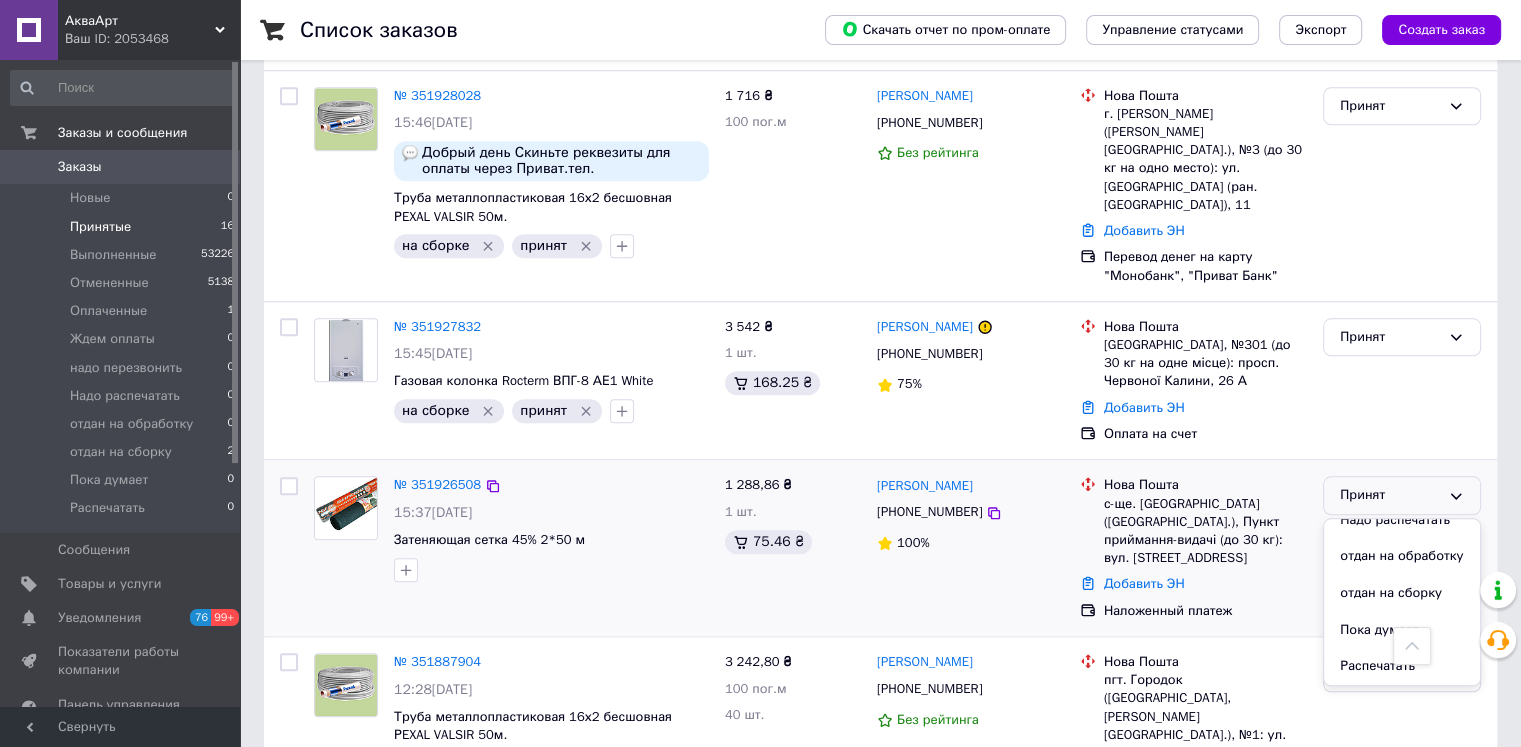 click on "№ 351926508 15:37, 09.07.2025 Затеняющая сетка 45% 2*50 м" at bounding box center [511, 548] 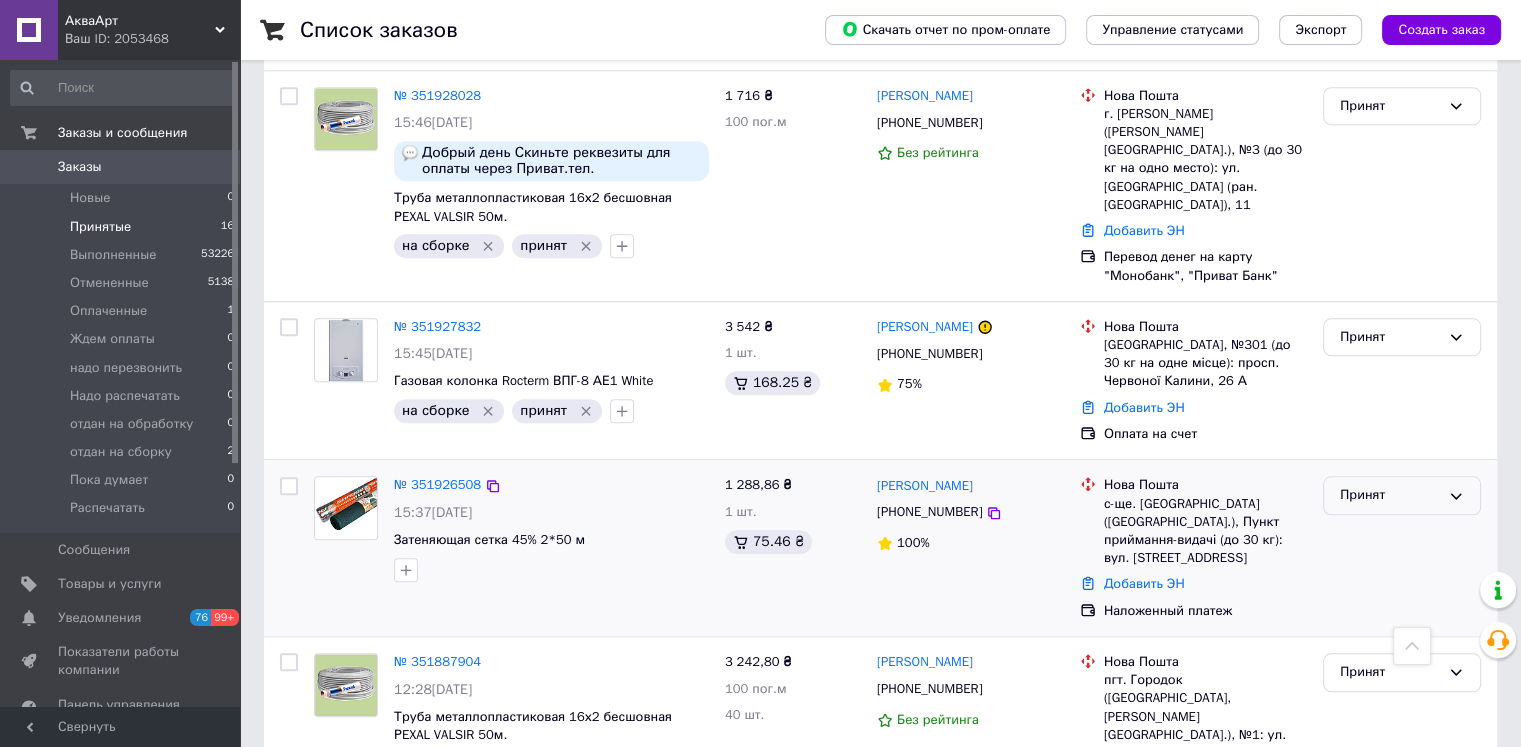 click on "Принят" at bounding box center (1402, 495) 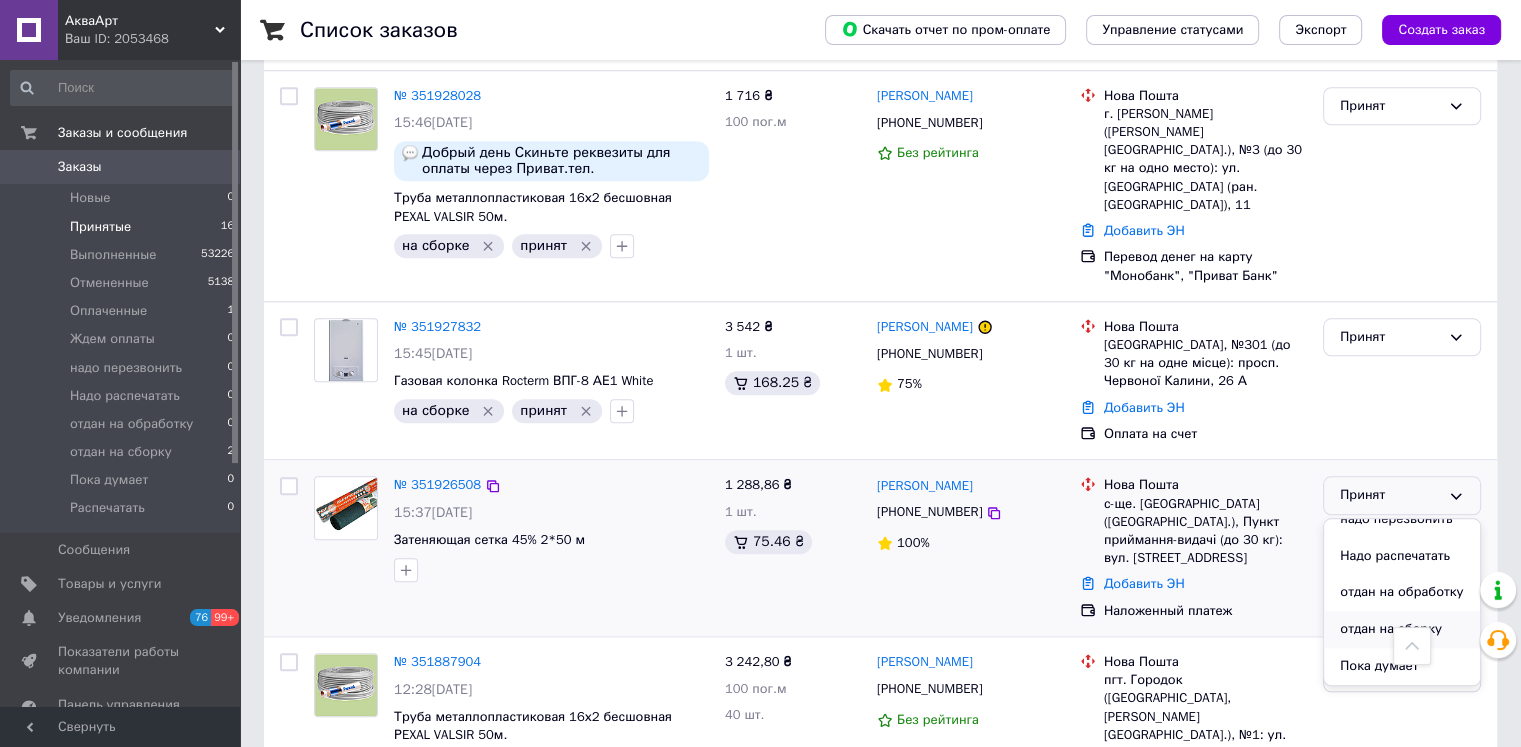 scroll, scrollTop: 200, scrollLeft: 0, axis: vertical 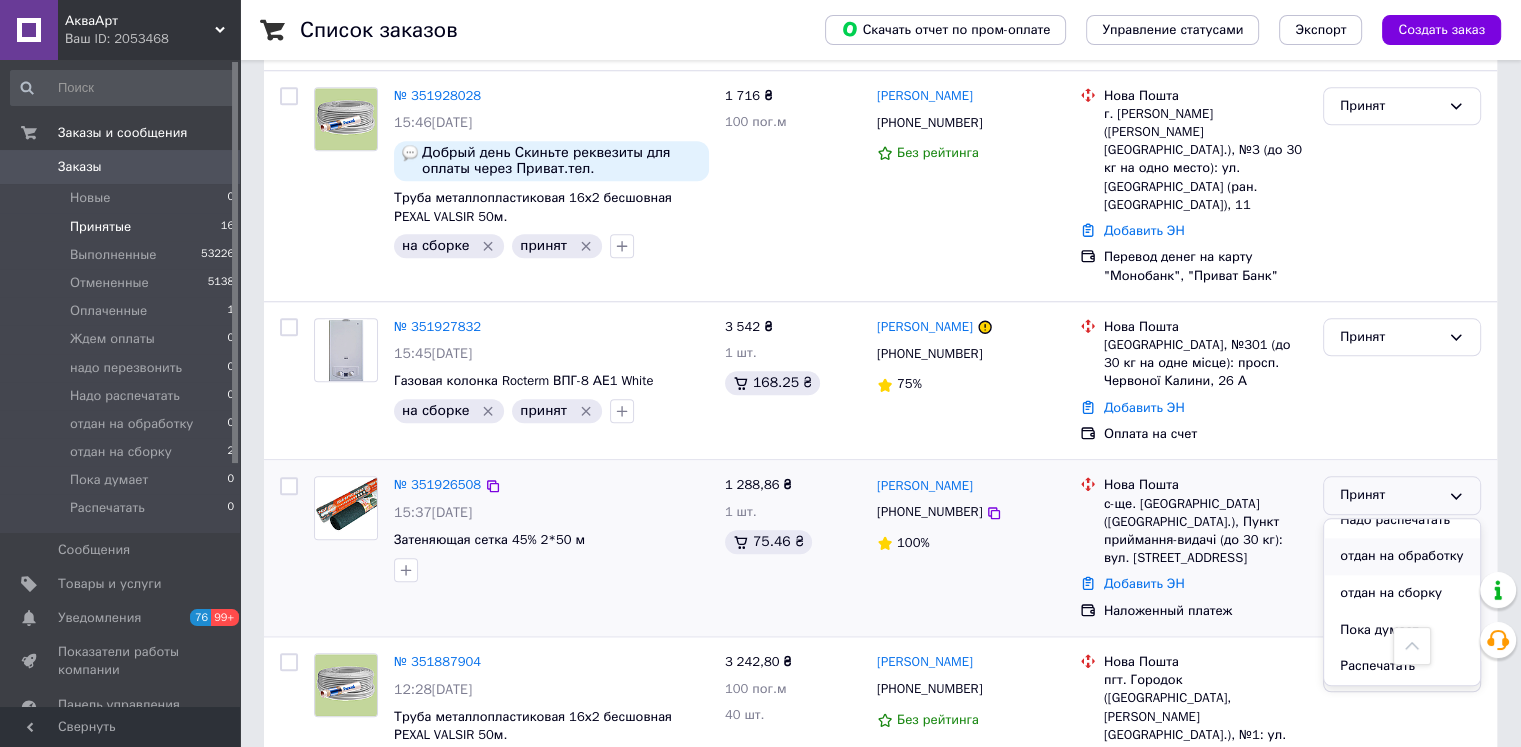 click on "отдан на обработку" at bounding box center [1402, 556] 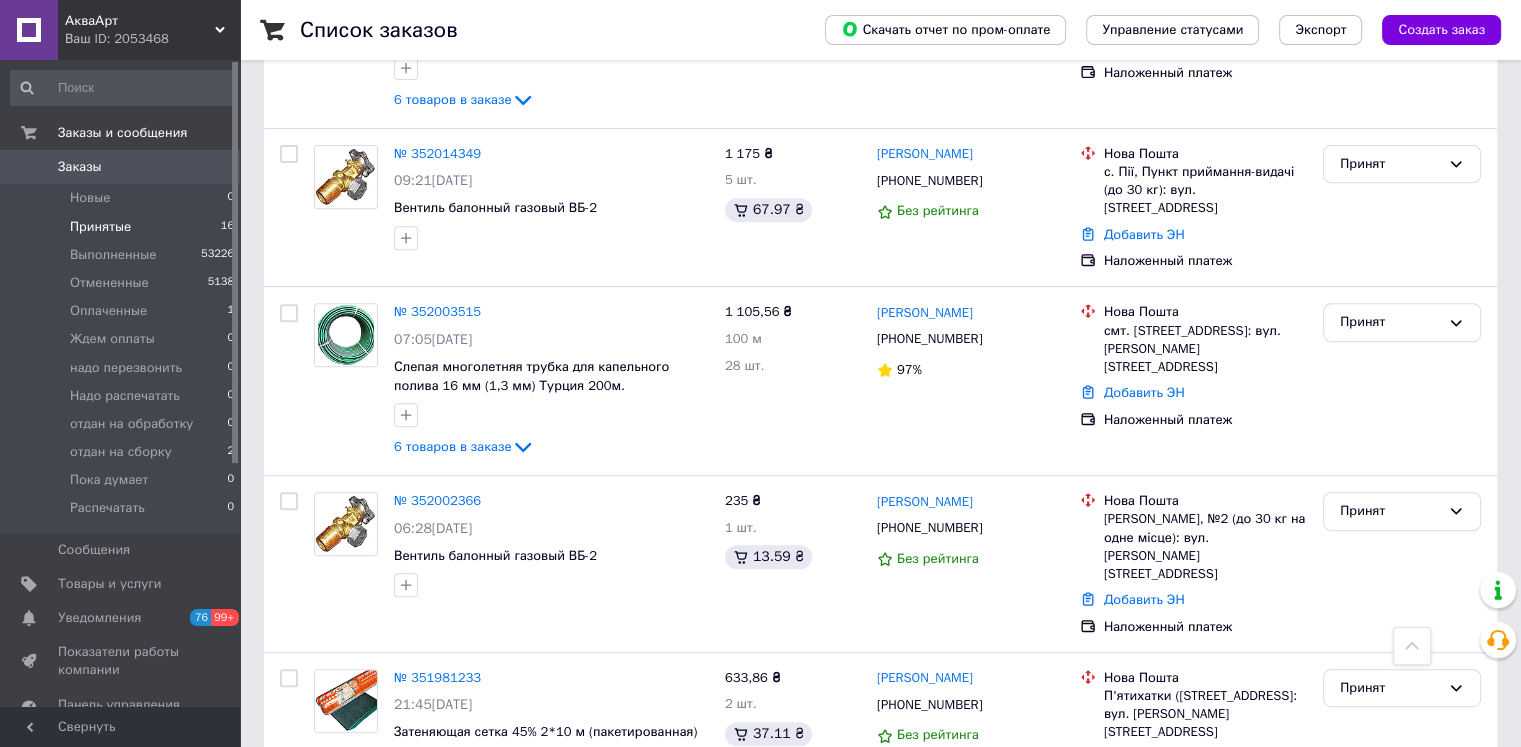 scroll, scrollTop: 652, scrollLeft: 0, axis: vertical 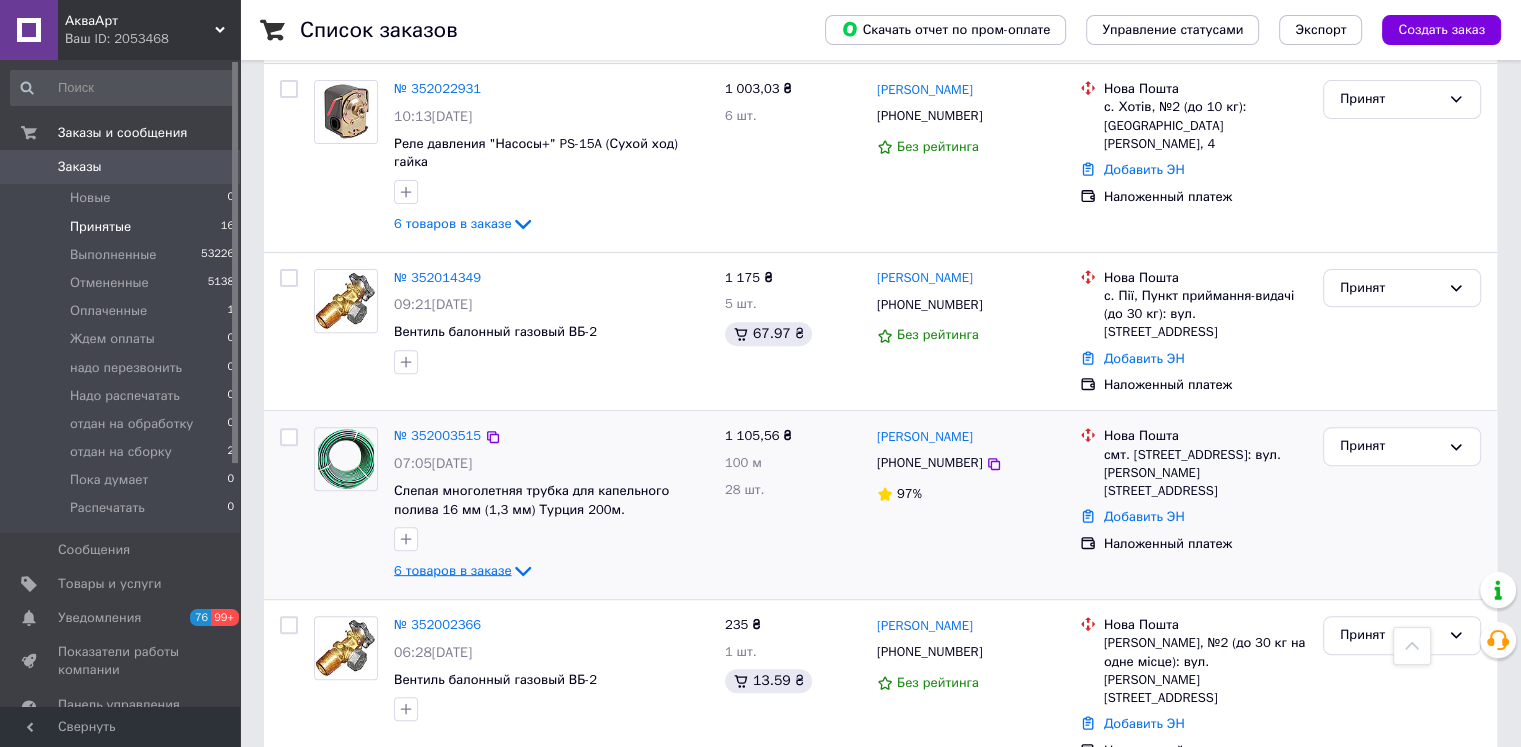 click 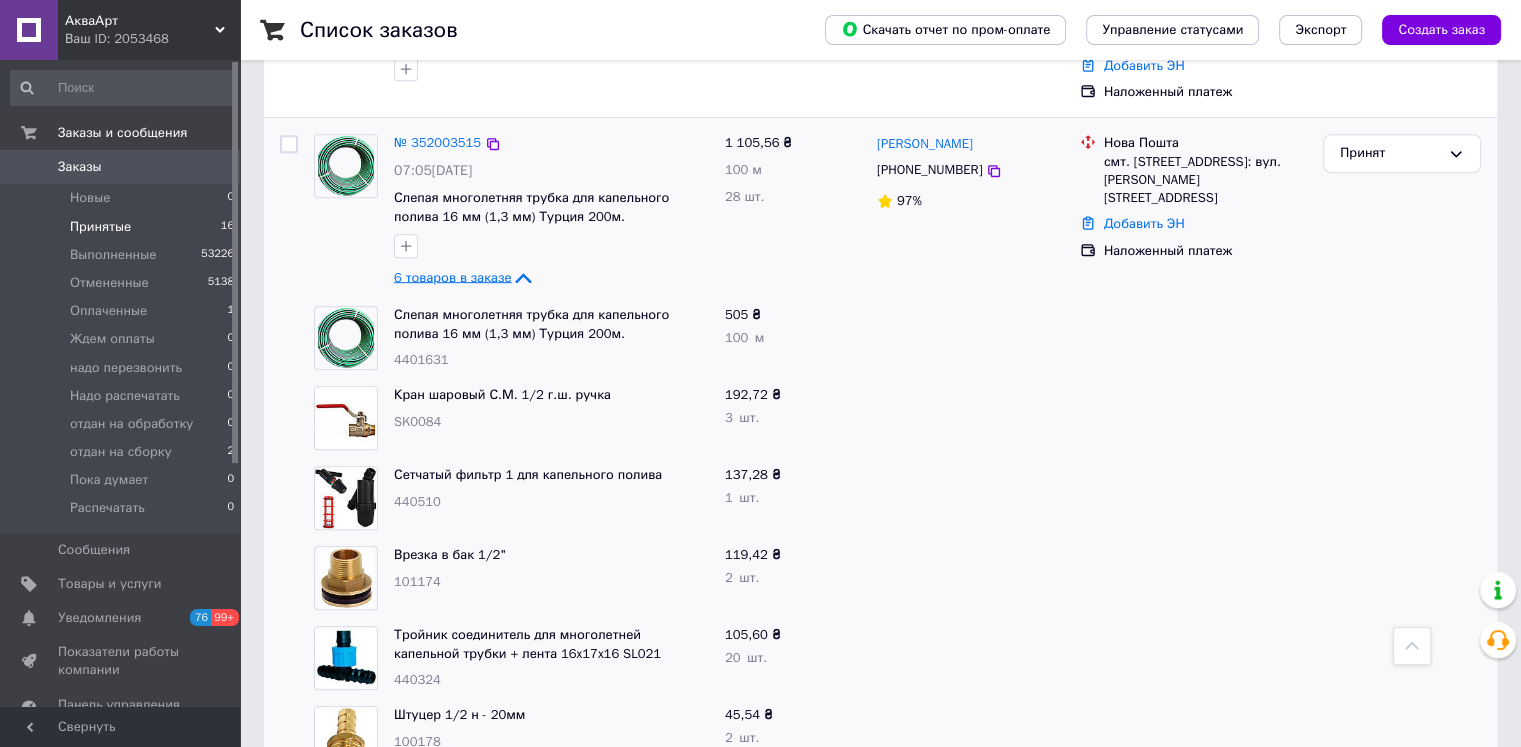 scroll, scrollTop: 852, scrollLeft: 0, axis: vertical 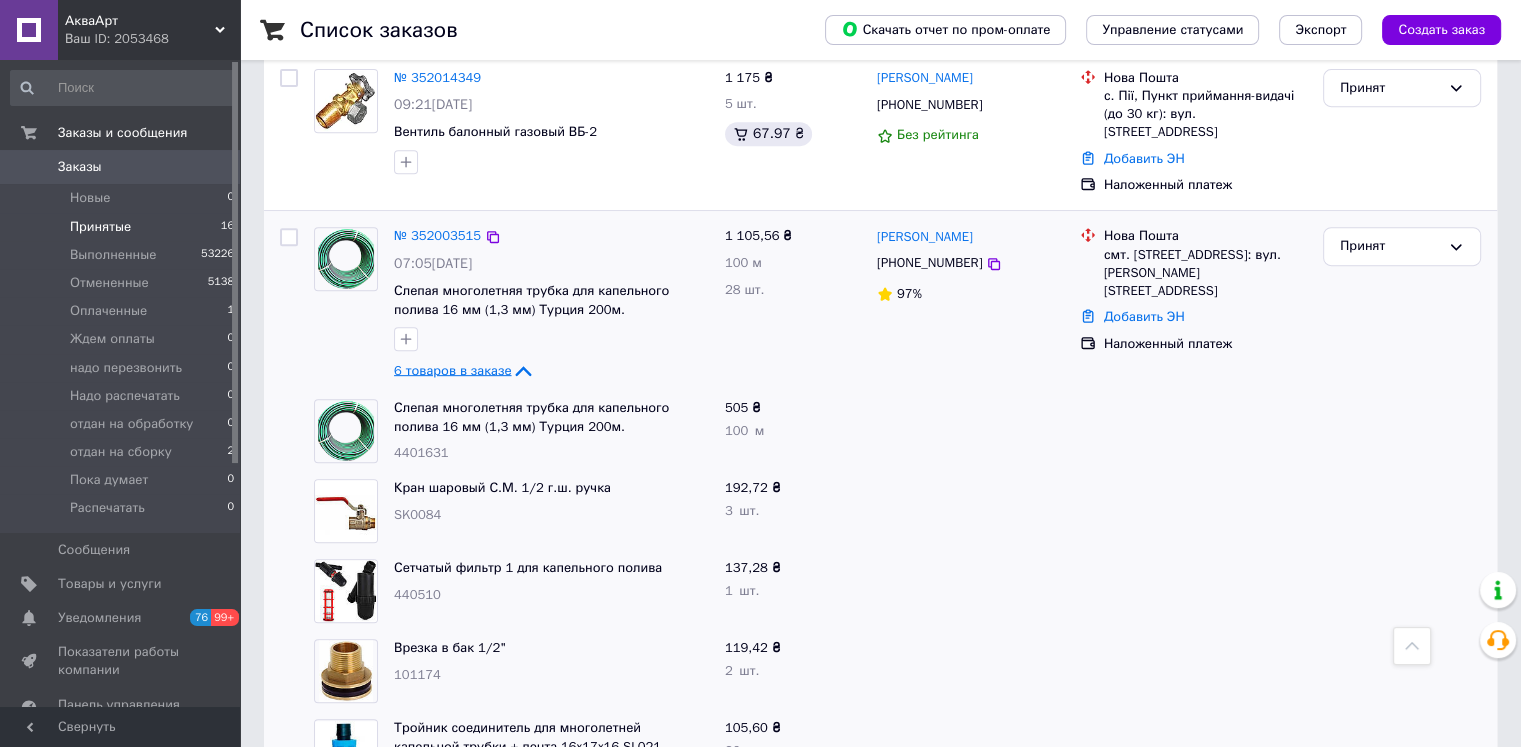 click on "6 товаров в заказе" at bounding box center (452, 370) 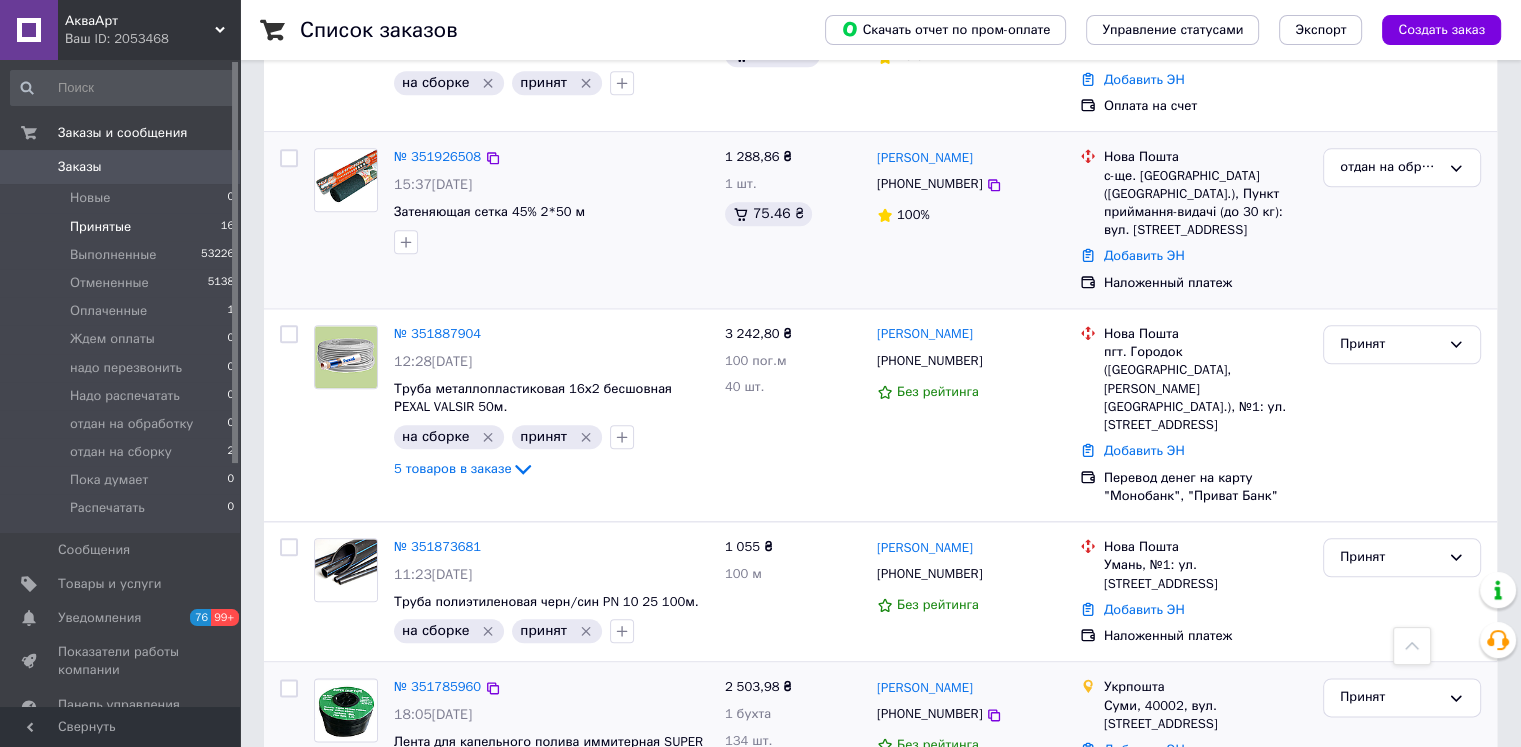 scroll, scrollTop: 2252, scrollLeft: 0, axis: vertical 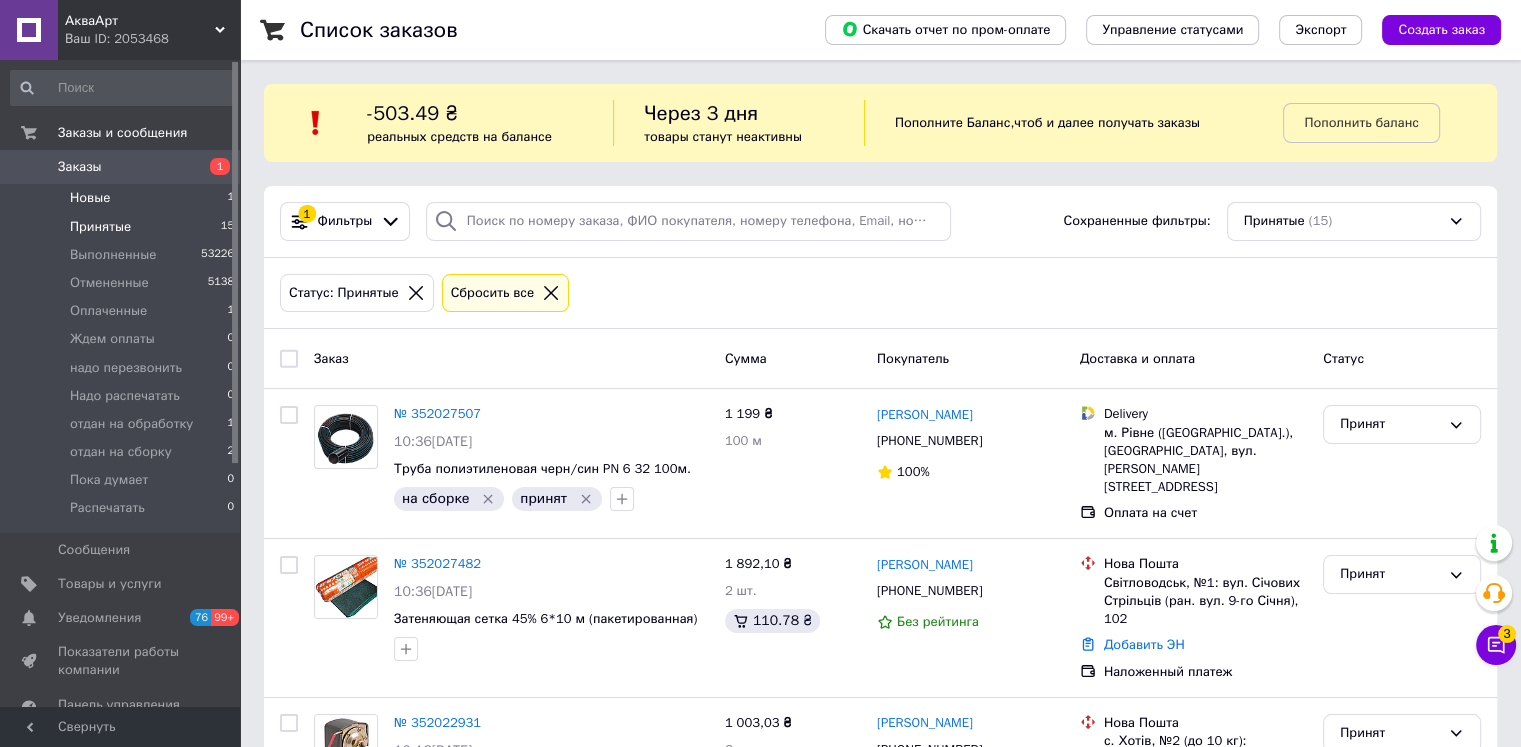 click on "Новые" at bounding box center (90, 198) 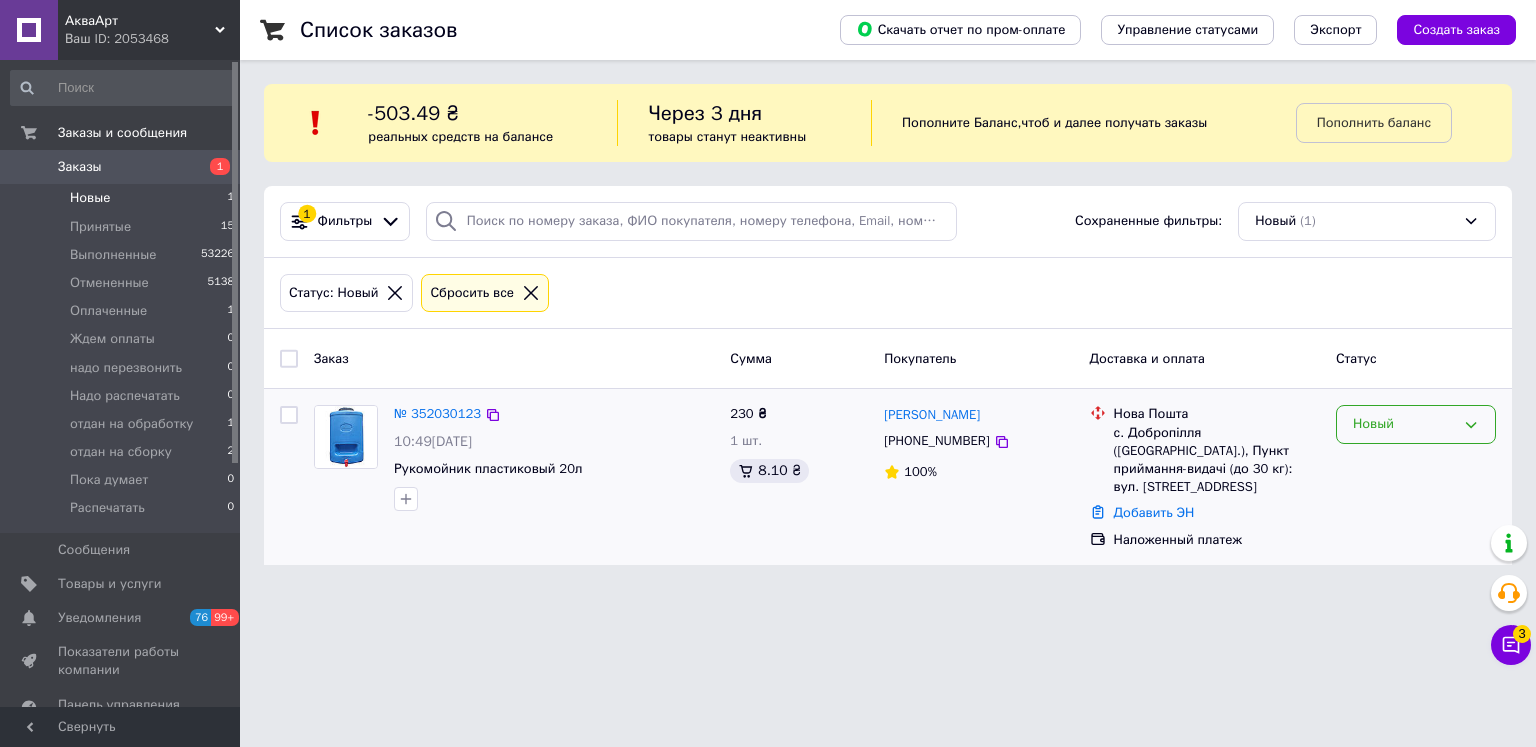 click on "Новый" at bounding box center (1404, 424) 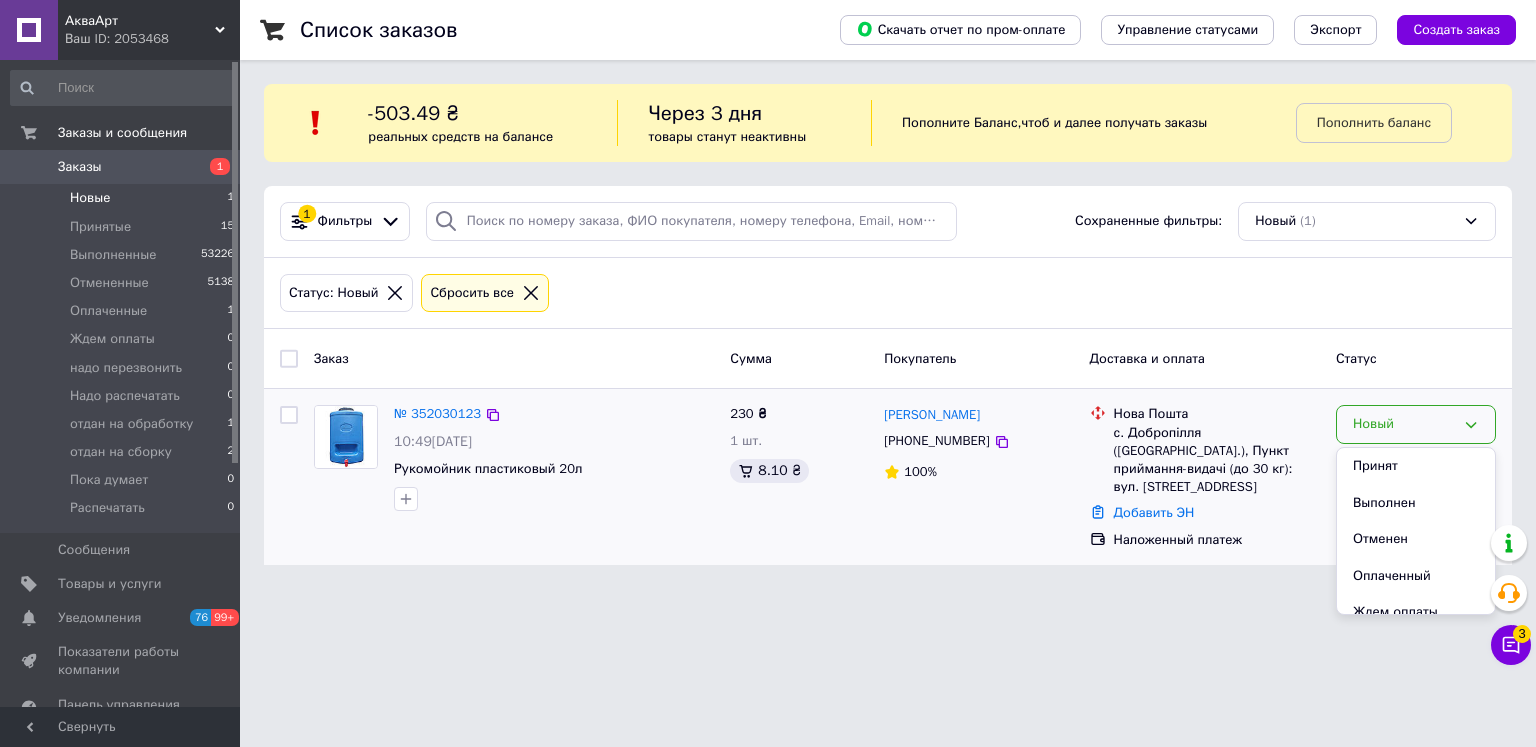click on "Принят" at bounding box center (1416, 466) 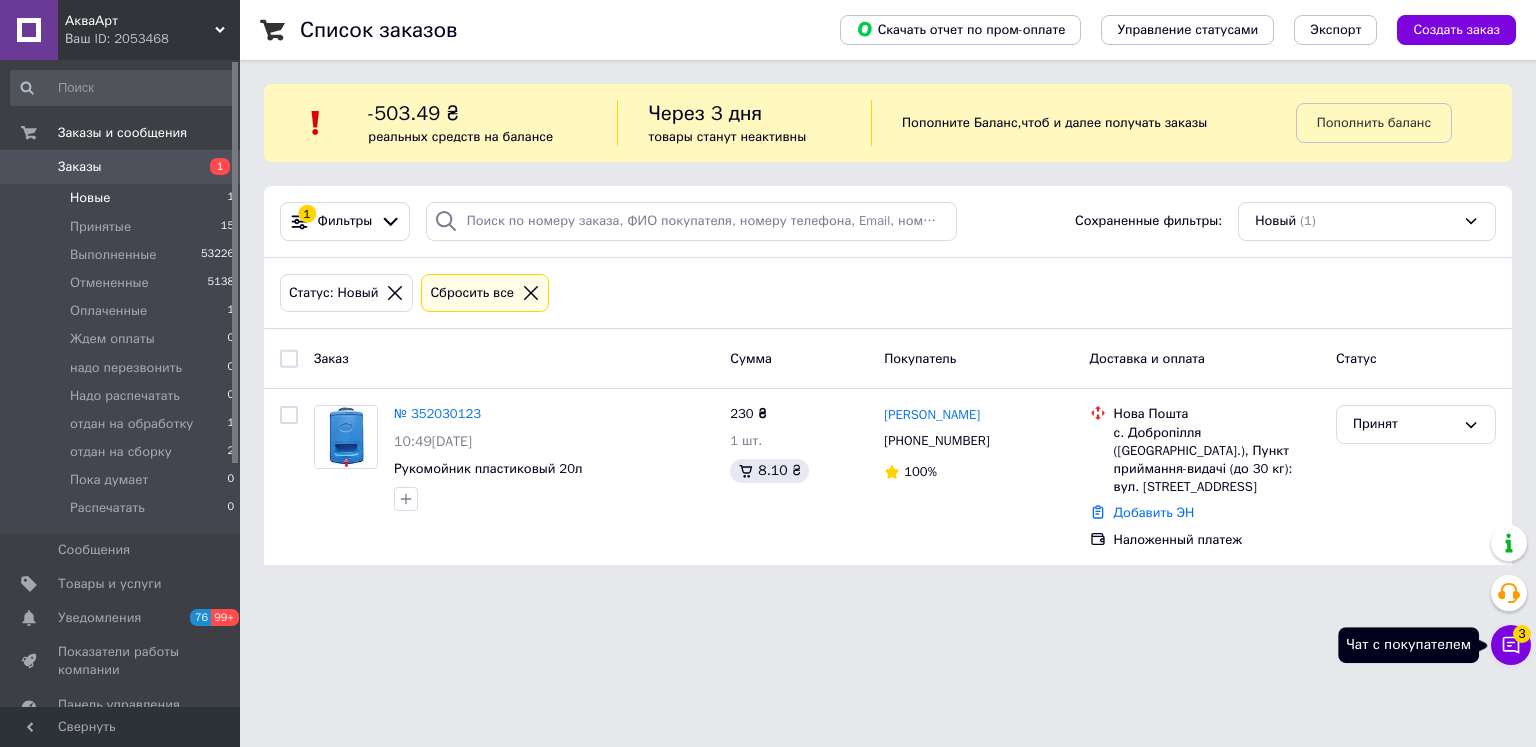 click 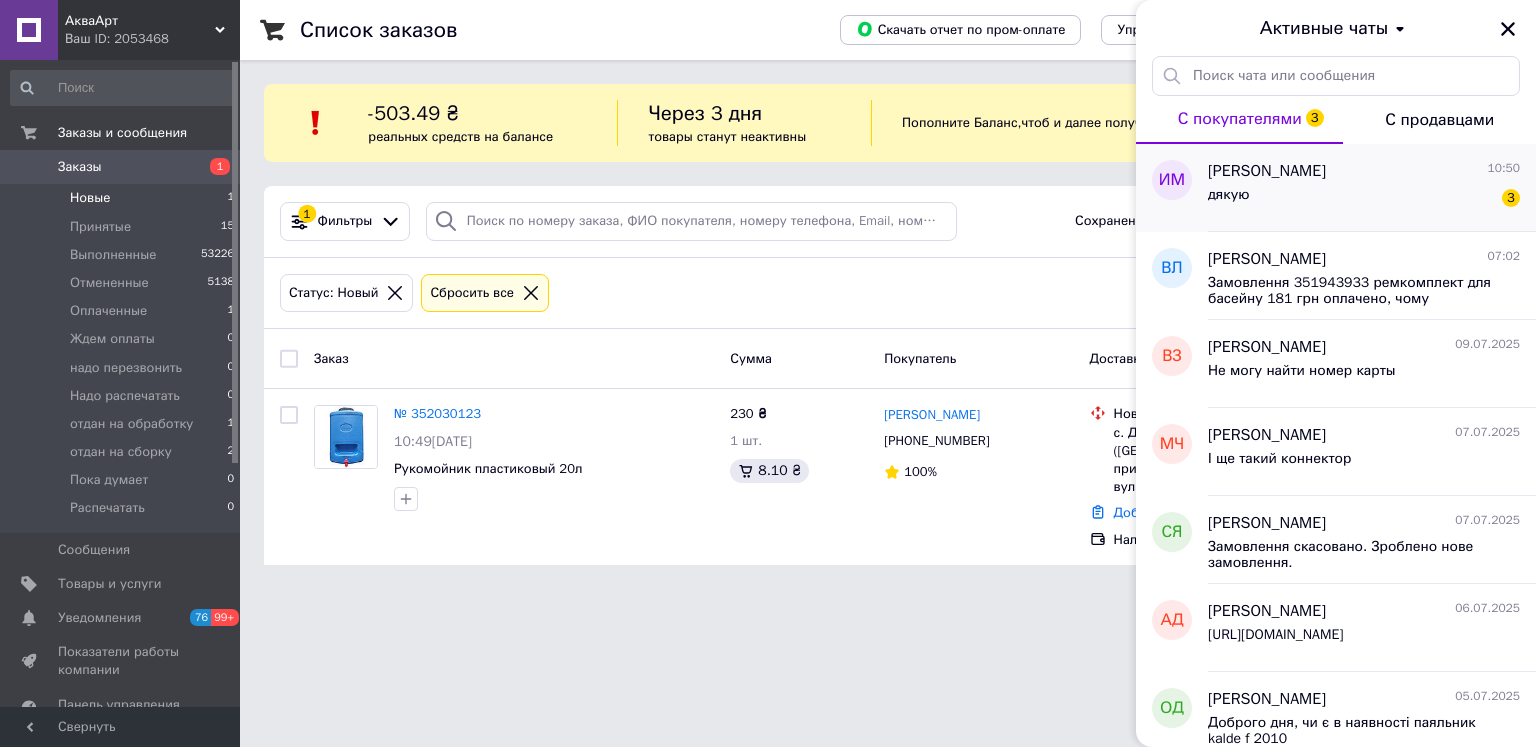 click on "Игорь Михеев 10:50 дякую 3" at bounding box center [1372, 188] 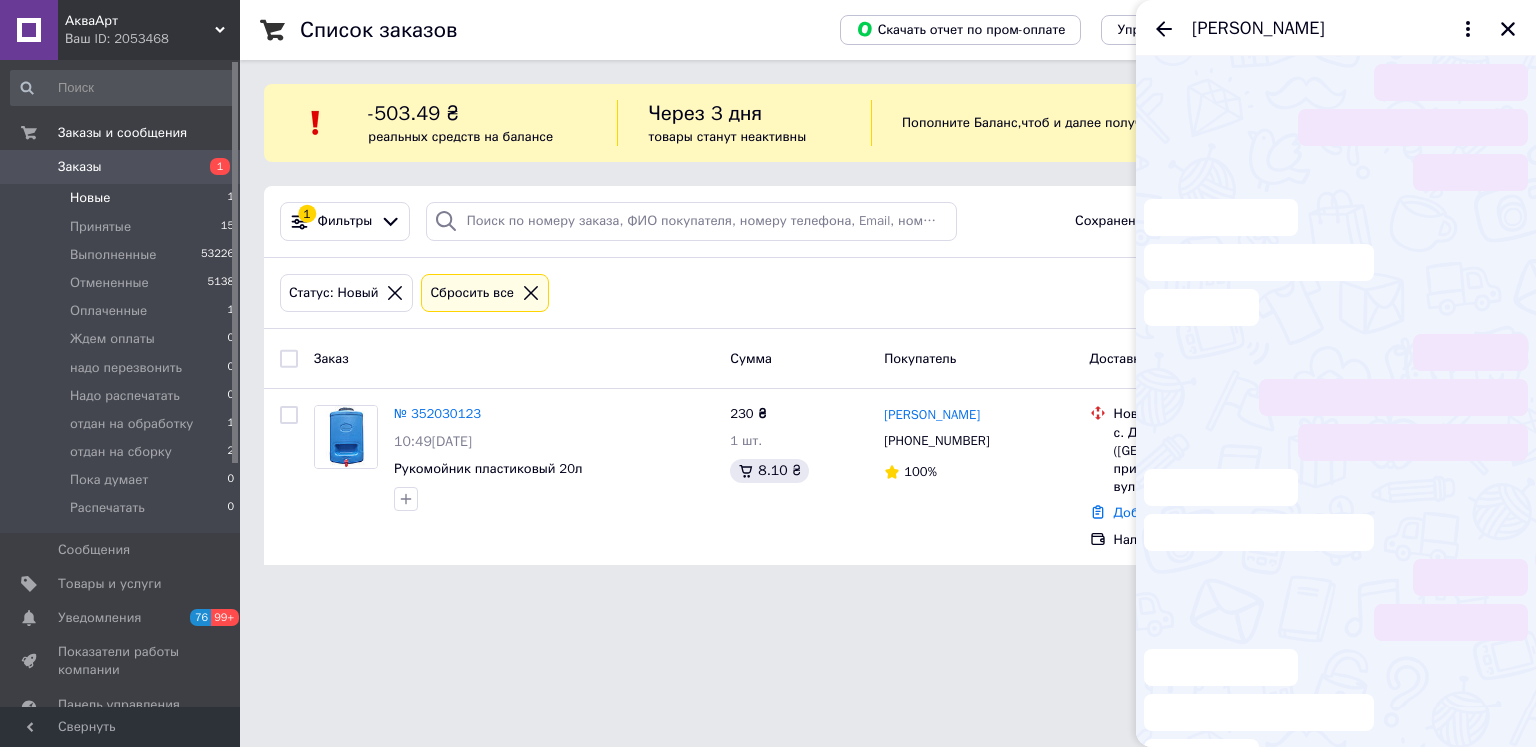 scroll, scrollTop: 197, scrollLeft: 0, axis: vertical 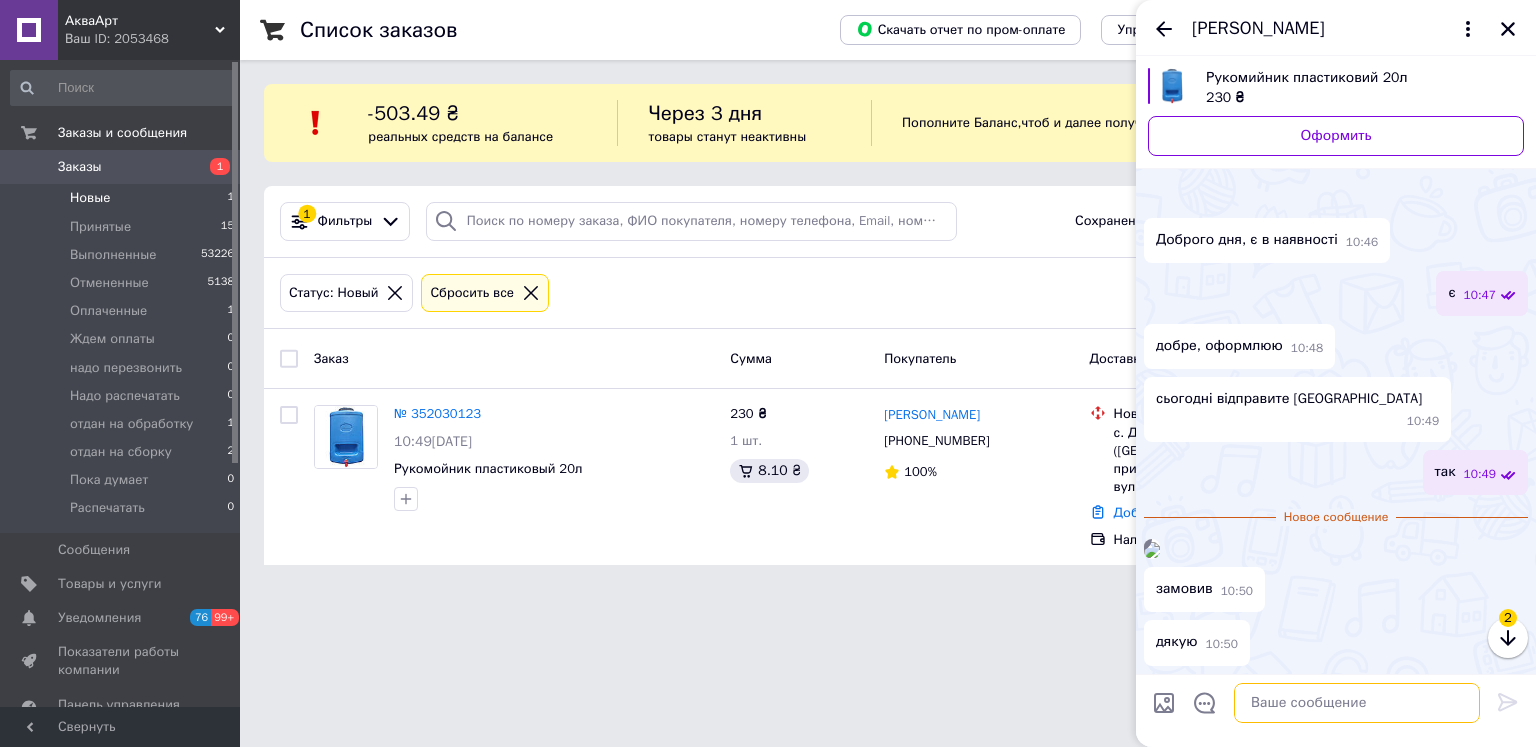 click at bounding box center (1357, 703) 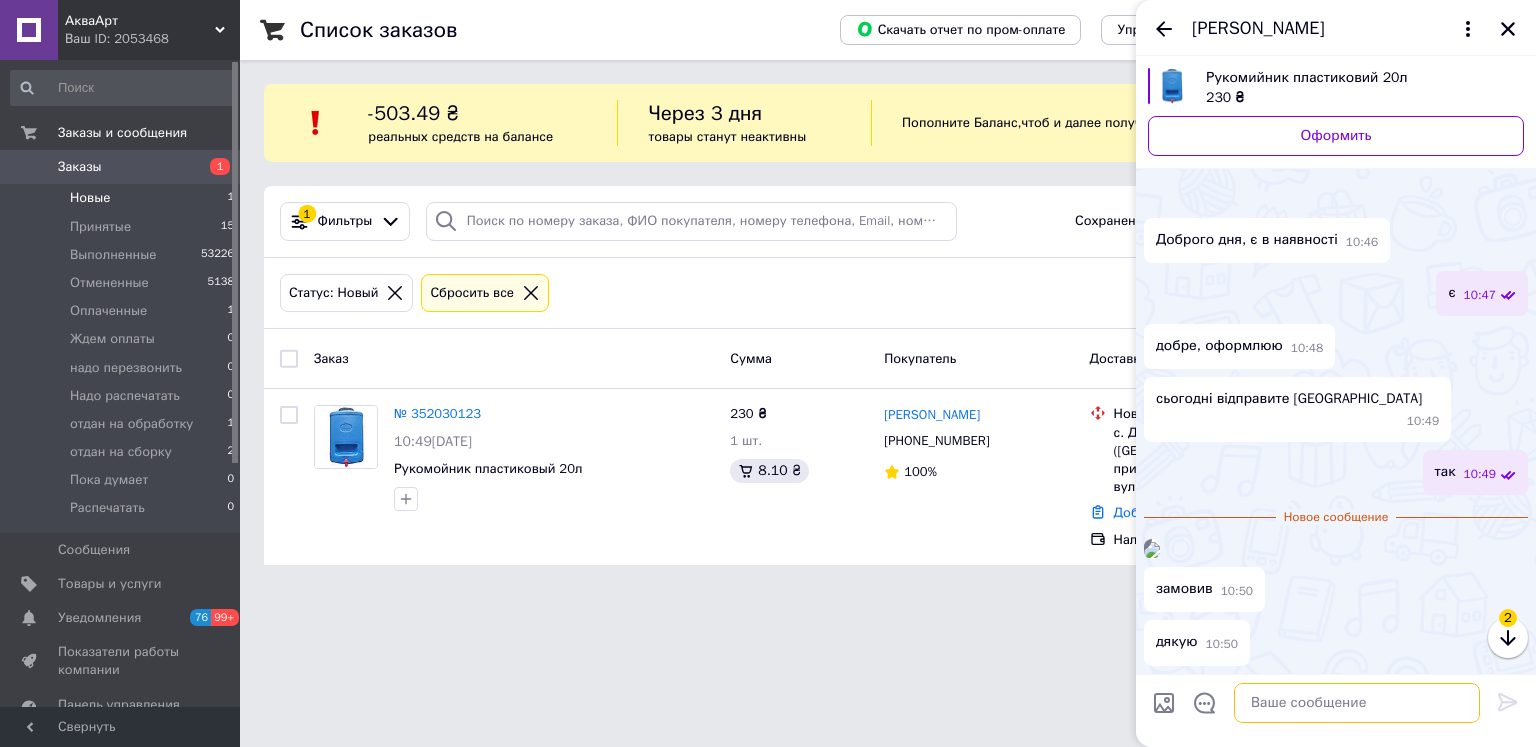 scroll, scrollTop: 270, scrollLeft: 0, axis: vertical 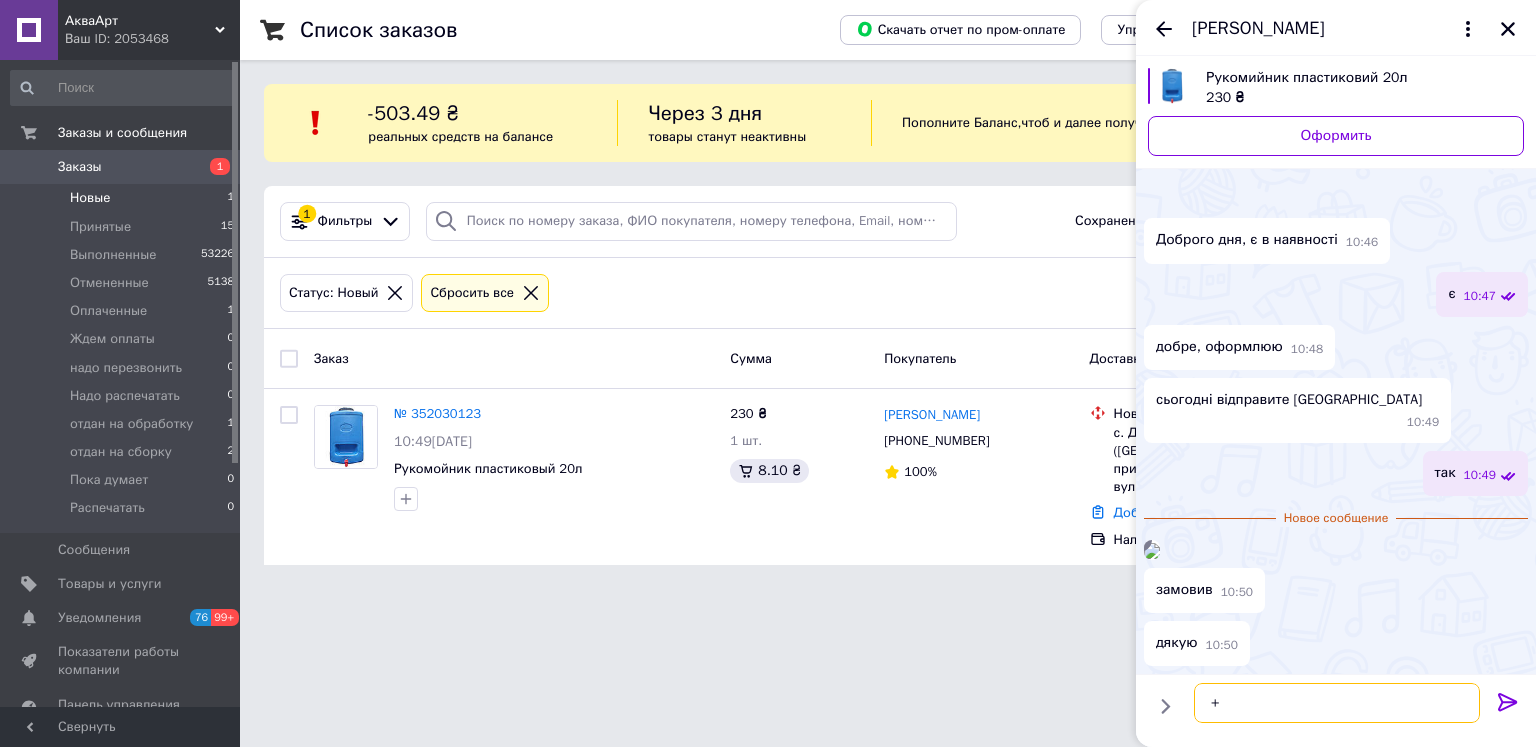 type on "+" 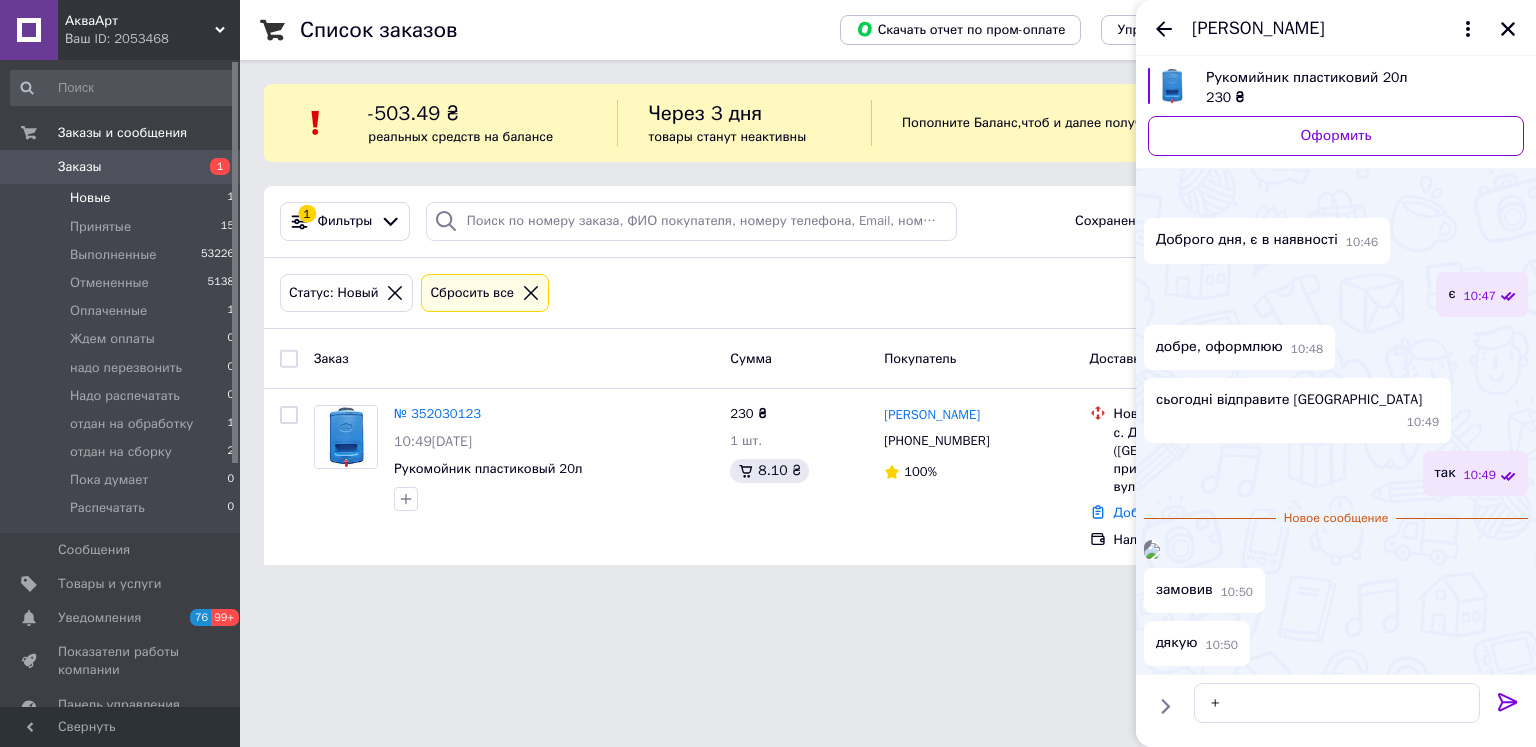 click 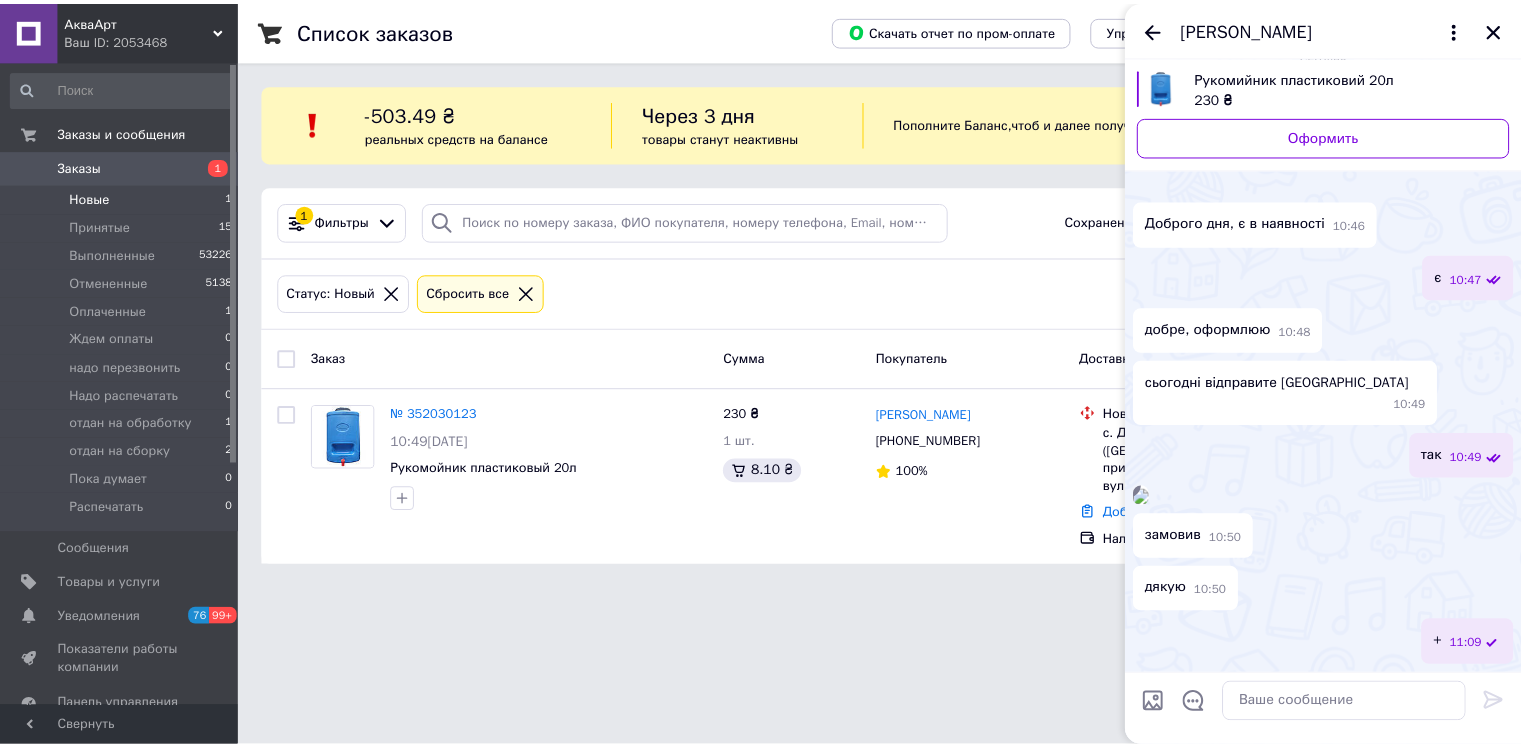 scroll, scrollTop: 287, scrollLeft: 0, axis: vertical 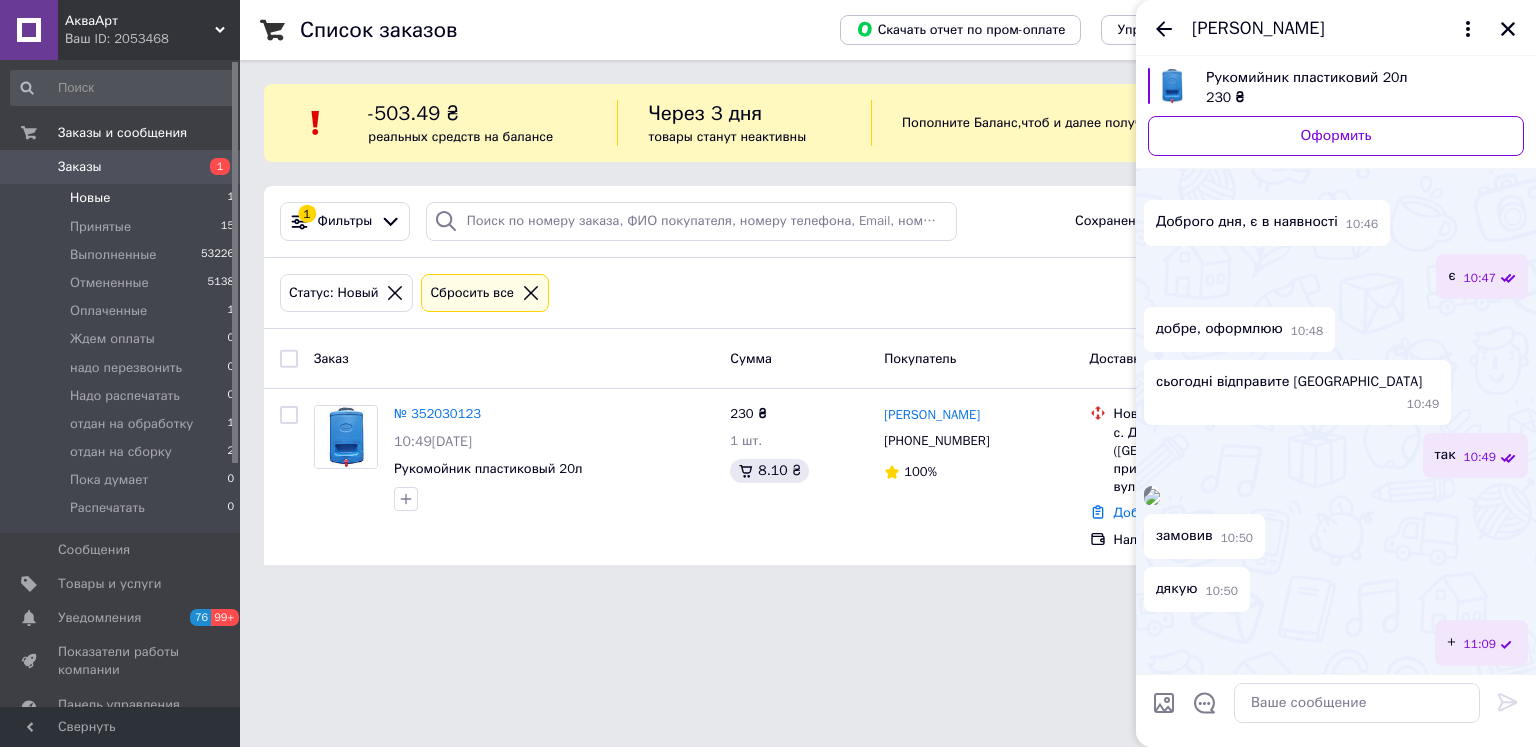 click on "АкваАрт Ваш ID: 2053468 Сайт АкваАрт Кабинет покупателя Проверить состояние системы Страница на портале Справка Выйти Заказы и сообщения Заказы 1 Новые 1 Принятые 15 Выполненные 53226 Отмененные 5138 Оплаченные 1 Ждем оплаты 0 надо перезвонить 0 Надо распечатать 0 отдан на обработку 1 отдан на сборку 2 Пока думает 0 Распечатать 0 Сообщения 0 Товары и услуги Уведомления 76 99+ Показатели работы компании Панель управления Отзывы Клиенты Каталог ProSale Аналитика Инструменты вебмастера и SEO Управление сайтом Маркет Свернуть" at bounding box center [768, 294] 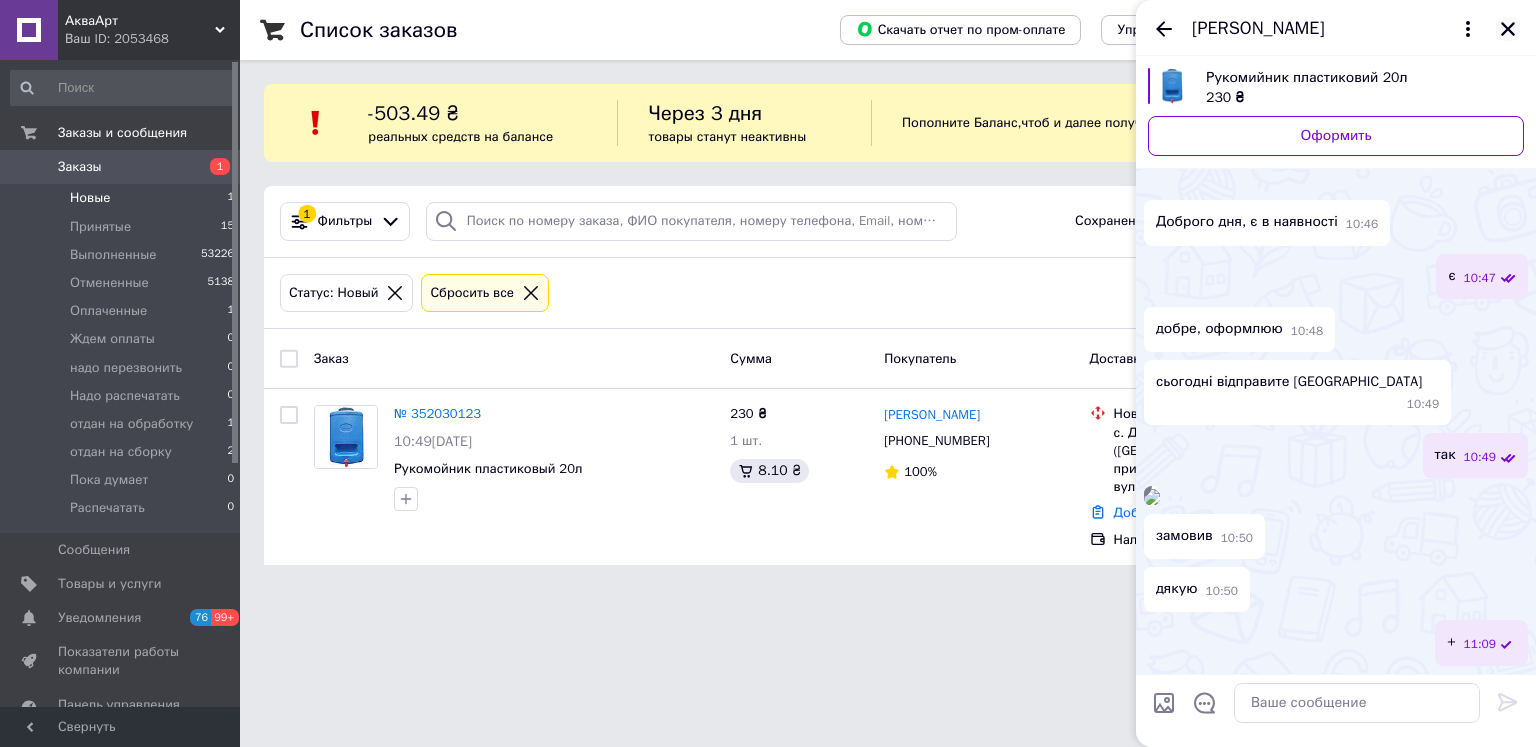 click 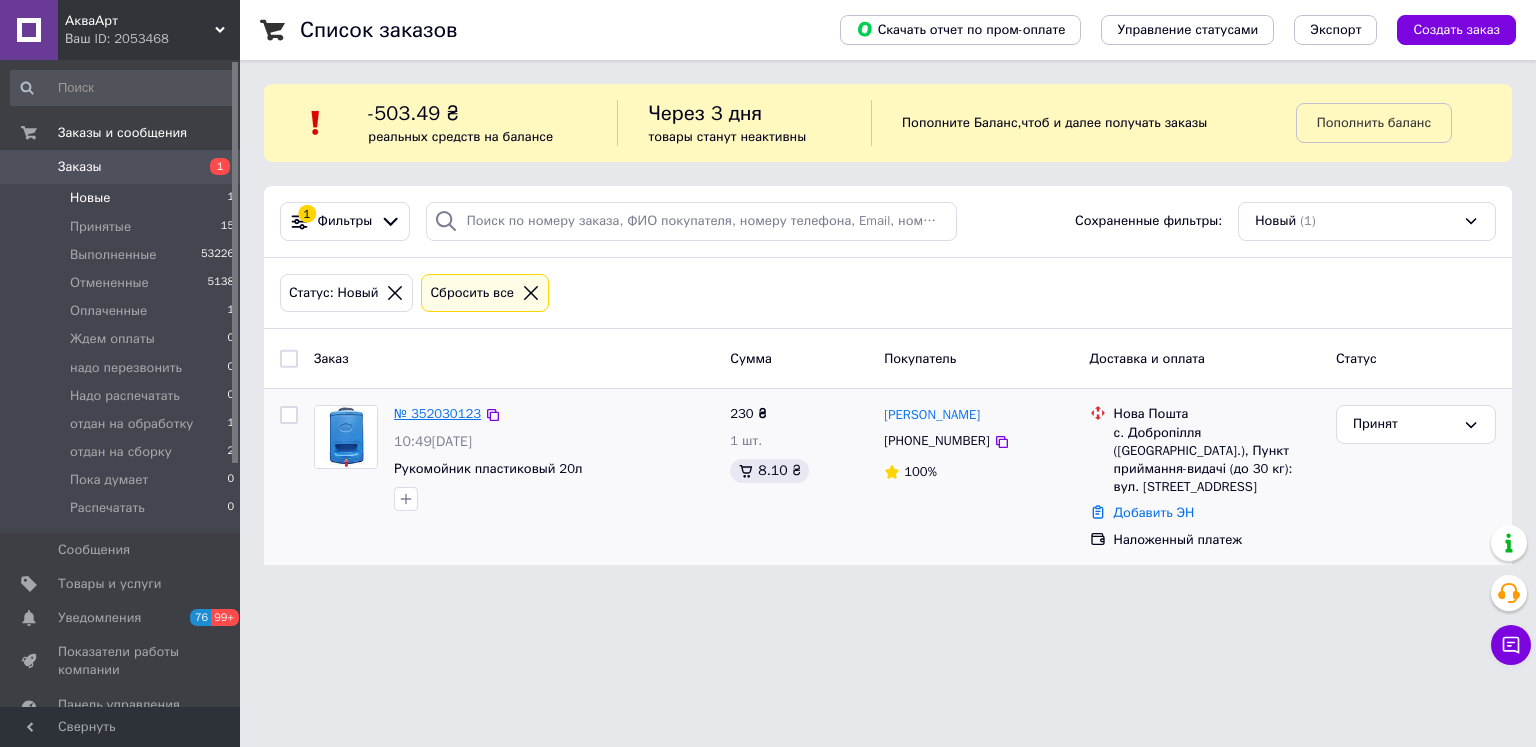 click on "№ 352030123" at bounding box center (437, 413) 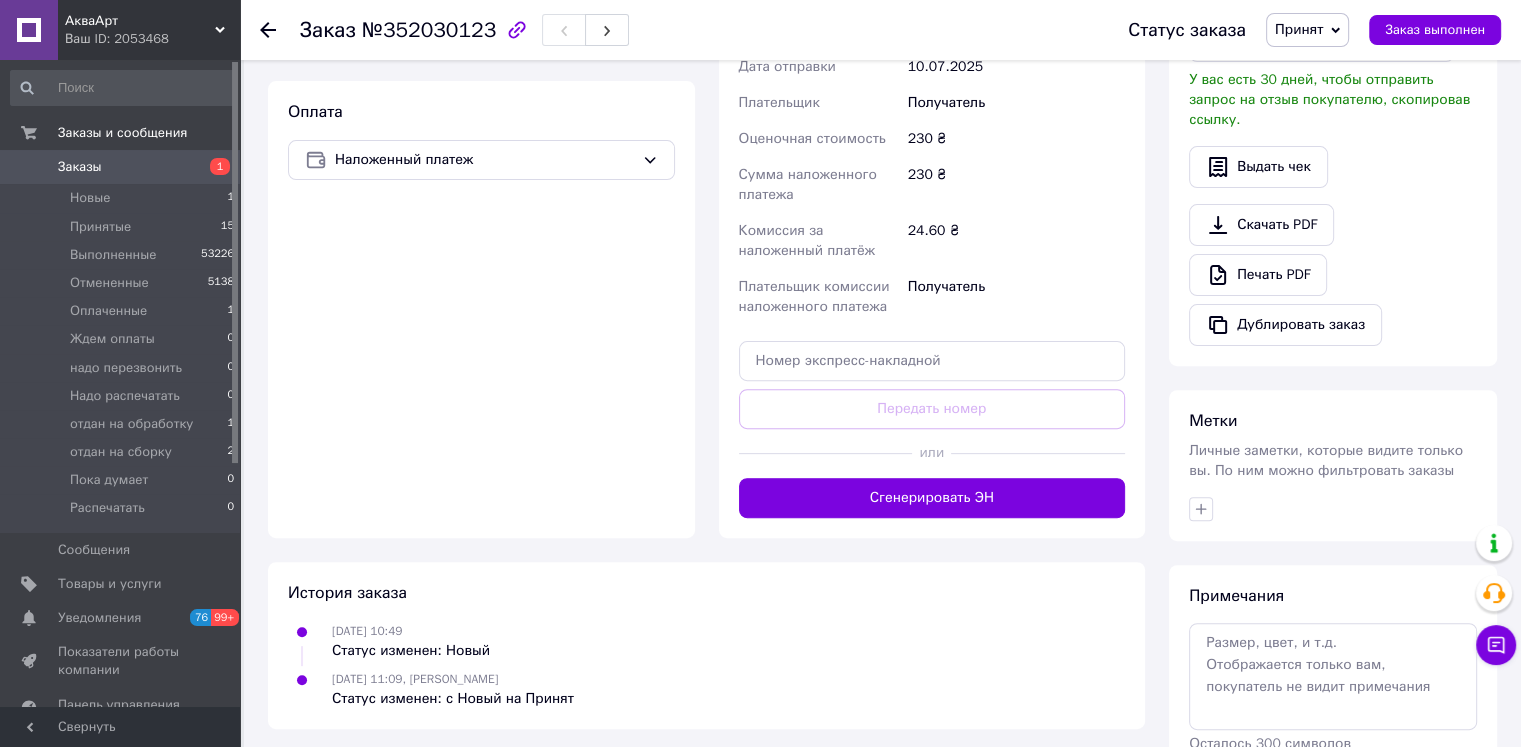 scroll, scrollTop: 684, scrollLeft: 0, axis: vertical 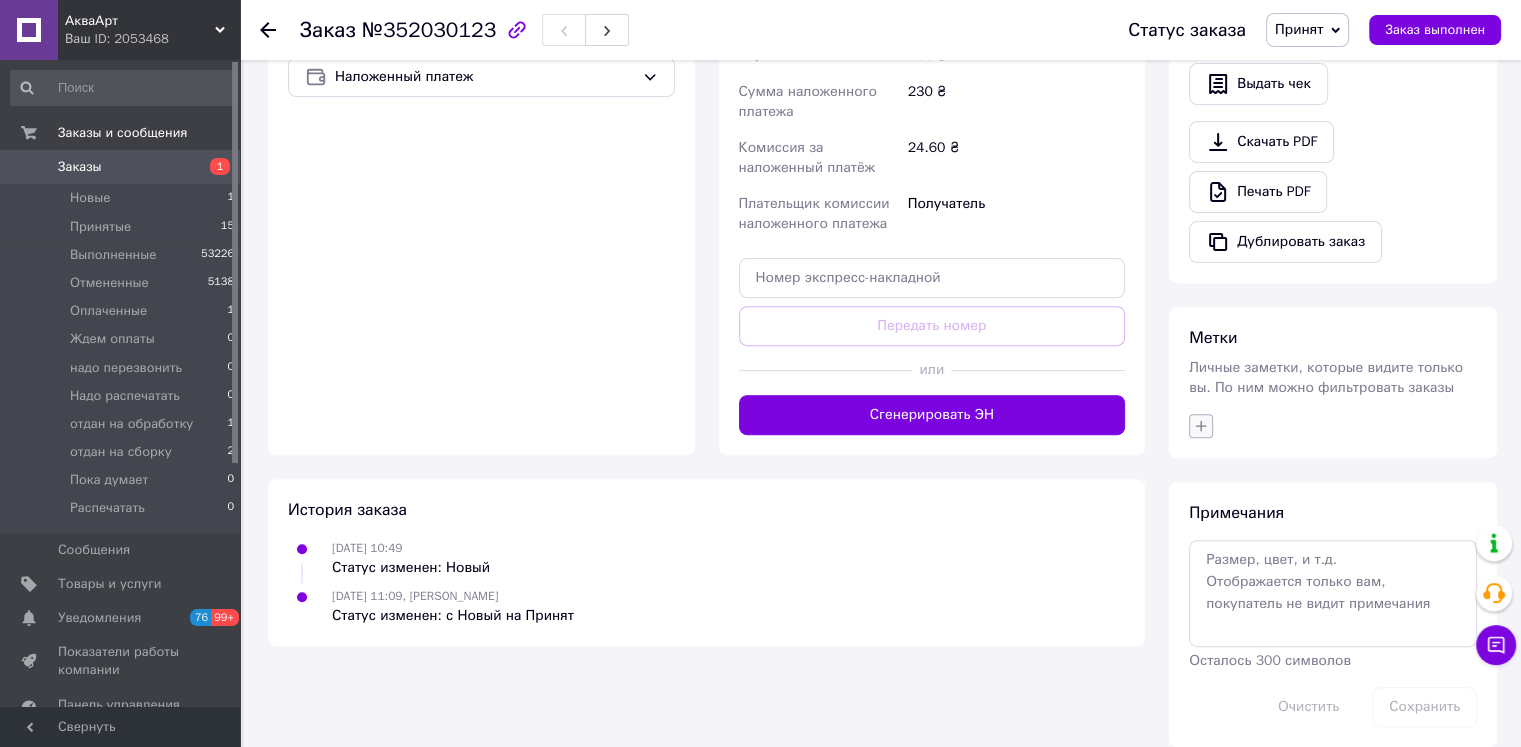 click 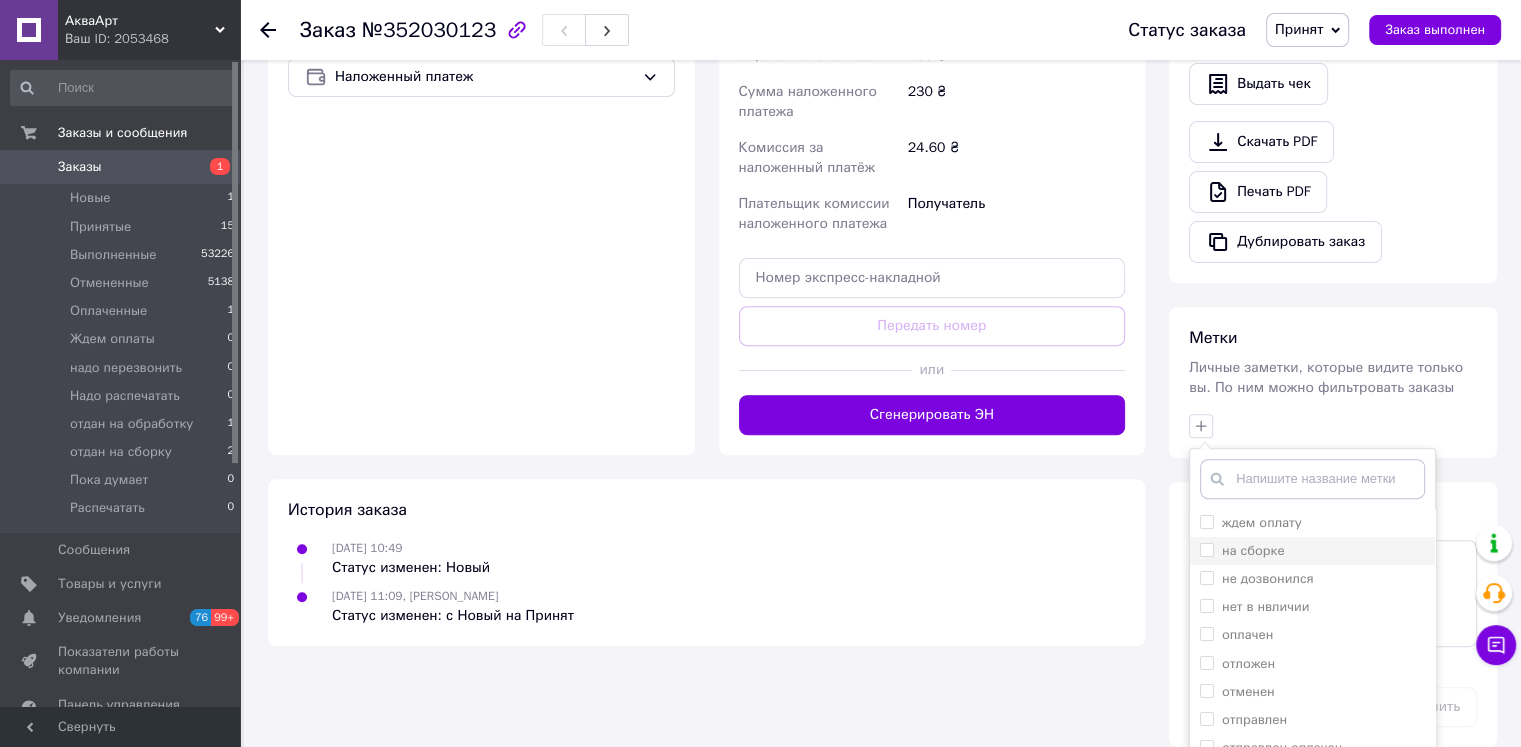click on "на сборке" at bounding box center (1206, 549) 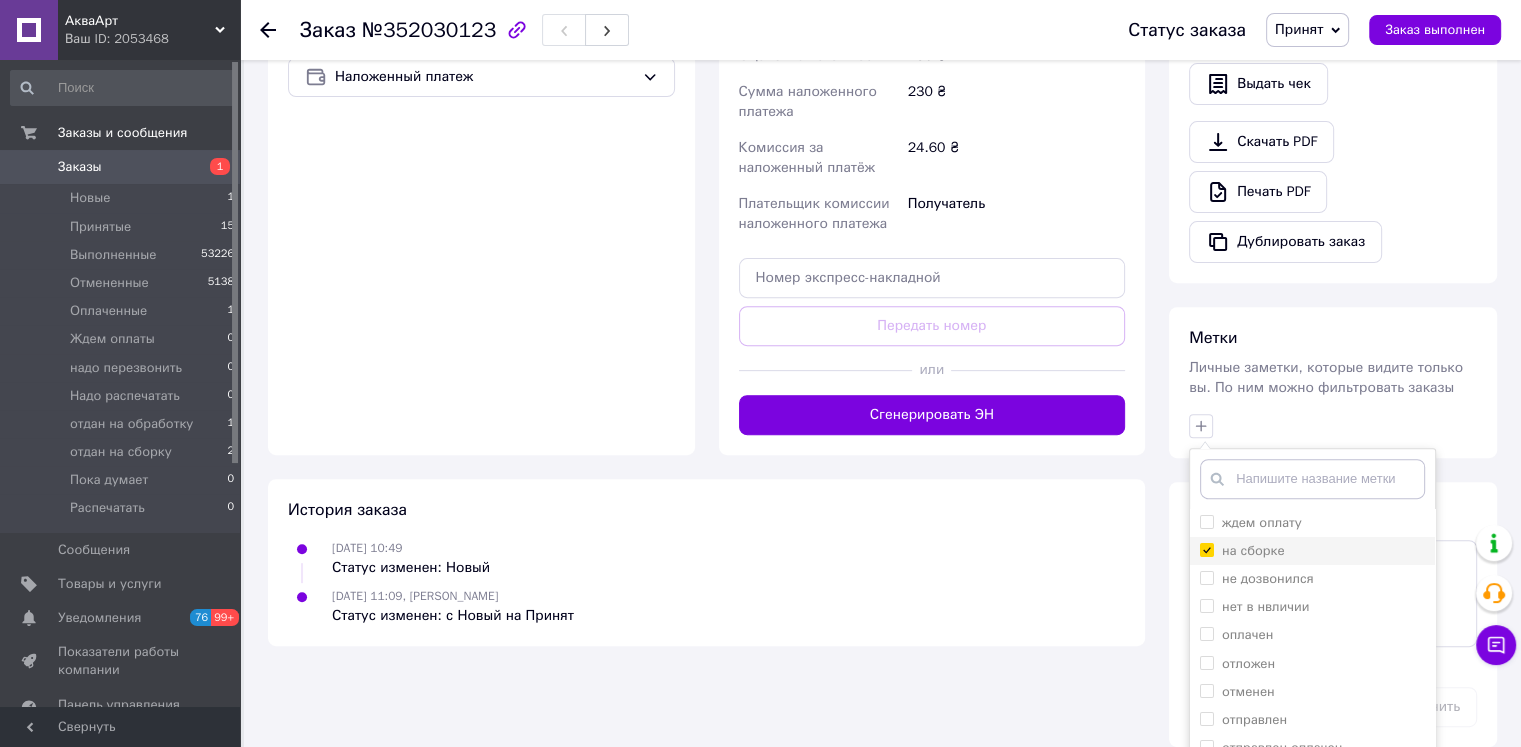 checkbox on "true" 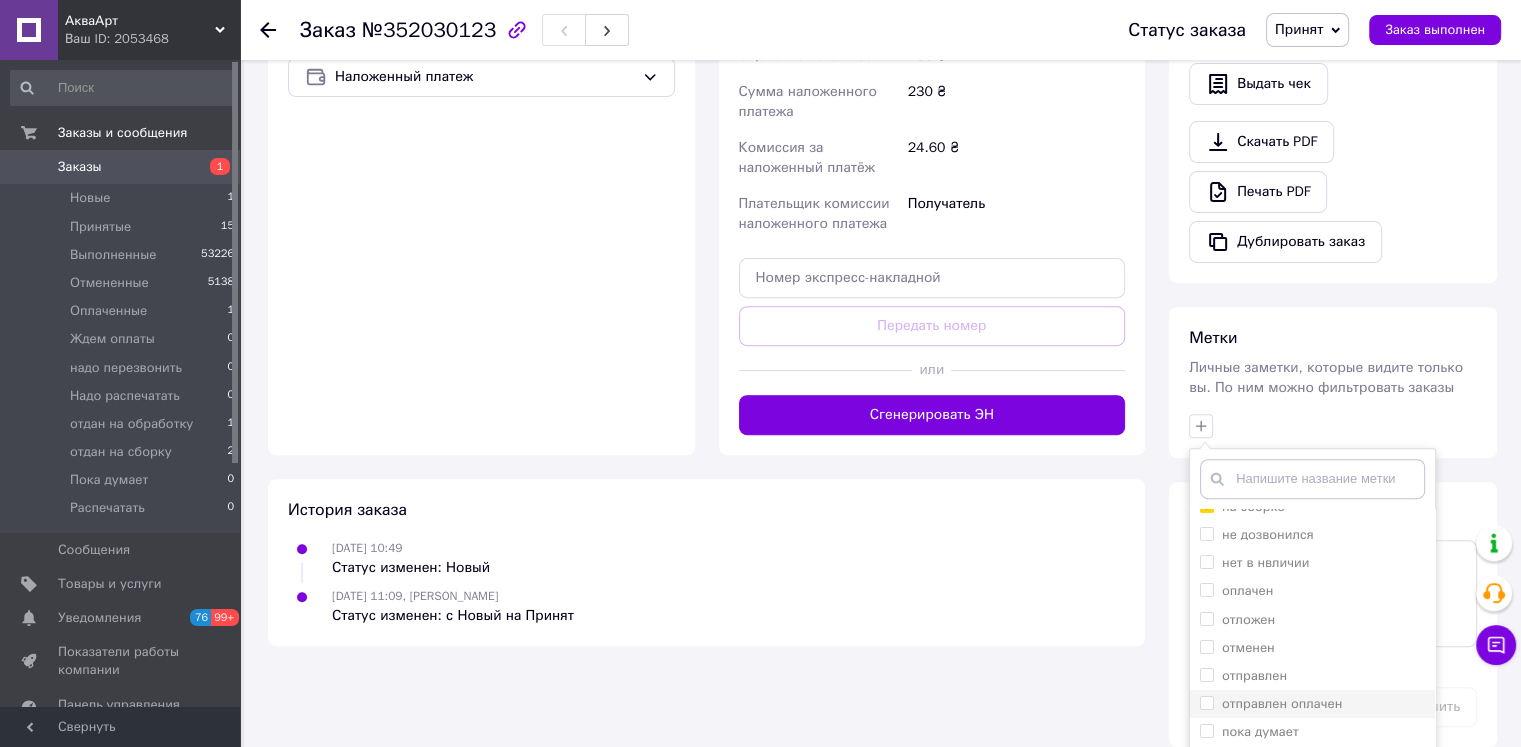 scroll, scrollTop: 66, scrollLeft: 0, axis: vertical 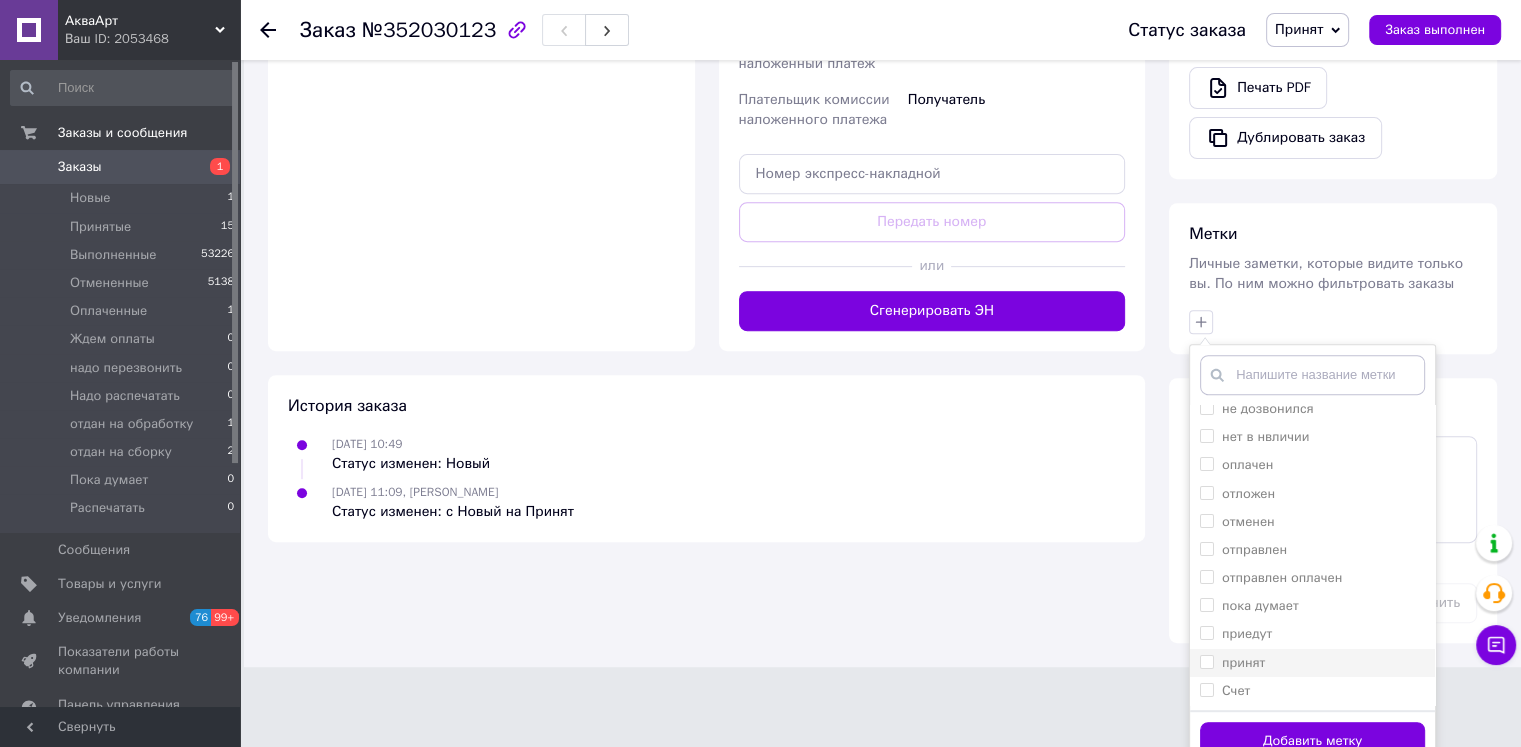 click on "принят" at bounding box center (1206, 661) 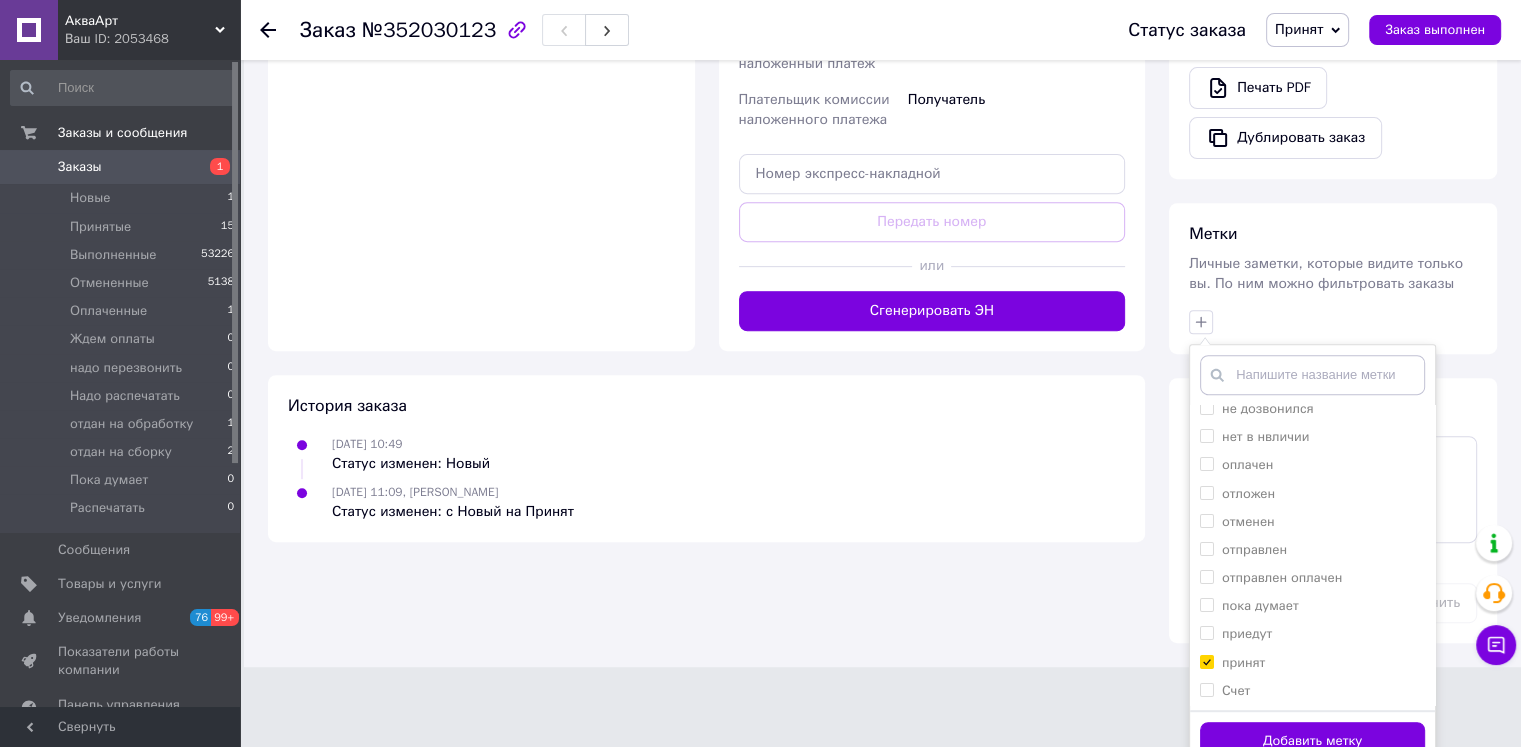 click on "Добавить метку" at bounding box center [1312, 741] 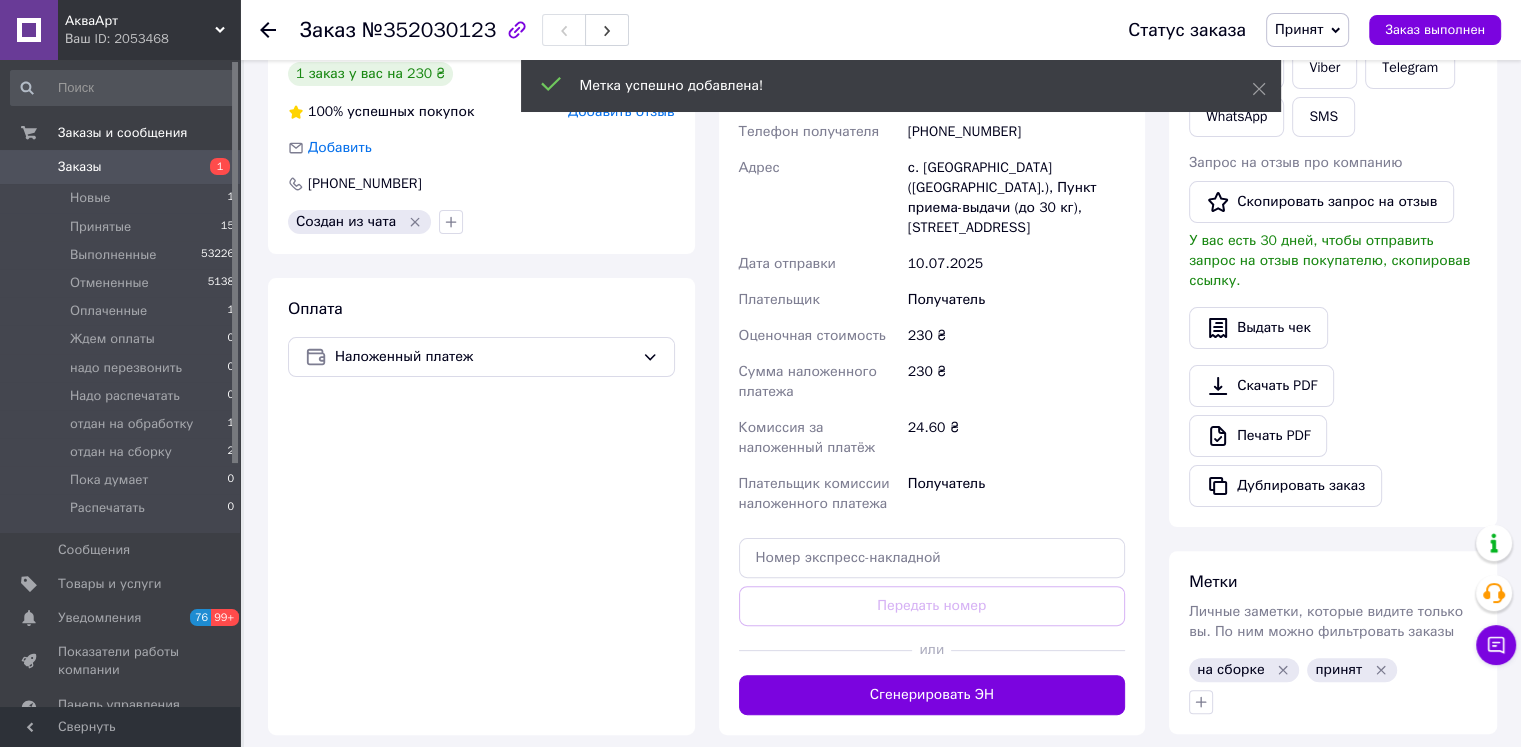 scroll, scrollTop: 381, scrollLeft: 0, axis: vertical 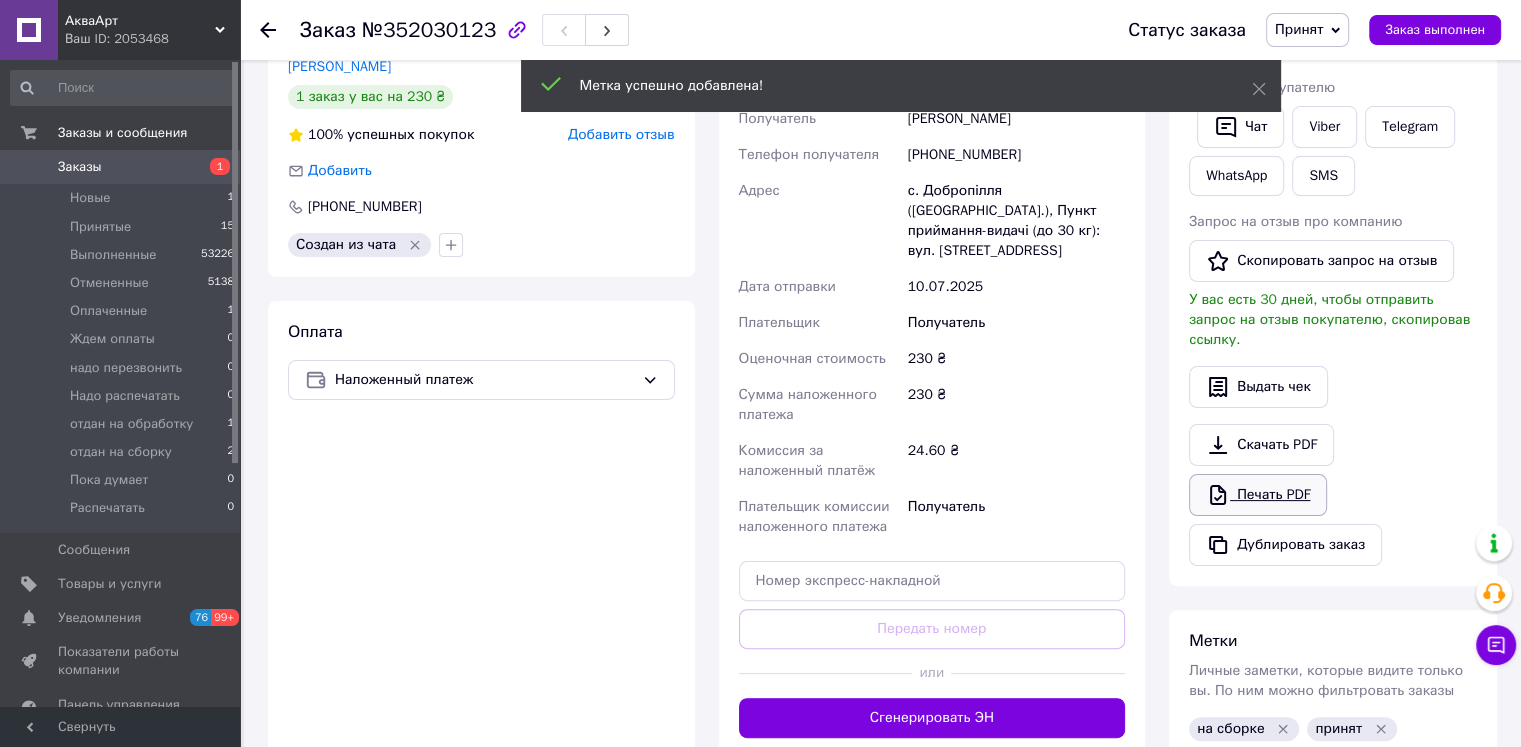 click on "Печать PDF" at bounding box center (1258, 495) 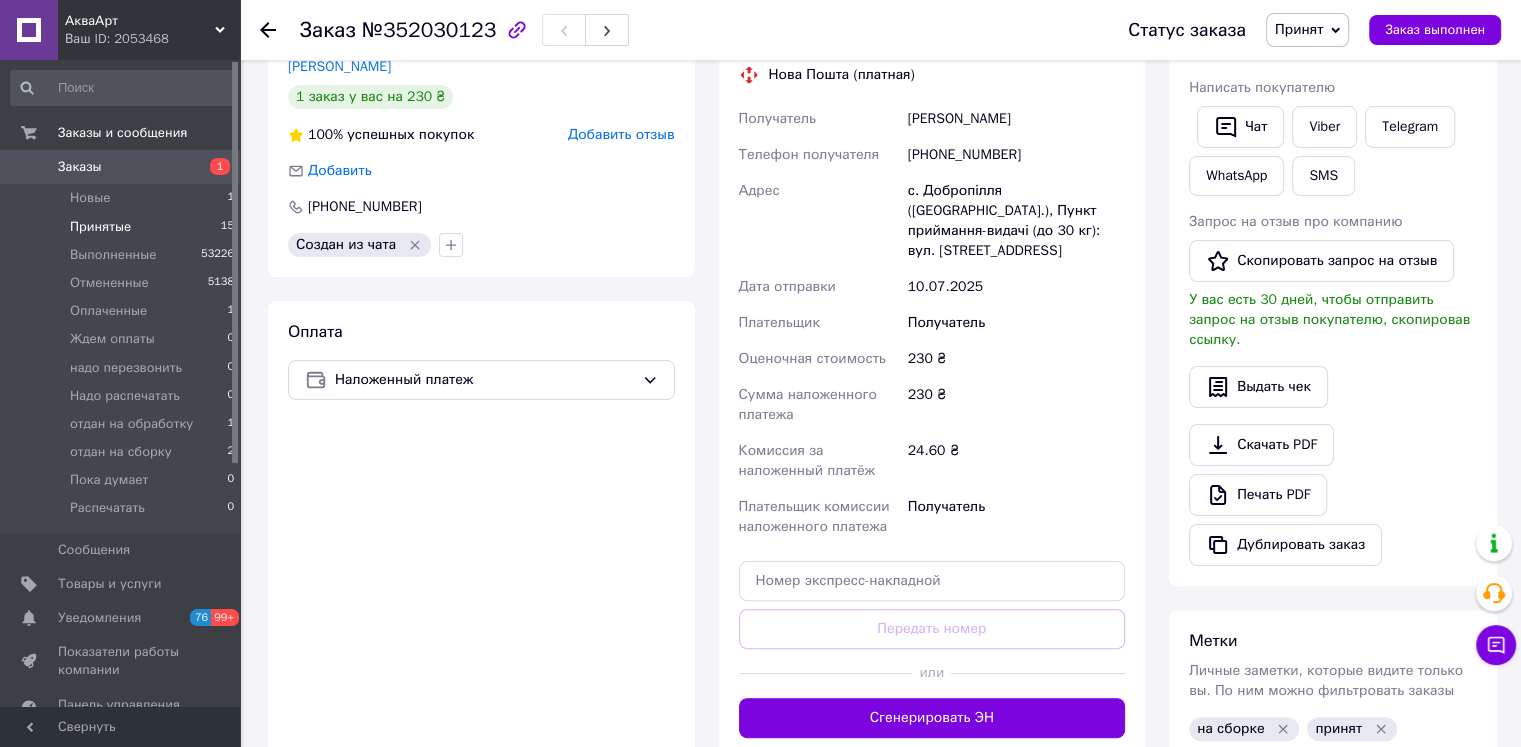 click on "Принятые" at bounding box center [100, 227] 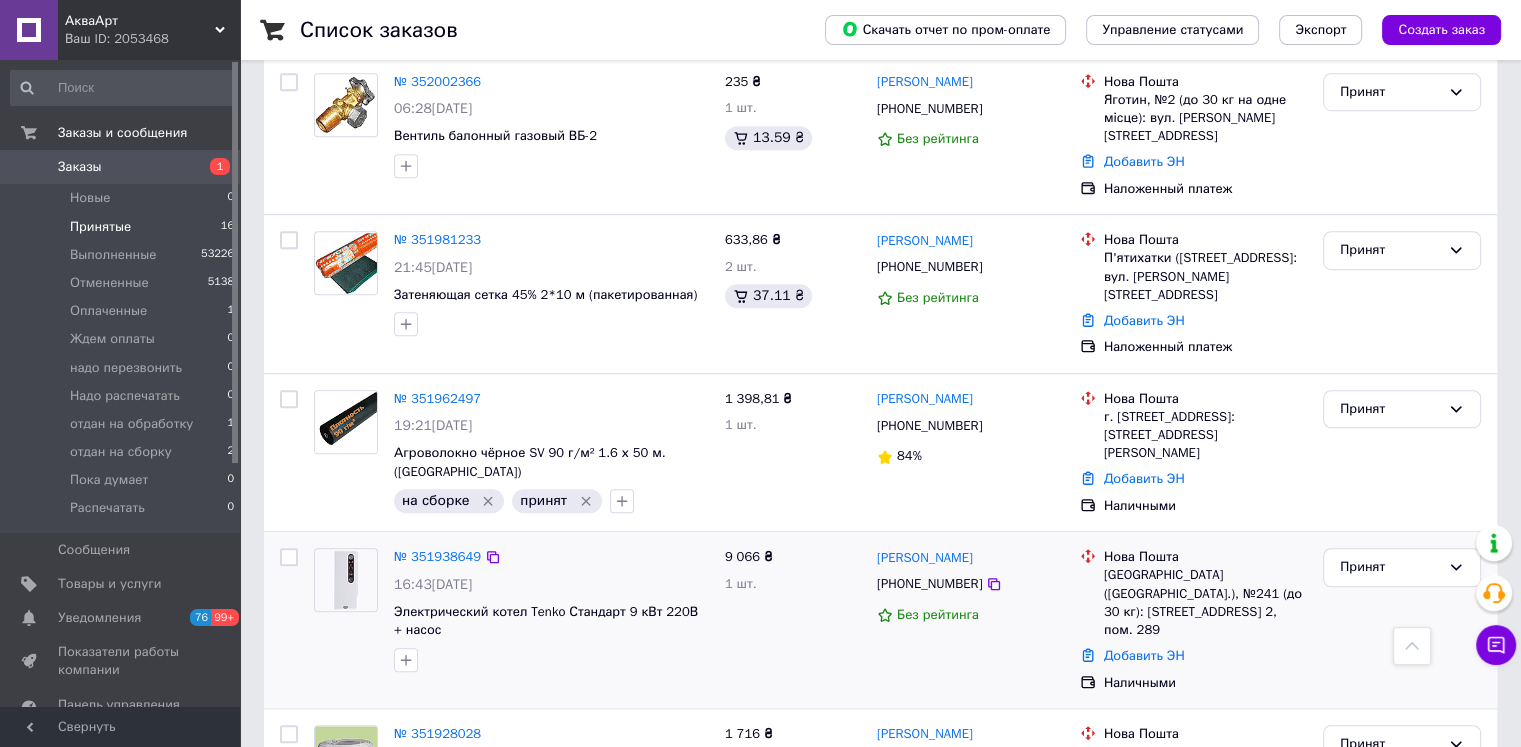 scroll, scrollTop: 1252, scrollLeft: 0, axis: vertical 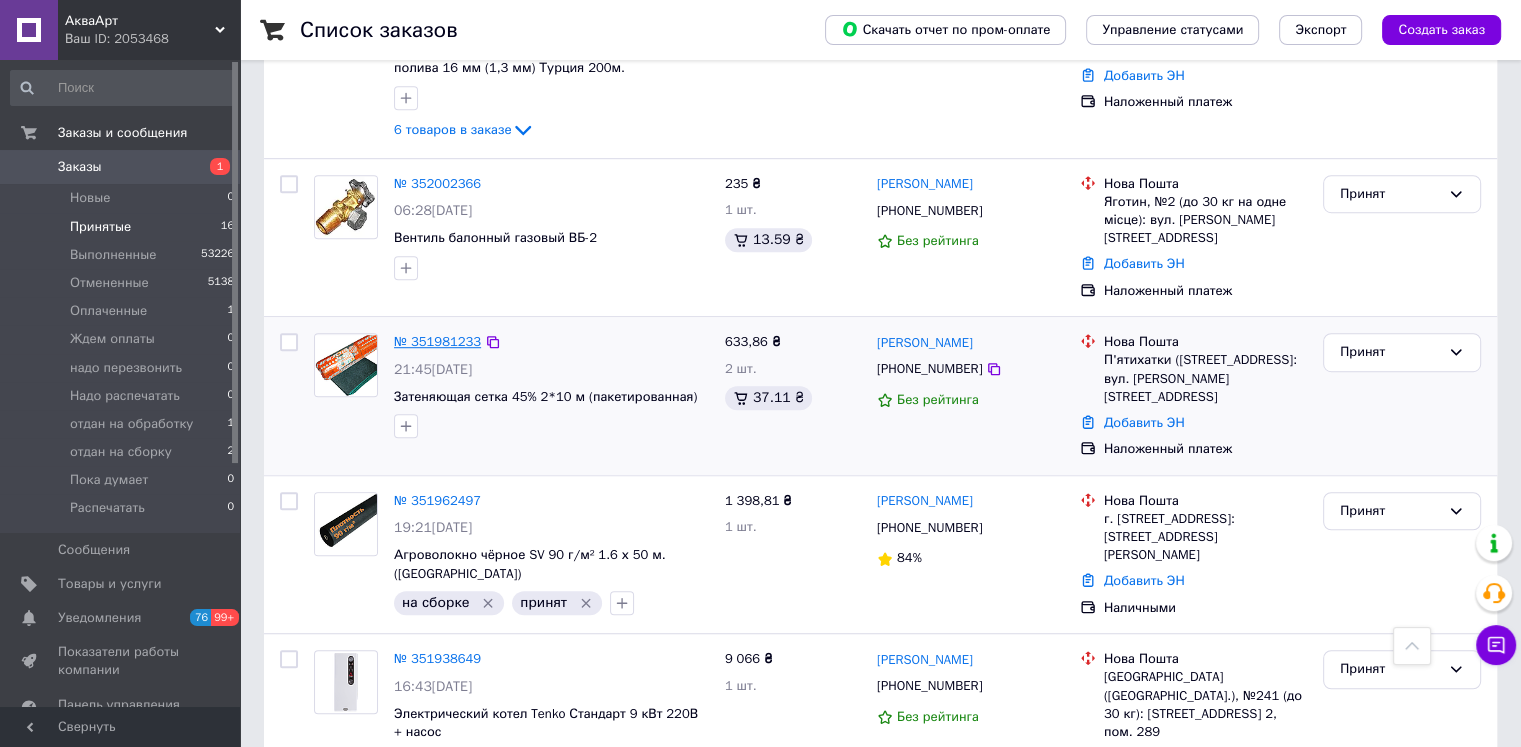 click on "№ 351981233" at bounding box center [437, 341] 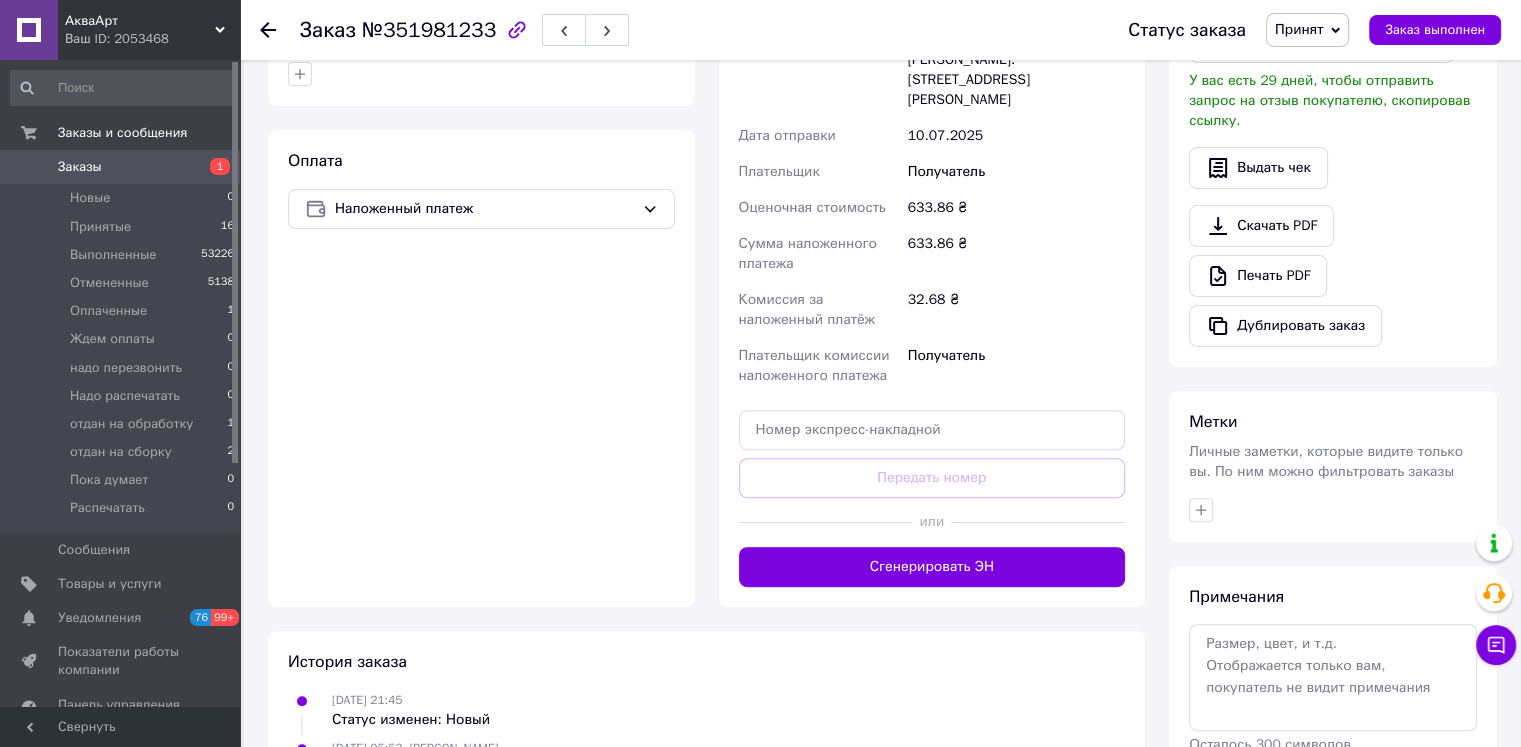 scroll, scrollTop: 684, scrollLeft: 0, axis: vertical 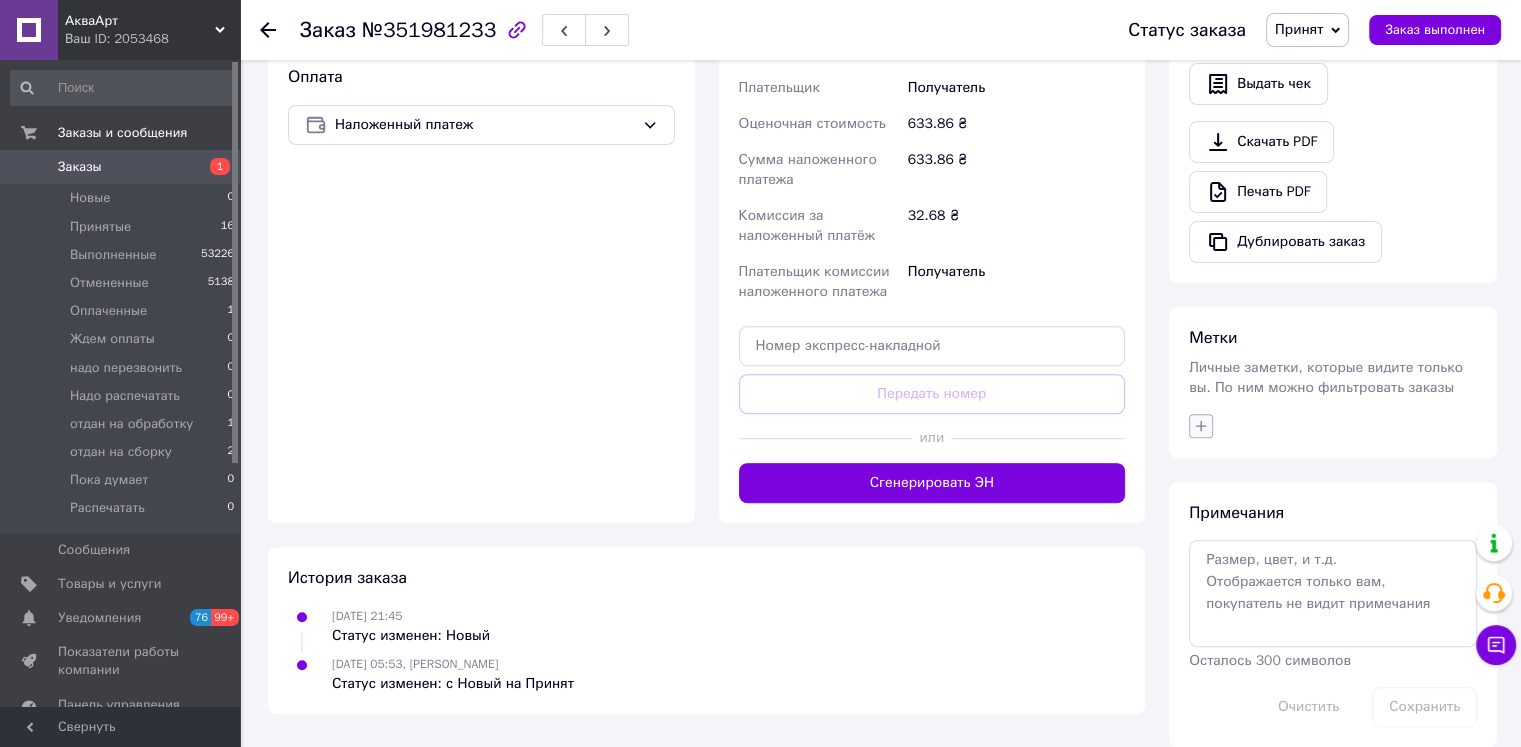 click at bounding box center [1201, 426] 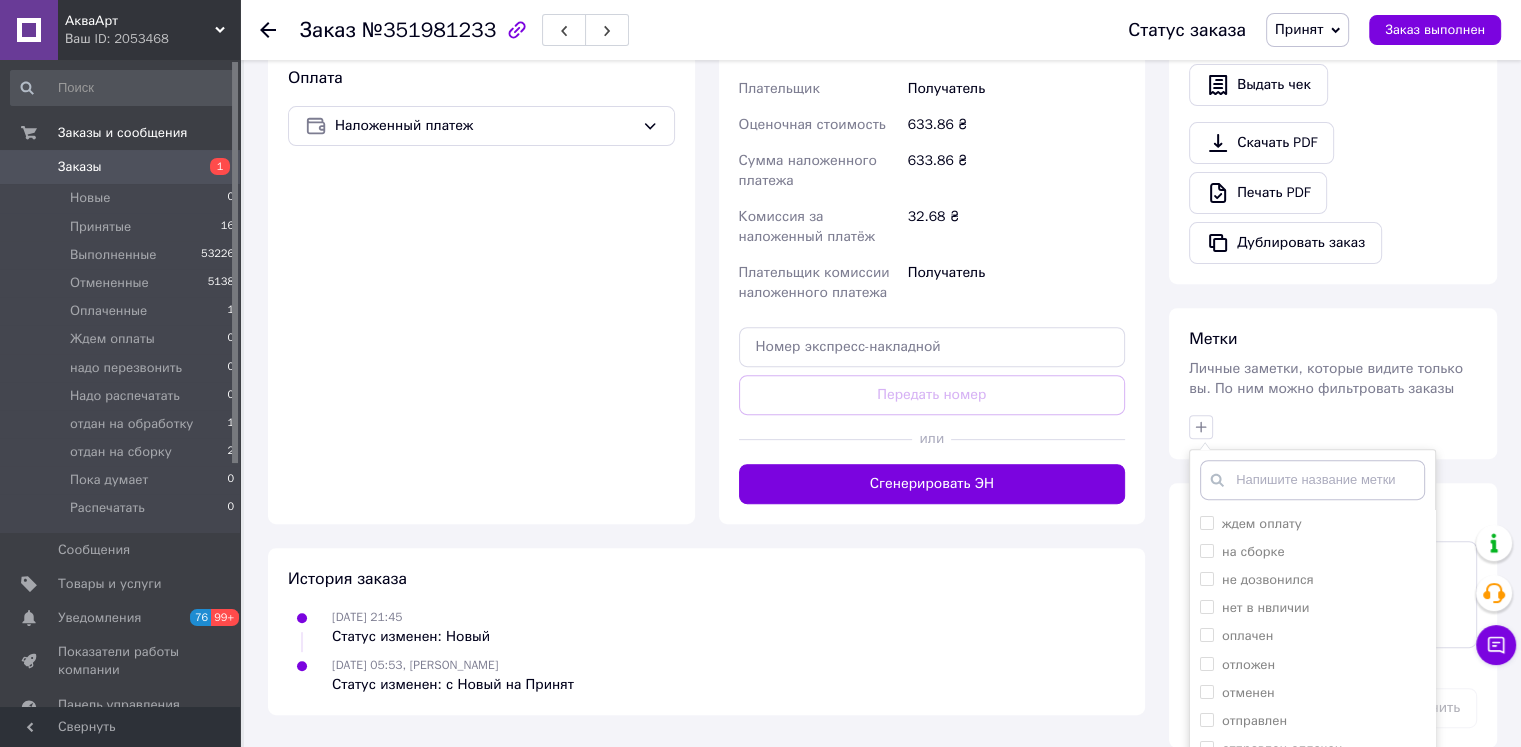 scroll, scrollTop: 784, scrollLeft: 0, axis: vertical 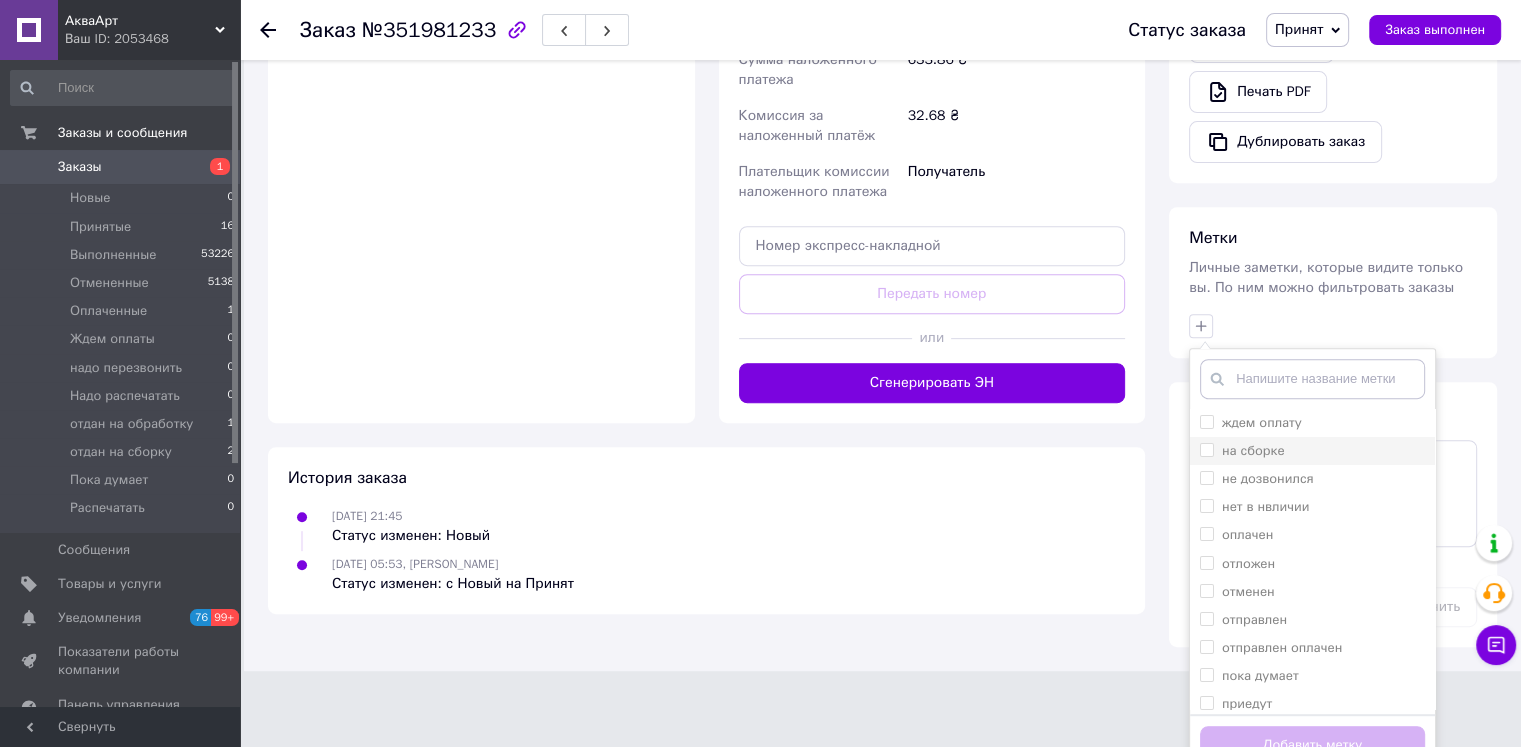 click on "на сборке" at bounding box center [1206, 449] 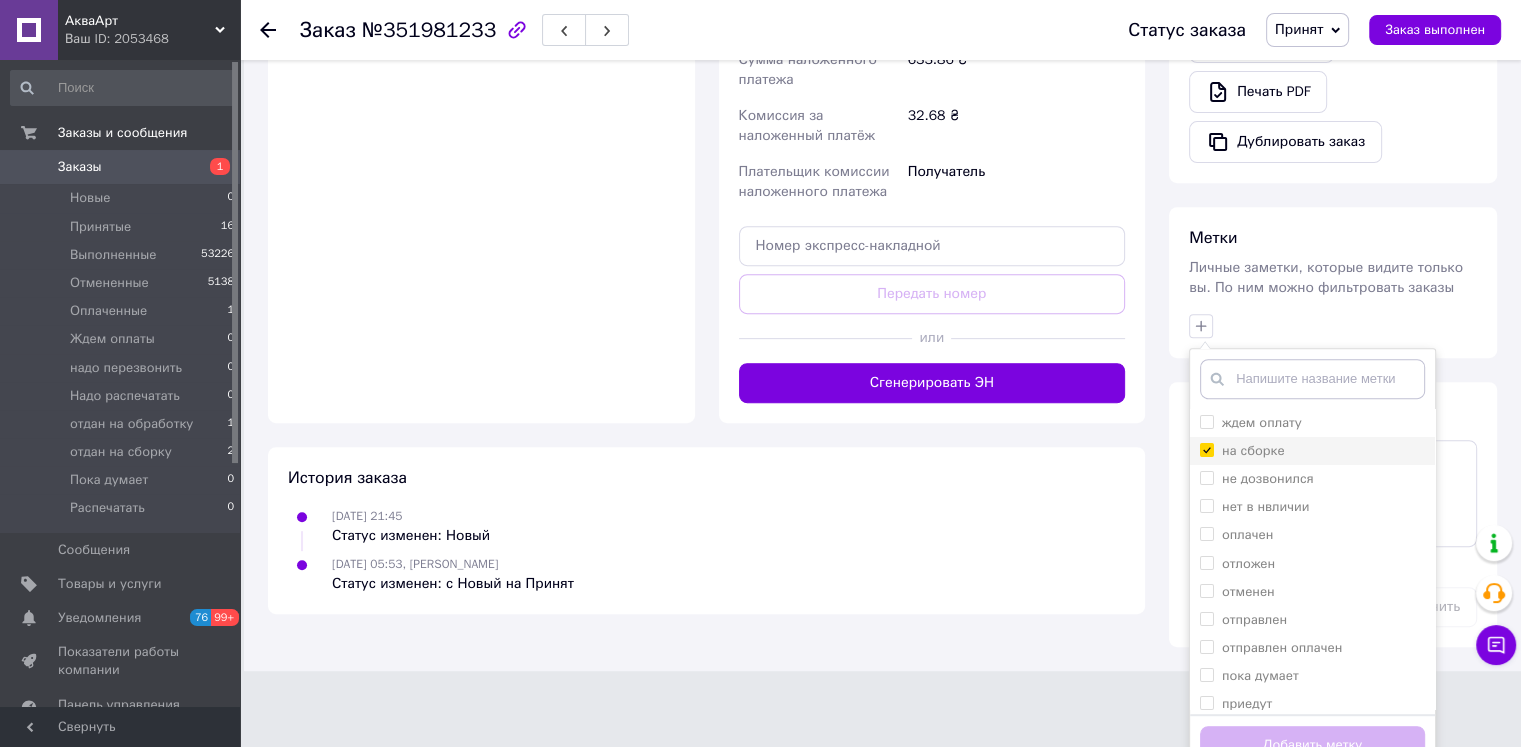 checkbox on "true" 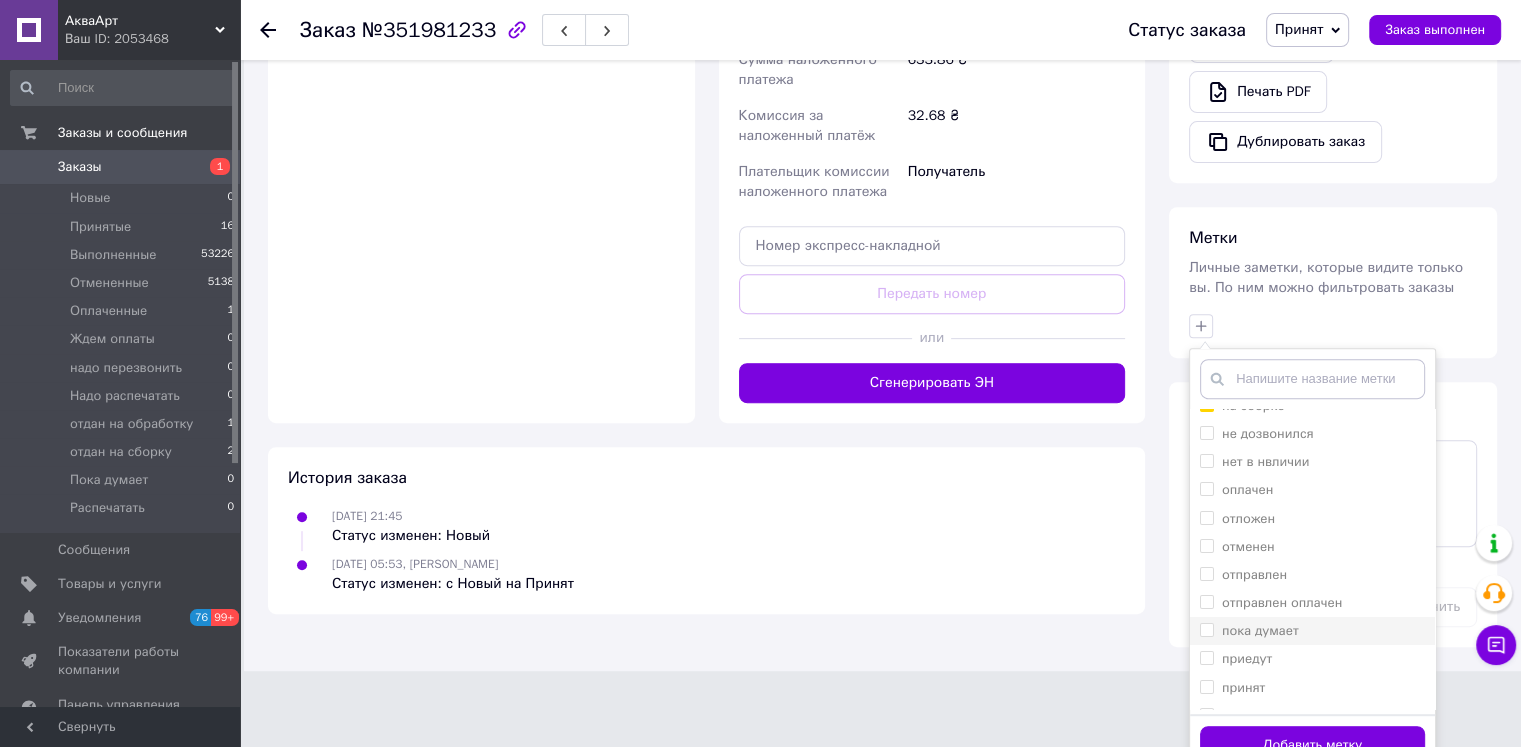 scroll, scrollTop: 66, scrollLeft: 0, axis: vertical 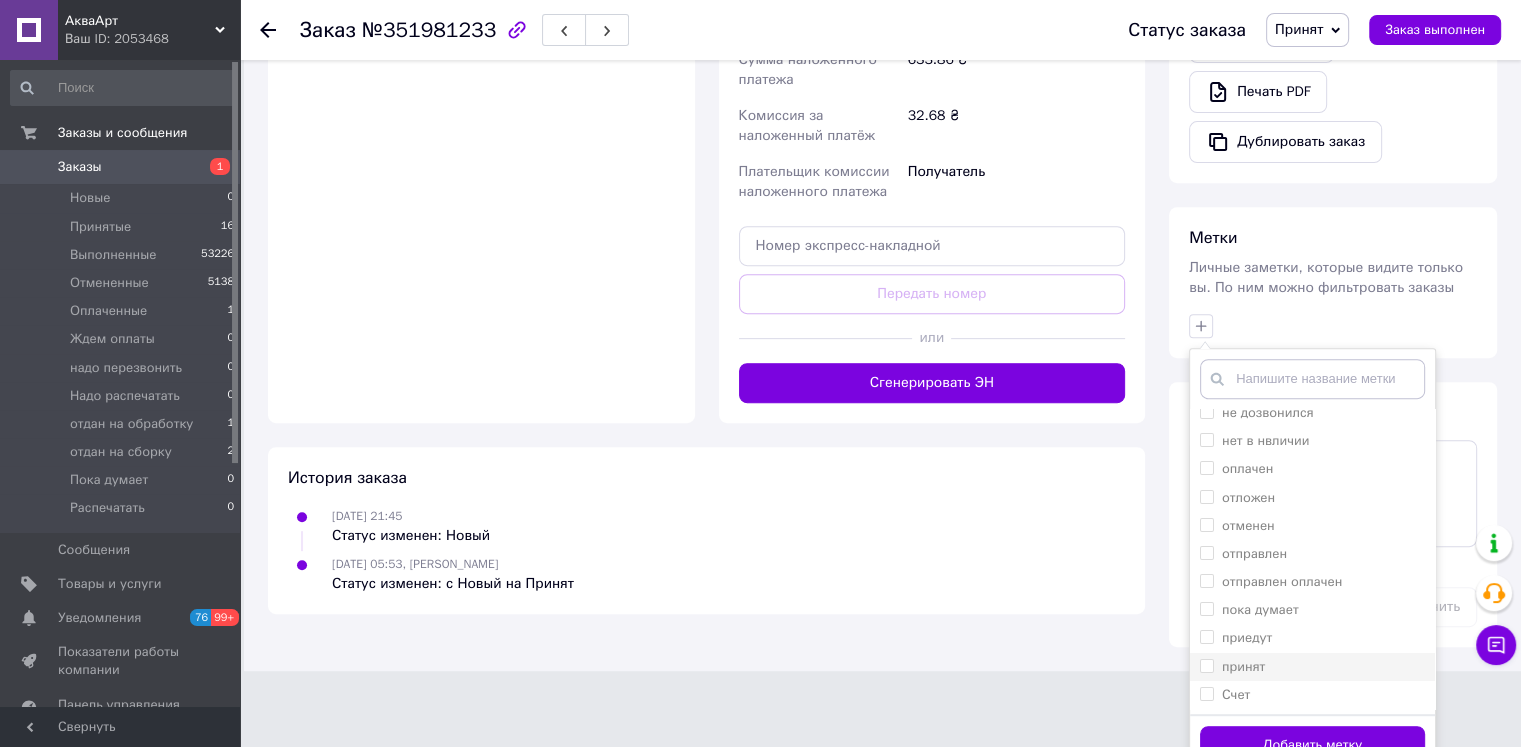click on "принят" at bounding box center [1206, 665] 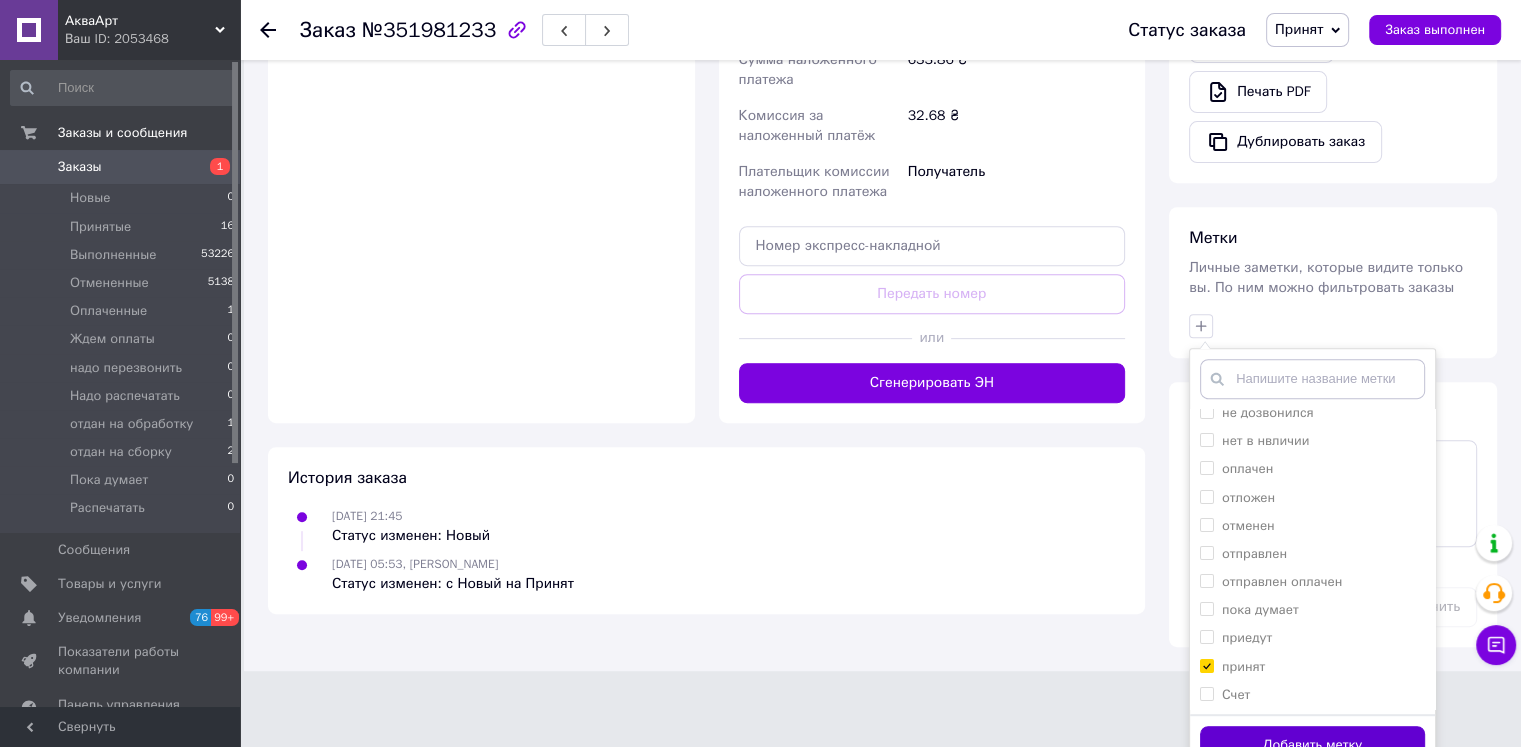 click on "Добавить метку" at bounding box center (1312, 745) 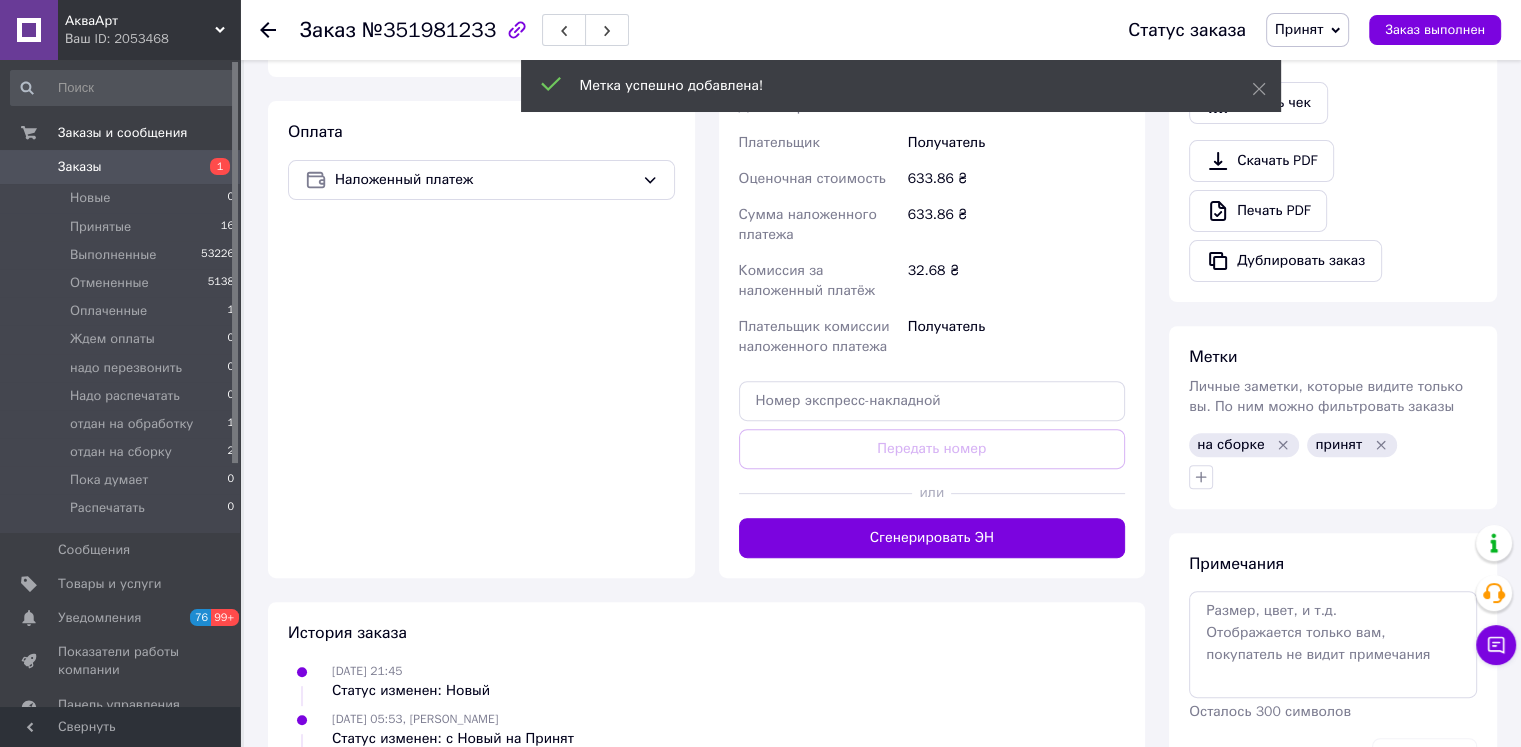 scroll, scrollTop: 583, scrollLeft: 0, axis: vertical 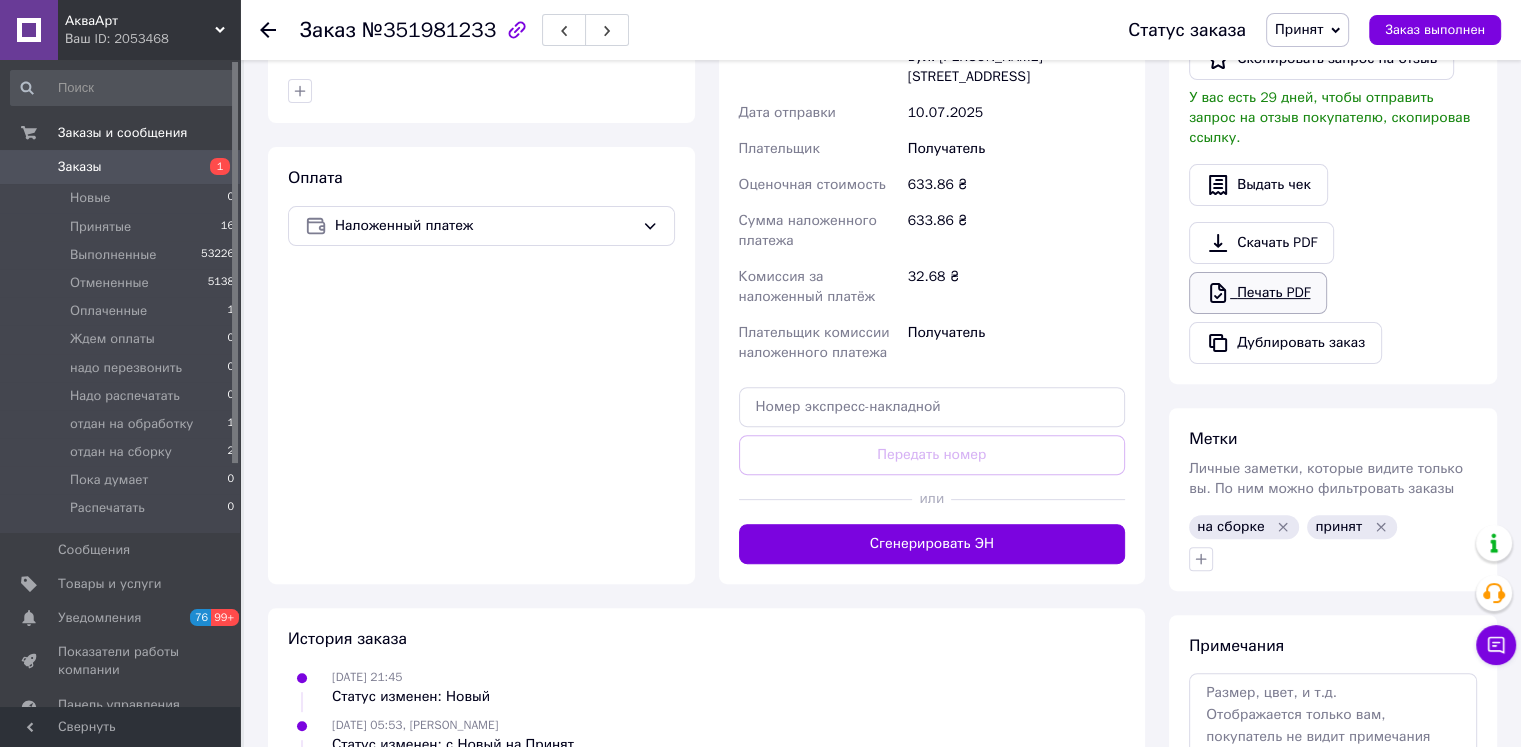 drag, startPoint x: 1280, startPoint y: 237, endPoint x: 1277, endPoint y: 278, distance: 41.109608 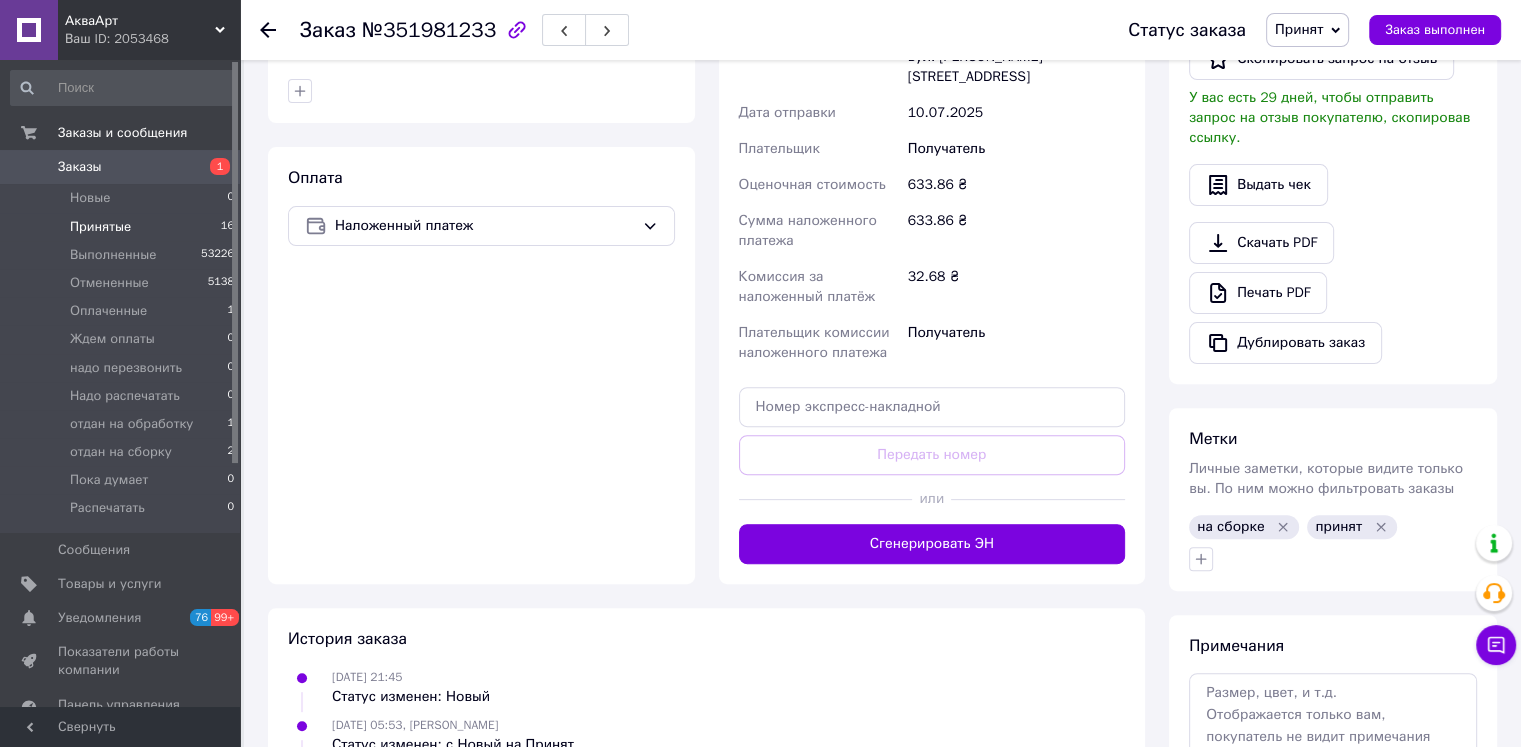click on "Принятые" at bounding box center (100, 227) 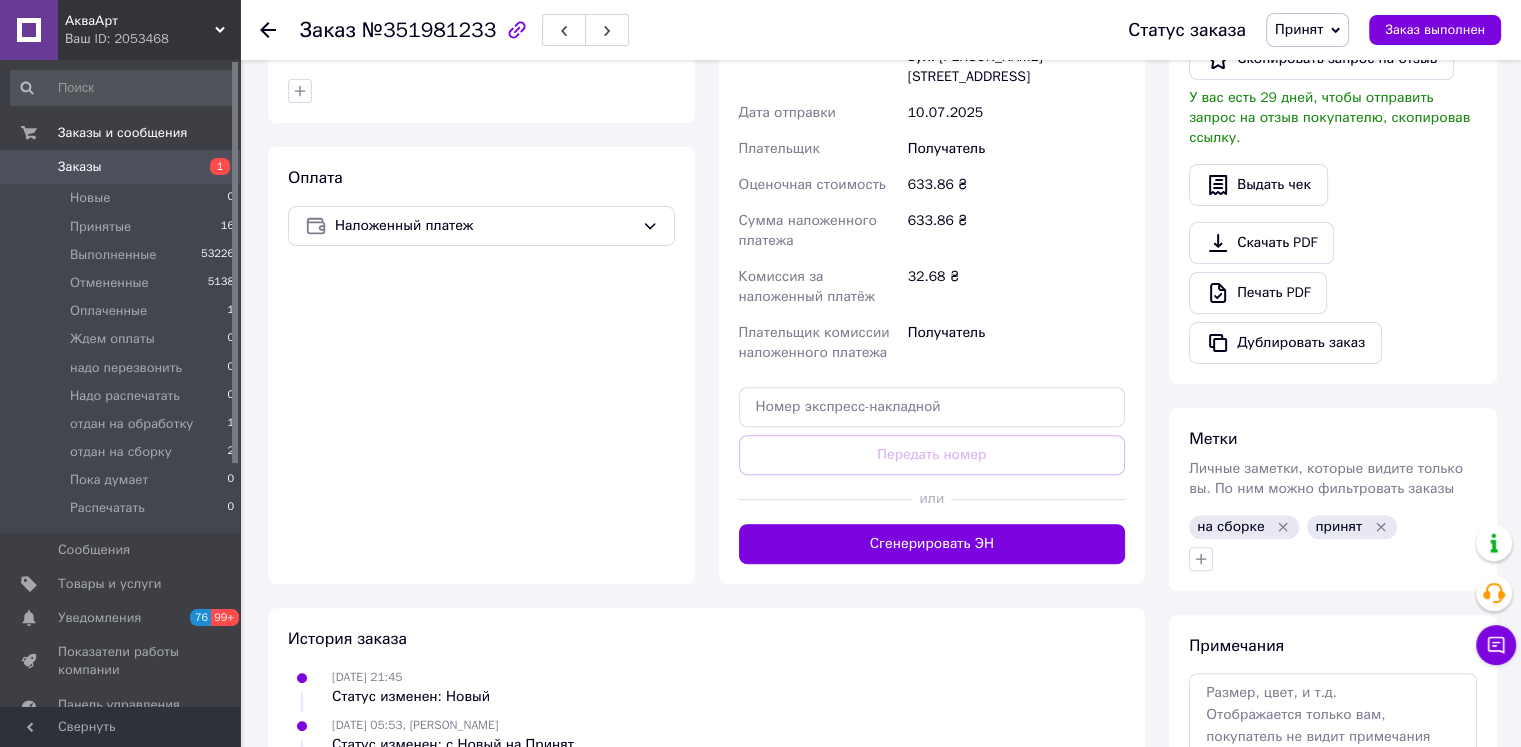 scroll, scrollTop: 0, scrollLeft: 0, axis: both 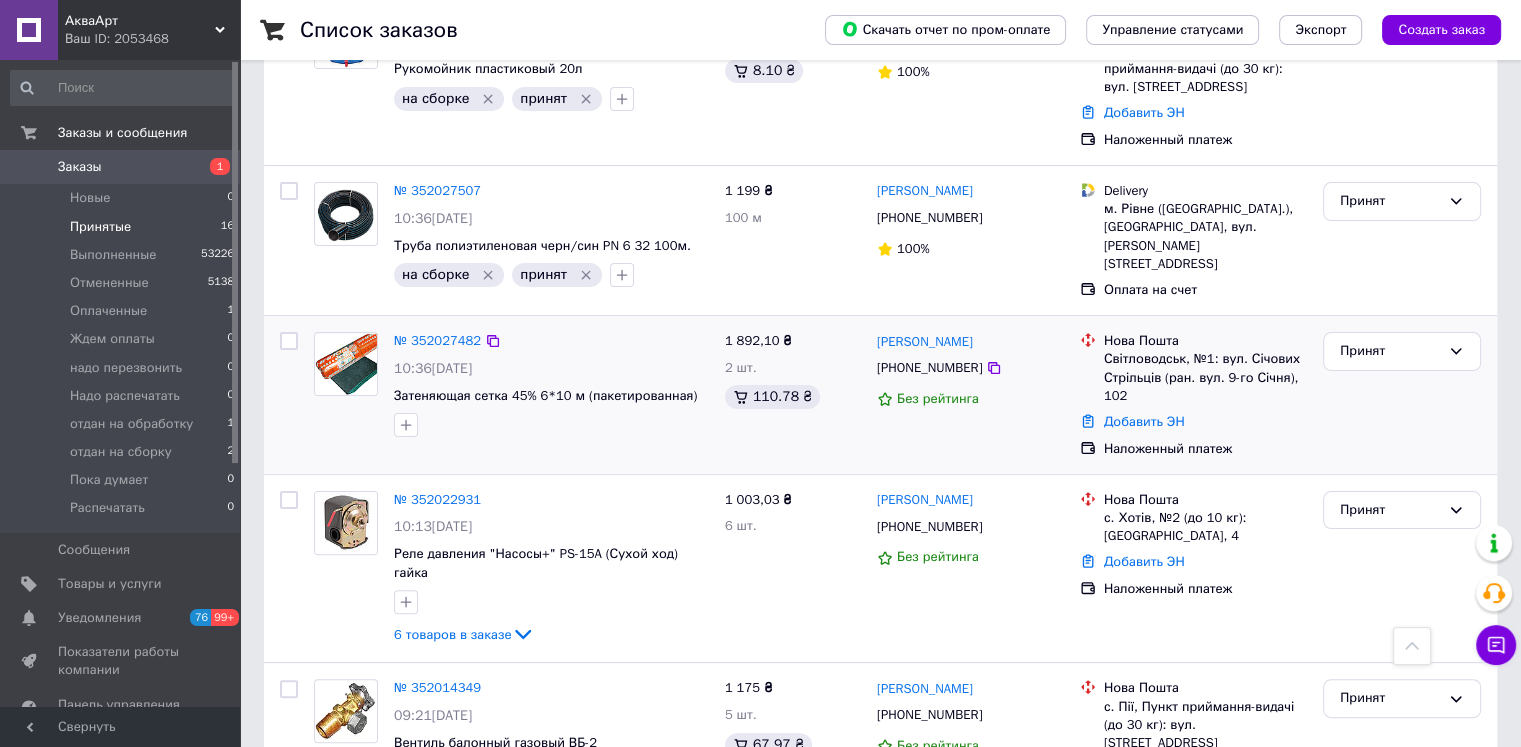 click on "№ 352027482 10:36, 10.07.2025 Затеняющая сетка 45% 6*10 м (пакетированная)" at bounding box center (551, 384) 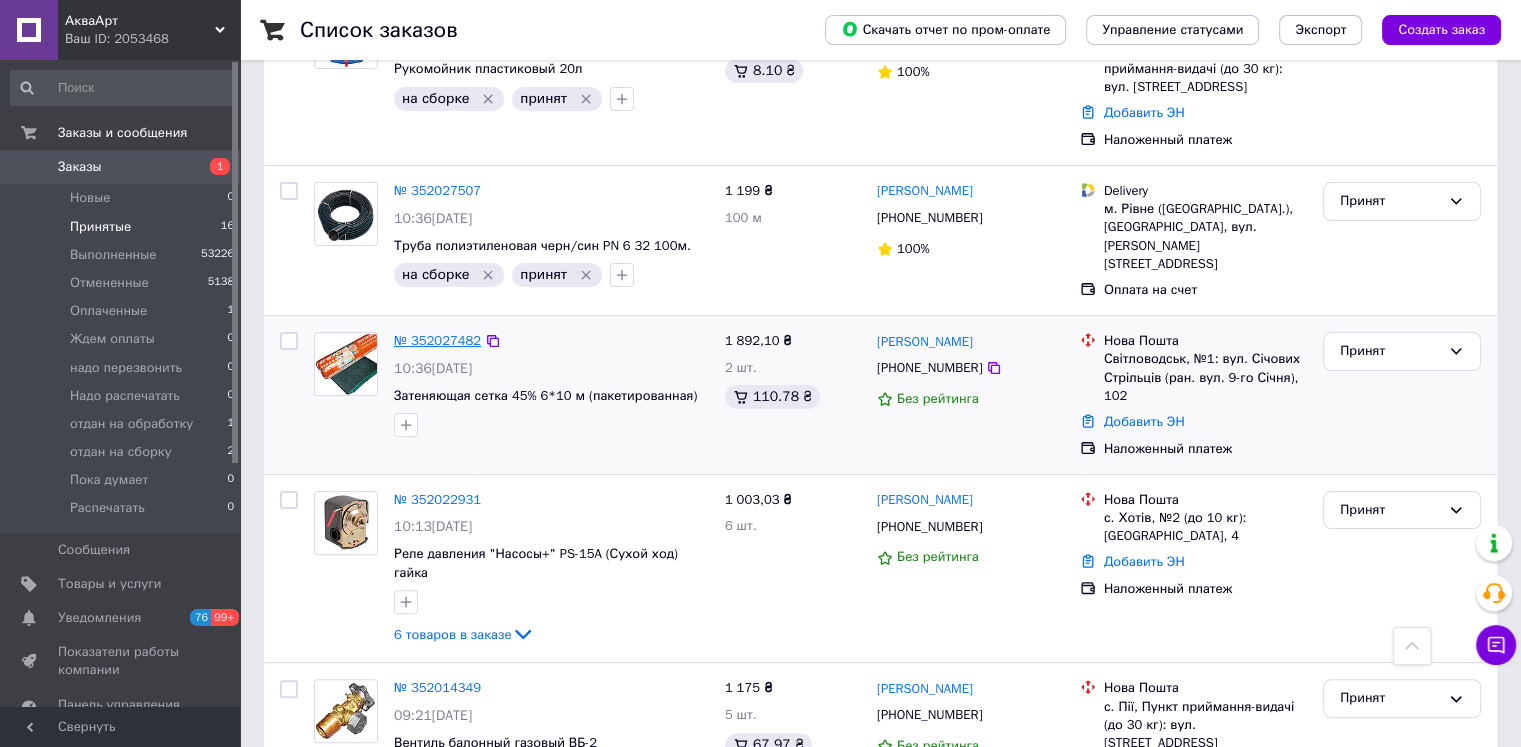 click on "№ 352027482" at bounding box center (437, 340) 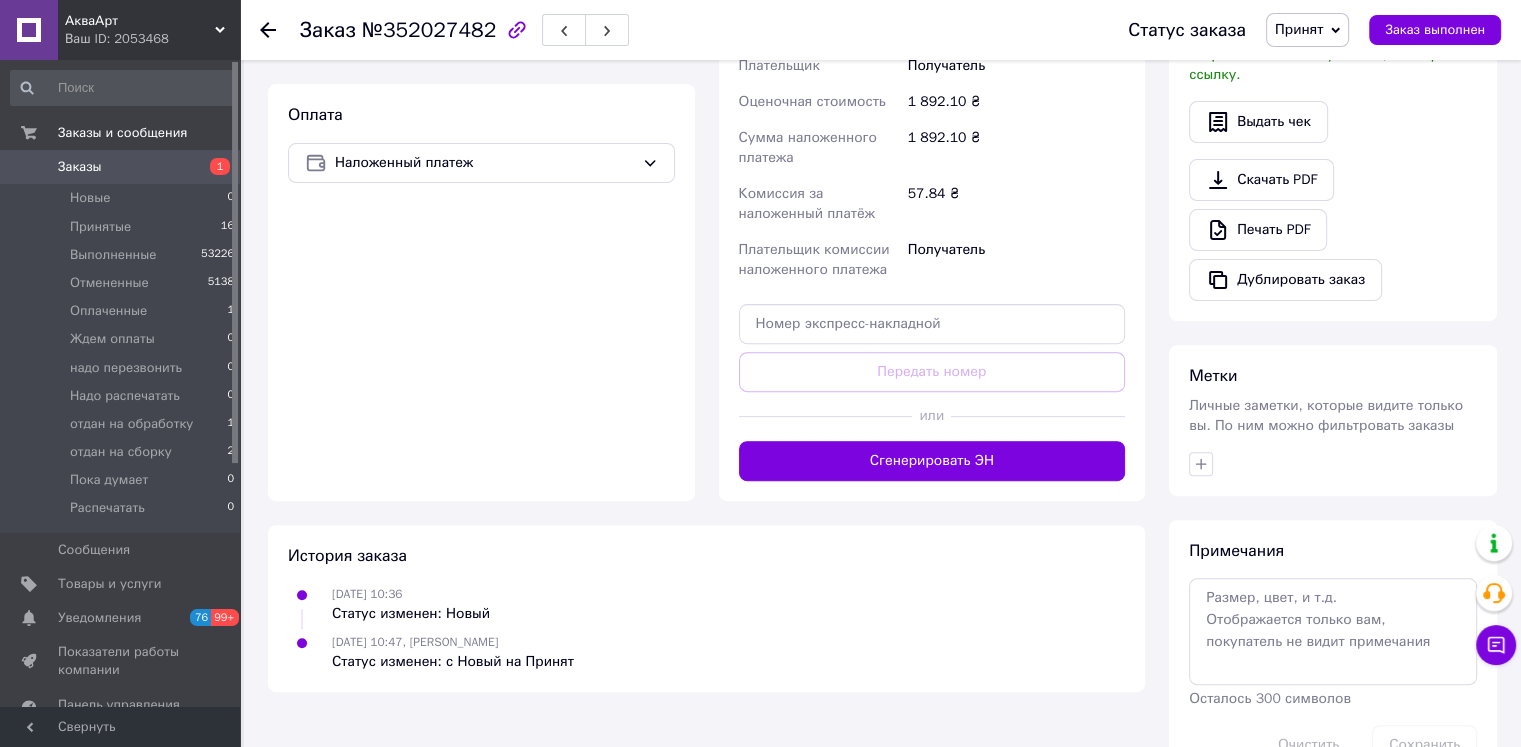 scroll, scrollTop: 684, scrollLeft: 0, axis: vertical 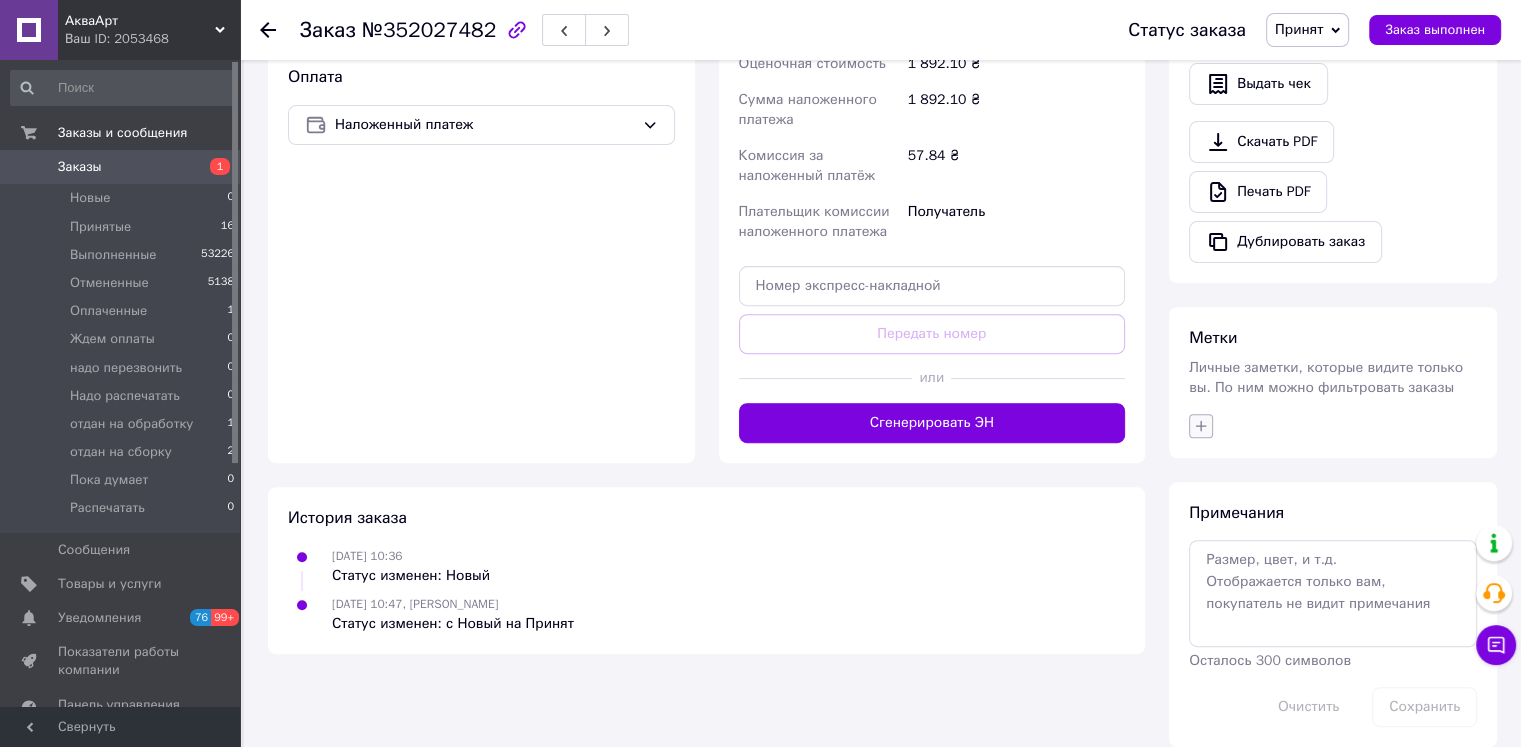 click 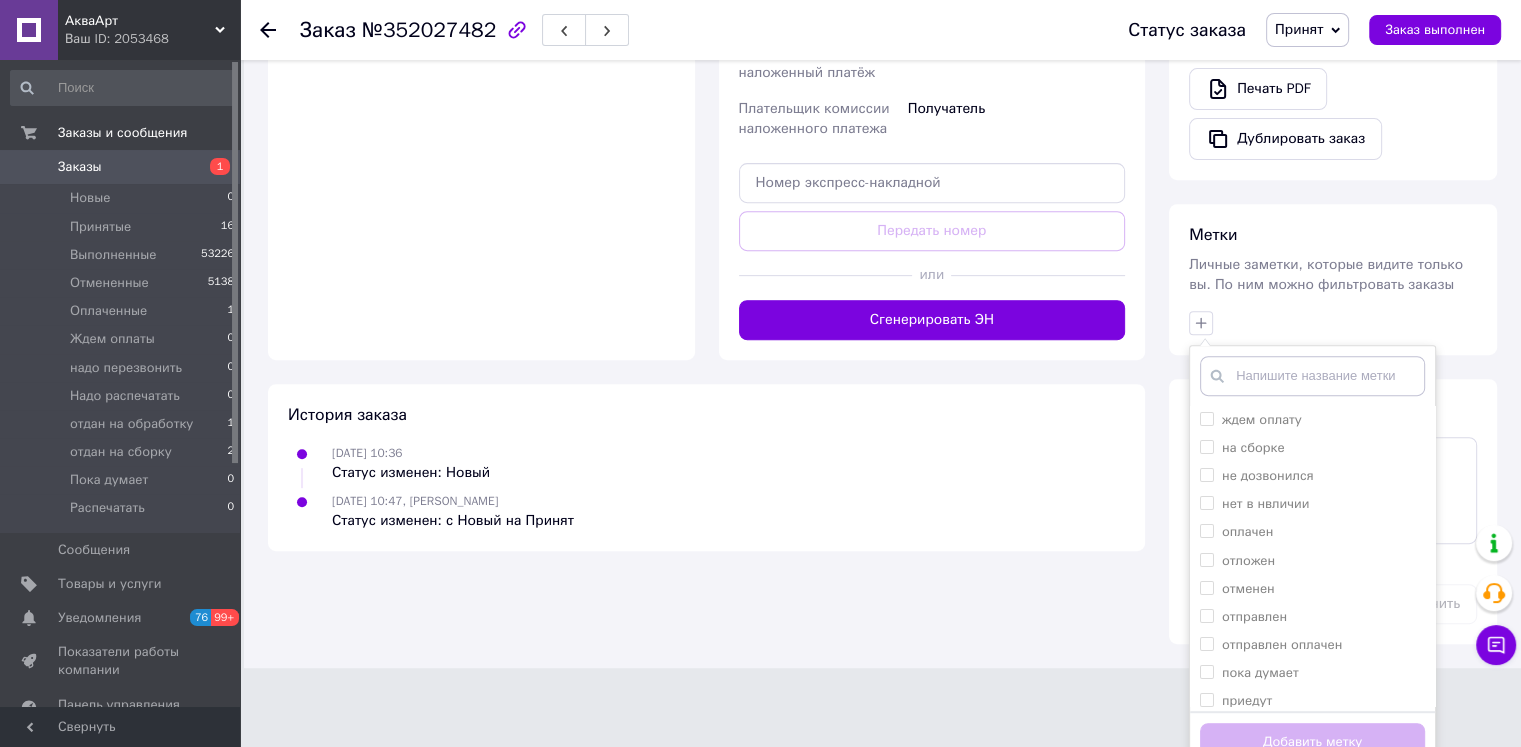 scroll, scrollTop: 788, scrollLeft: 0, axis: vertical 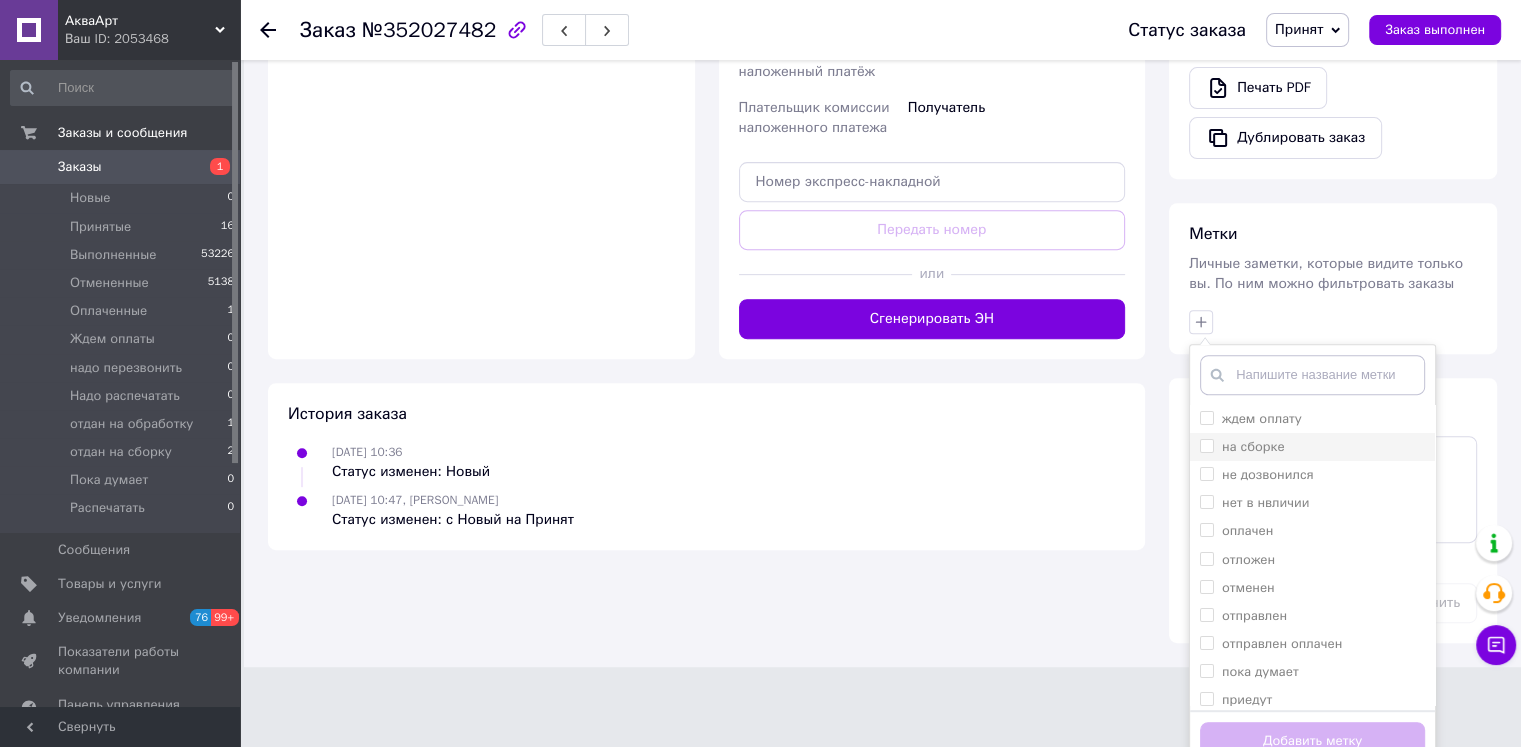 click on "на сборке" at bounding box center (1206, 445) 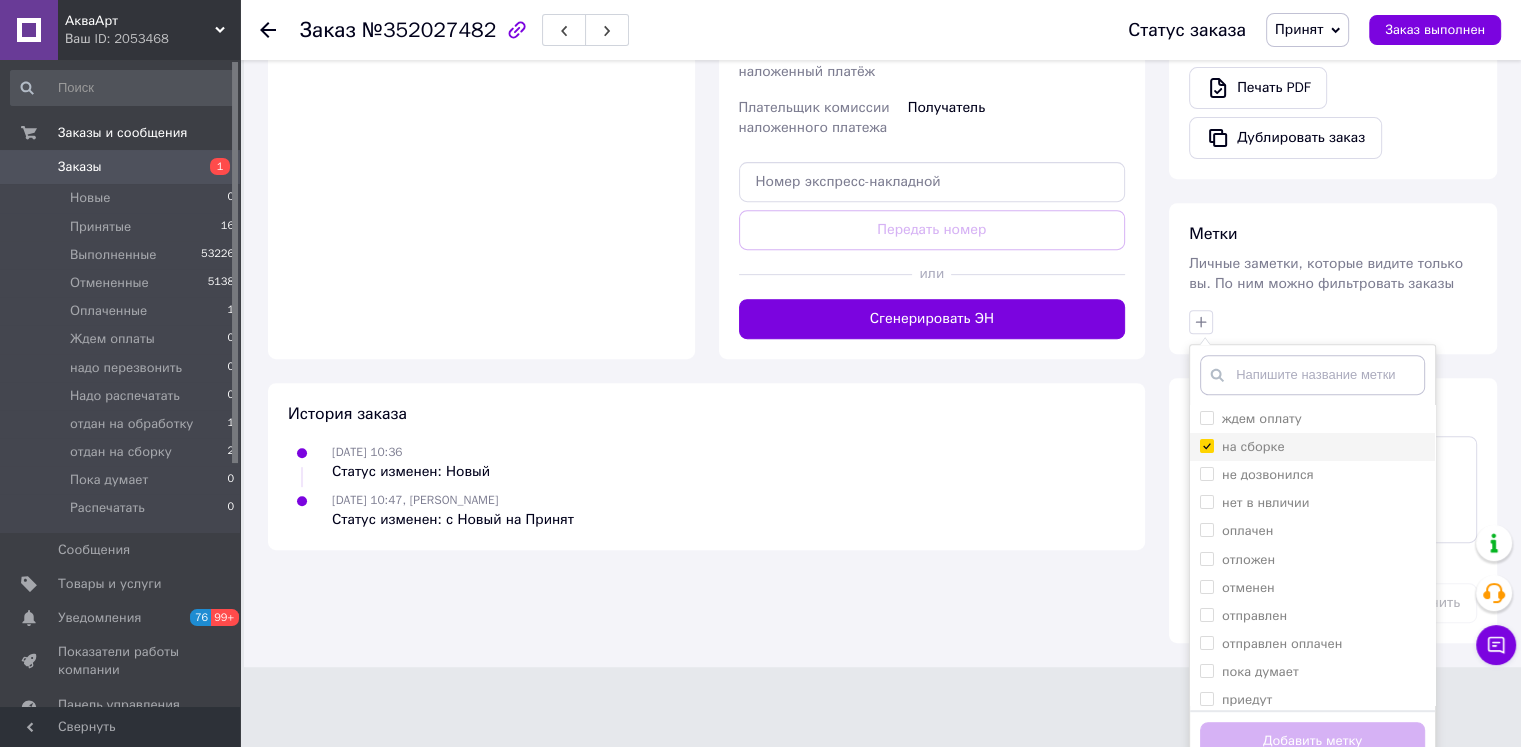 checkbox on "true" 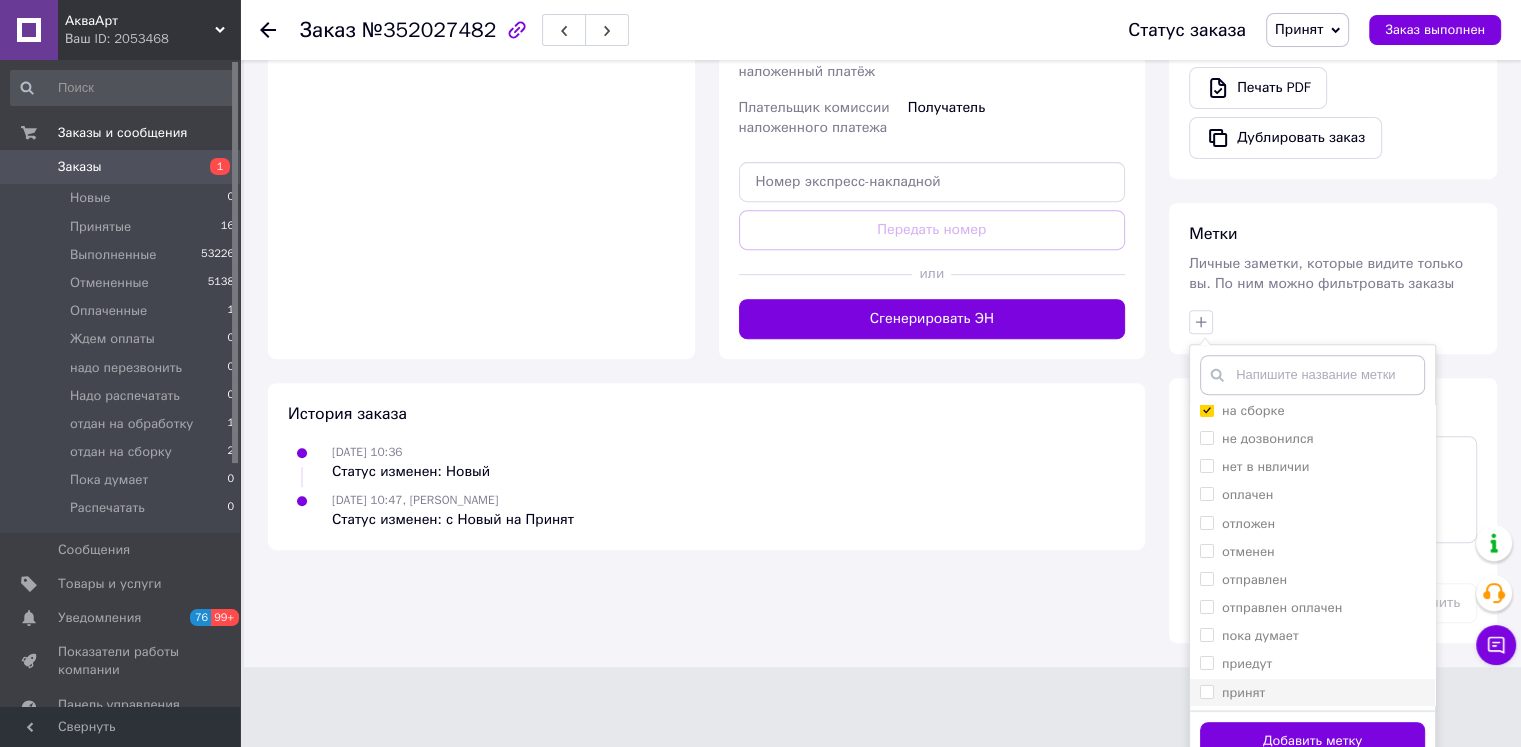 scroll, scrollTop: 66, scrollLeft: 0, axis: vertical 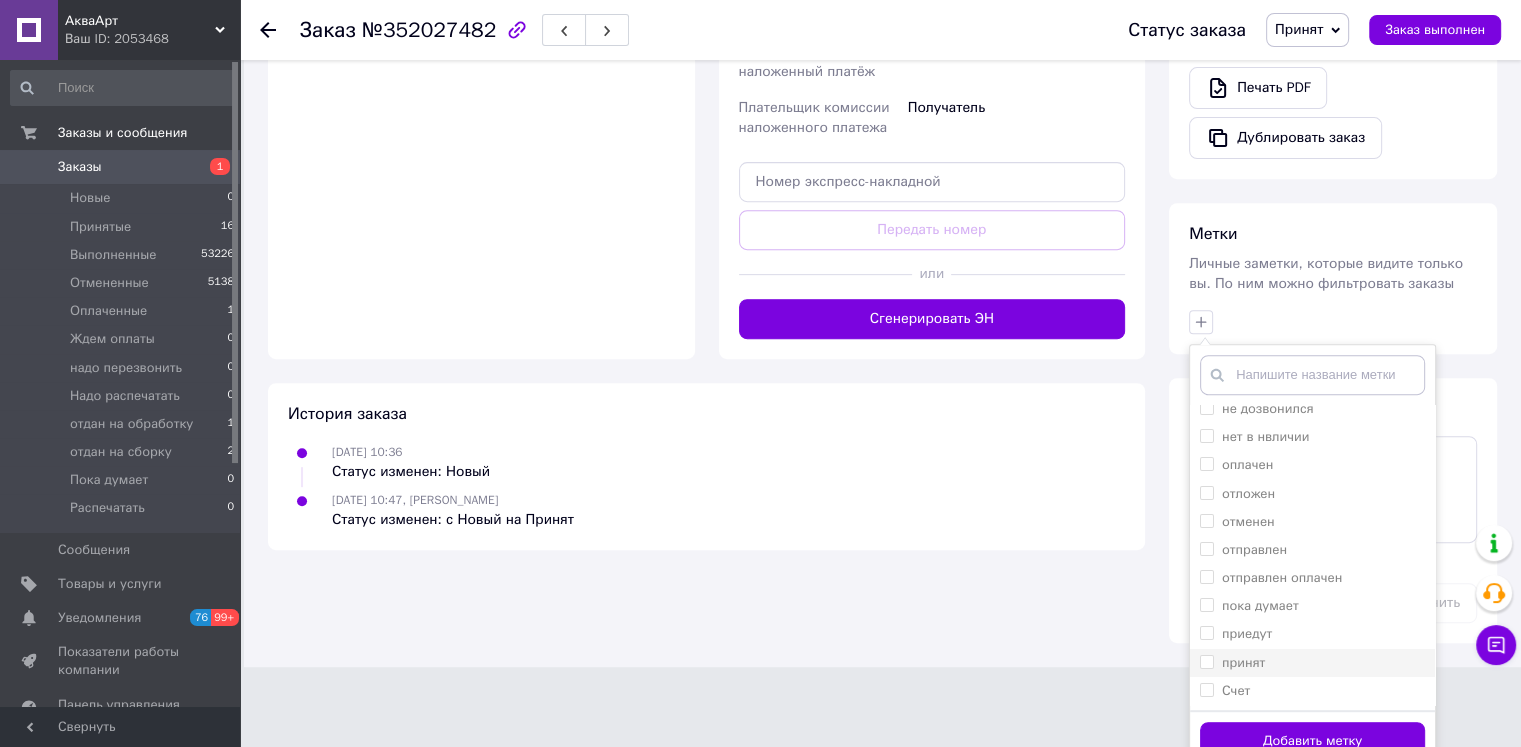 click on "принят" at bounding box center [1206, 661] 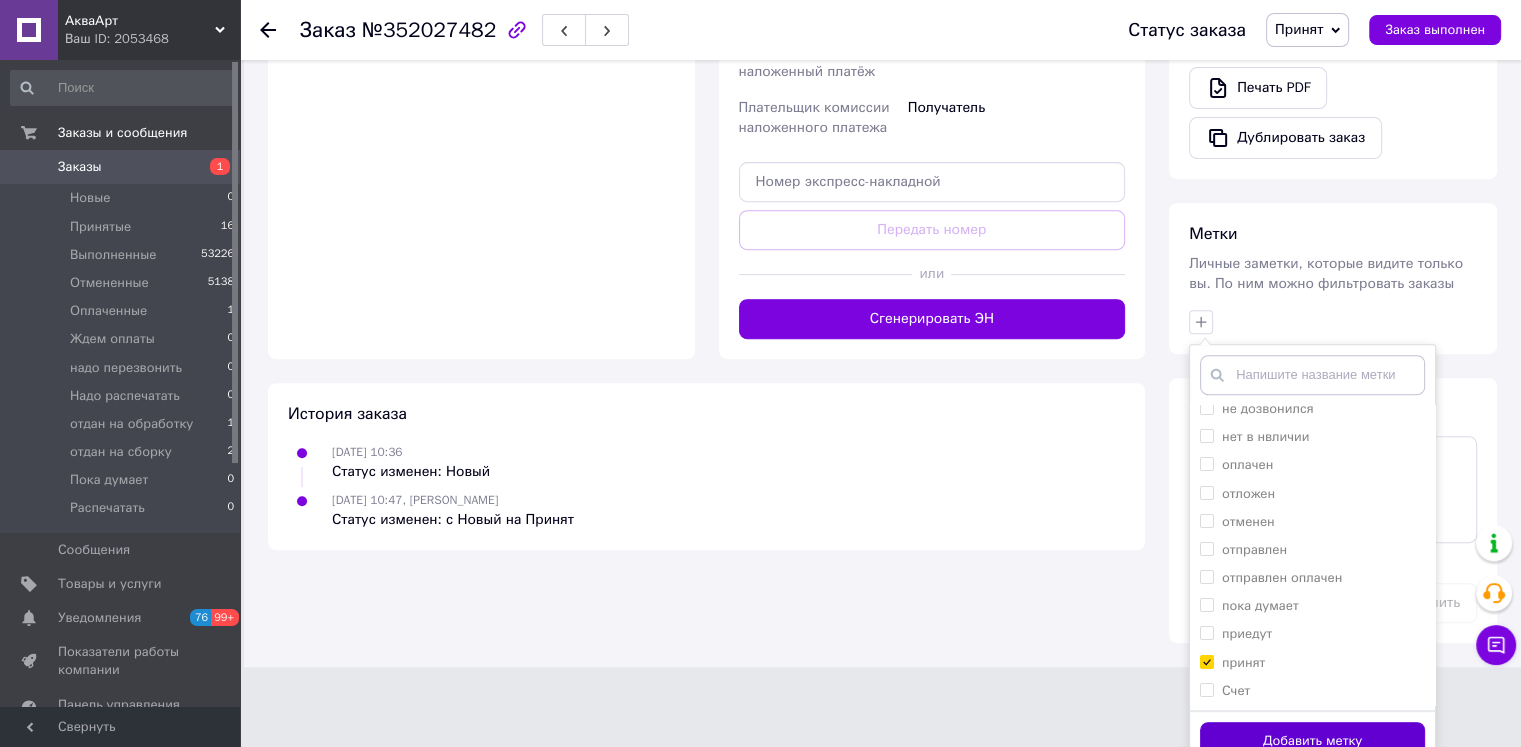 click on "Добавить метку" at bounding box center (1312, 741) 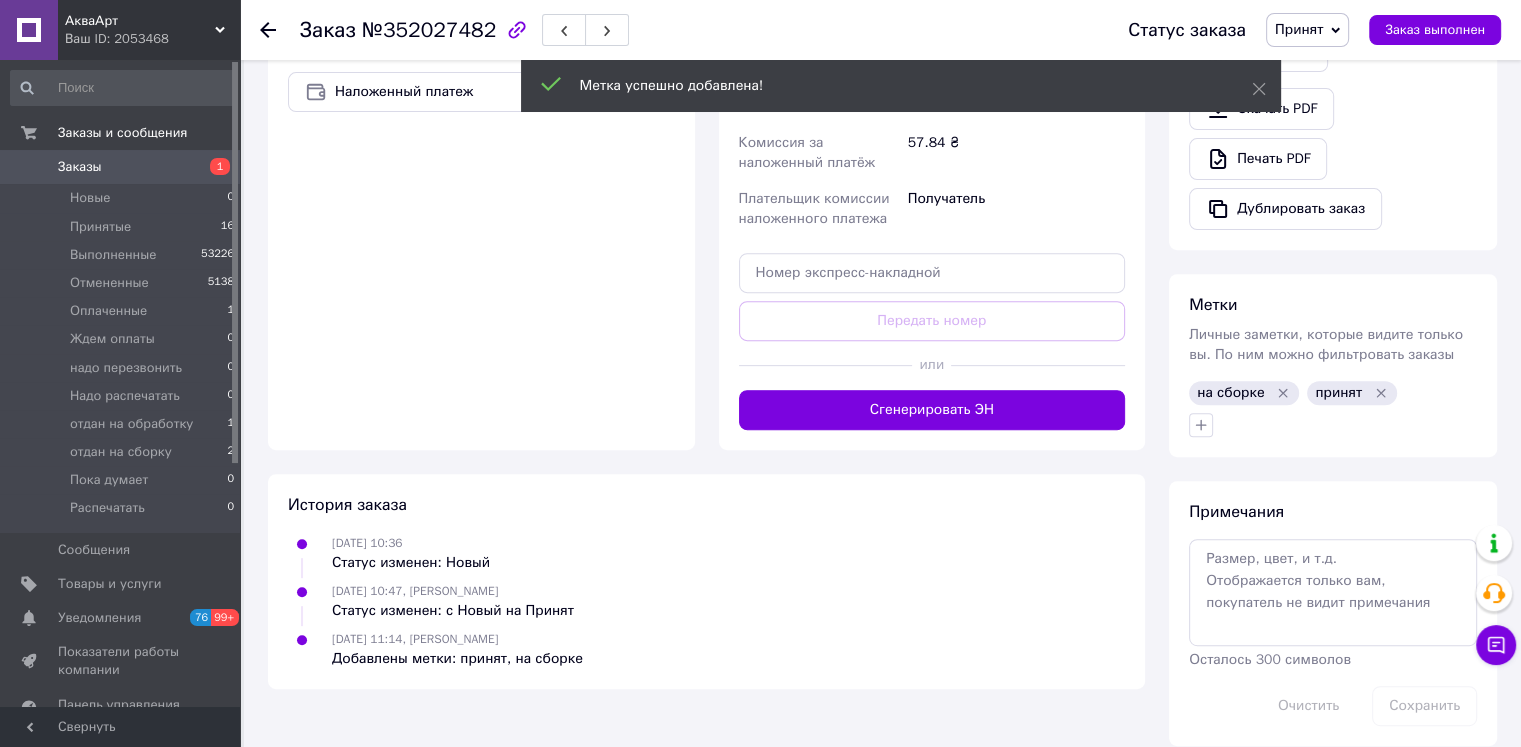 scroll, scrollTop: 517, scrollLeft: 0, axis: vertical 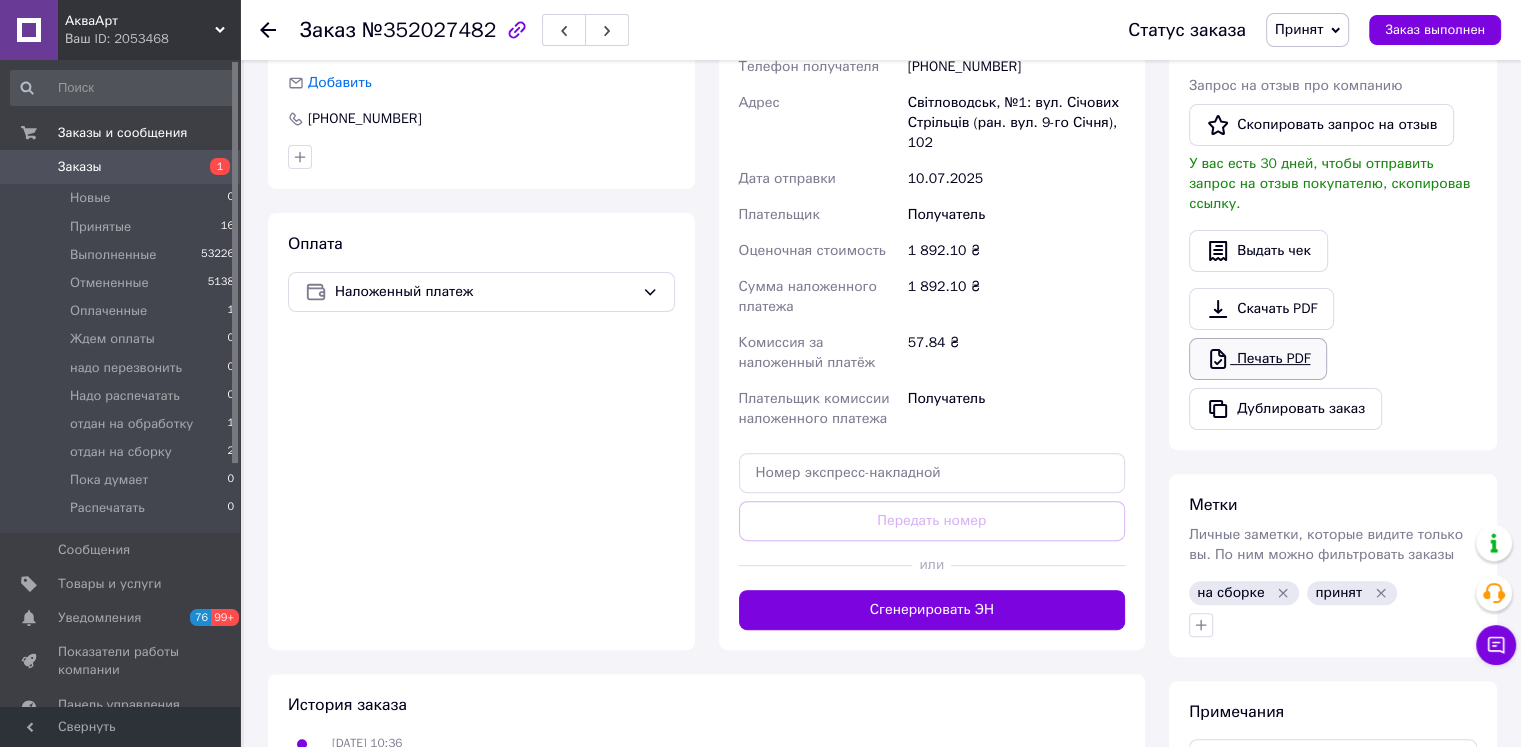 click on "Печать PDF" at bounding box center [1258, 359] 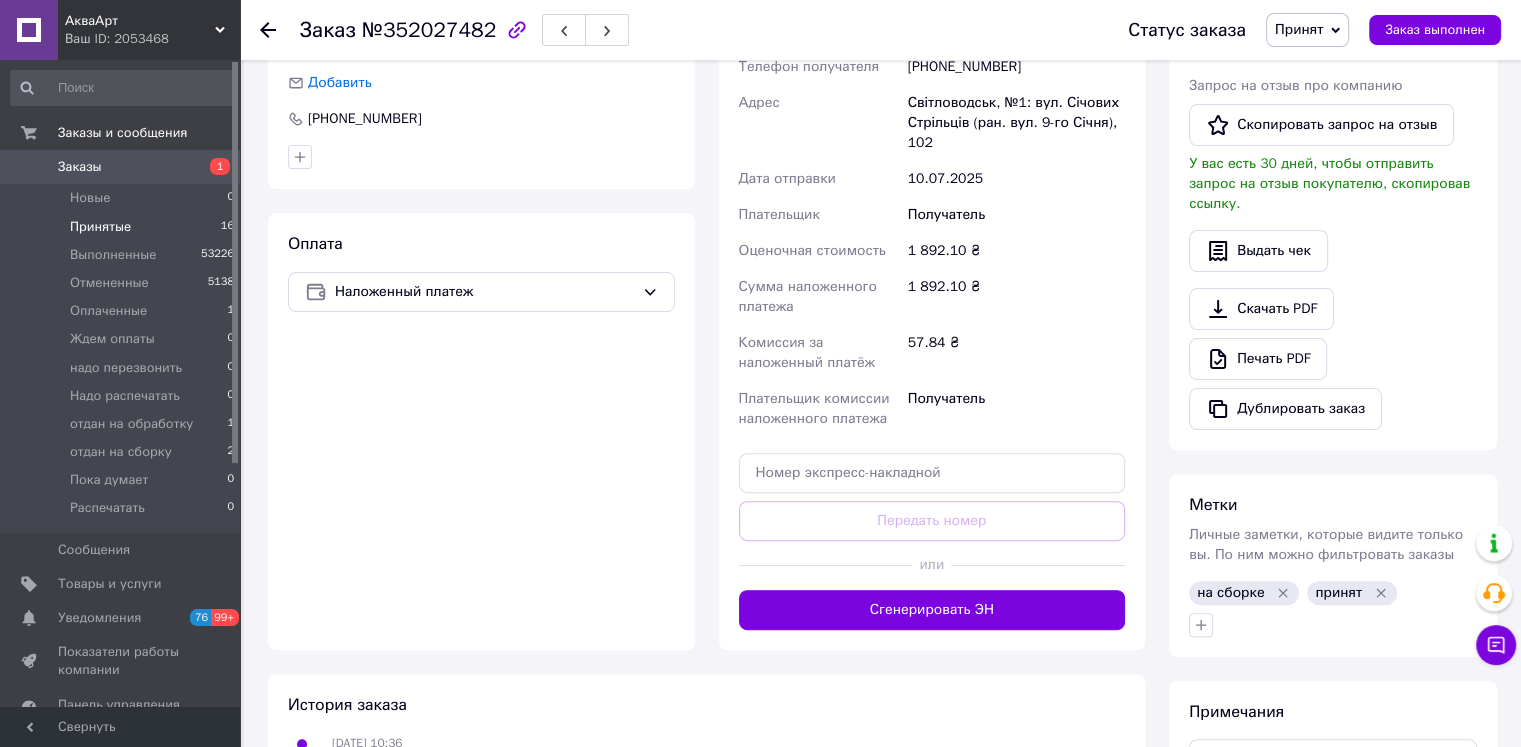 click on "Принятые" at bounding box center [100, 227] 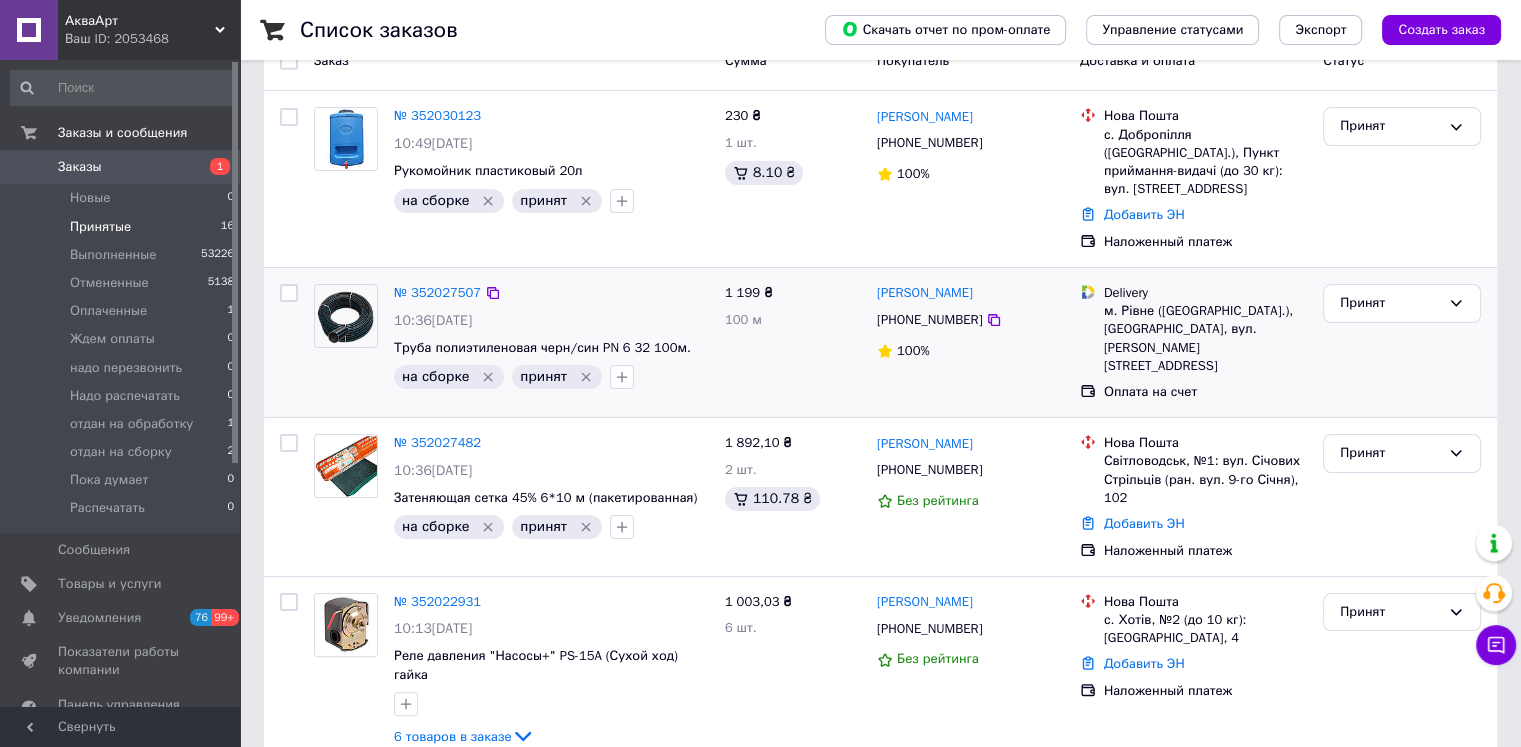 scroll, scrollTop: 300, scrollLeft: 0, axis: vertical 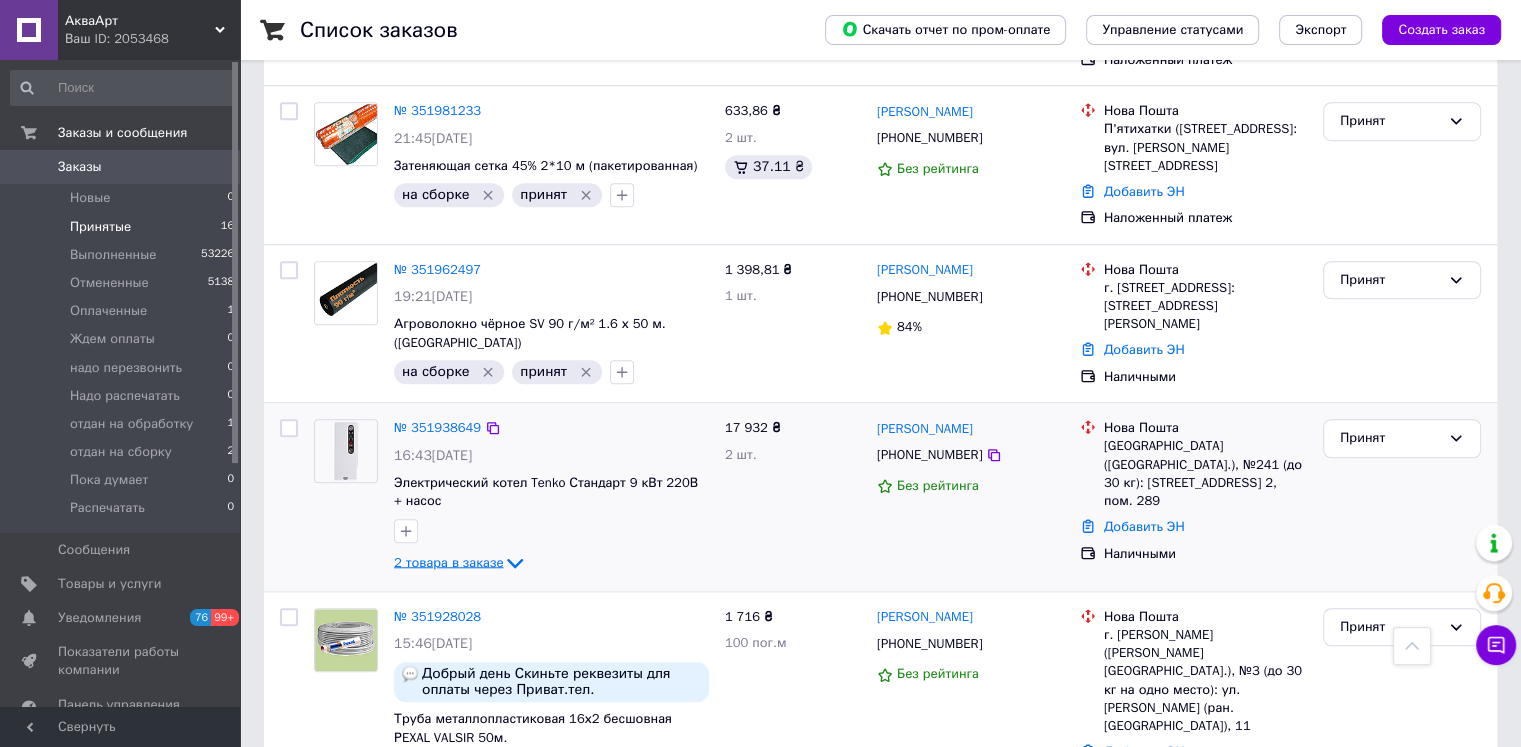 click 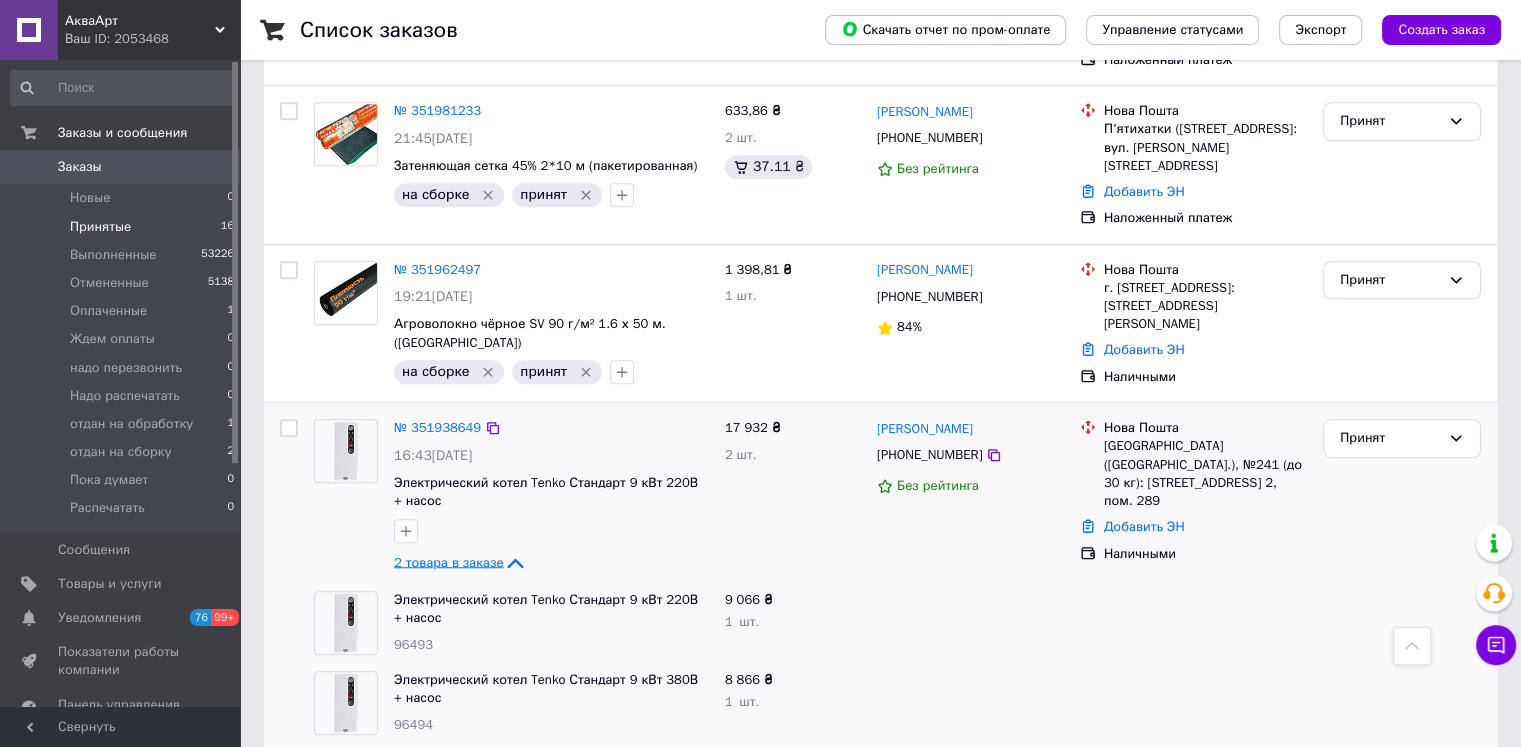click 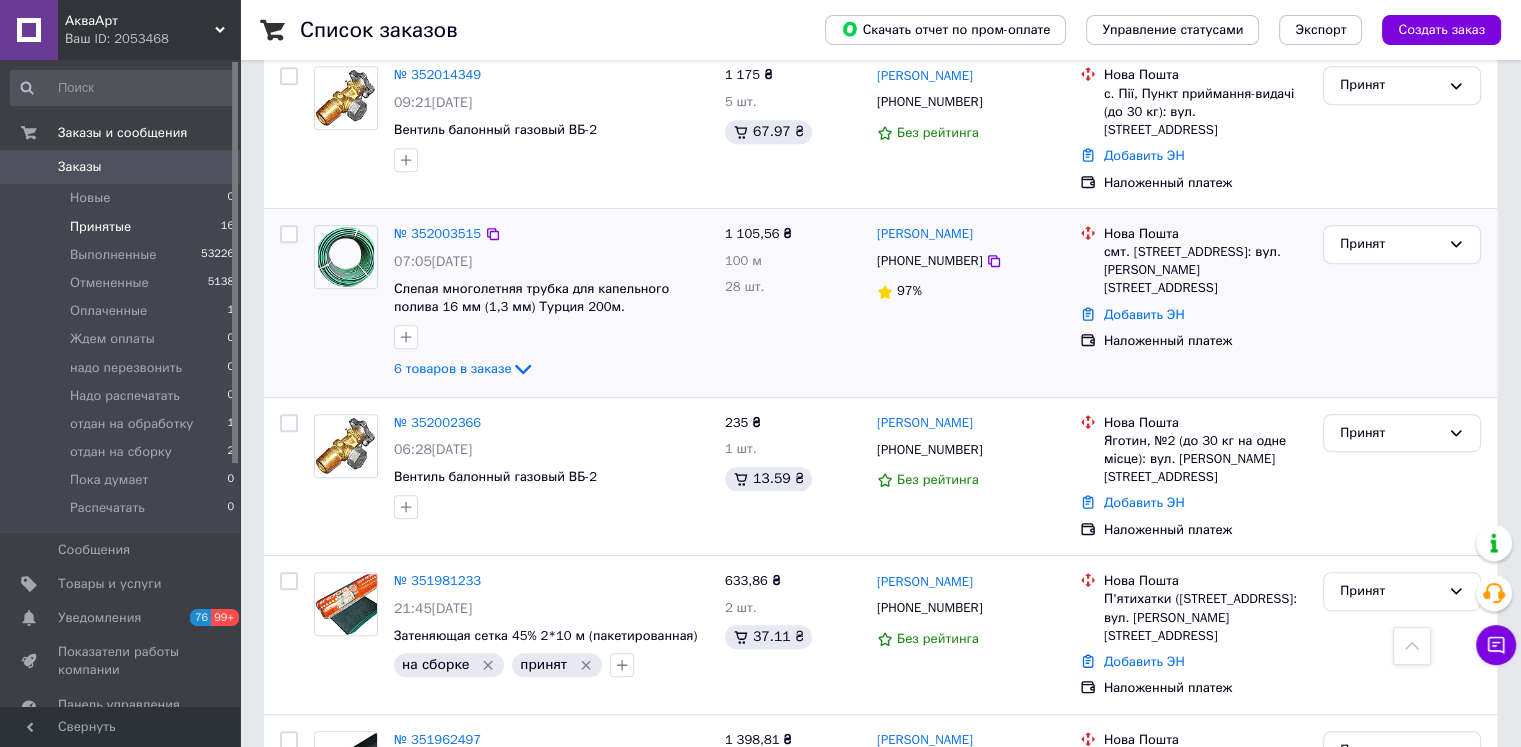 scroll, scrollTop: 983, scrollLeft: 0, axis: vertical 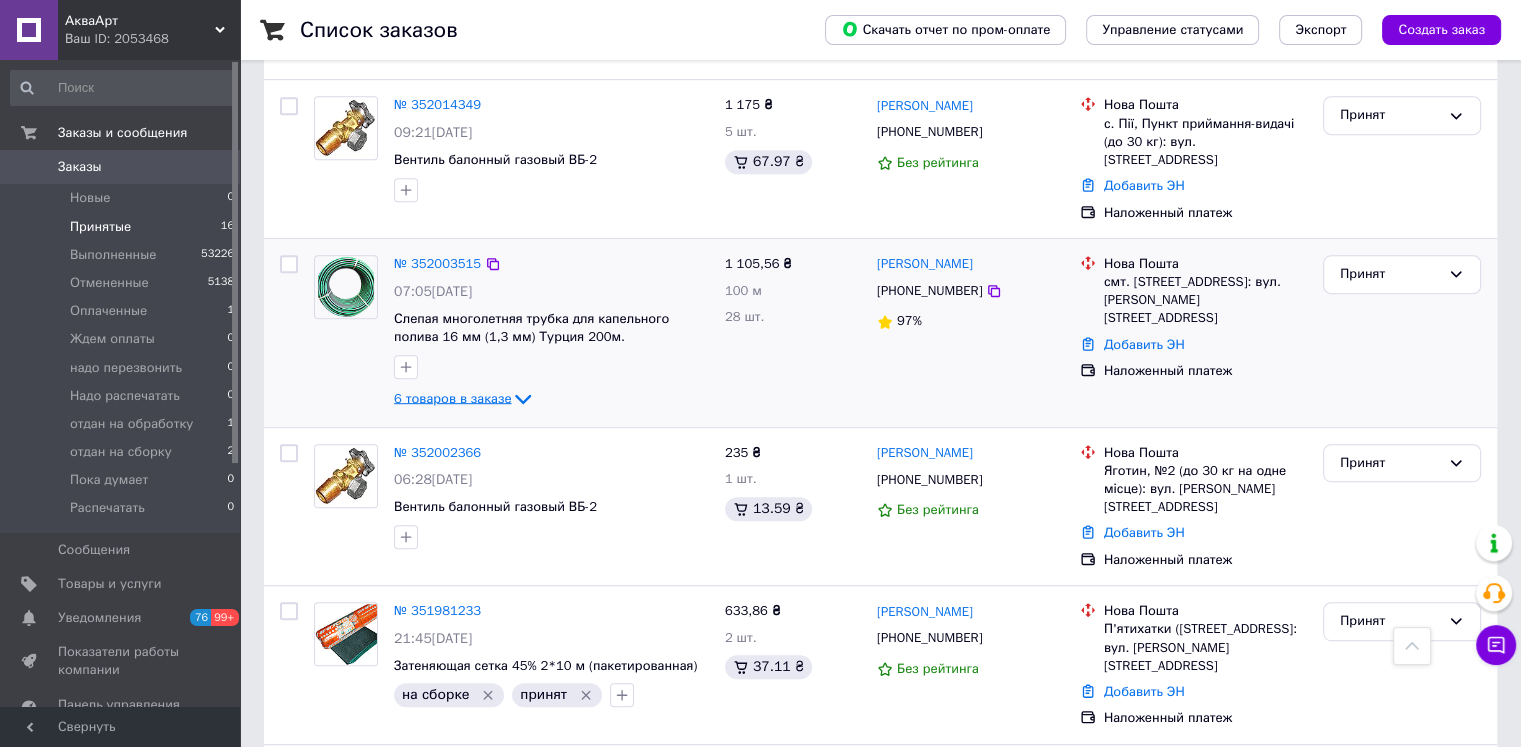 click 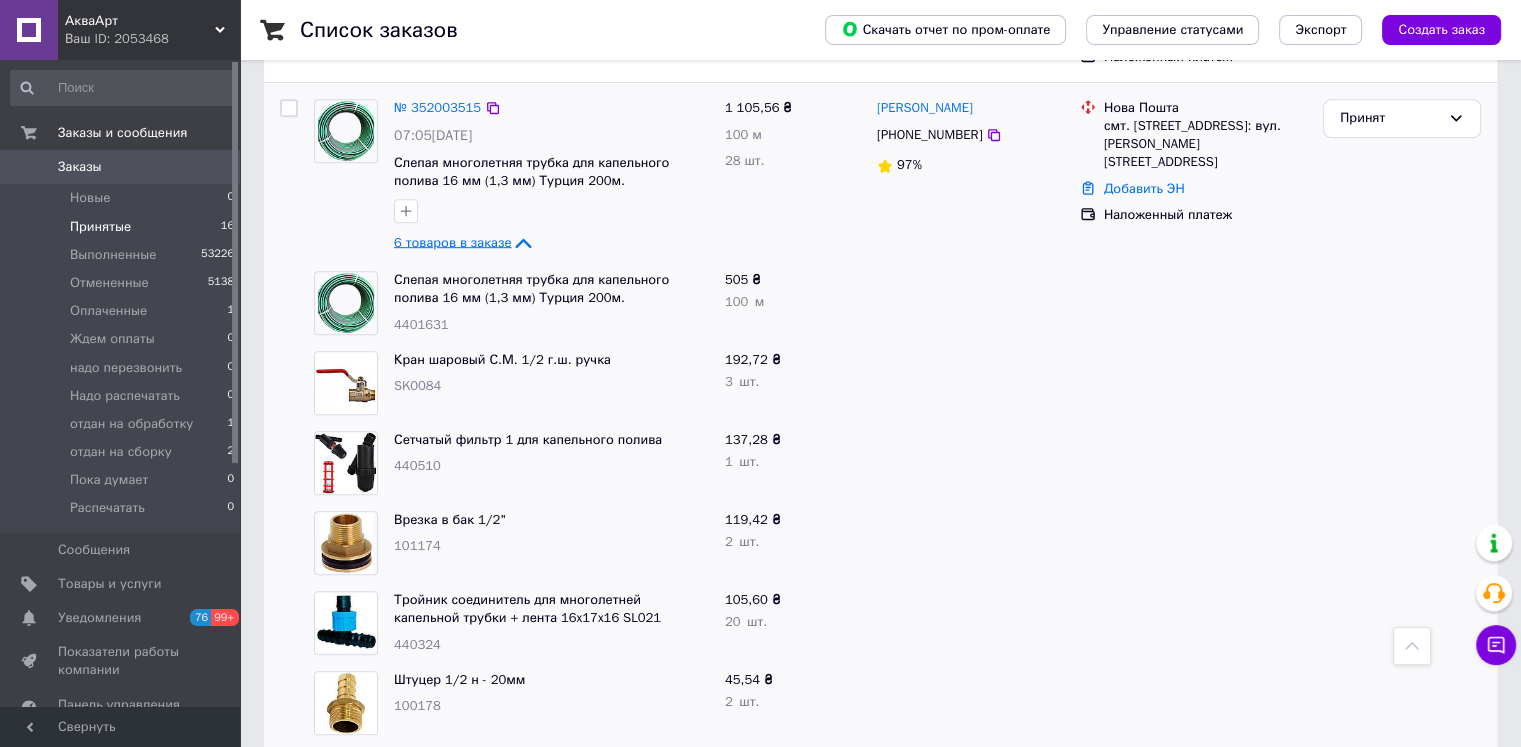 scroll, scrollTop: 983, scrollLeft: 0, axis: vertical 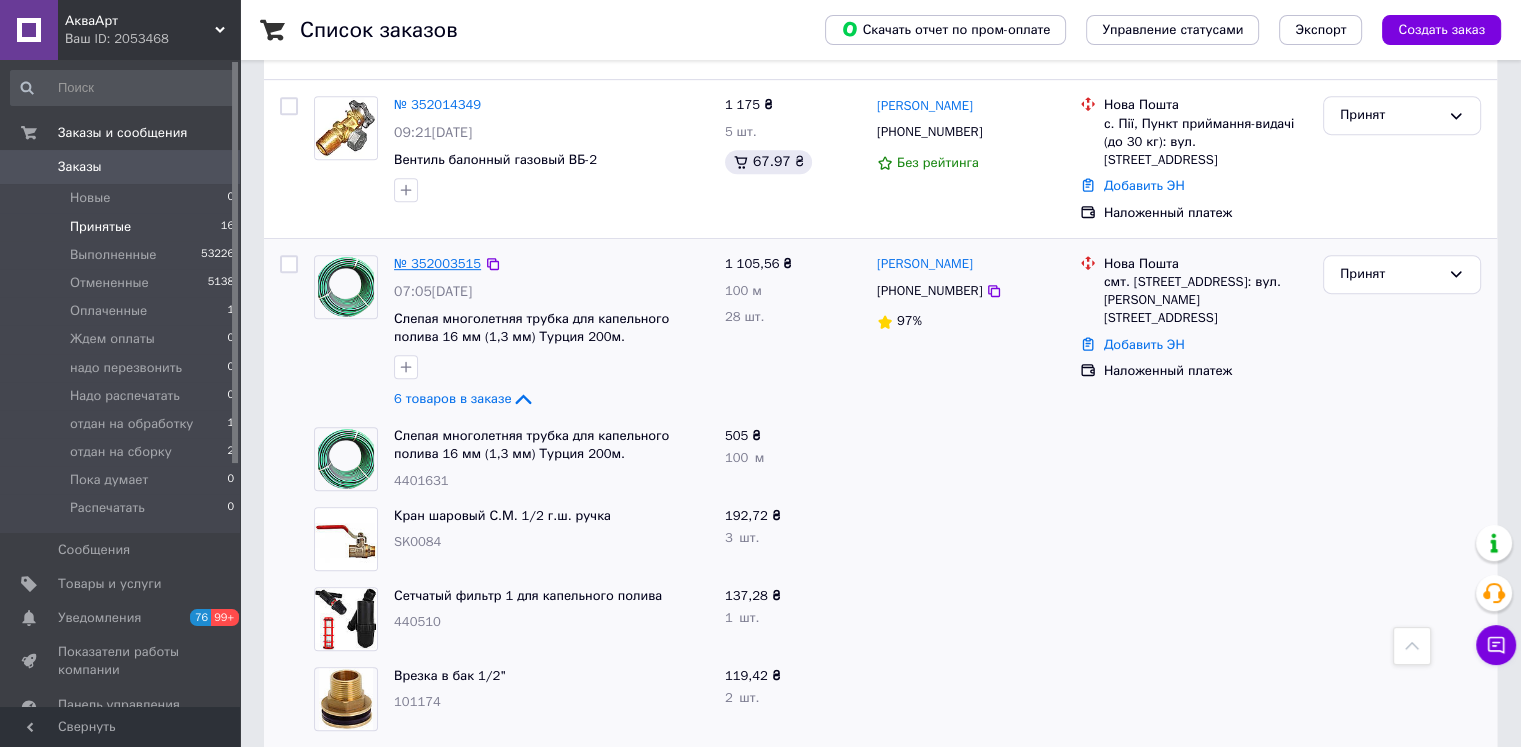 click on "№ 352003515" at bounding box center [437, 263] 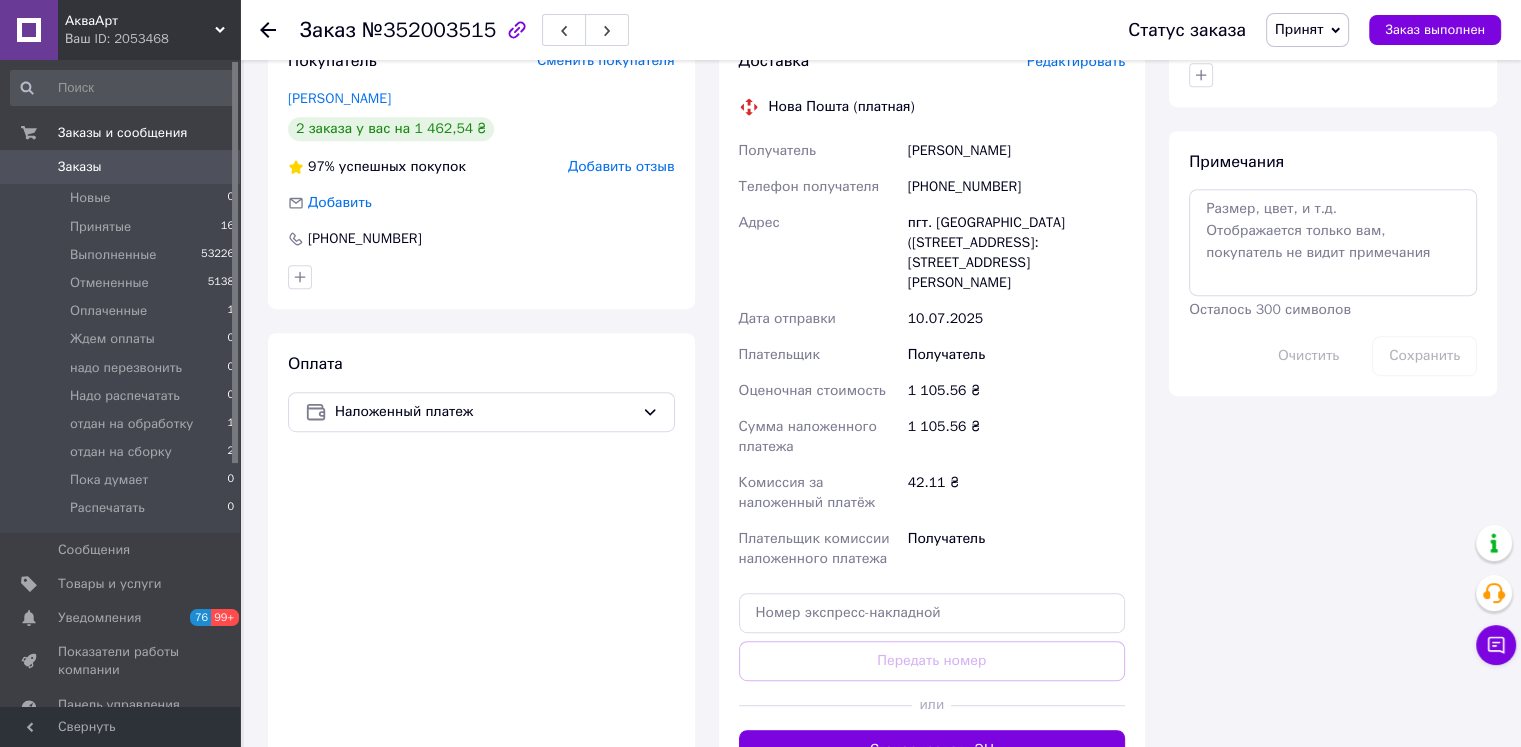 scroll, scrollTop: 600, scrollLeft: 0, axis: vertical 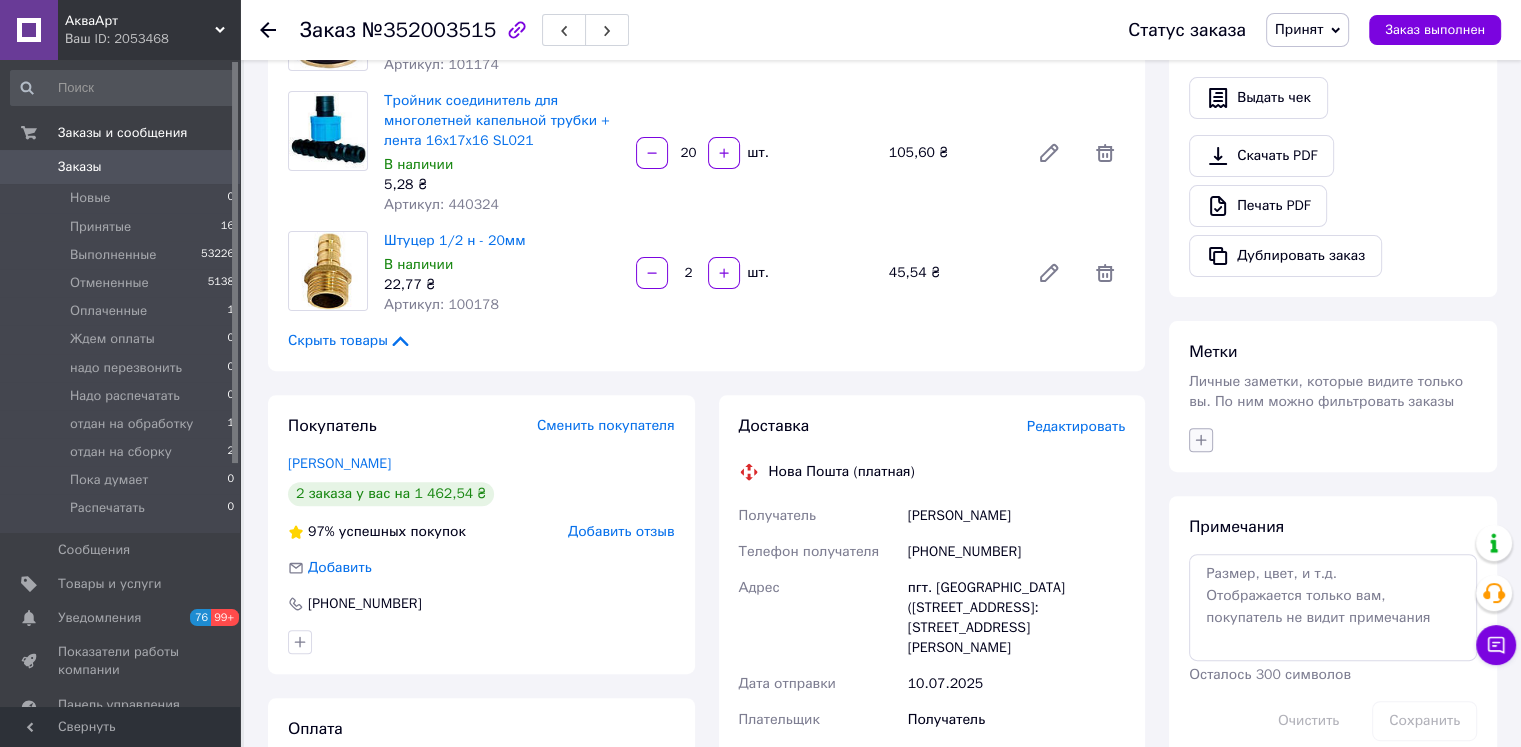 click 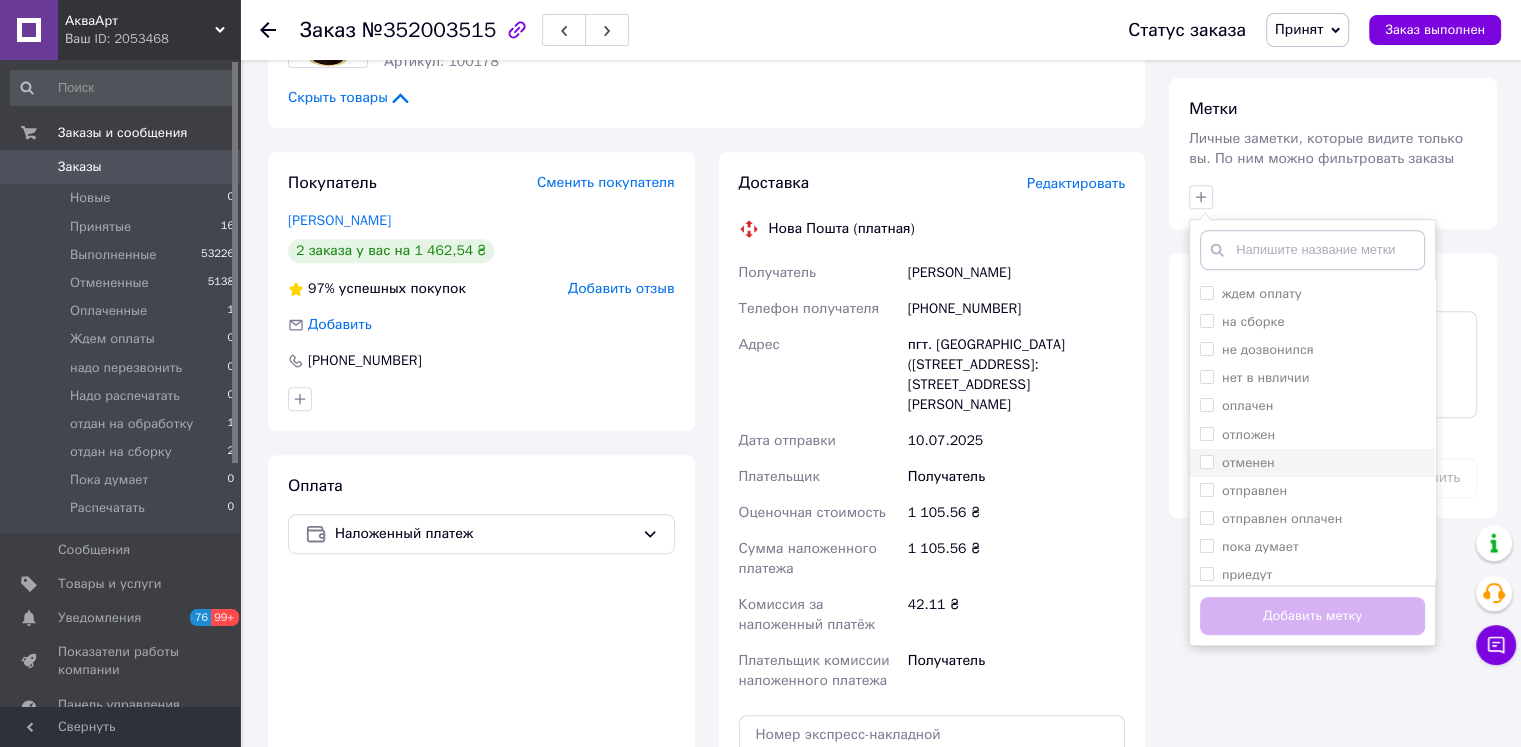 scroll, scrollTop: 900, scrollLeft: 0, axis: vertical 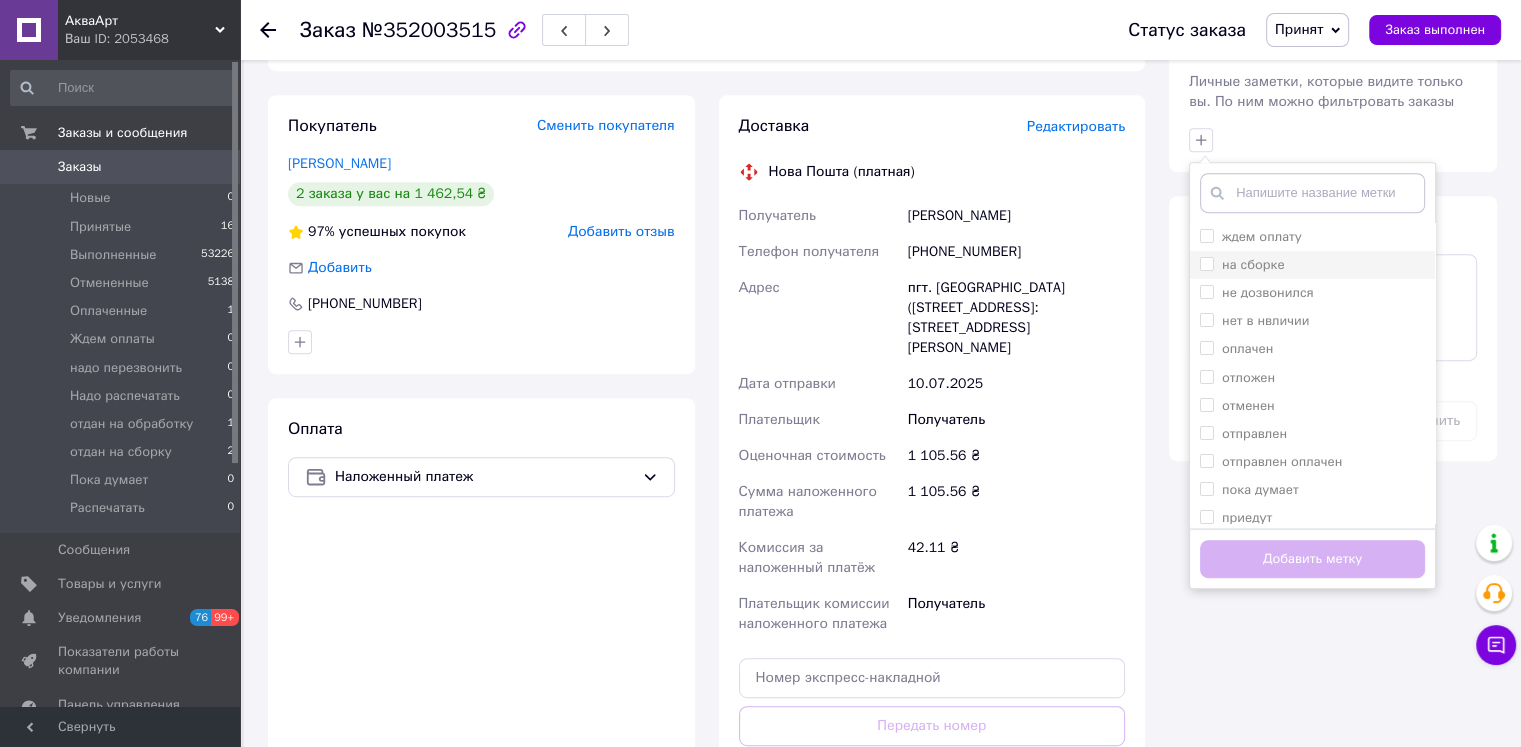 click on "на сборке" at bounding box center [1206, 263] 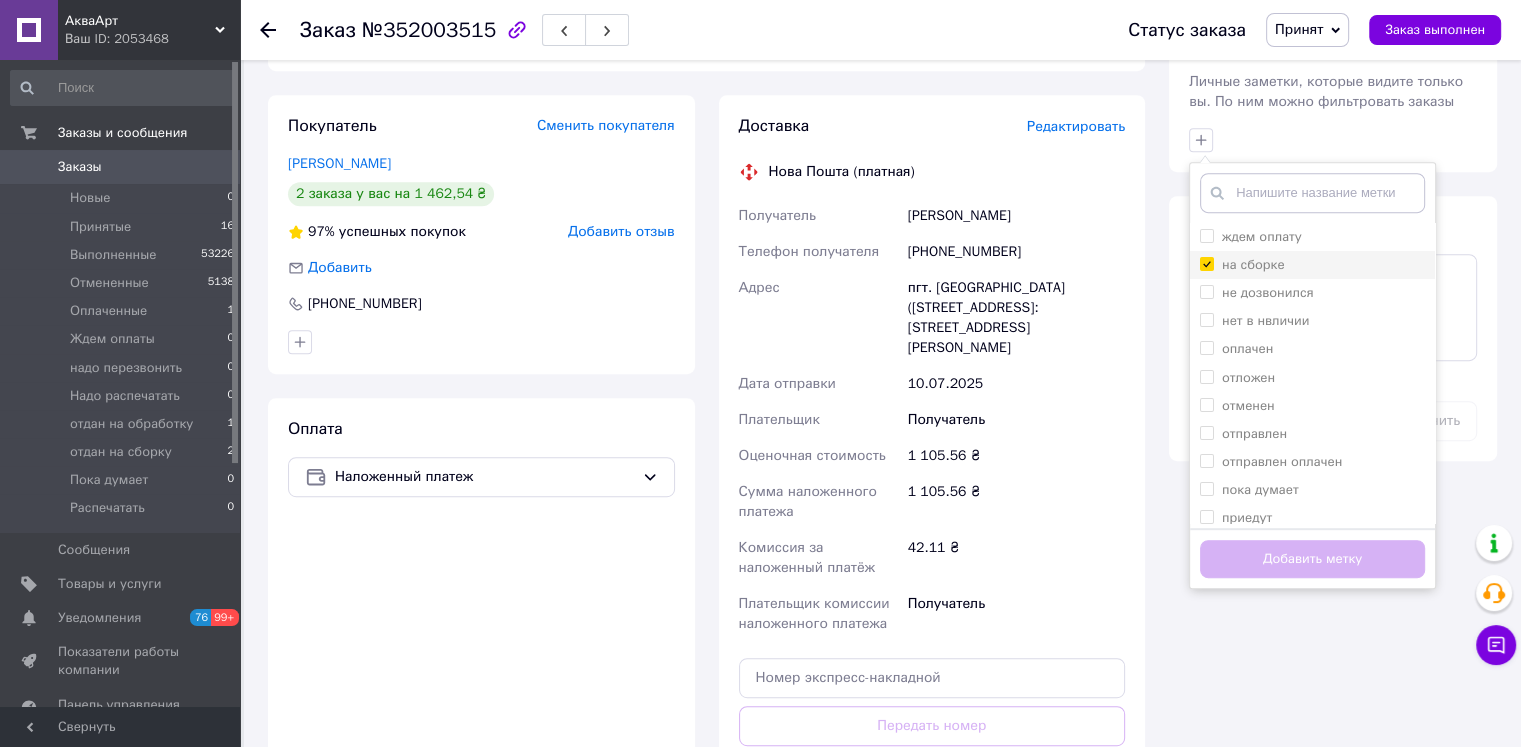 checkbox on "true" 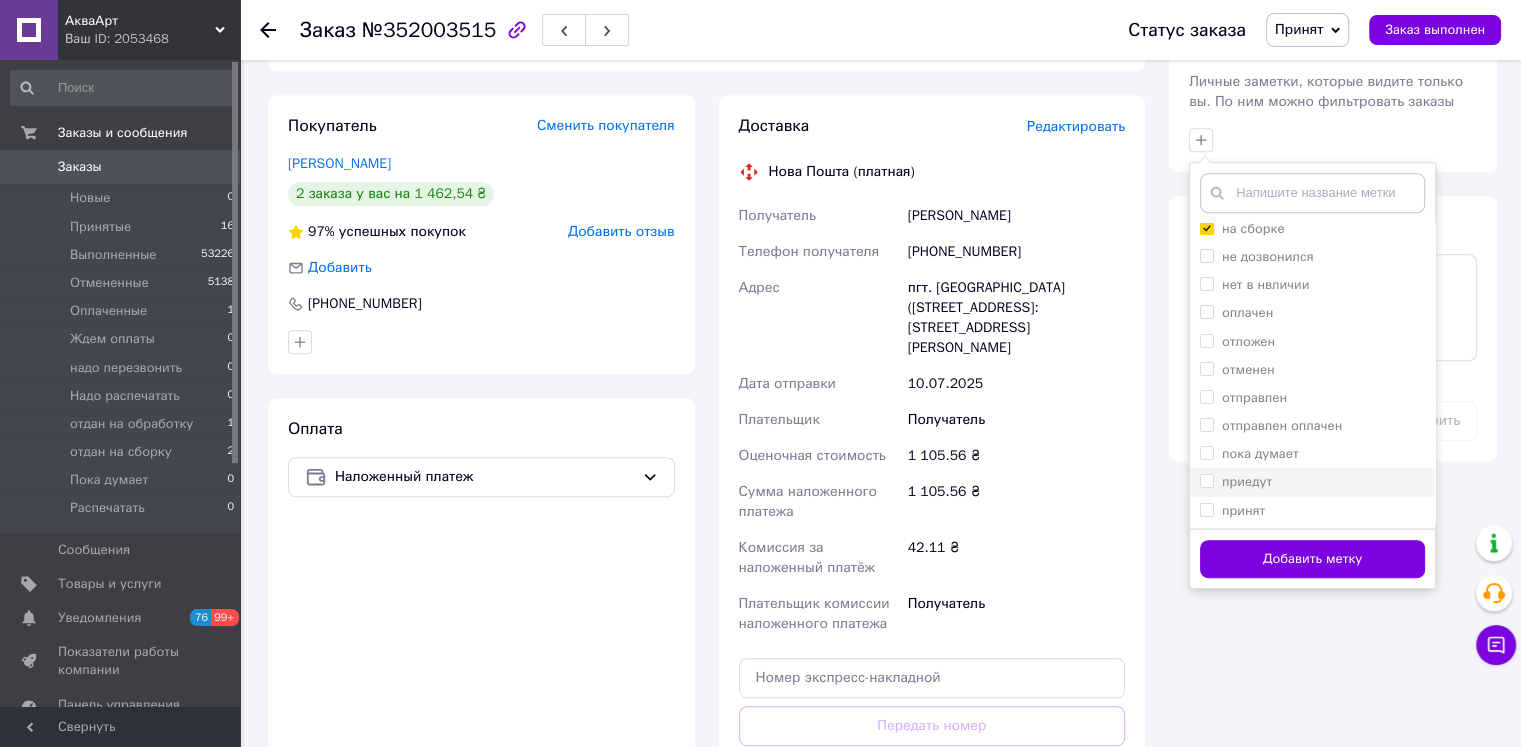 scroll, scrollTop: 66, scrollLeft: 0, axis: vertical 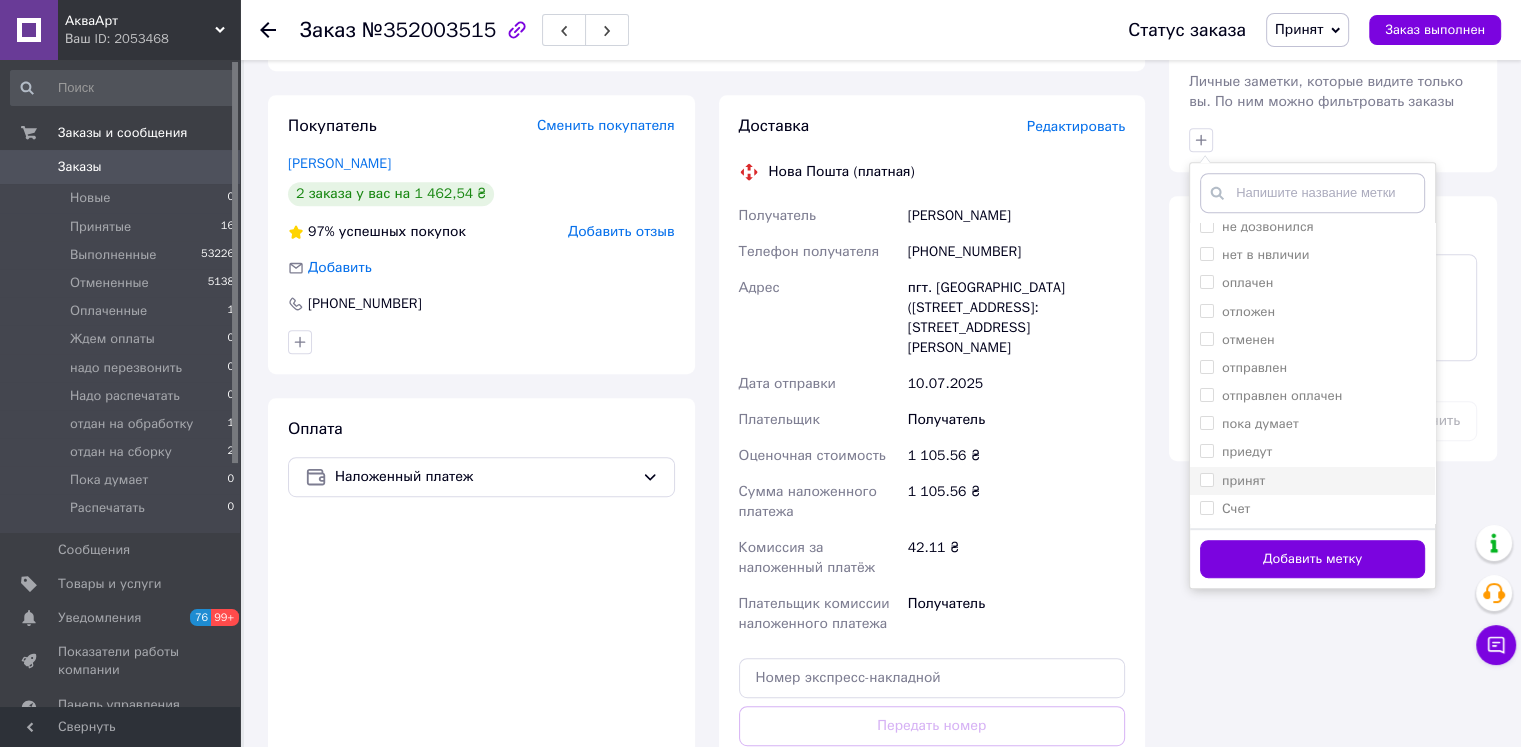 click on "принят" at bounding box center (1206, 479) 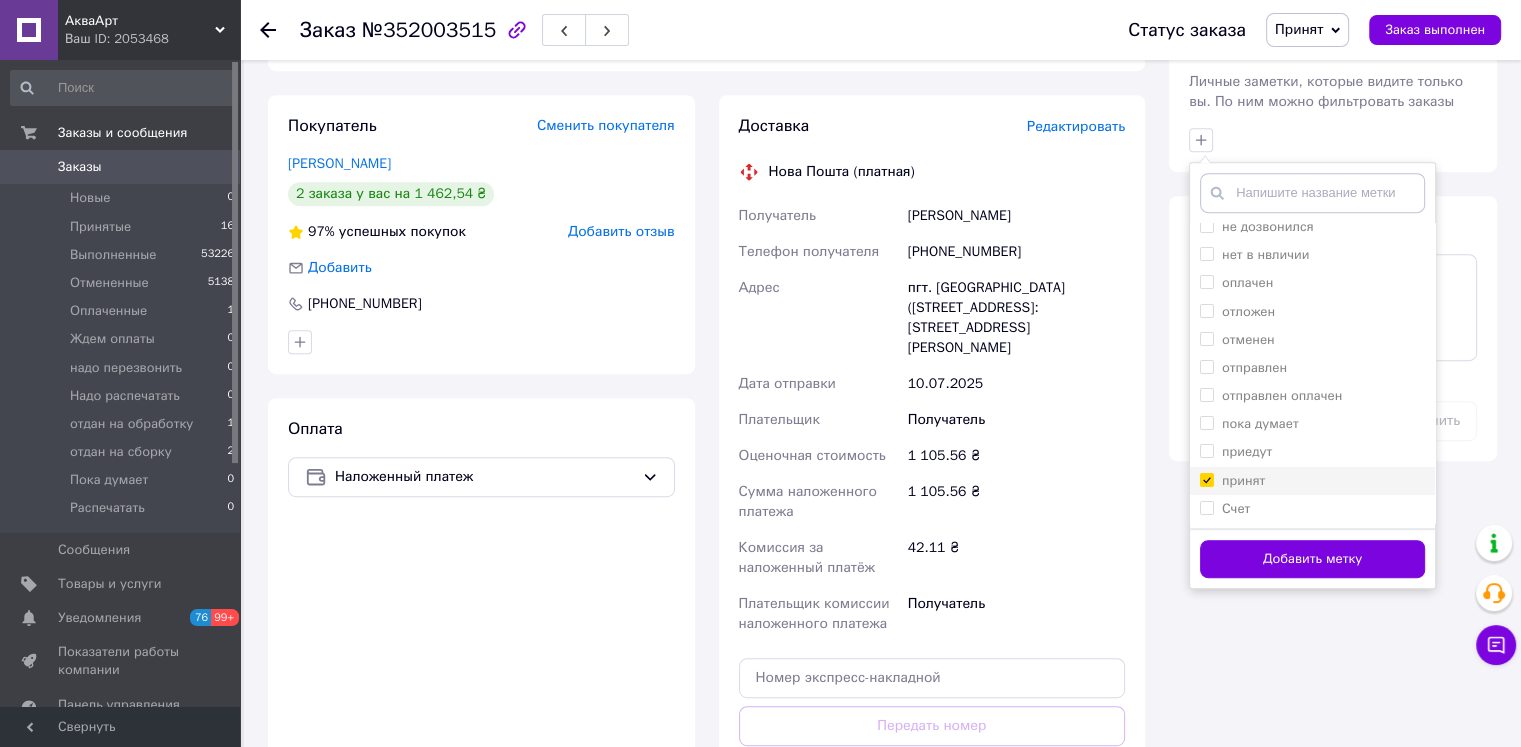 checkbox on "true" 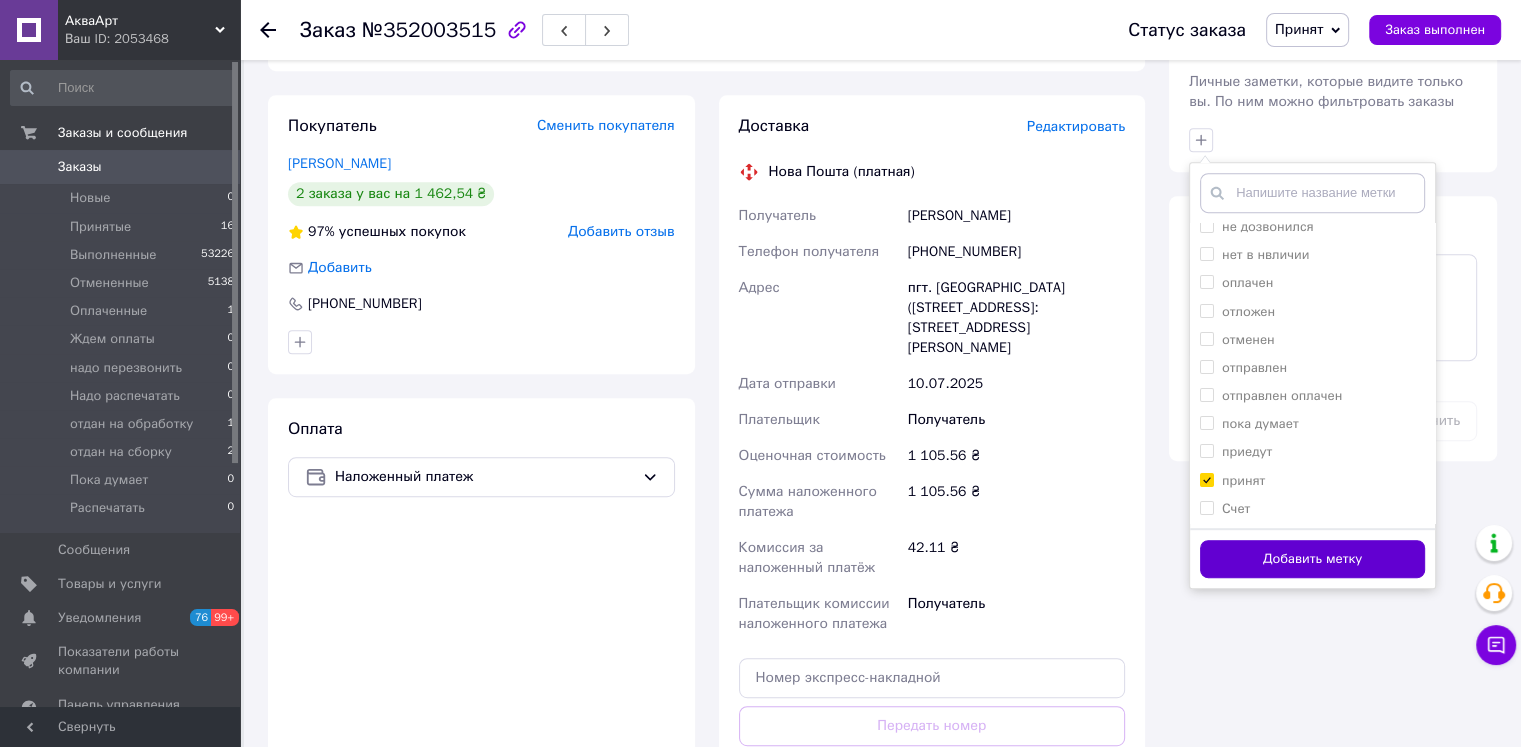click on "Добавить метку" at bounding box center (1312, 559) 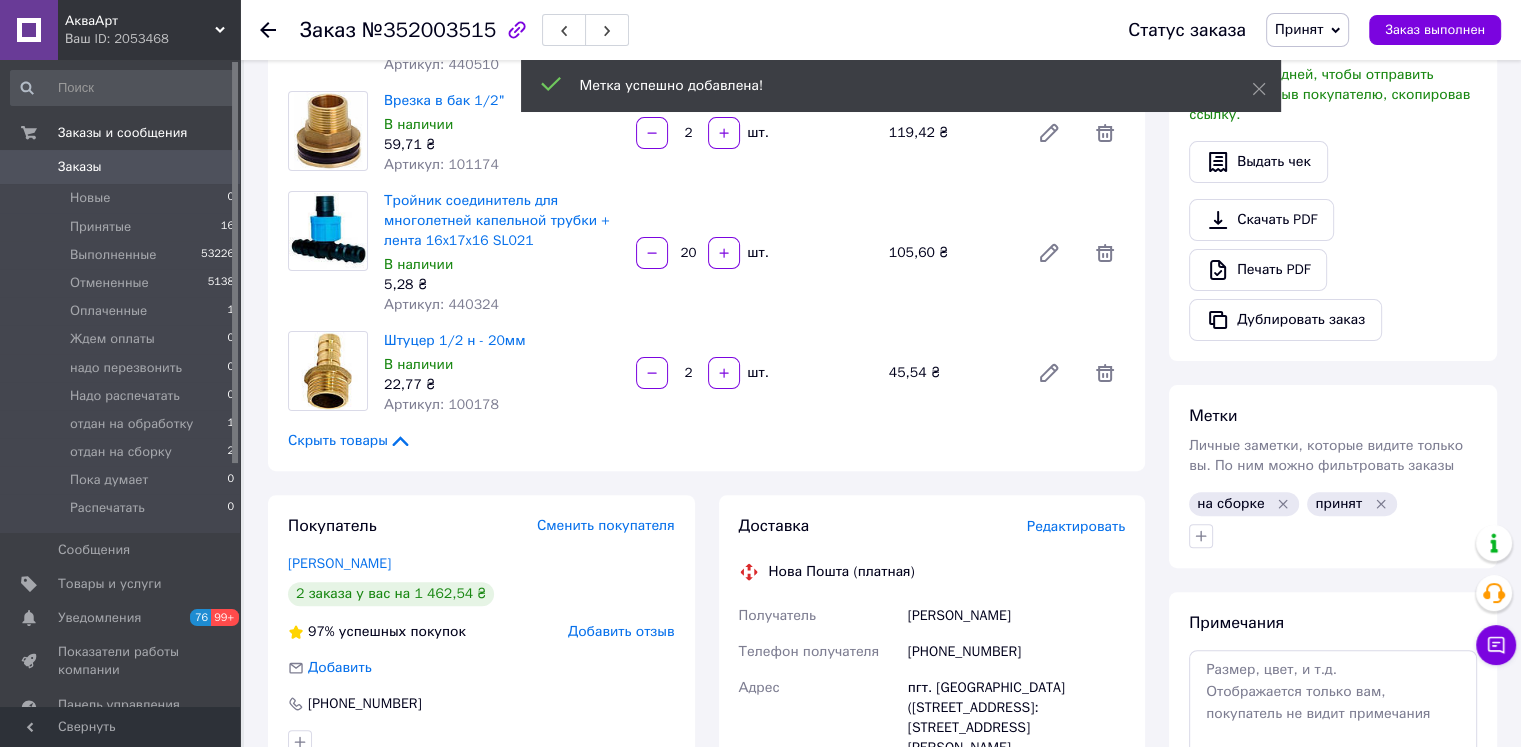 scroll, scrollTop: 500, scrollLeft: 0, axis: vertical 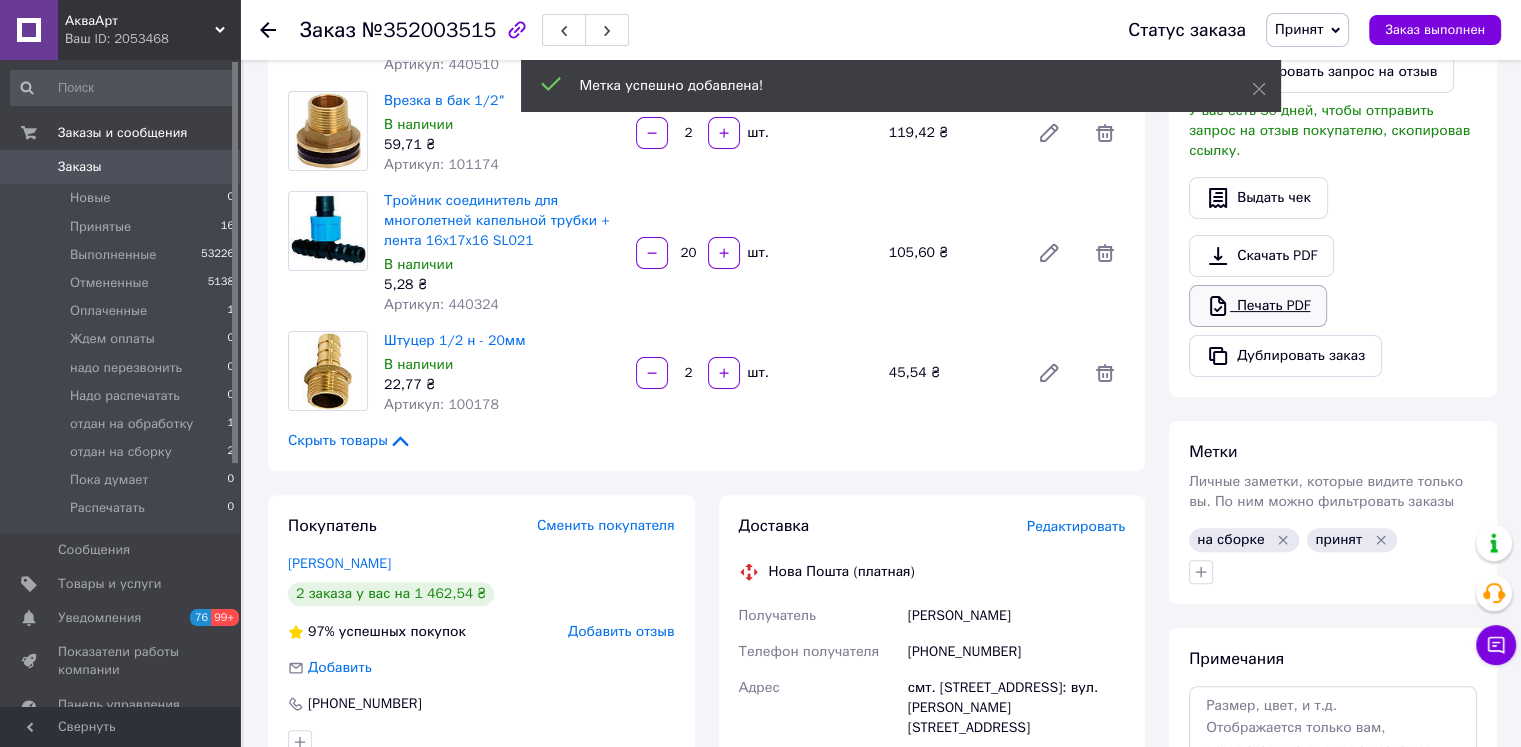 click on "Печать PDF" at bounding box center (1258, 306) 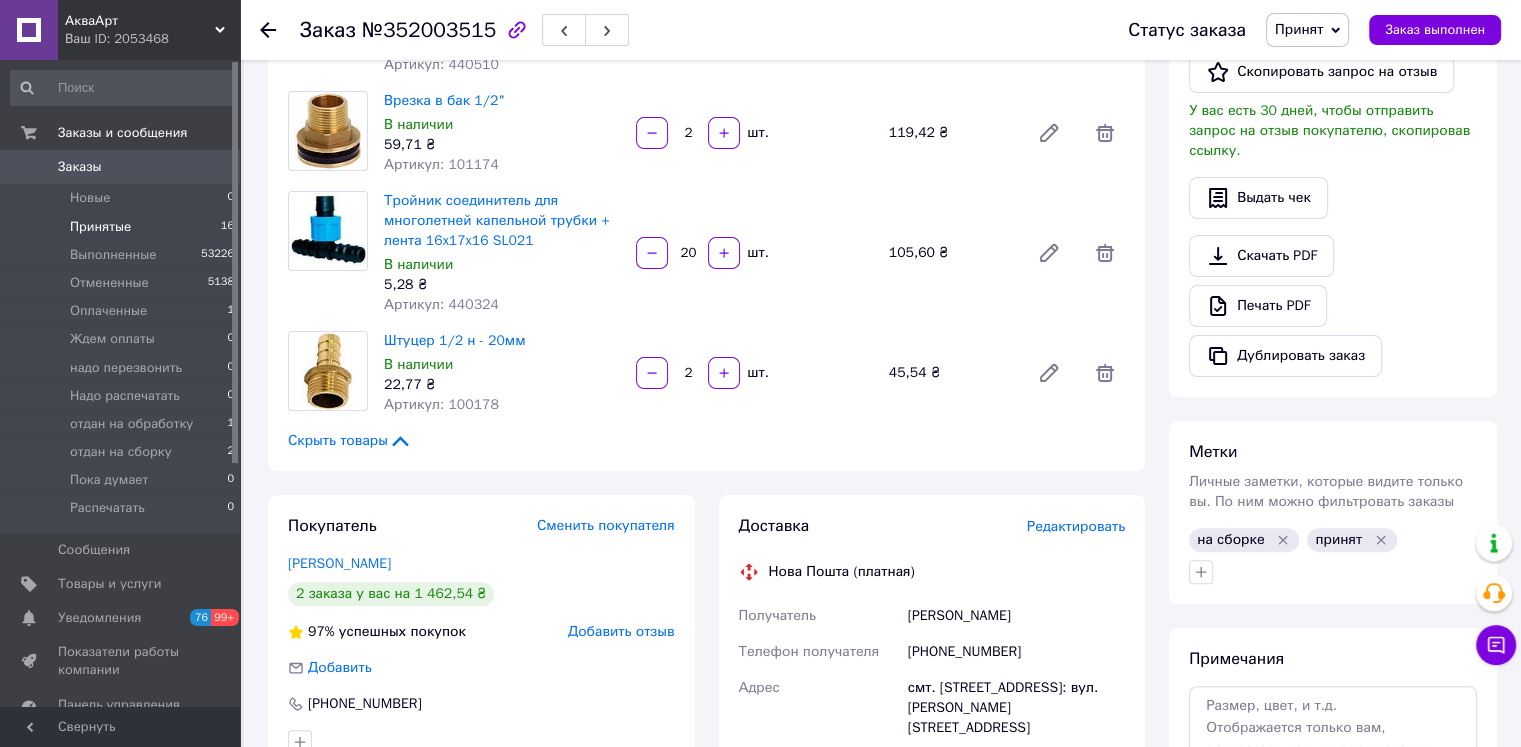 click on "Принятые" at bounding box center [100, 227] 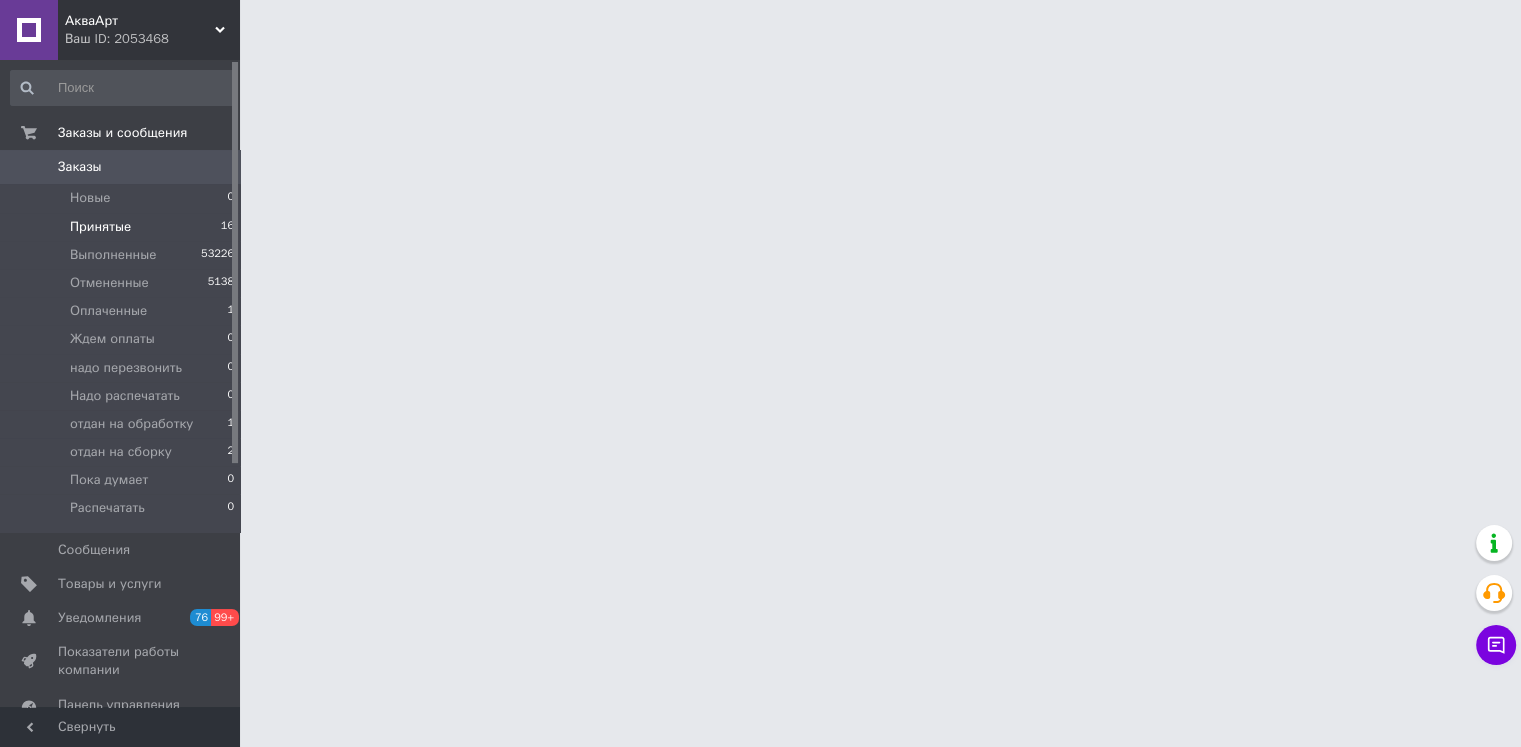 scroll, scrollTop: 0, scrollLeft: 0, axis: both 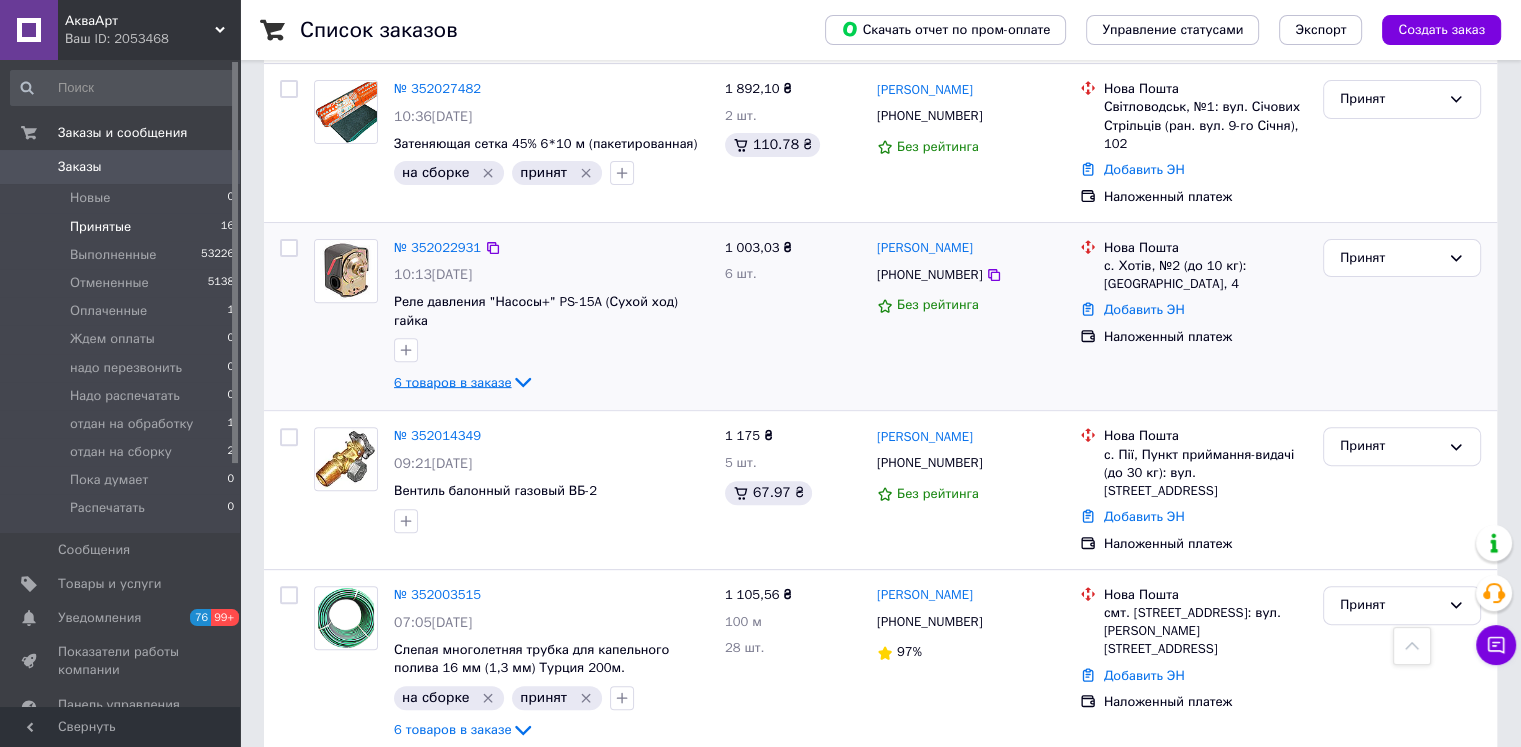 click on "6 товаров в заказе" at bounding box center (452, 381) 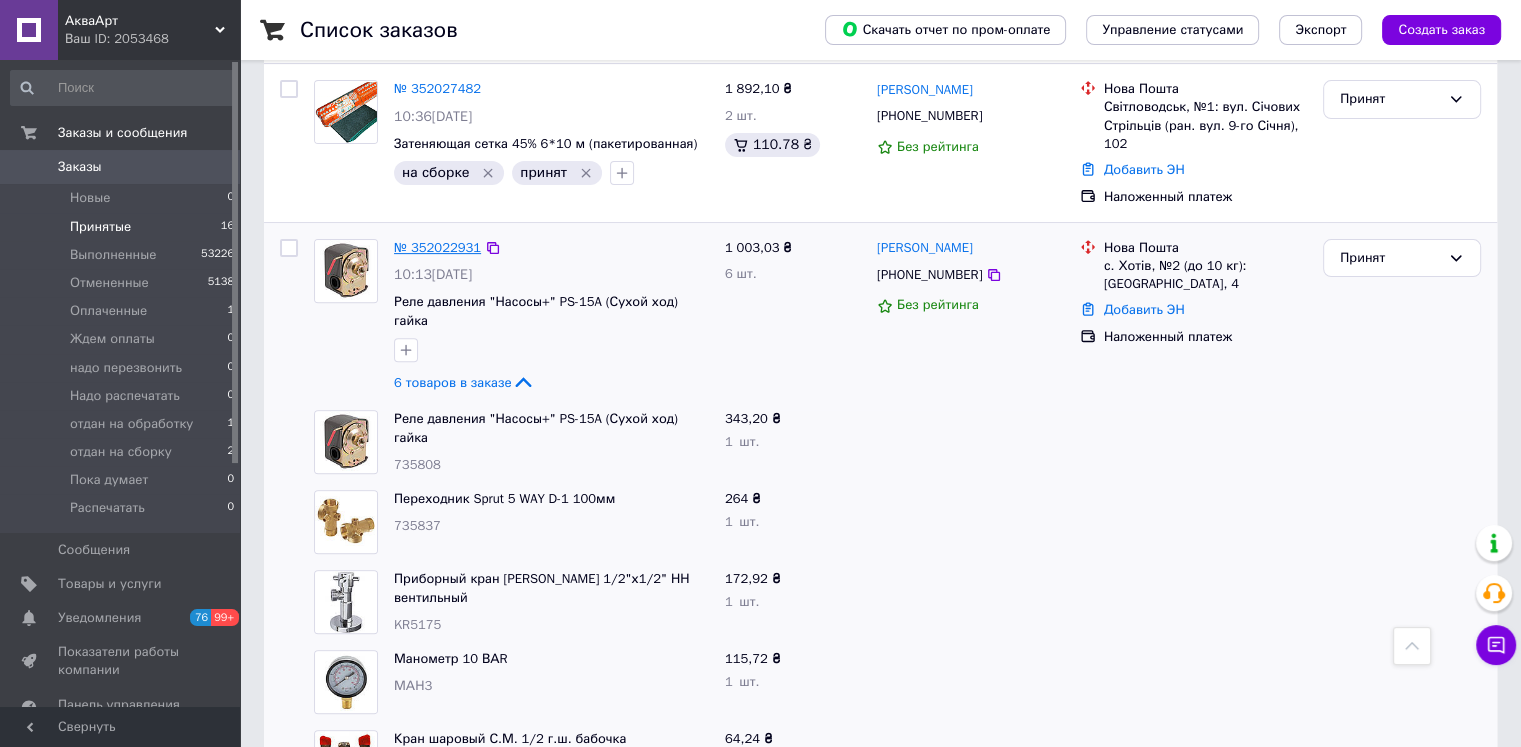 click on "№ 352022931" at bounding box center (437, 247) 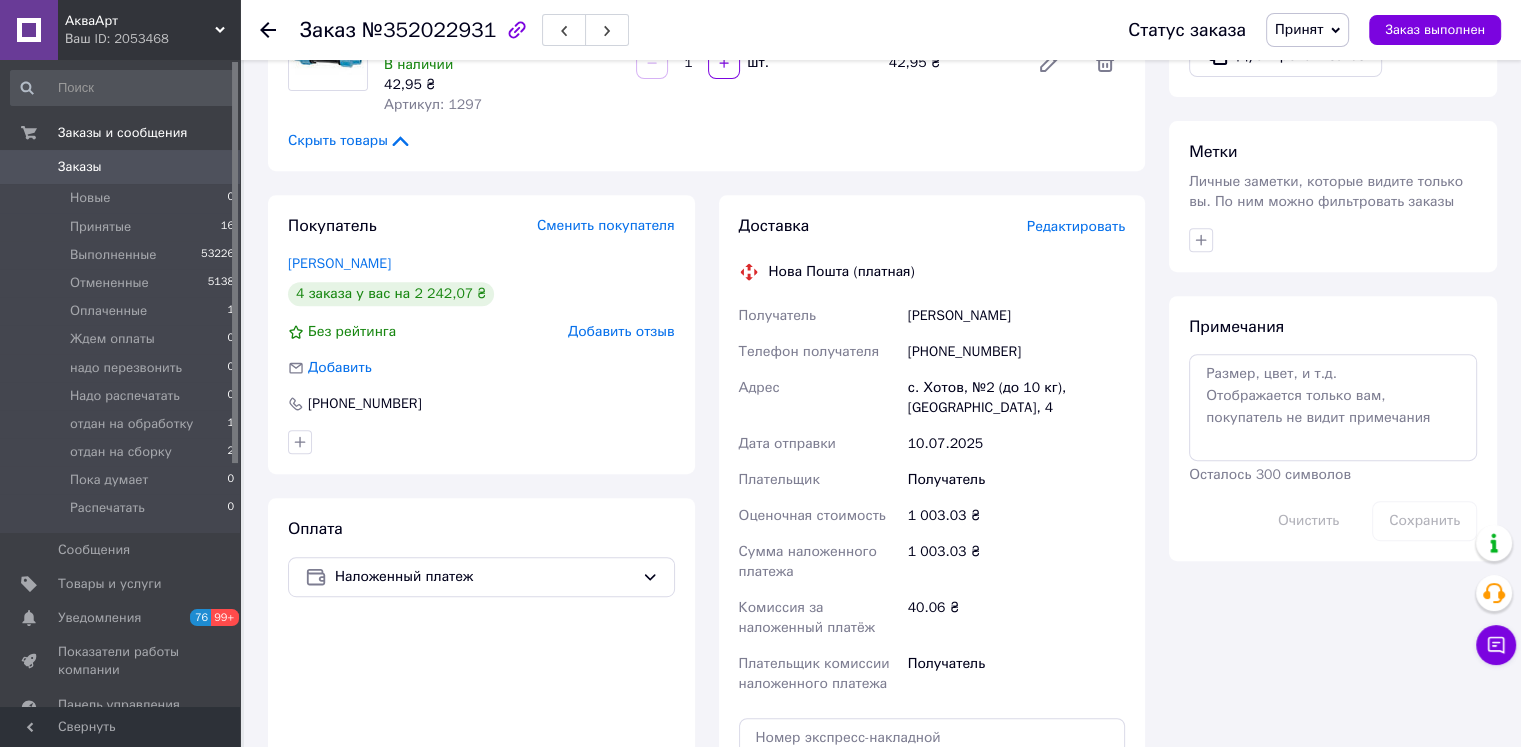 scroll, scrollTop: 700, scrollLeft: 0, axis: vertical 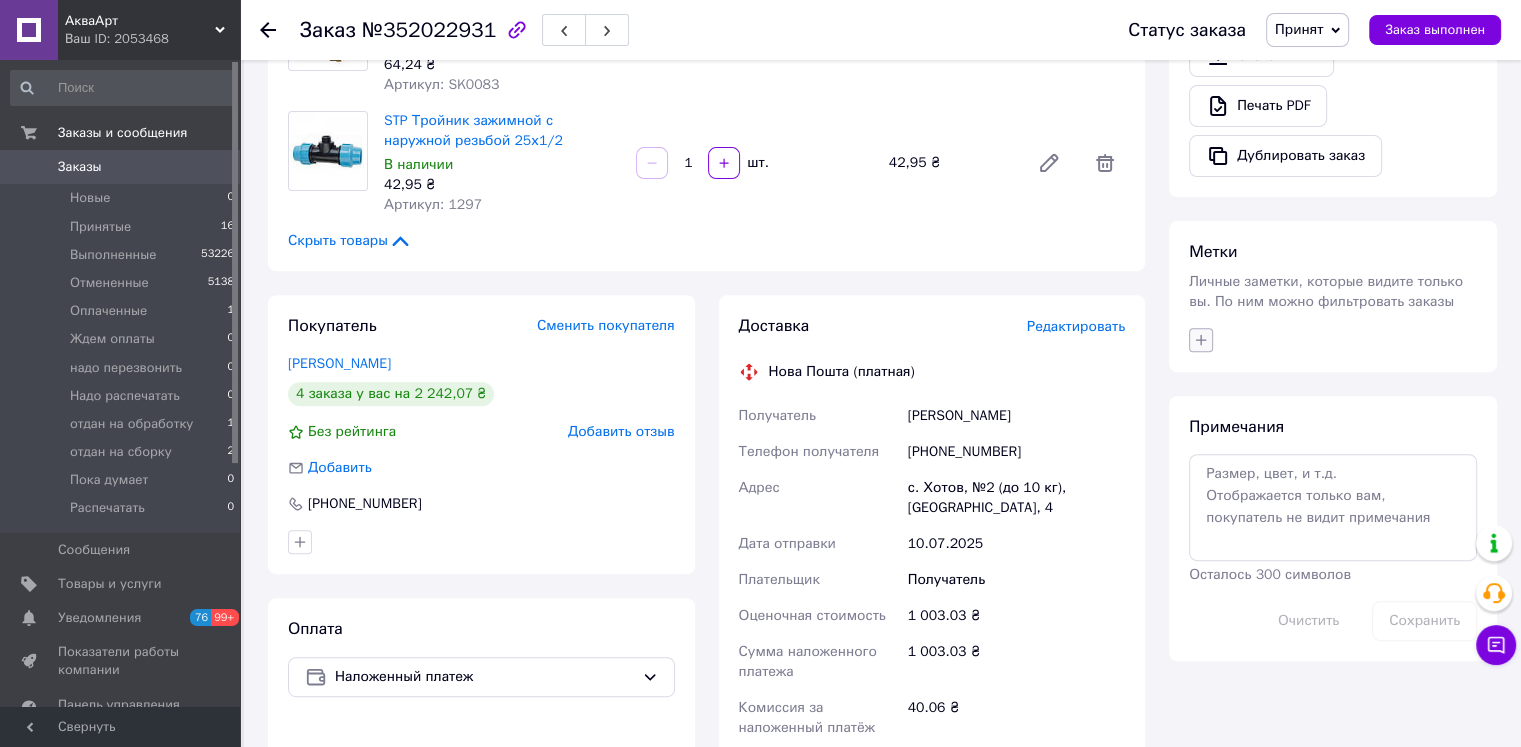 click 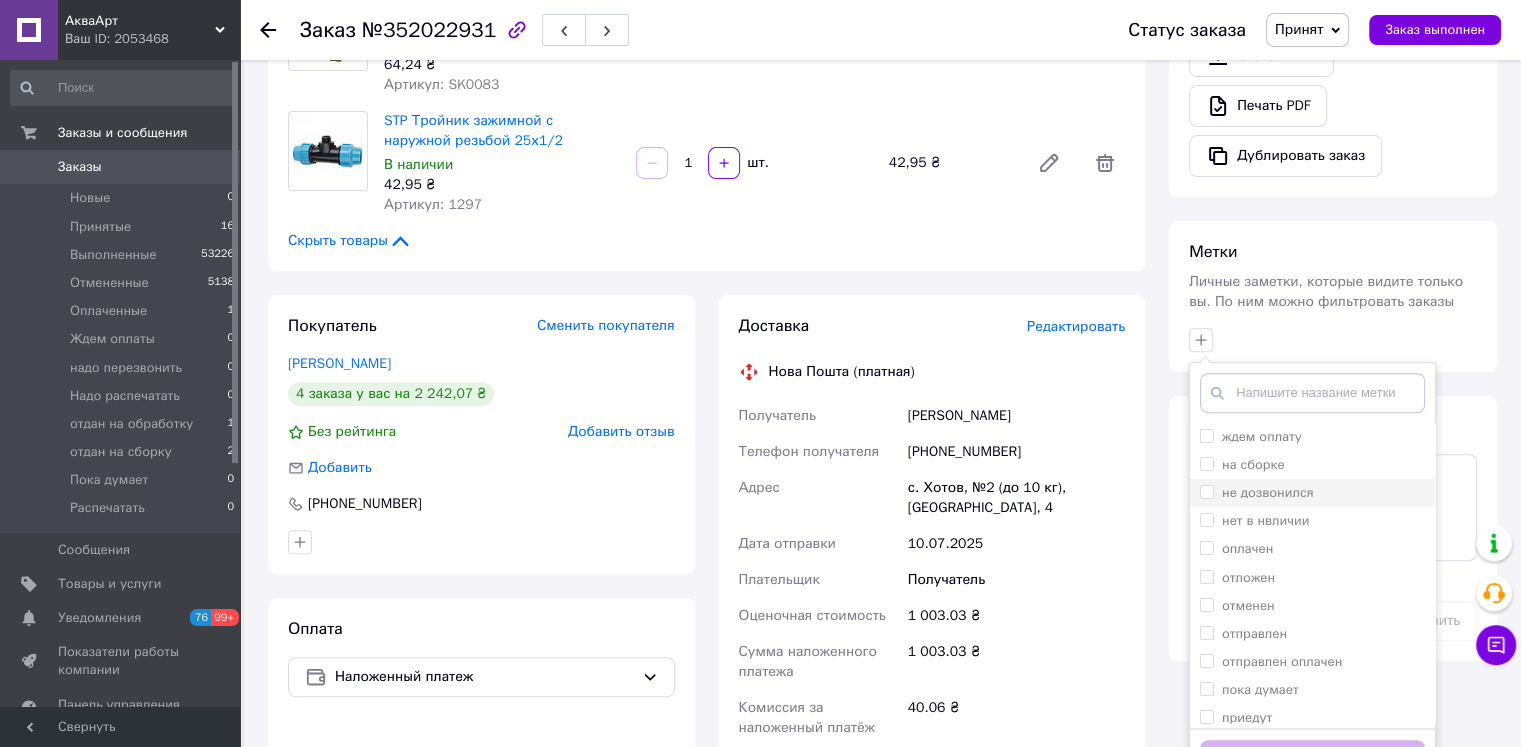 drag, startPoint x: 1203, startPoint y: 441, endPoint x: 1220, endPoint y: 456, distance: 22.671568 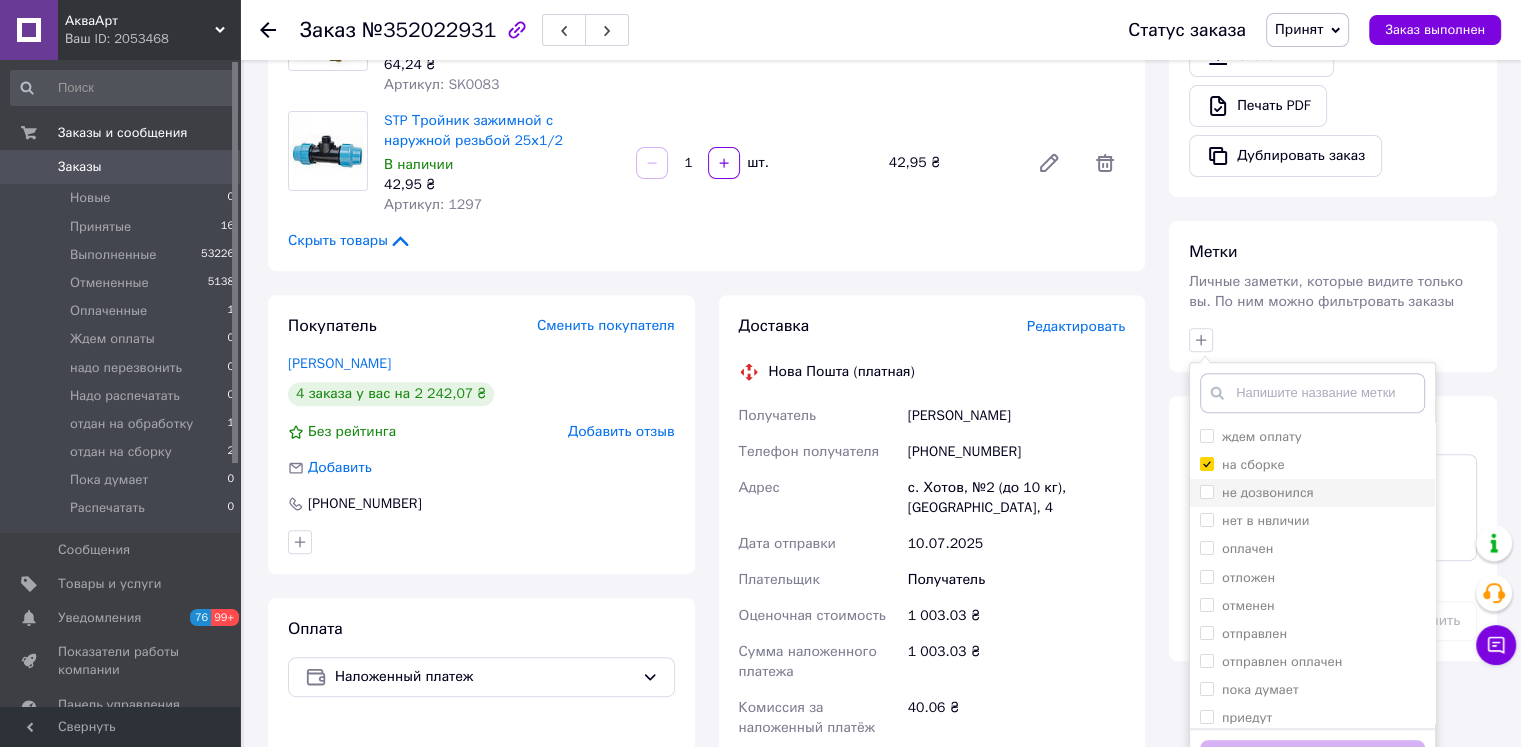 checkbox on "true" 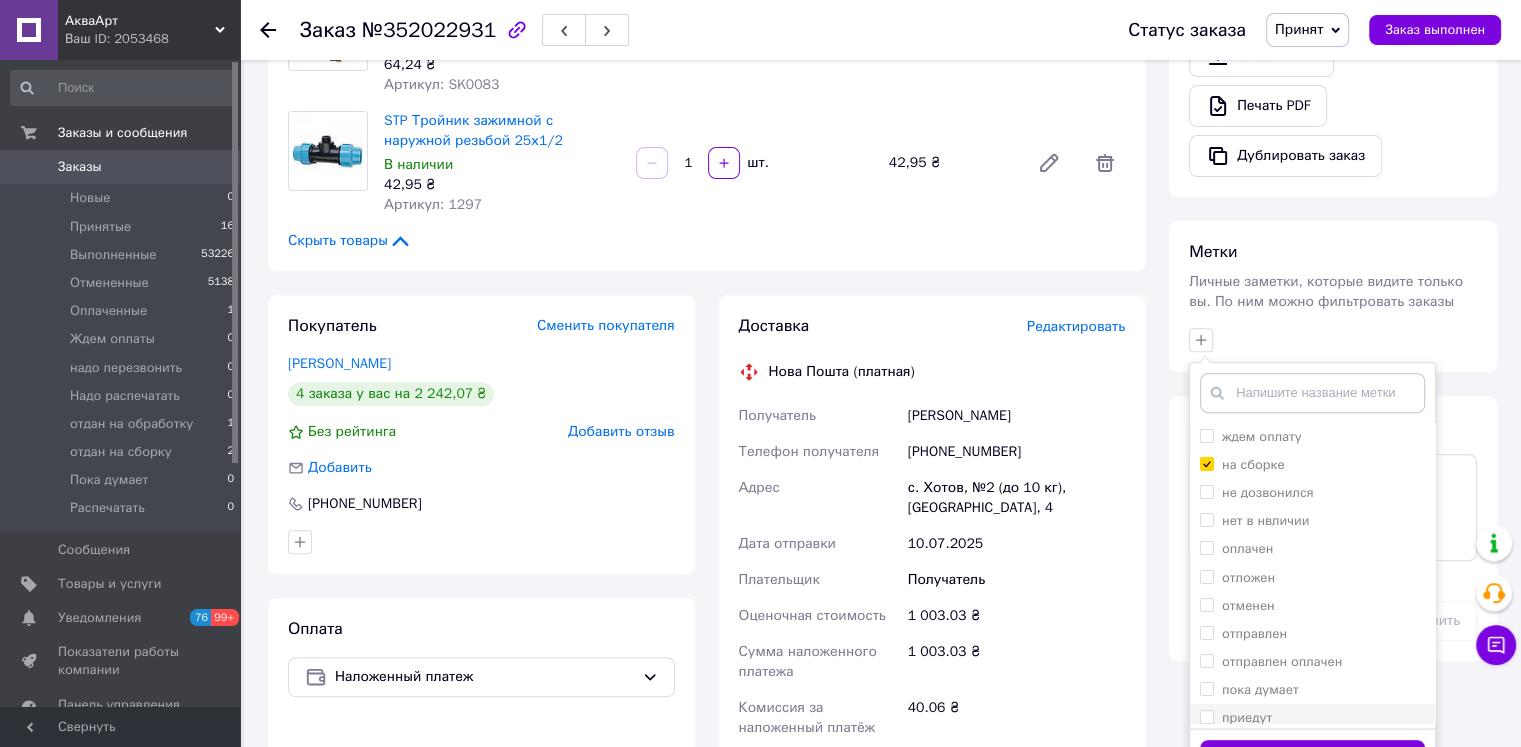 scroll, scrollTop: 66, scrollLeft: 0, axis: vertical 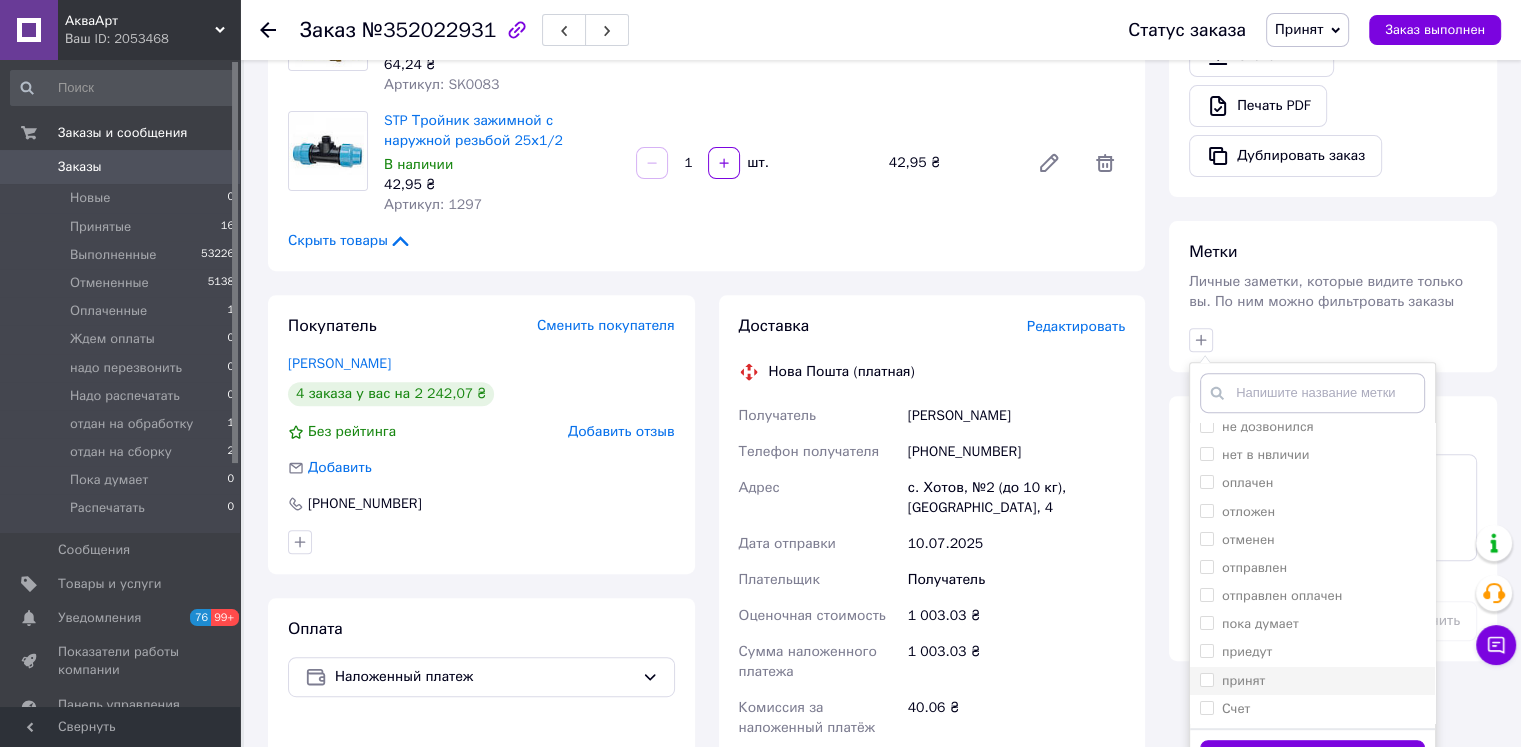 click on "принят" at bounding box center [1206, 679] 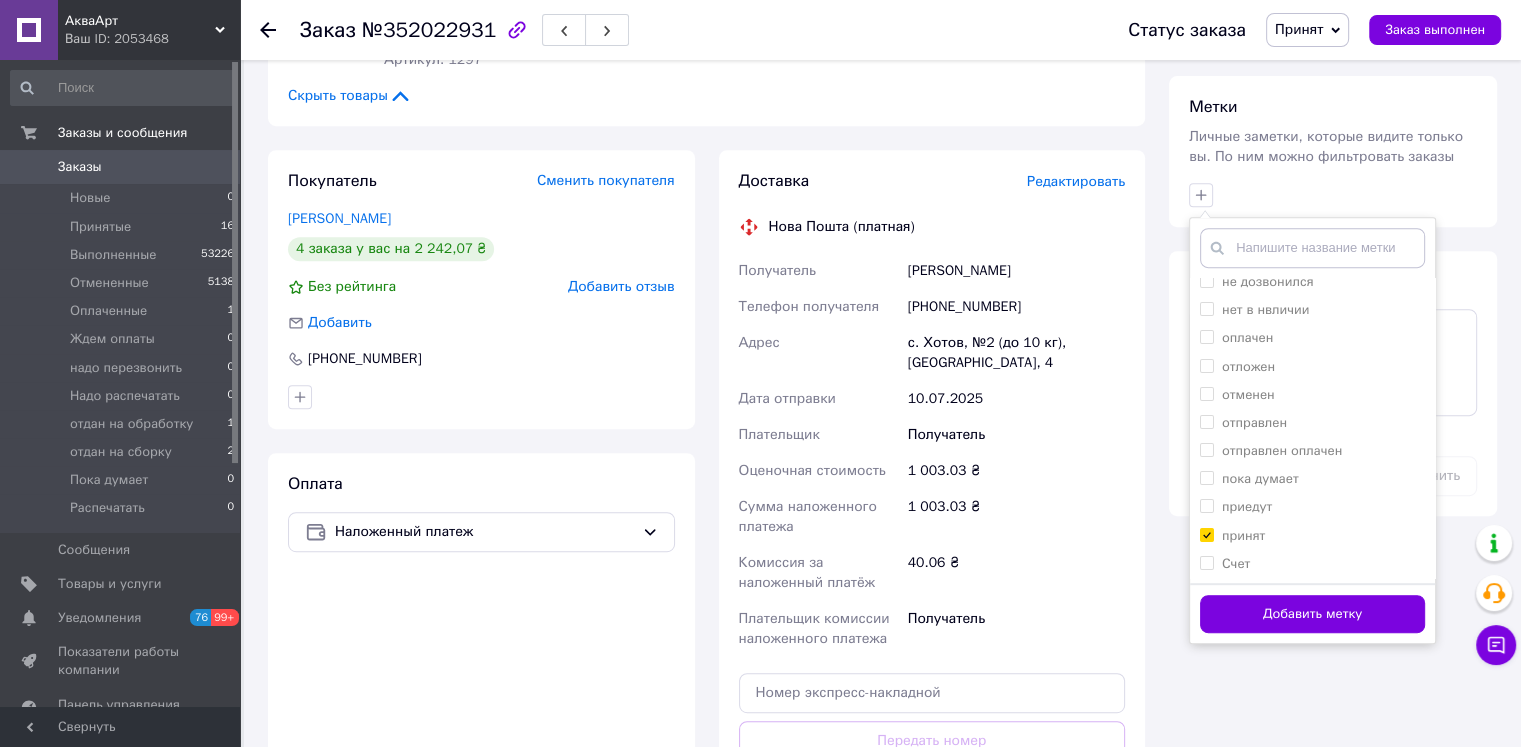 scroll, scrollTop: 1100, scrollLeft: 0, axis: vertical 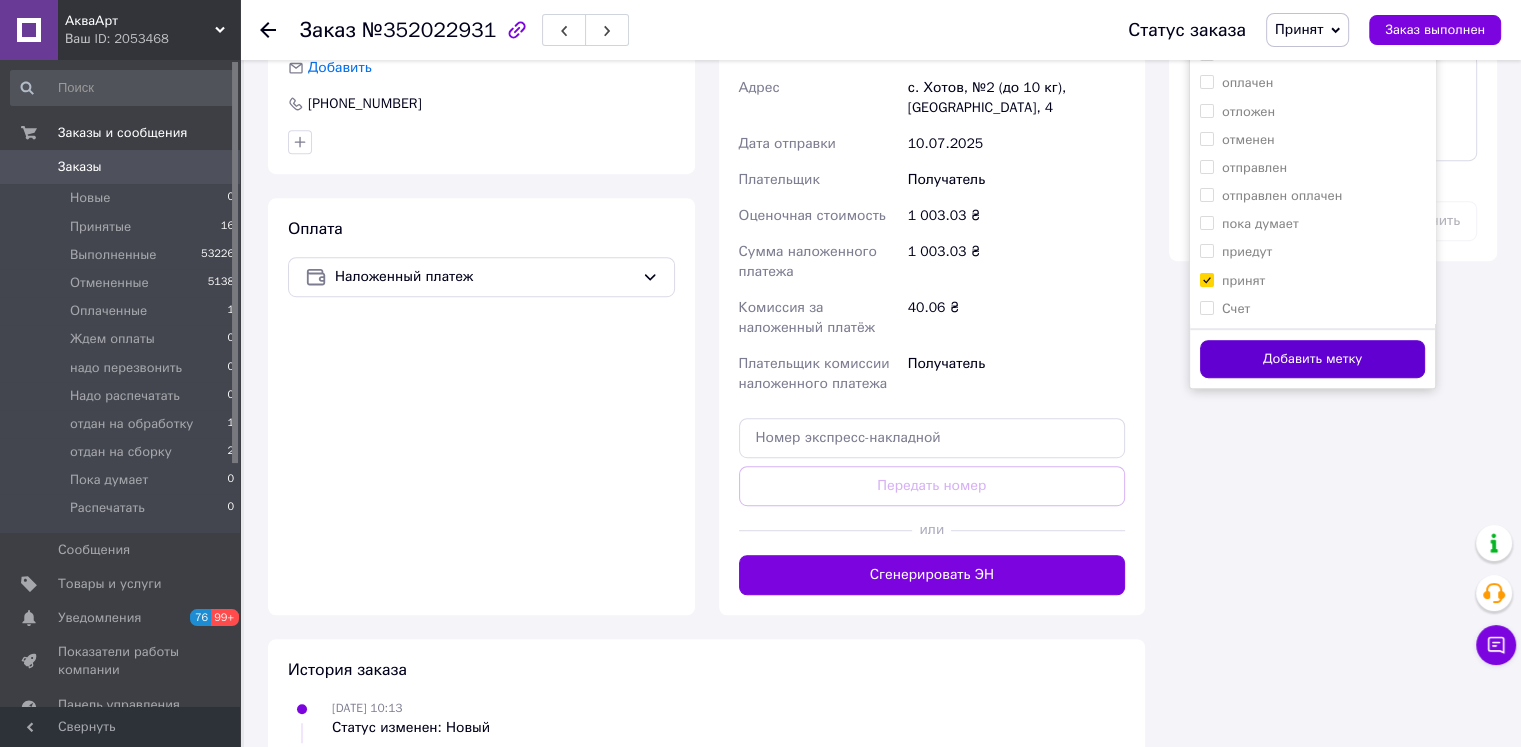 click on "Добавить метку" at bounding box center [1312, 359] 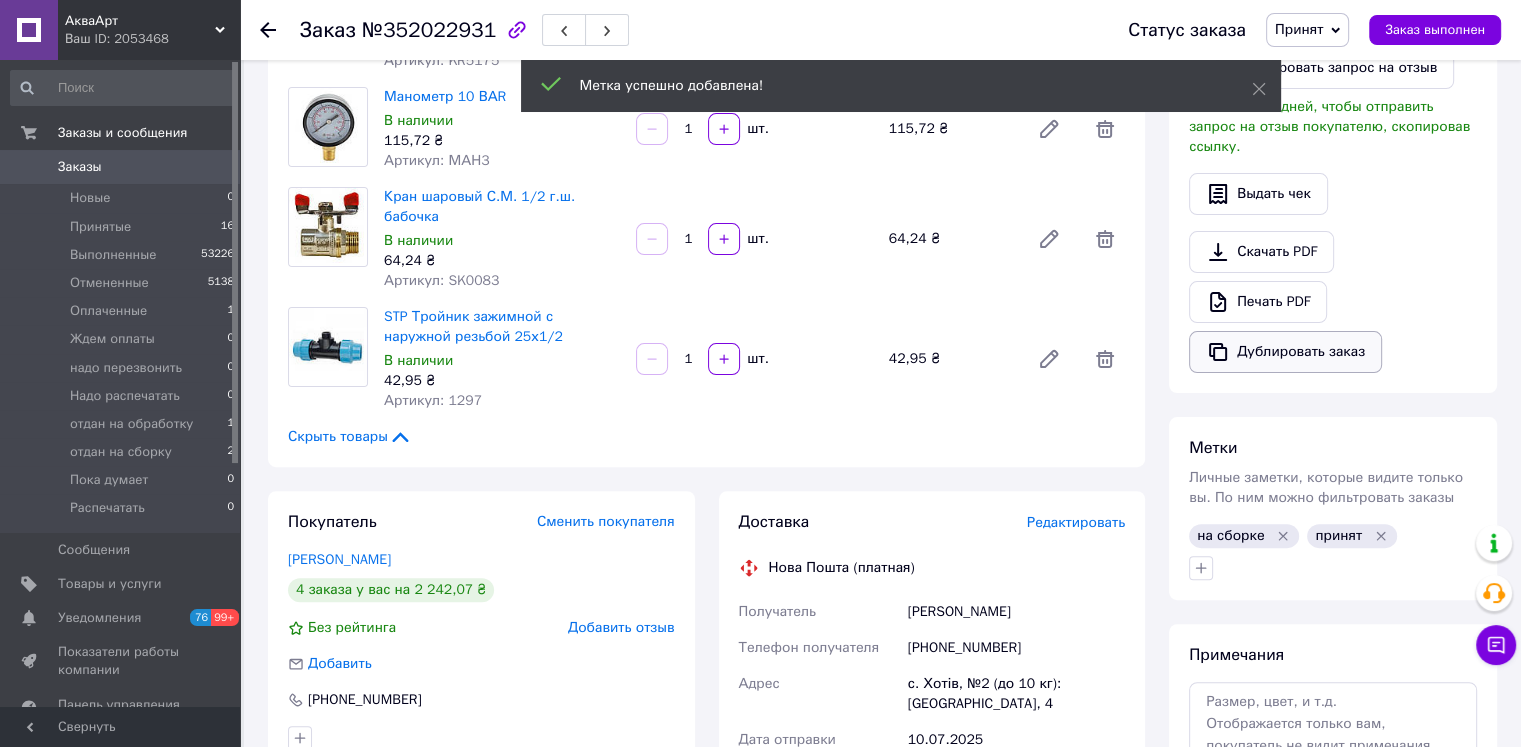 scroll, scrollTop: 500, scrollLeft: 0, axis: vertical 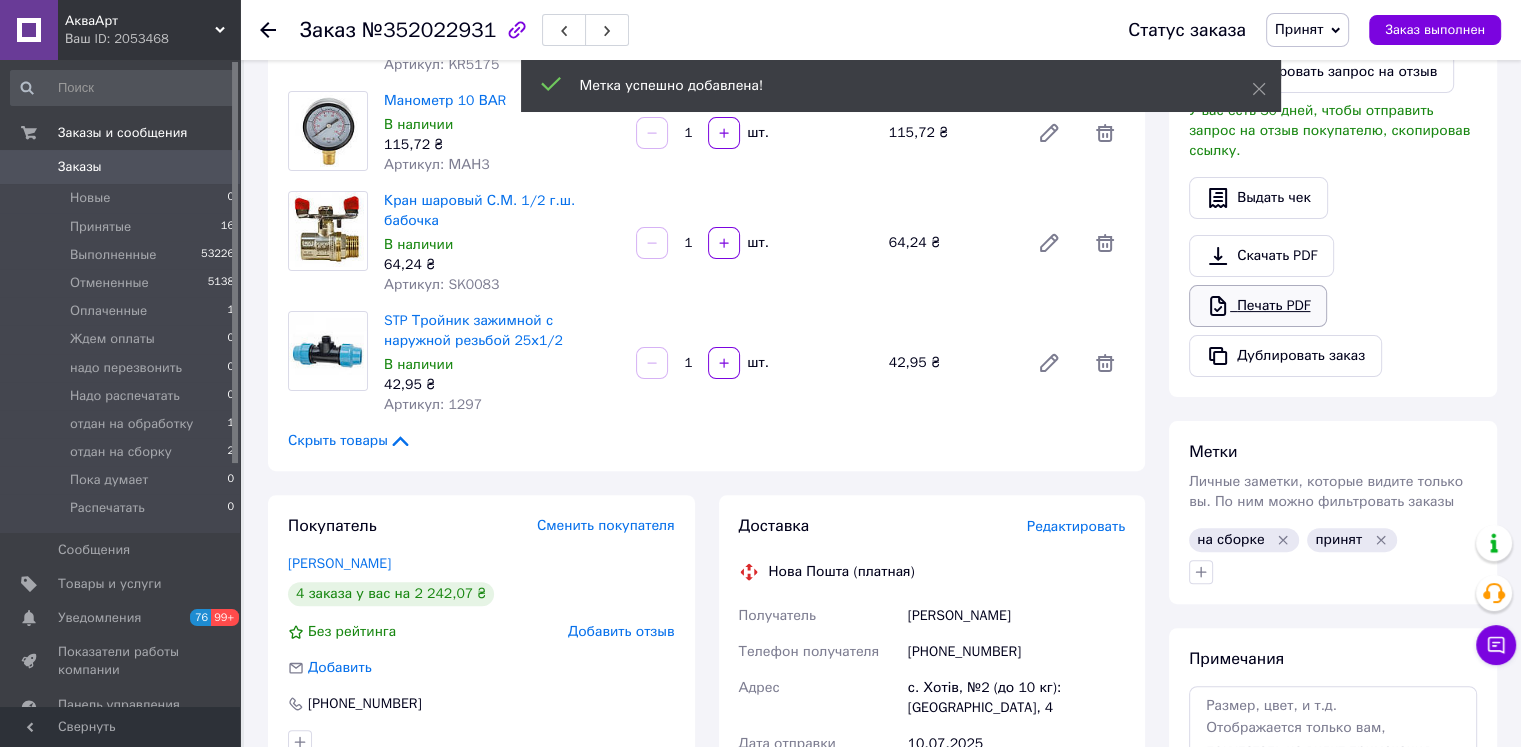 click on "Печать PDF" at bounding box center (1258, 306) 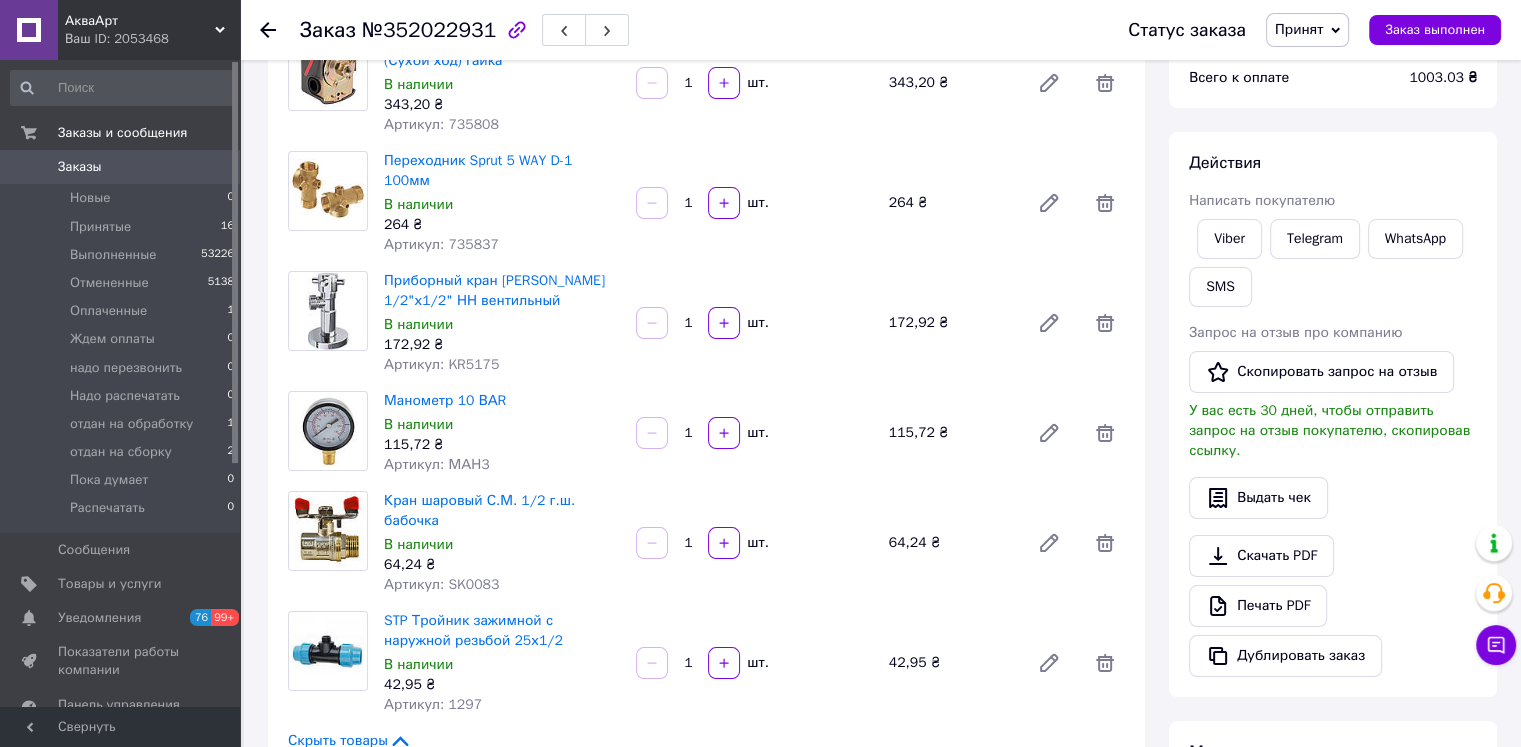scroll, scrollTop: 0, scrollLeft: 0, axis: both 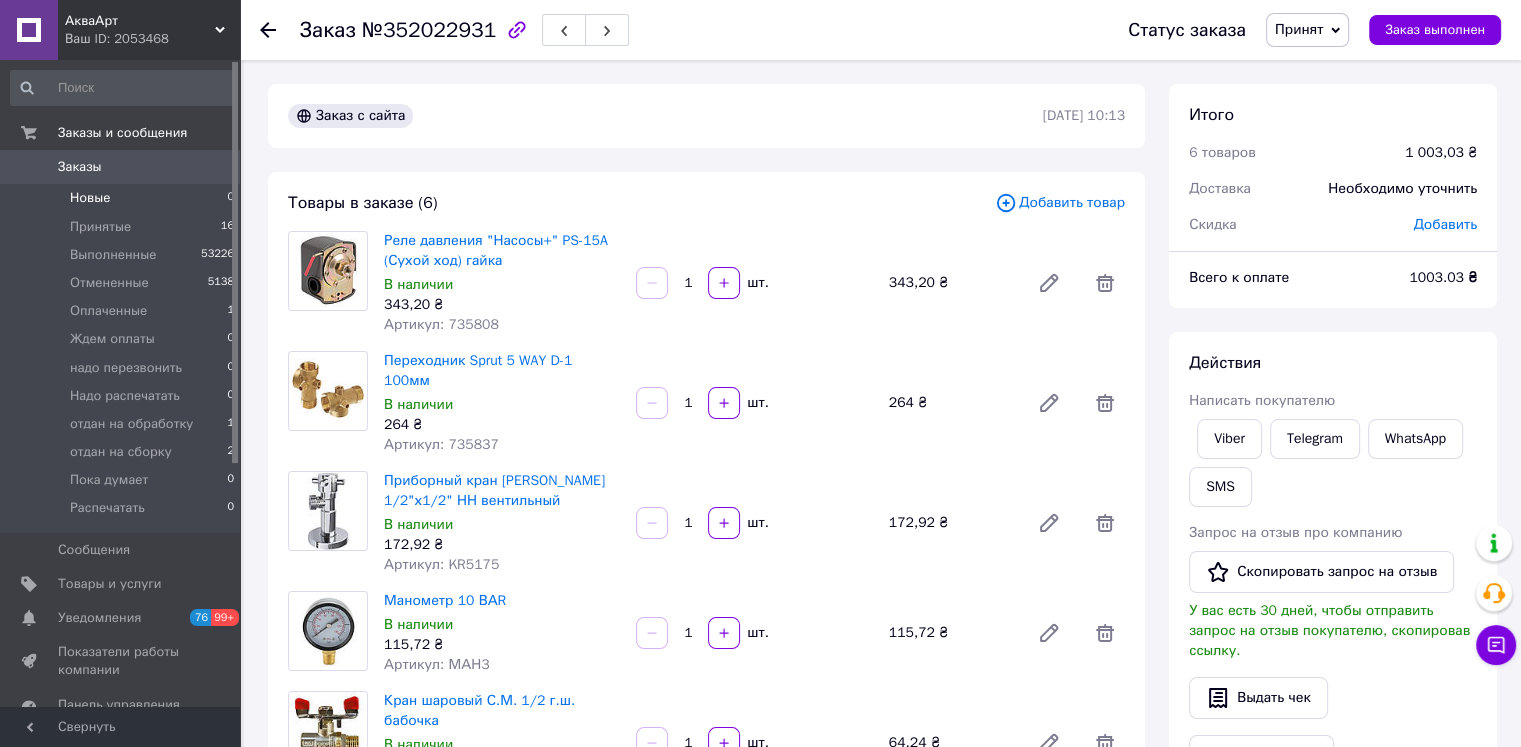 click on "Новые 0" at bounding box center [123, 198] 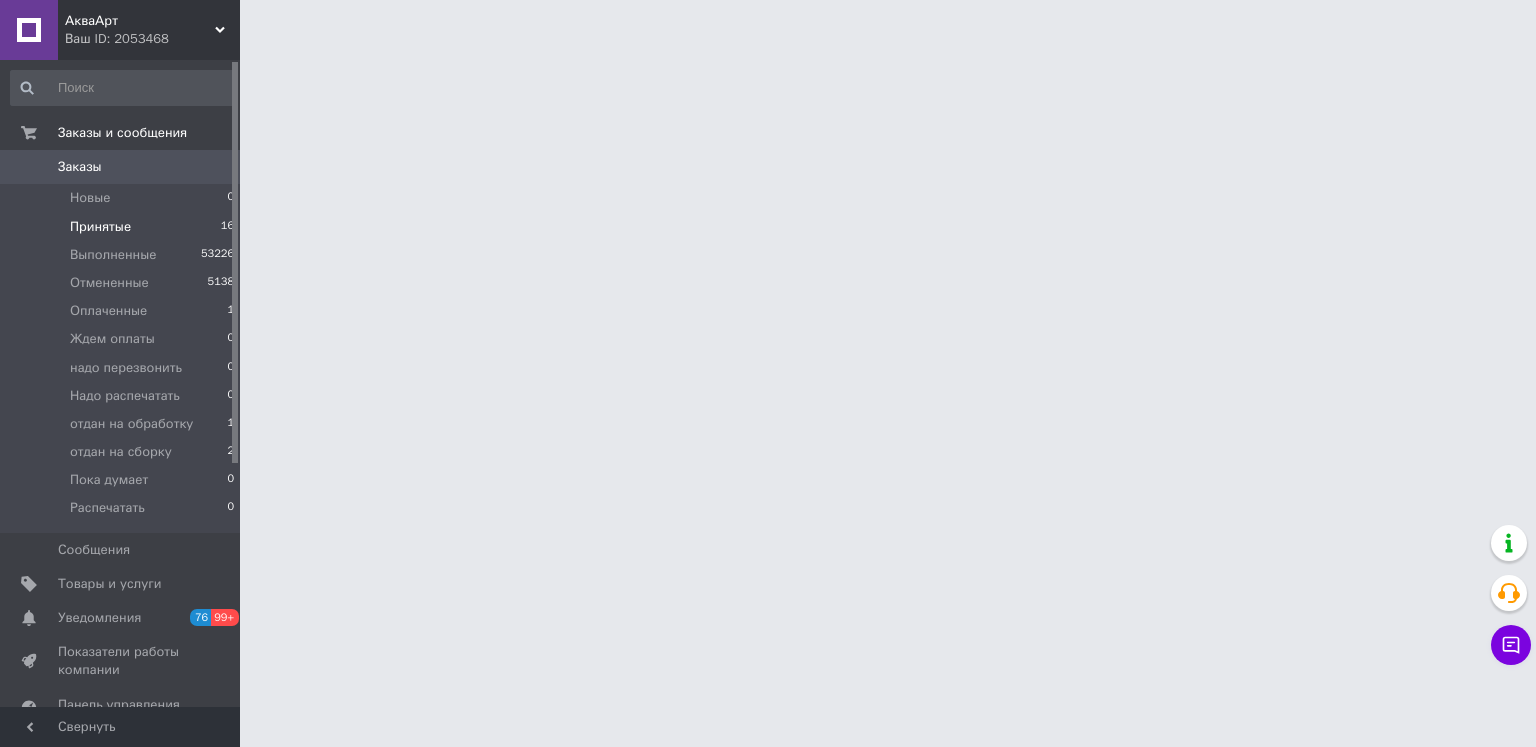 click on "Принятые" at bounding box center (100, 227) 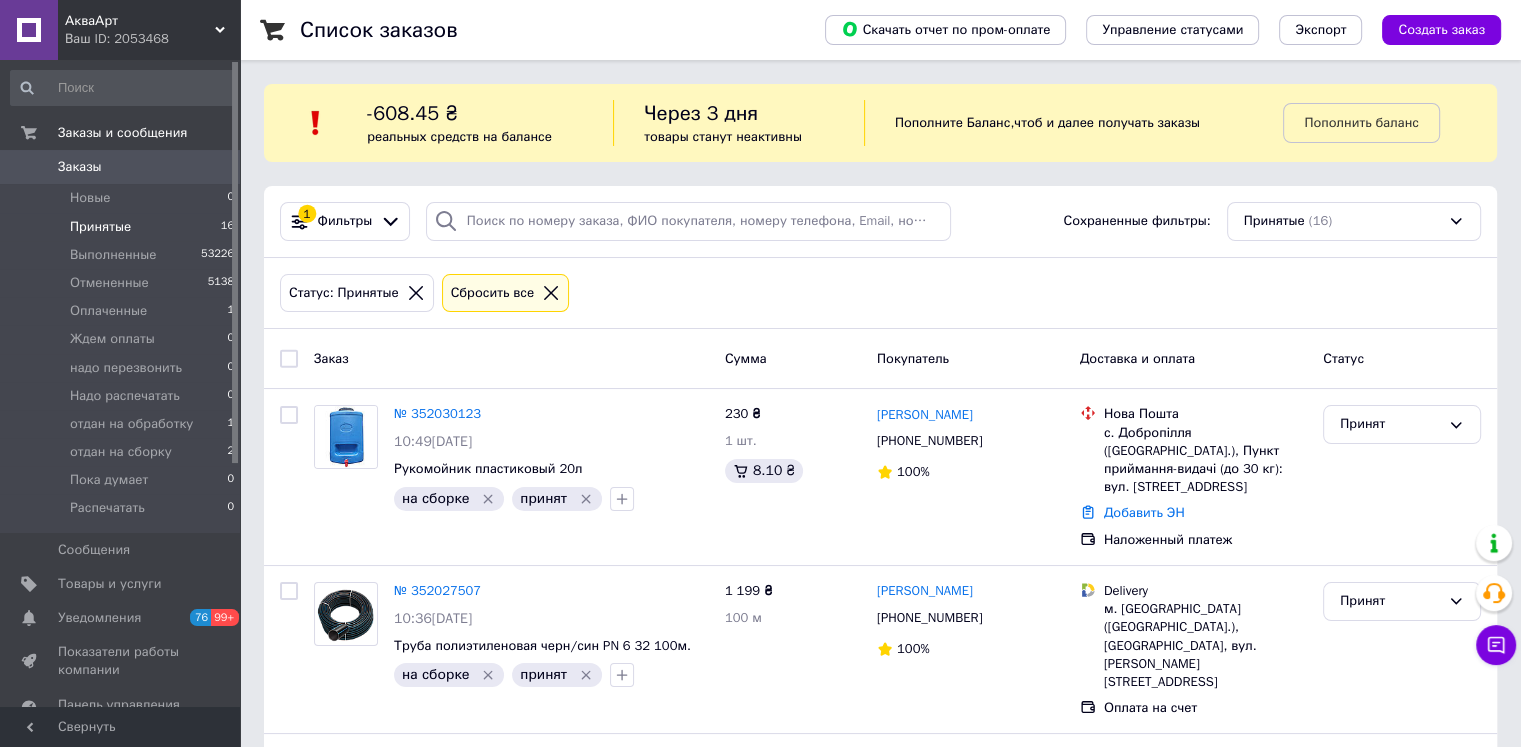 click on "Принятые" at bounding box center [100, 227] 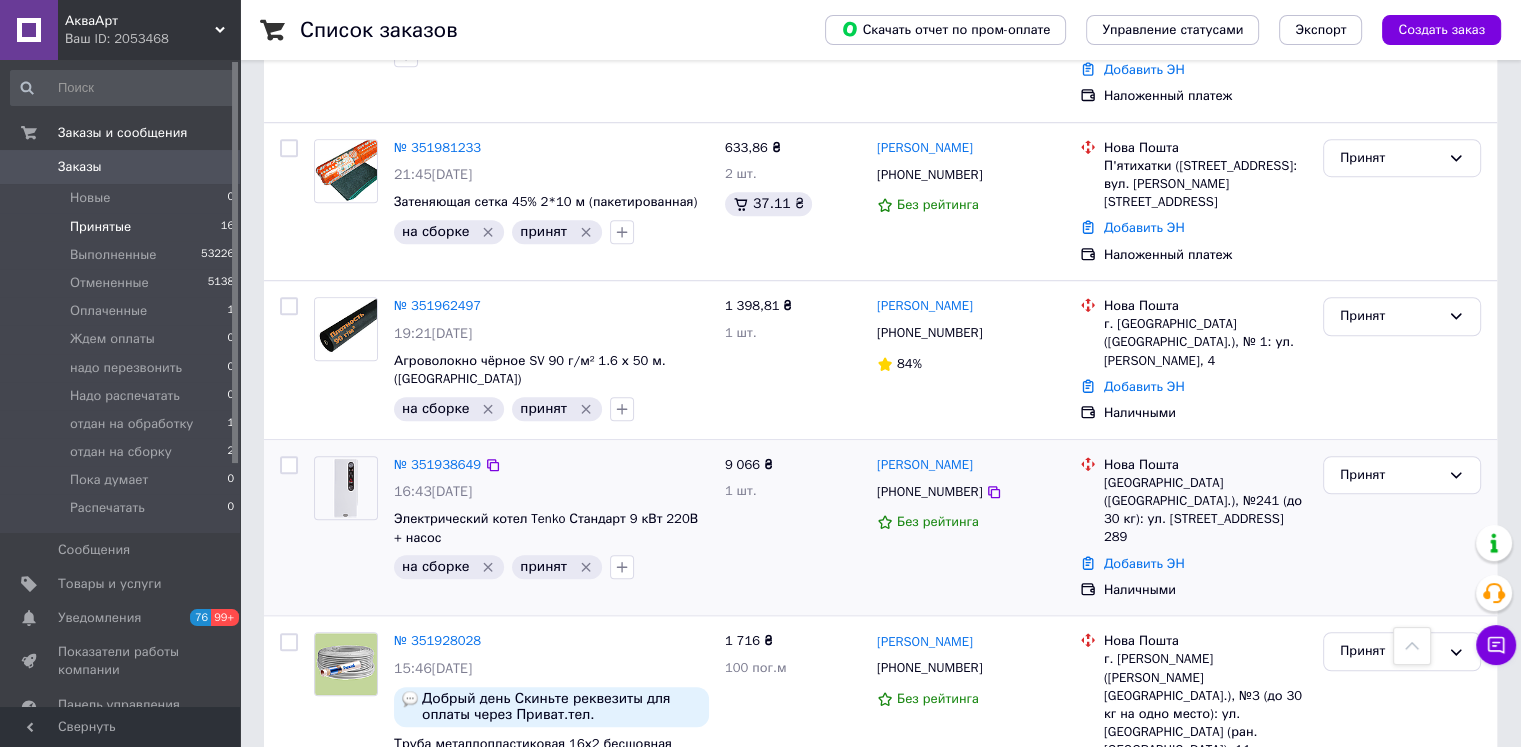 scroll, scrollTop: 1452, scrollLeft: 0, axis: vertical 